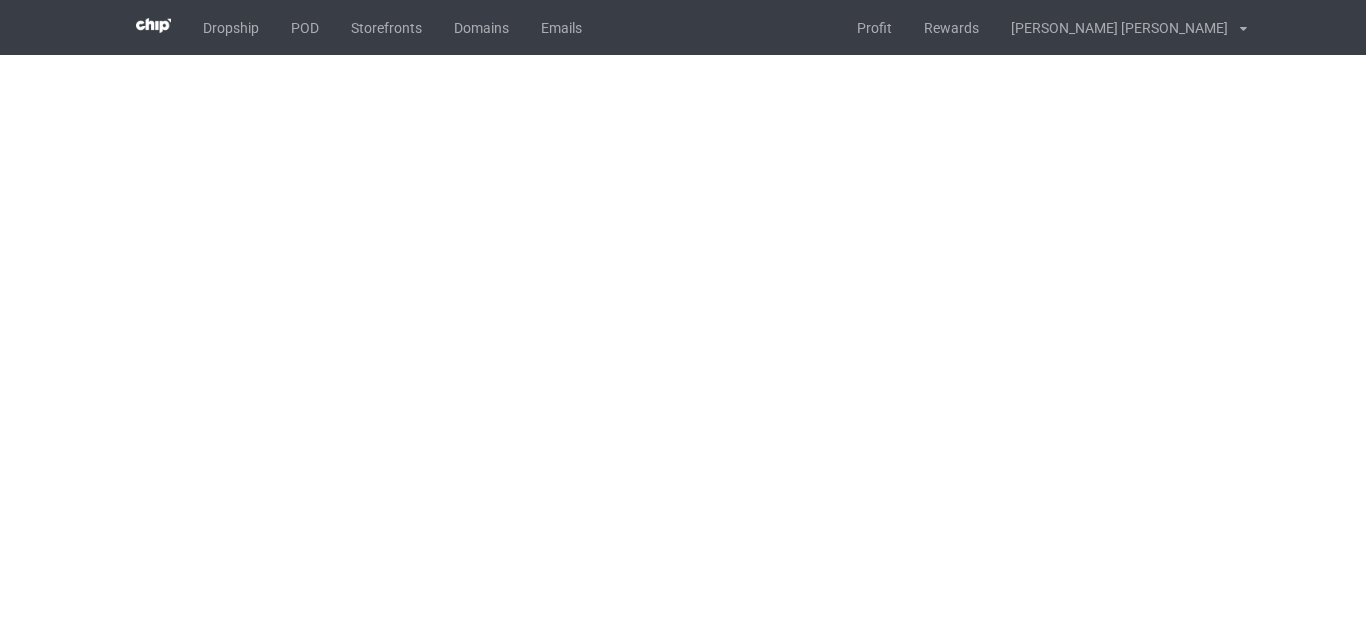 scroll, scrollTop: 0, scrollLeft: 0, axis: both 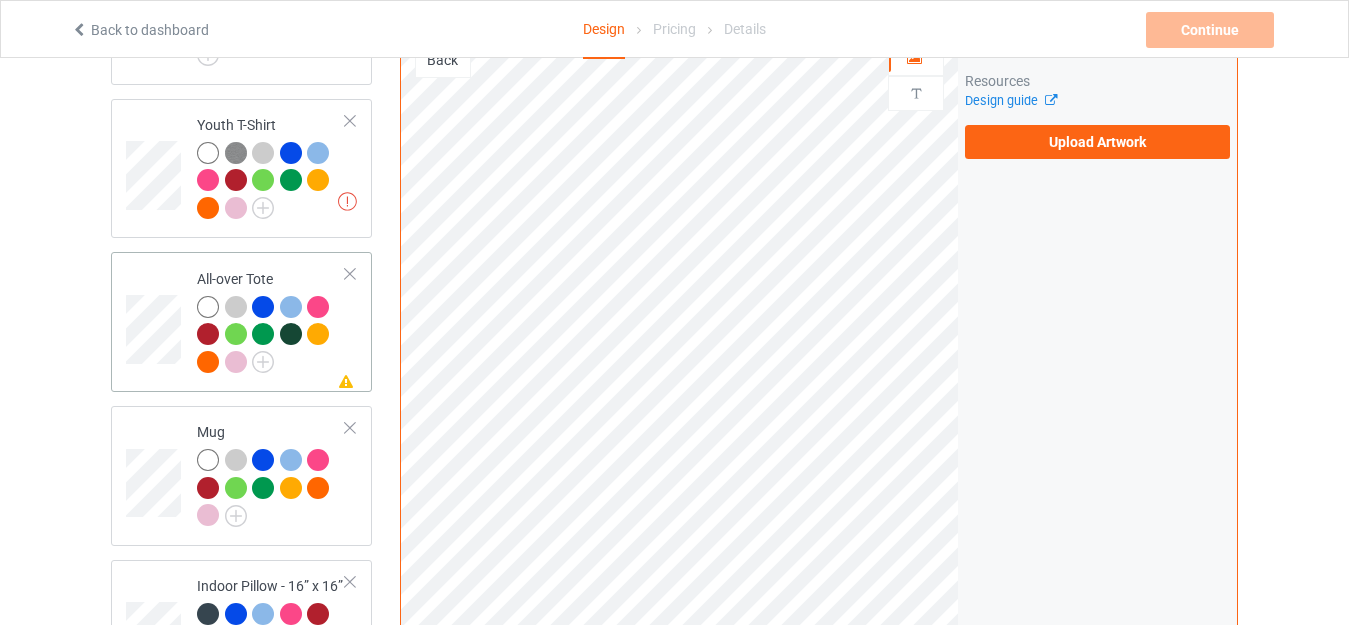 click on "All-over Tote" at bounding box center [271, 320] 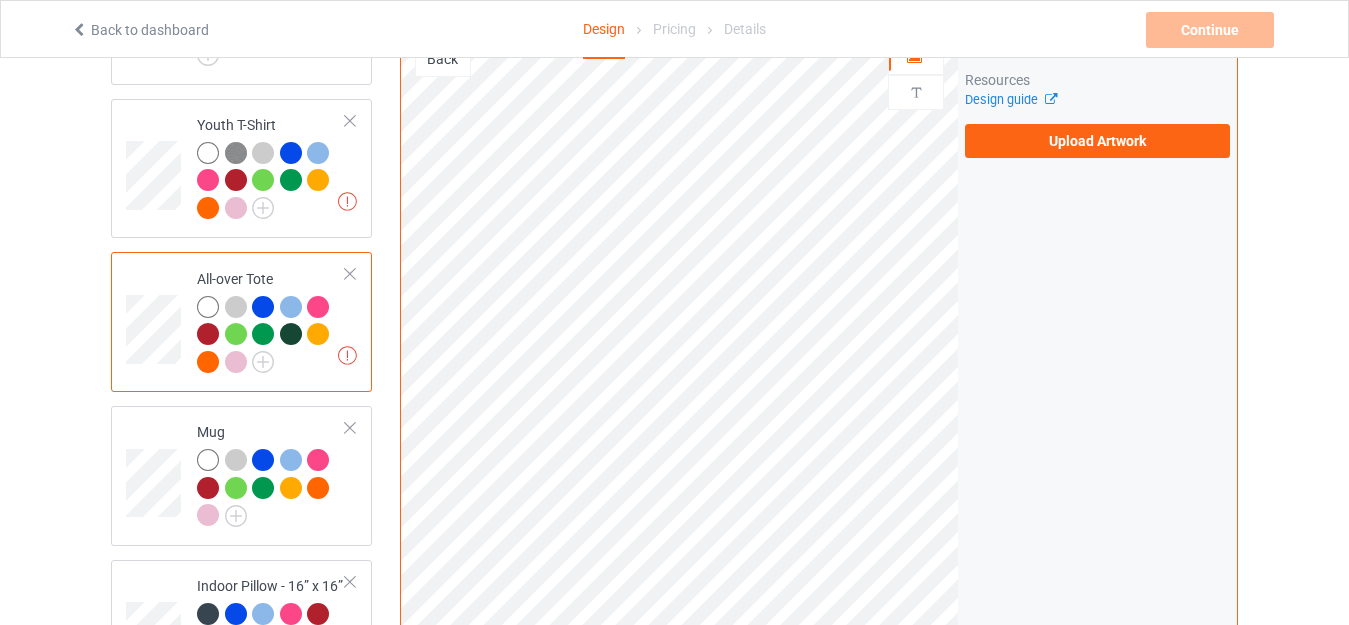 click on "Missing artworks Classic T-Shirt Missing artworks V-Neck T-Shirt Missing artworks Ladies T-Shirt Missing artworks Hooded Sweatshirt Missing artworks Premium Fit Mens Tee Missing artworks Long Sleeve Tee Missing artworks Crewneck Sweatshirt Missing artworks Youth T-Shirt Missing artworks All-over Tote Mug Missing artwork on 1 side(s) Indoor Pillow - 16” x 16” Missing artwork on 1 side(s) Indoor Pillow - 18” x 18” Color Changing Mug" at bounding box center [241, 19] 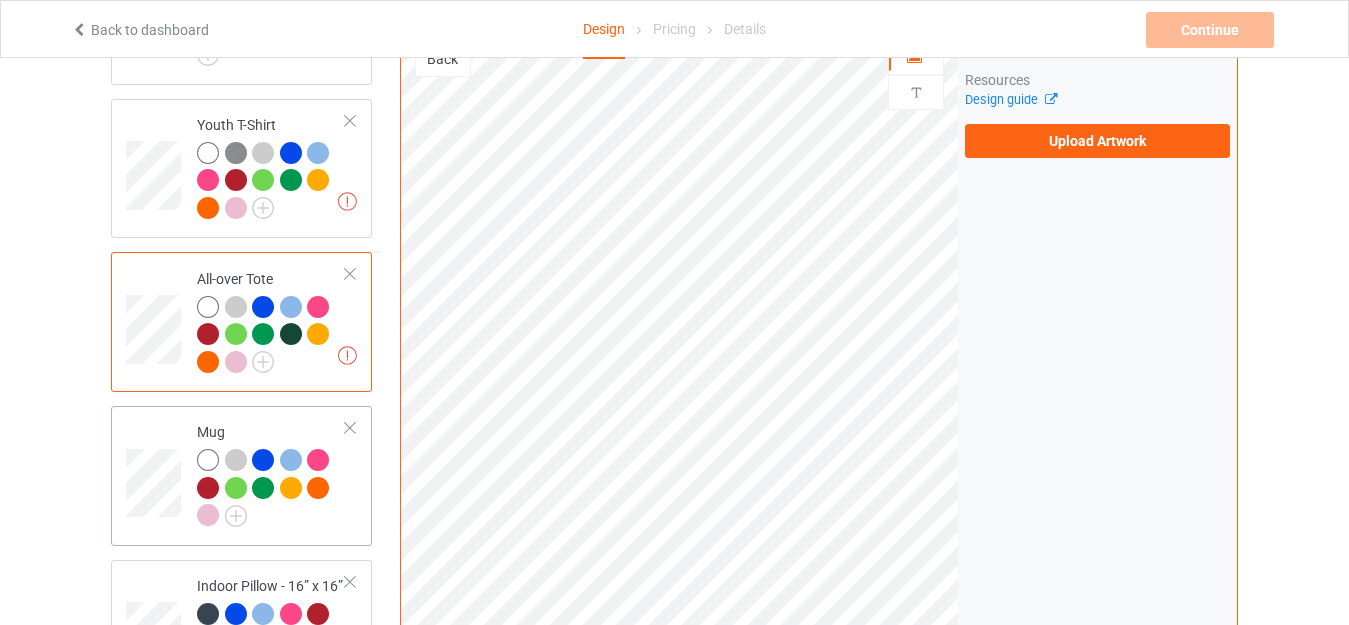 click on "Mug" at bounding box center [241, 476] 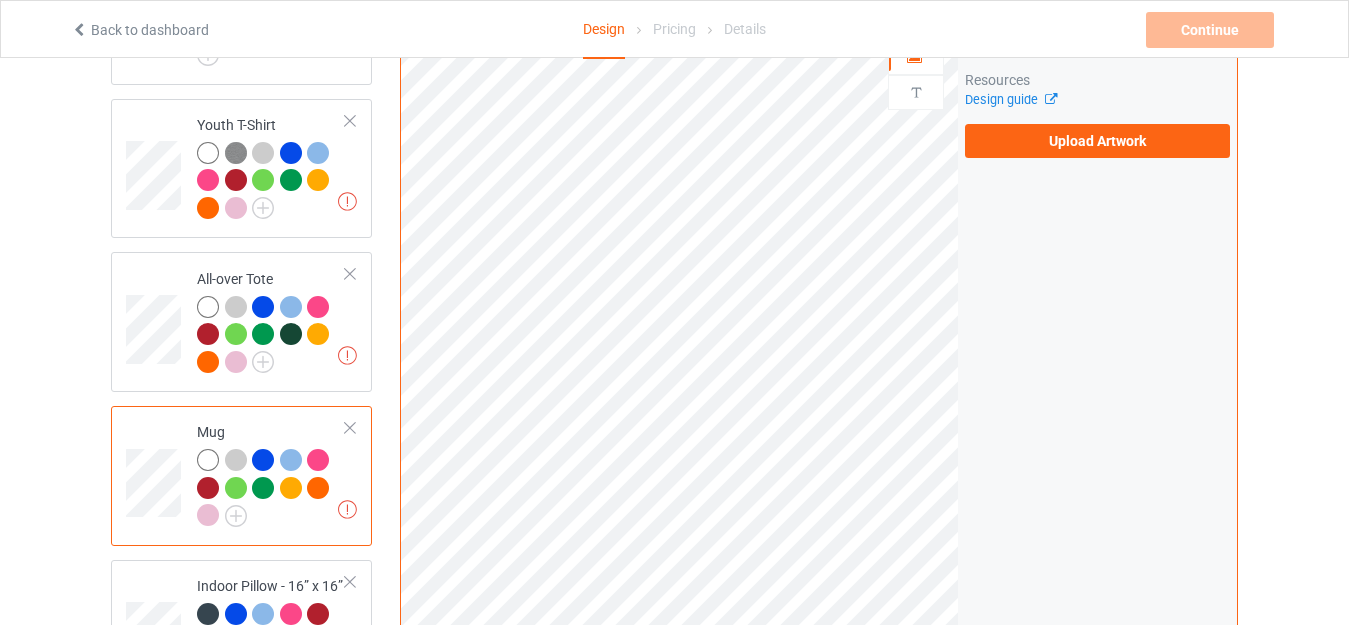 scroll, scrollTop: 1600, scrollLeft: 0, axis: vertical 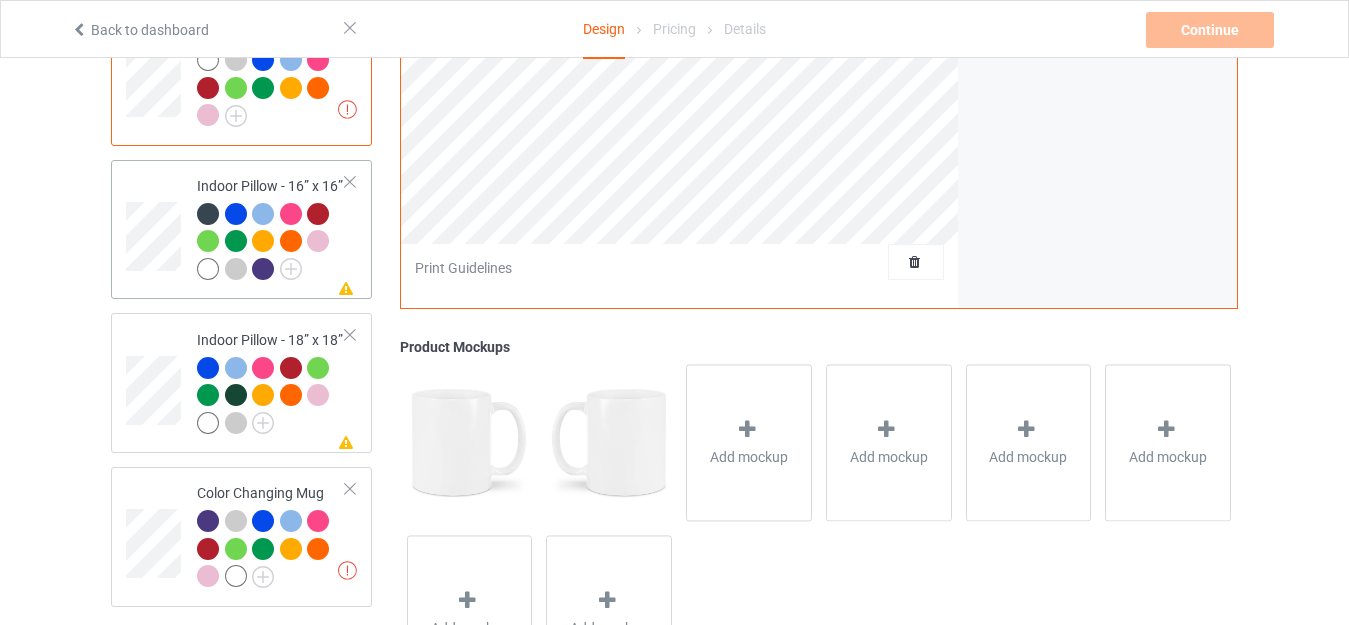 click on "Indoor Pillow - 16” x 16”" at bounding box center (271, 227) 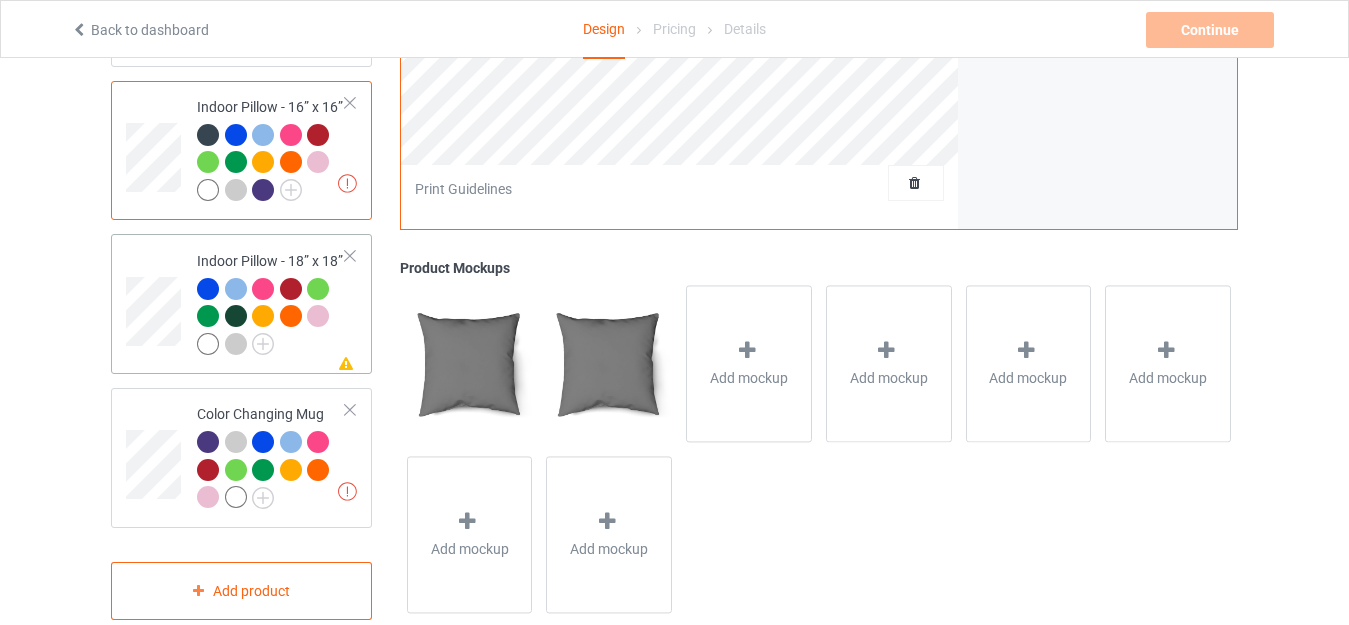 scroll, scrollTop: 1700, scrollLeft: 0, axis: vertical 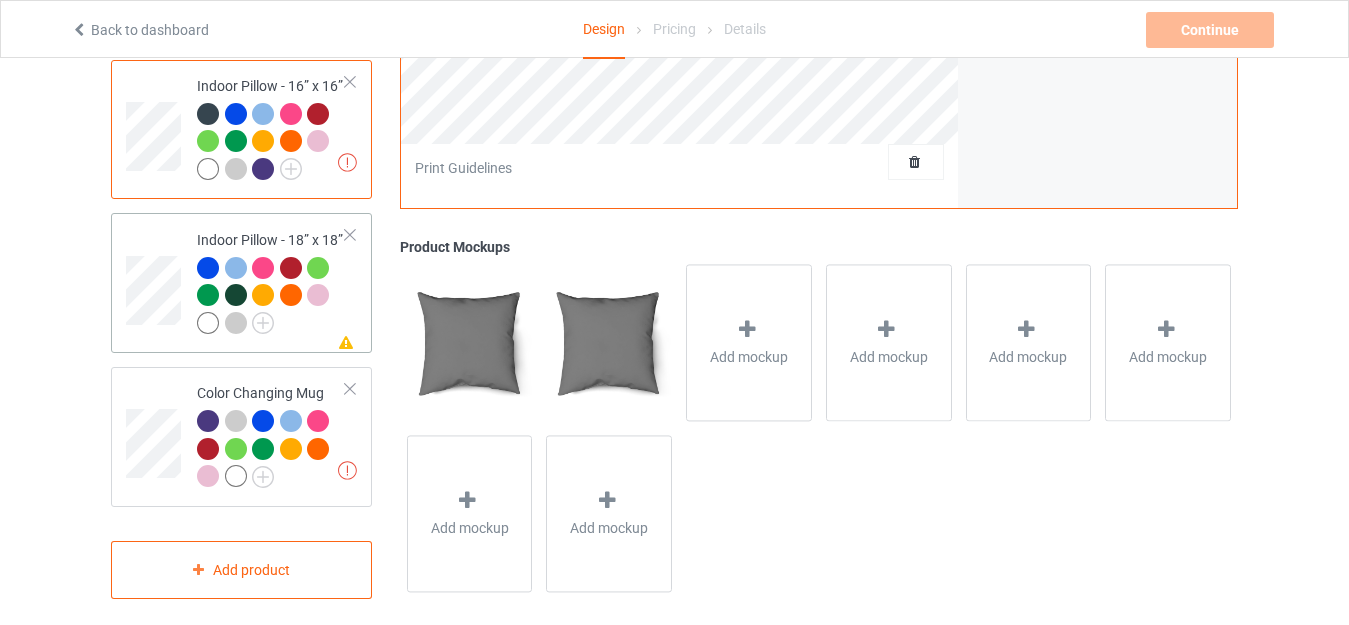 click on "Indoor Pillow - 18” x 18”" at bounding box center [271, 281] 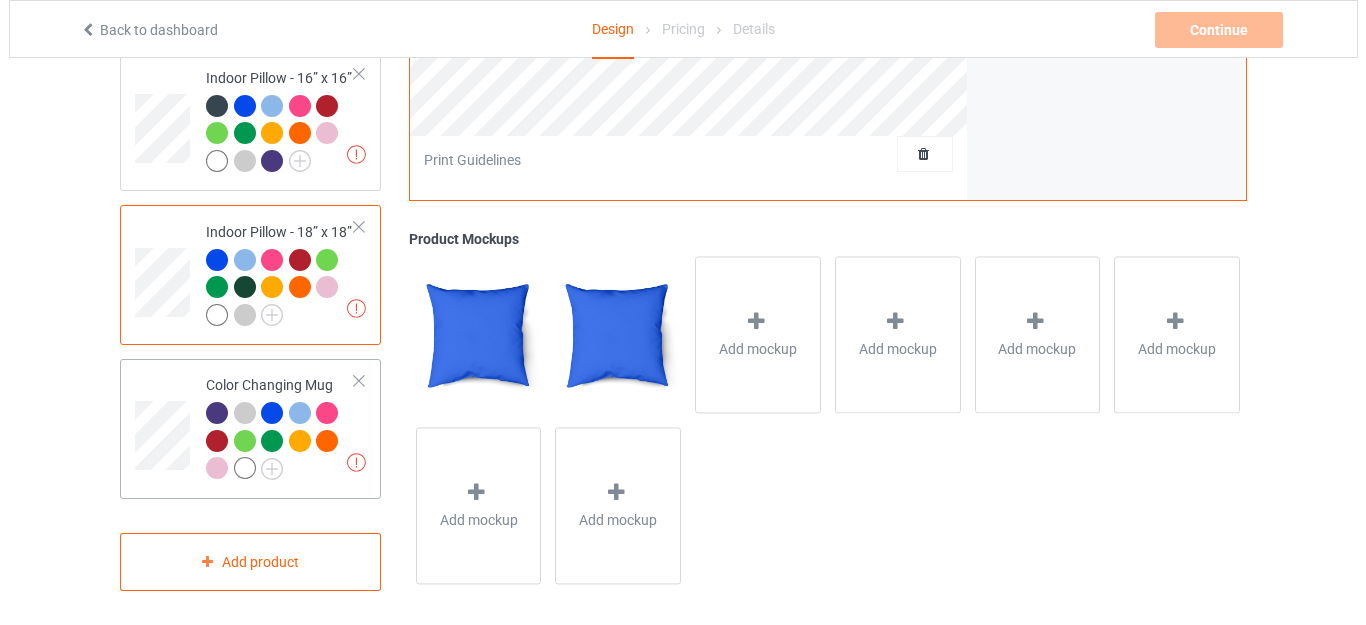scroll, scrollTop: 1709, scrollLeft: 0, axis: vertical 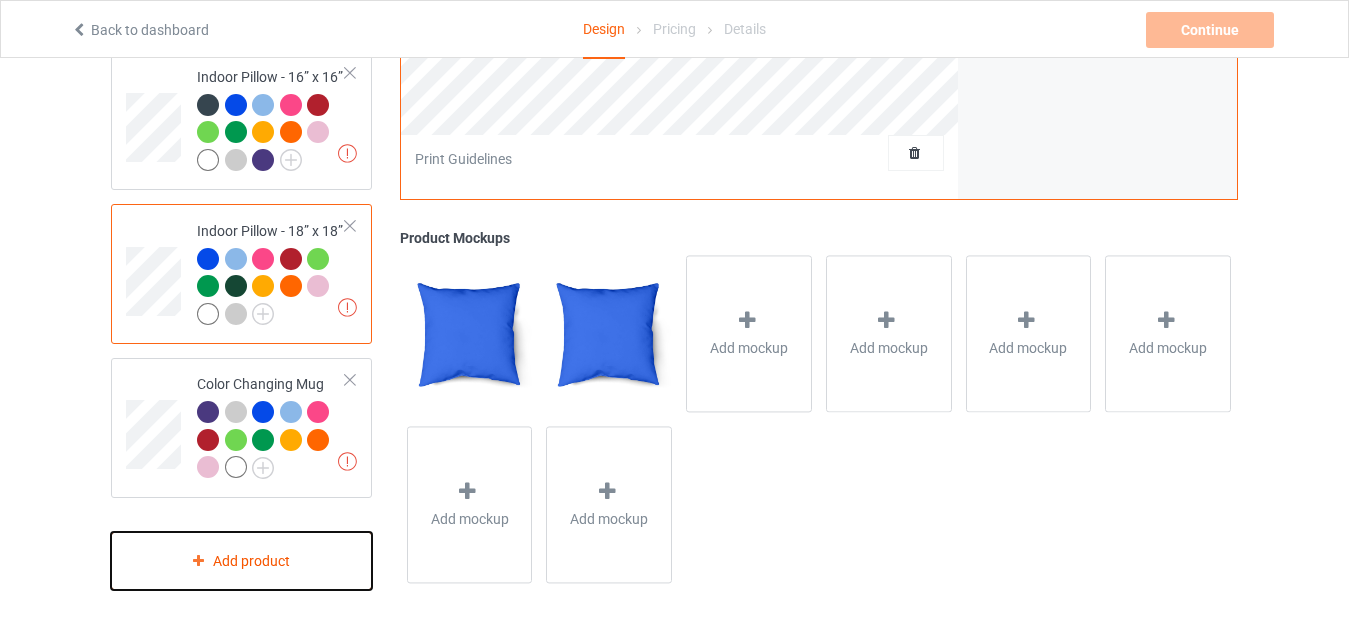 click on "Add product" at bounding box center (241, 561) 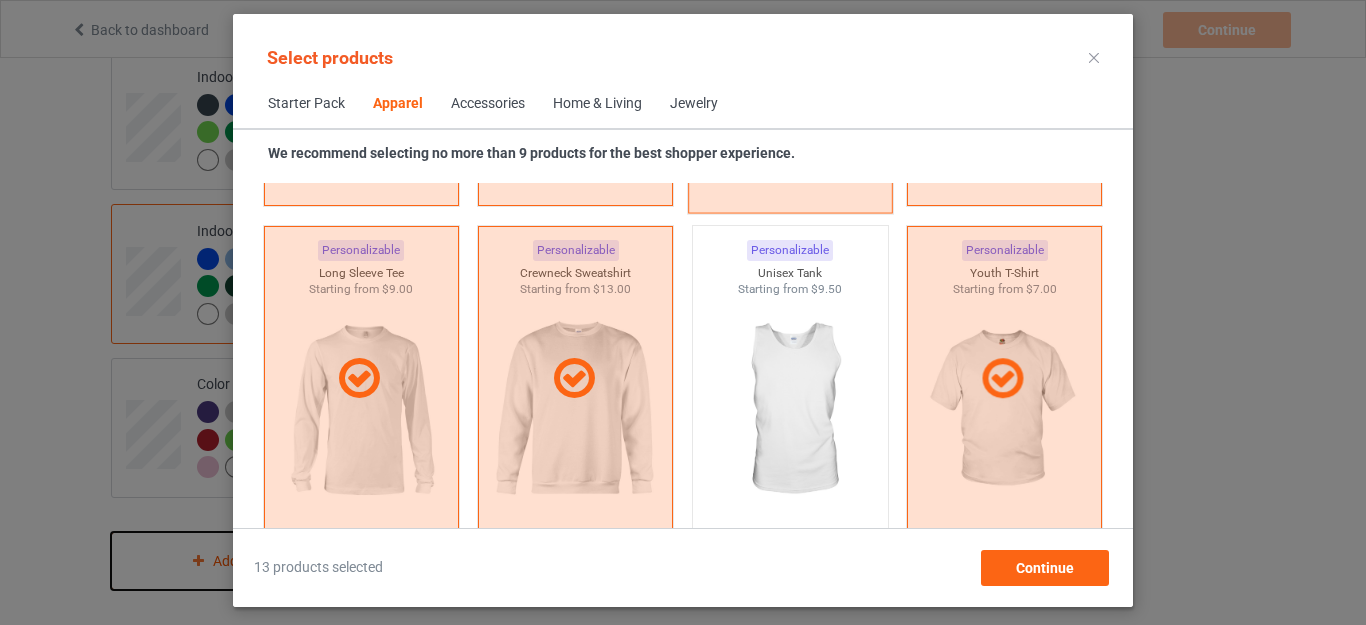 scroll, scrollTop: 1645, scrollLeft: 0, axis: vertical 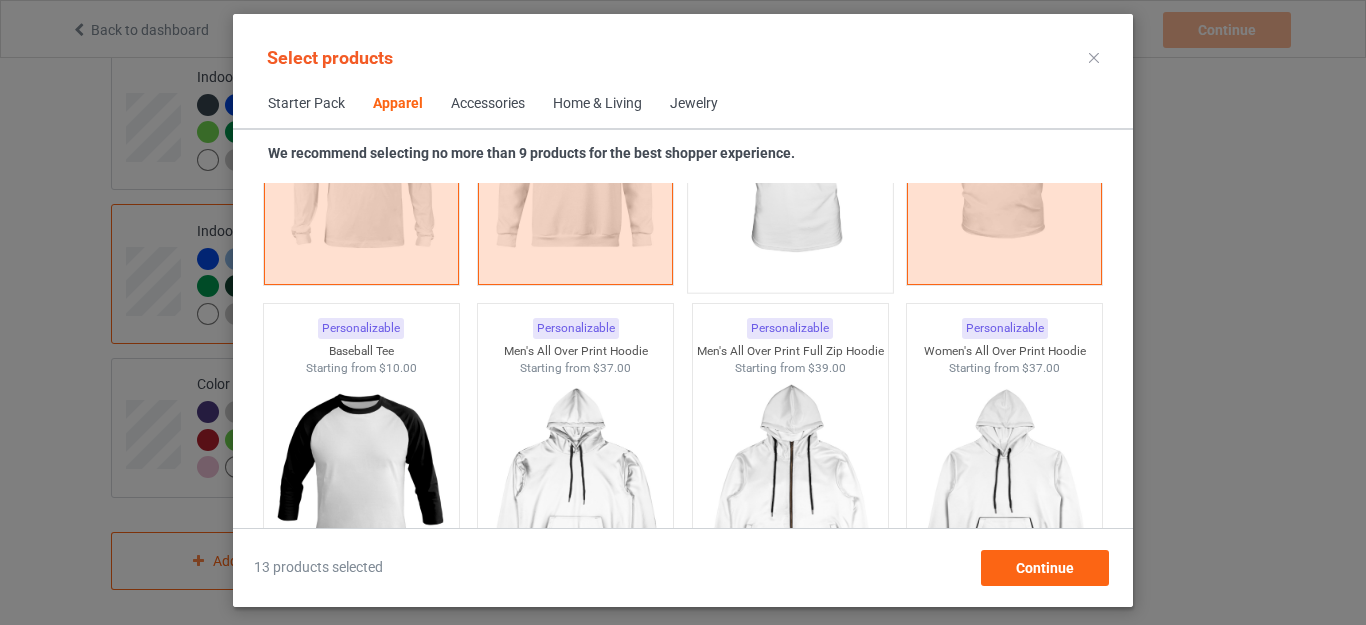 click at bounding box center [790, 164] 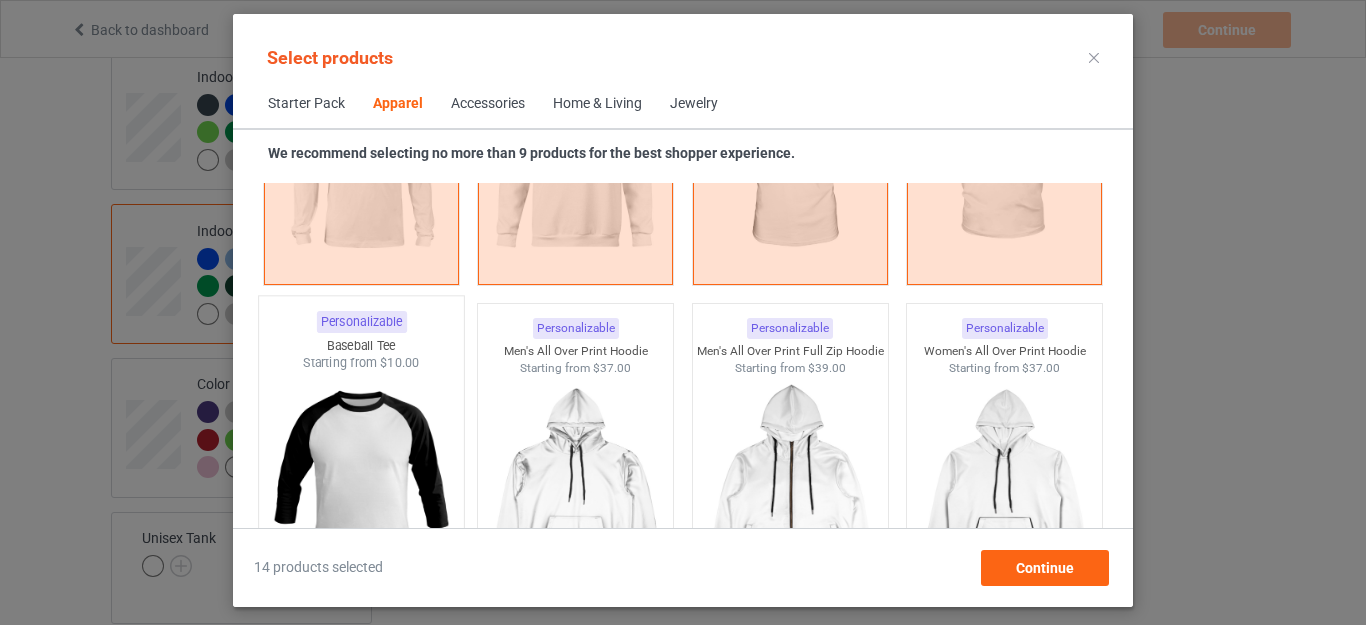 click at bounding box center [361, 489] 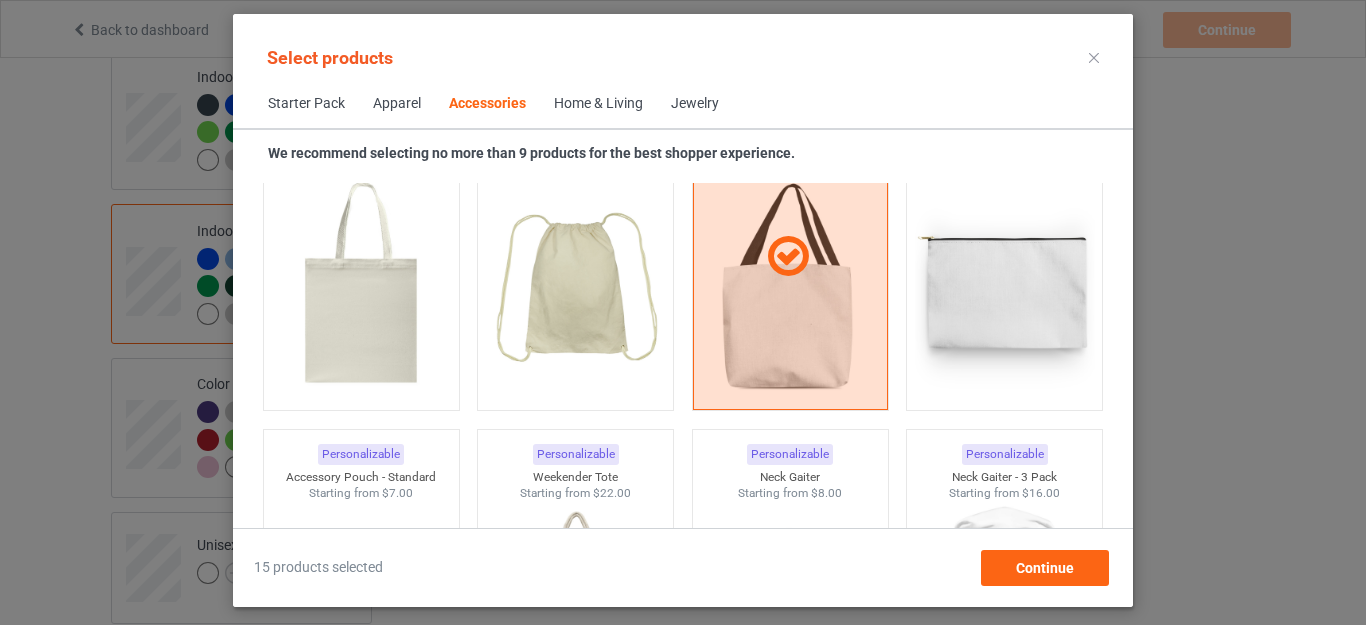 scroll, scrollTop: 6245, scrollLeft: 0, axis: vertical 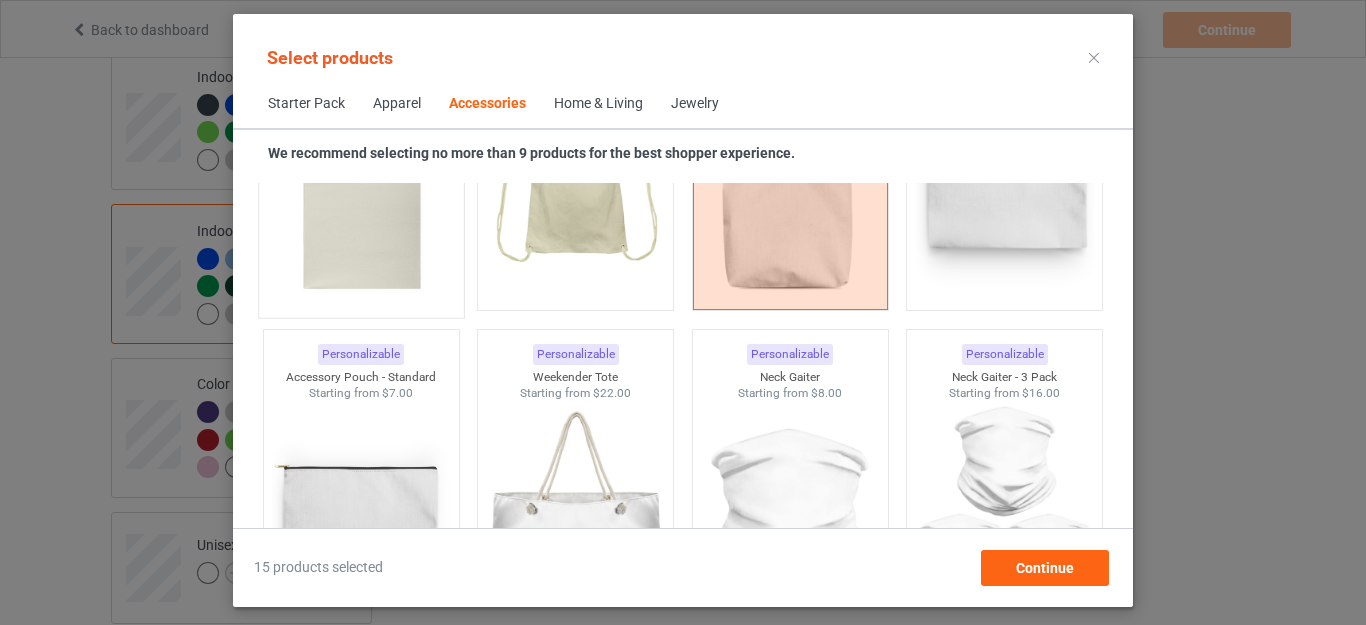 click at bounding box center [361, 189] 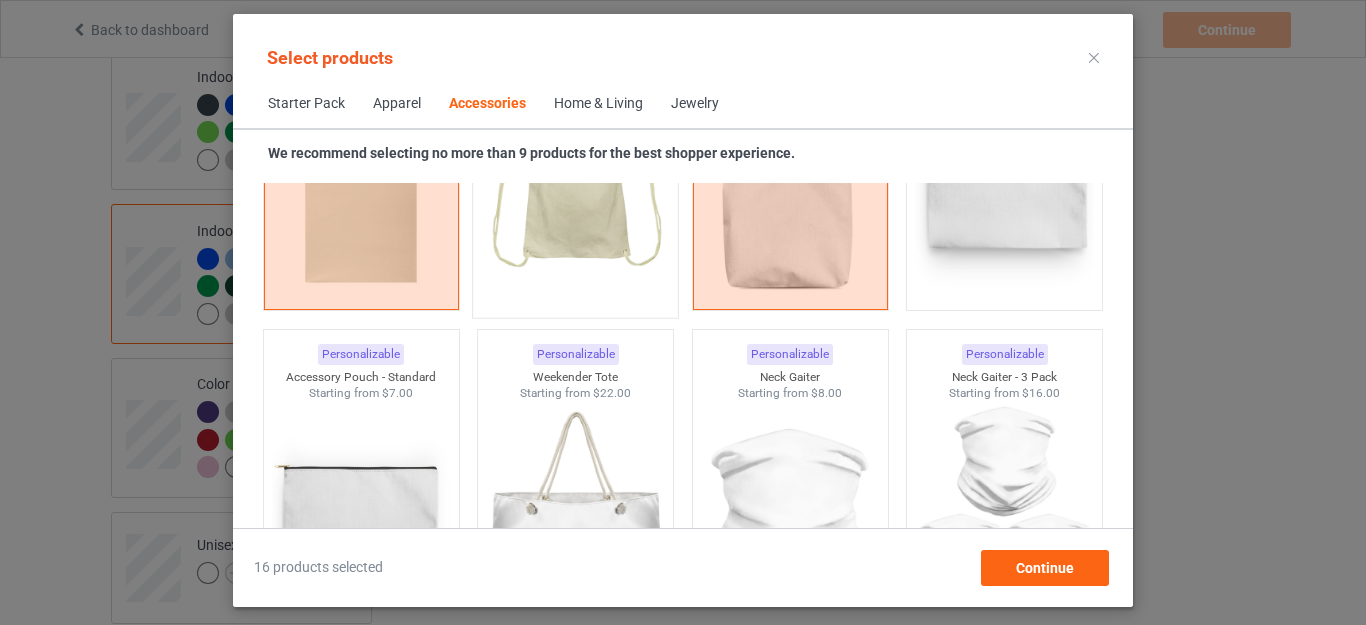 click at bounding box center (576, 189) 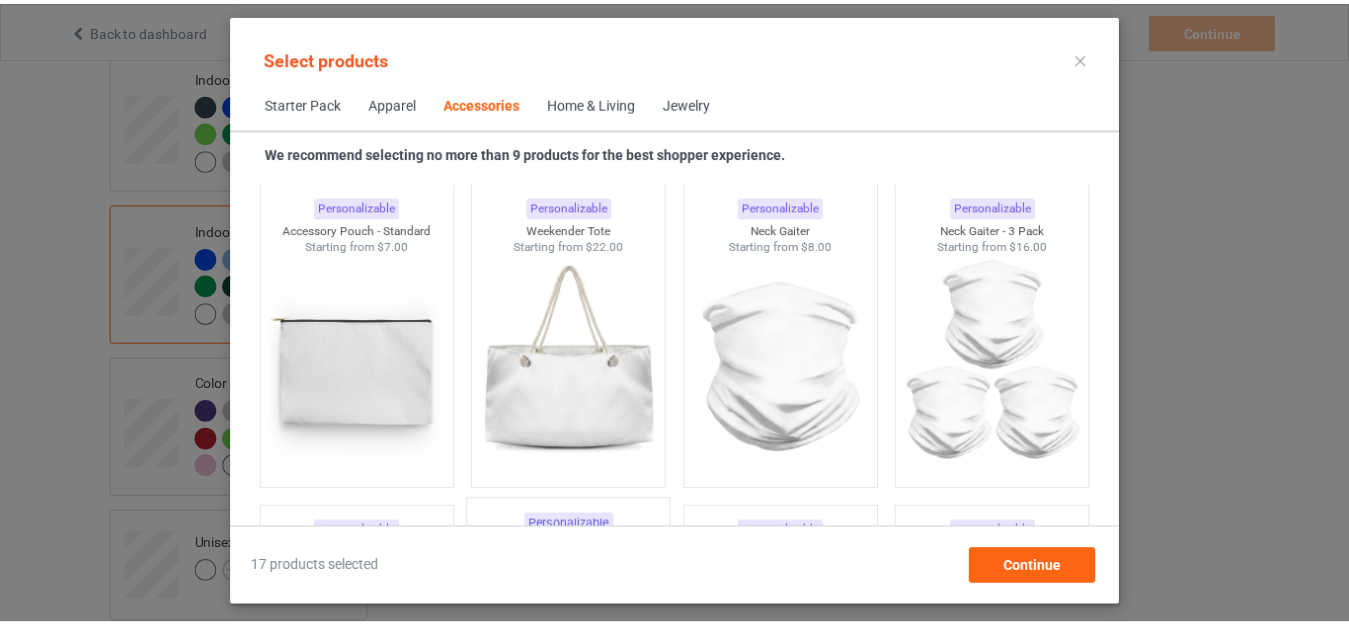 scroll, scrollTop: 6545, scrollLeft: 0, axis: vertical 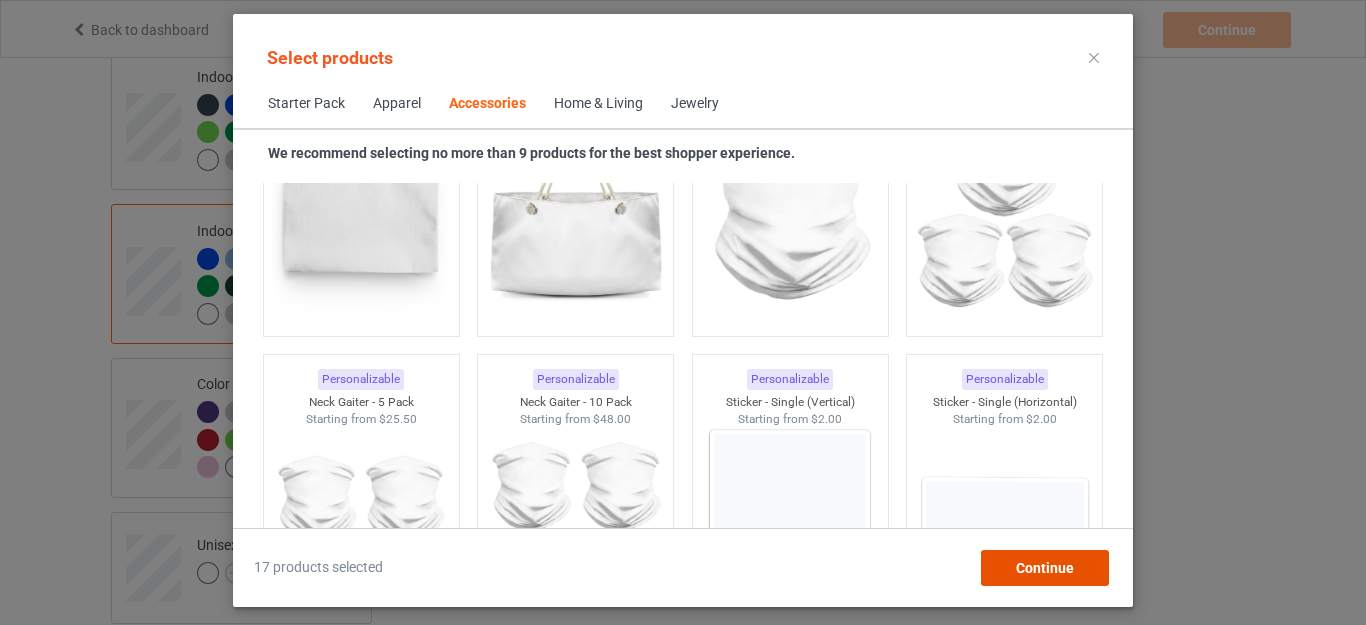 click on "Continue" at bounding box center (1045, 568) 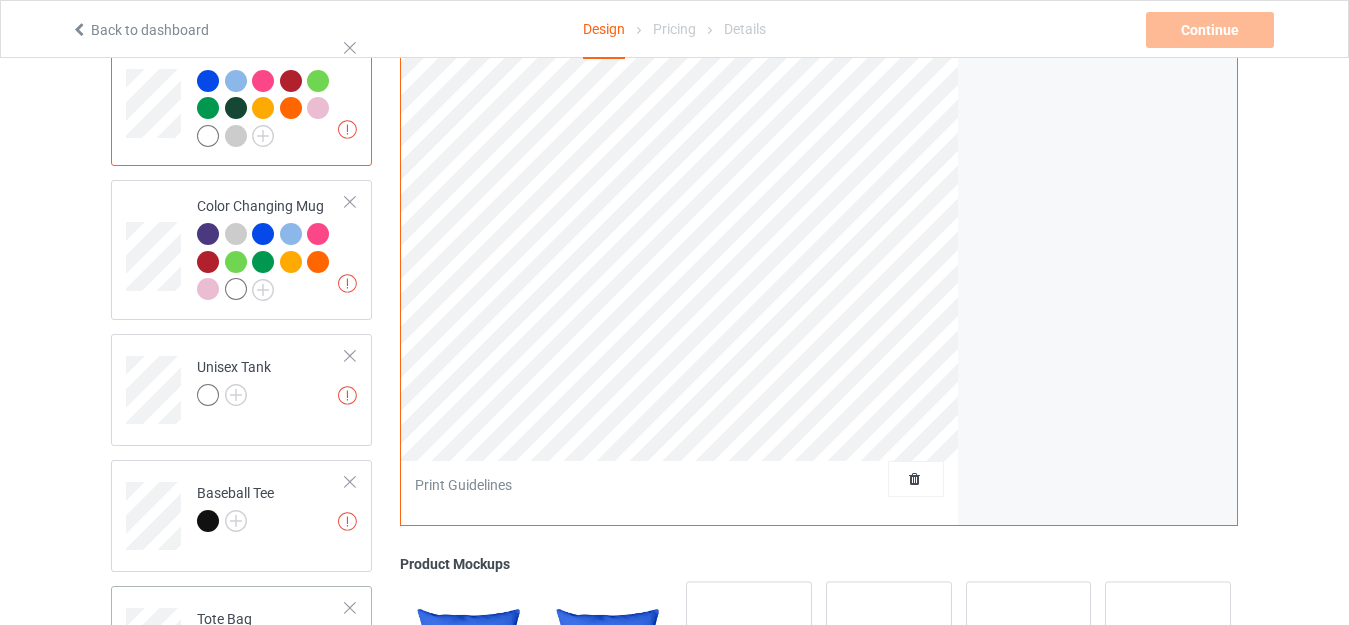scroll, scrollTop: 2109, scrollLeft: 0, axis: vertical 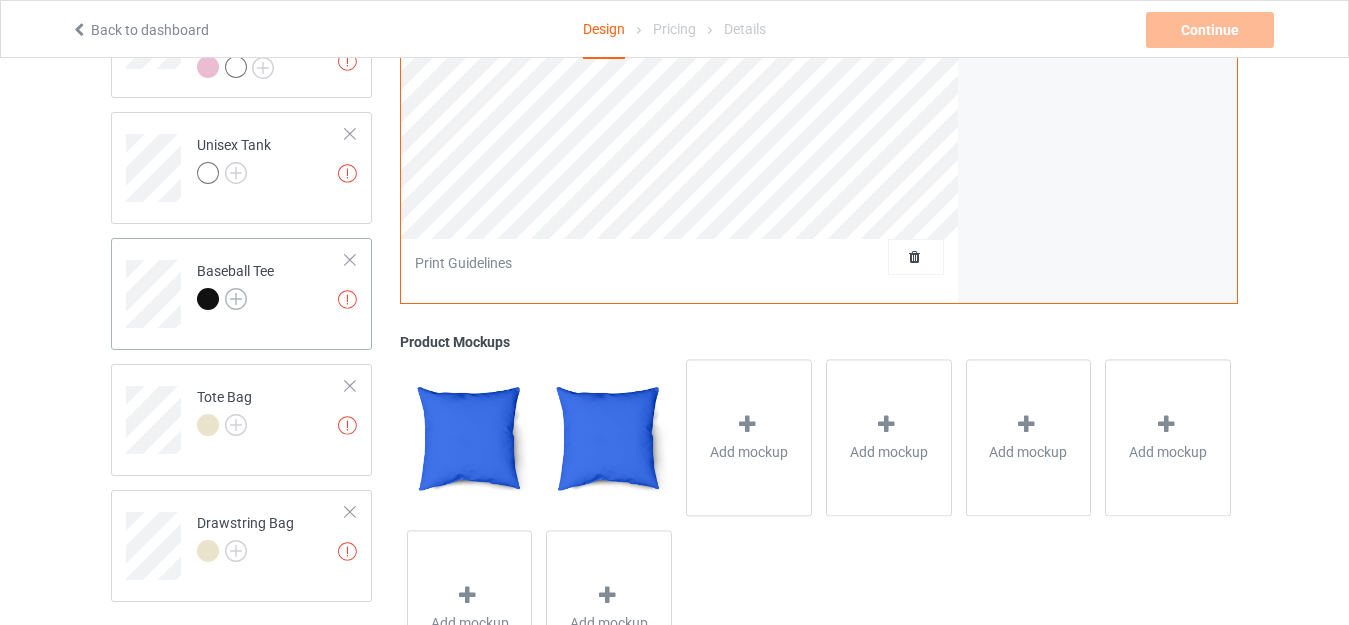 click at bounding box center [236, 299] 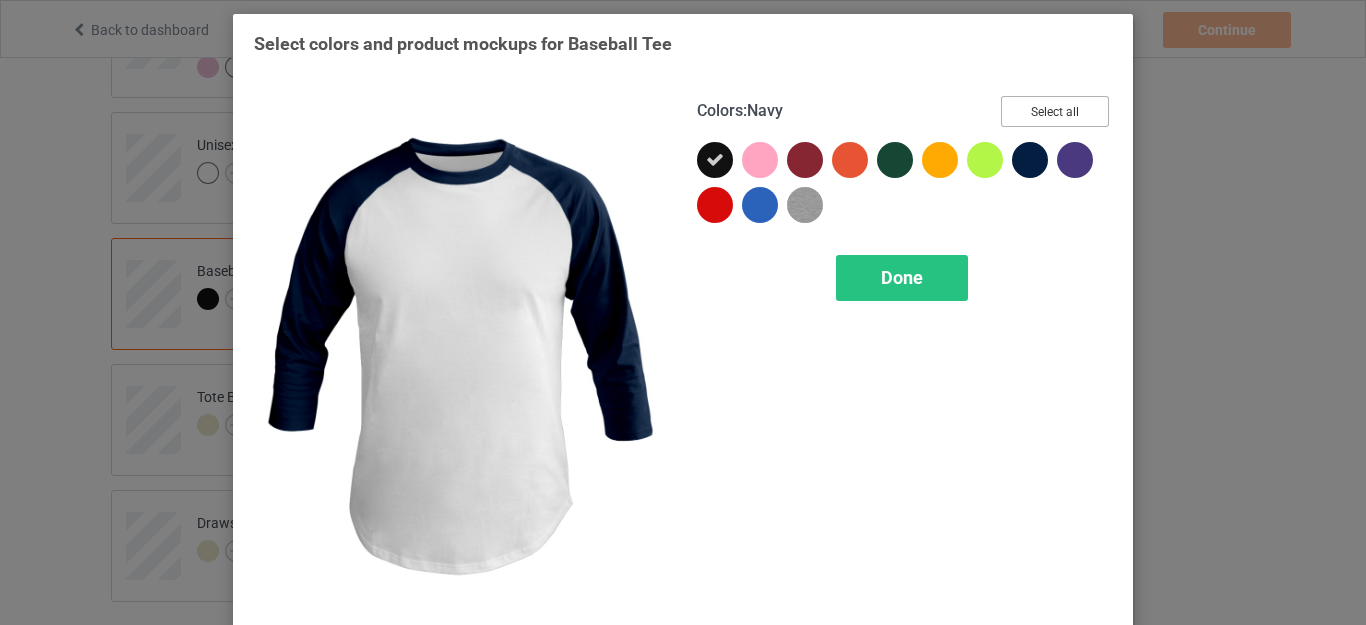 click on "Select all" at bounding box center [1055, 111] 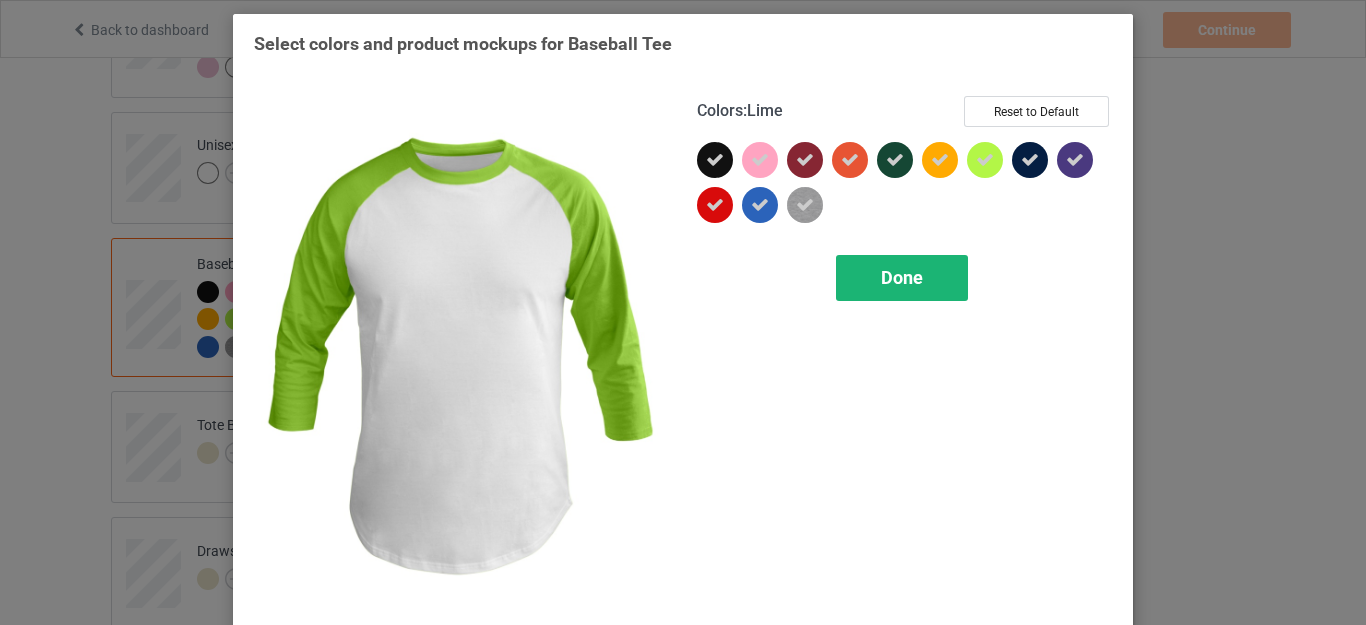 click on "Done" at bounding box center [902, 277] 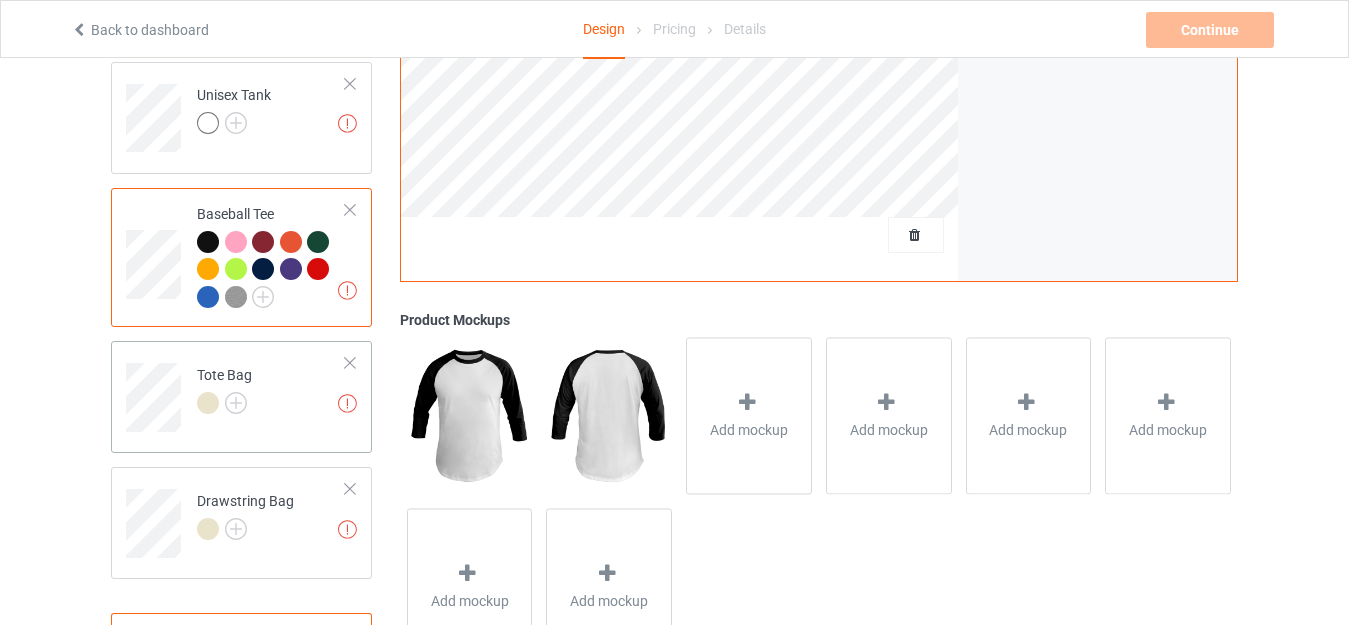 scroll, scrollTop: 2209, scrollLeft: 0, axis: vertical 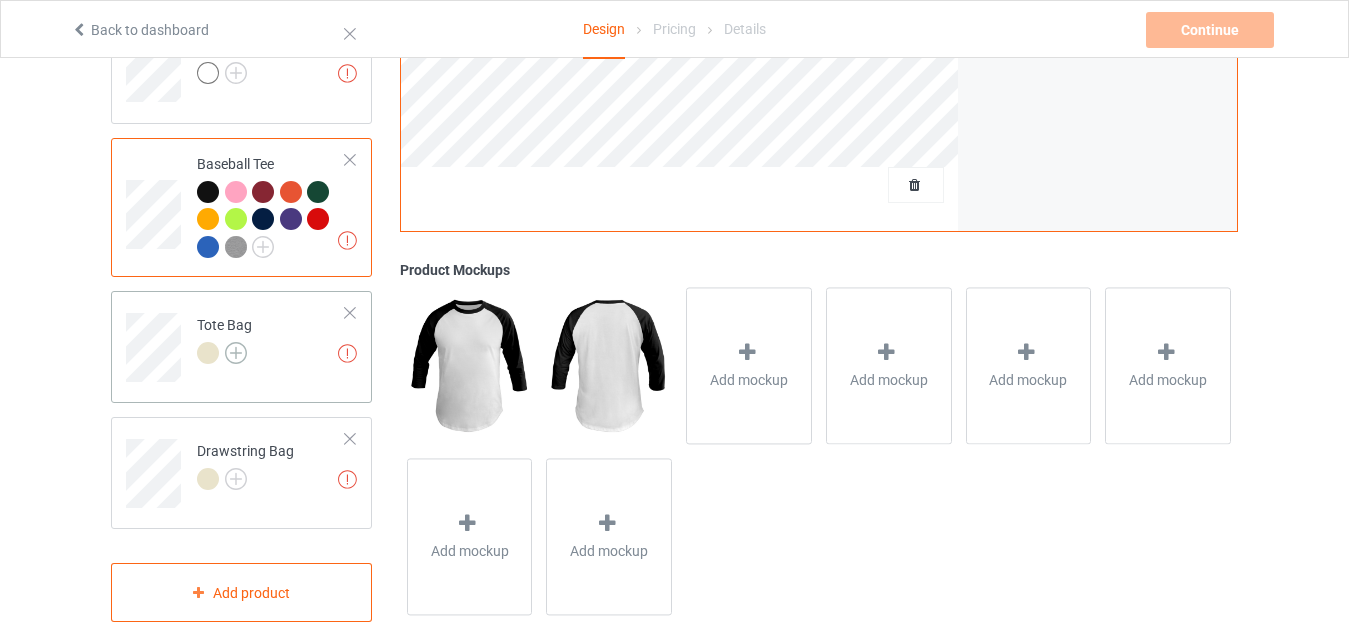 click at bounding box center (236, 353) 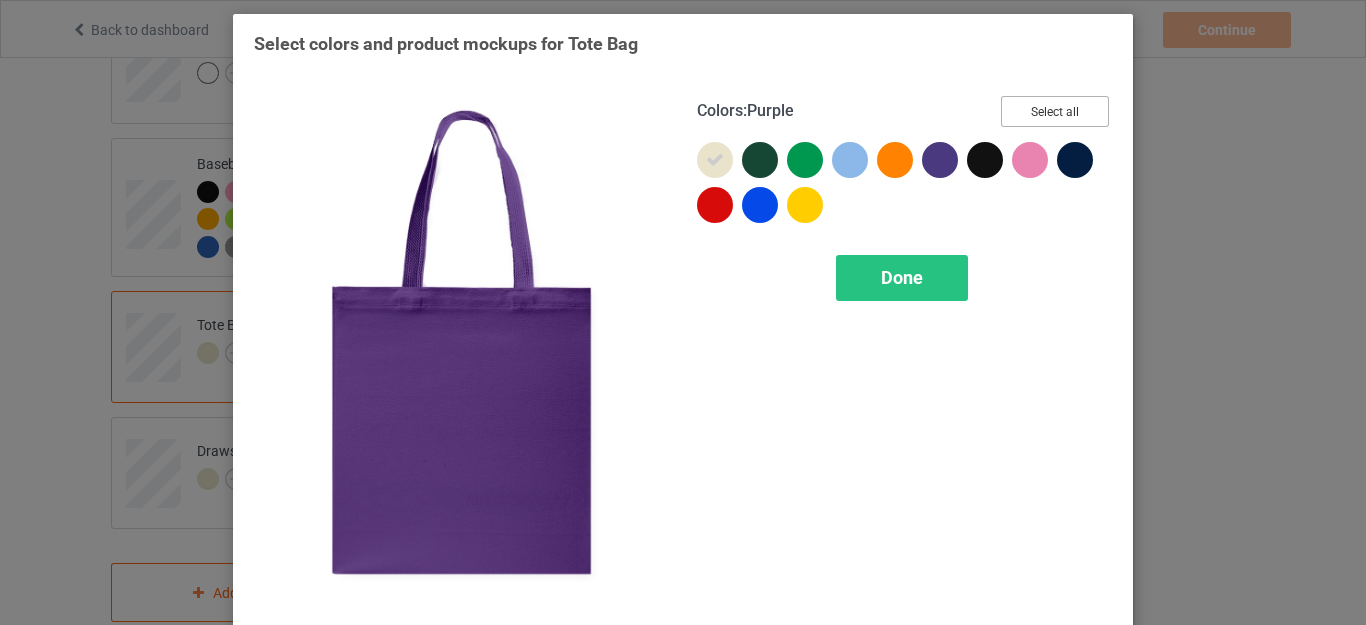 click on "Select all" at bounding box center [1055, 111] 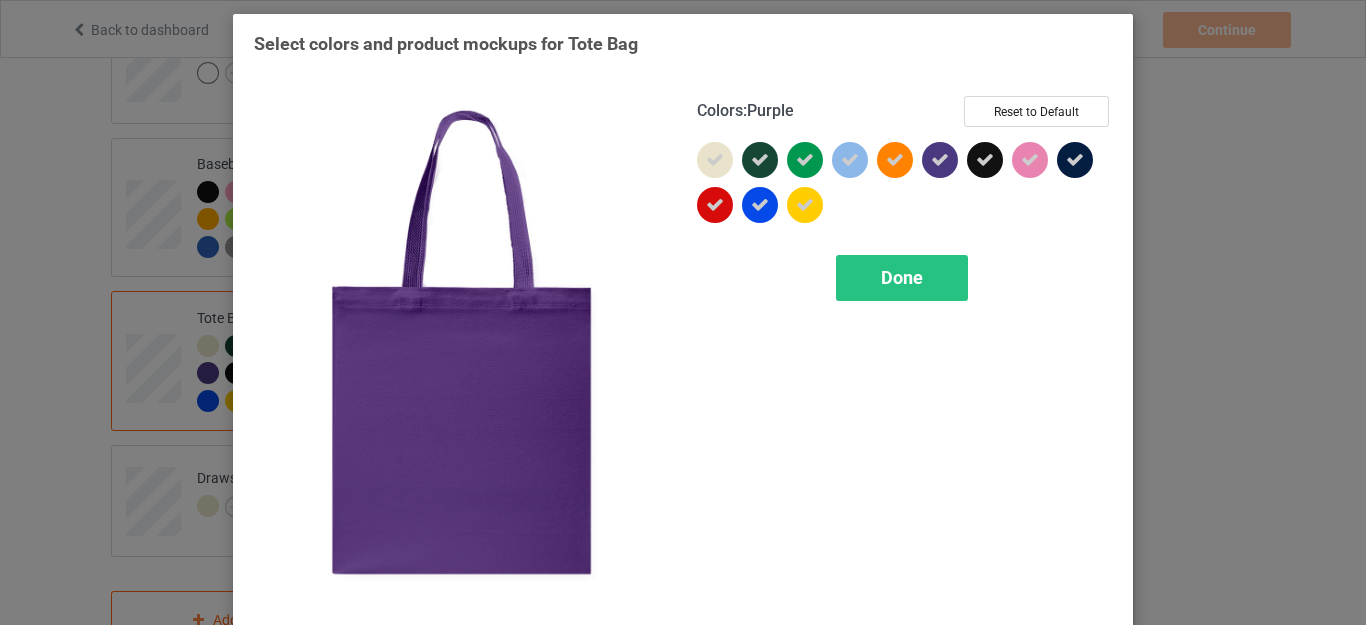 click at bounding box center (985, 160) 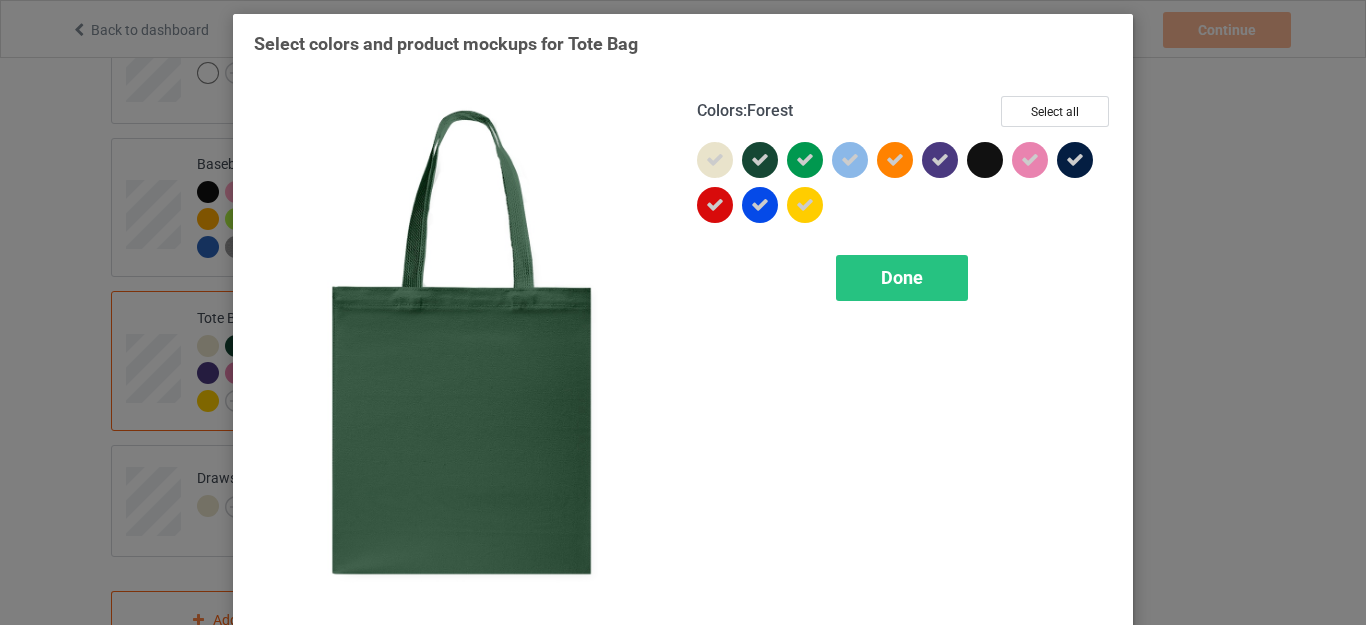 click at bounding box center [760, 160] 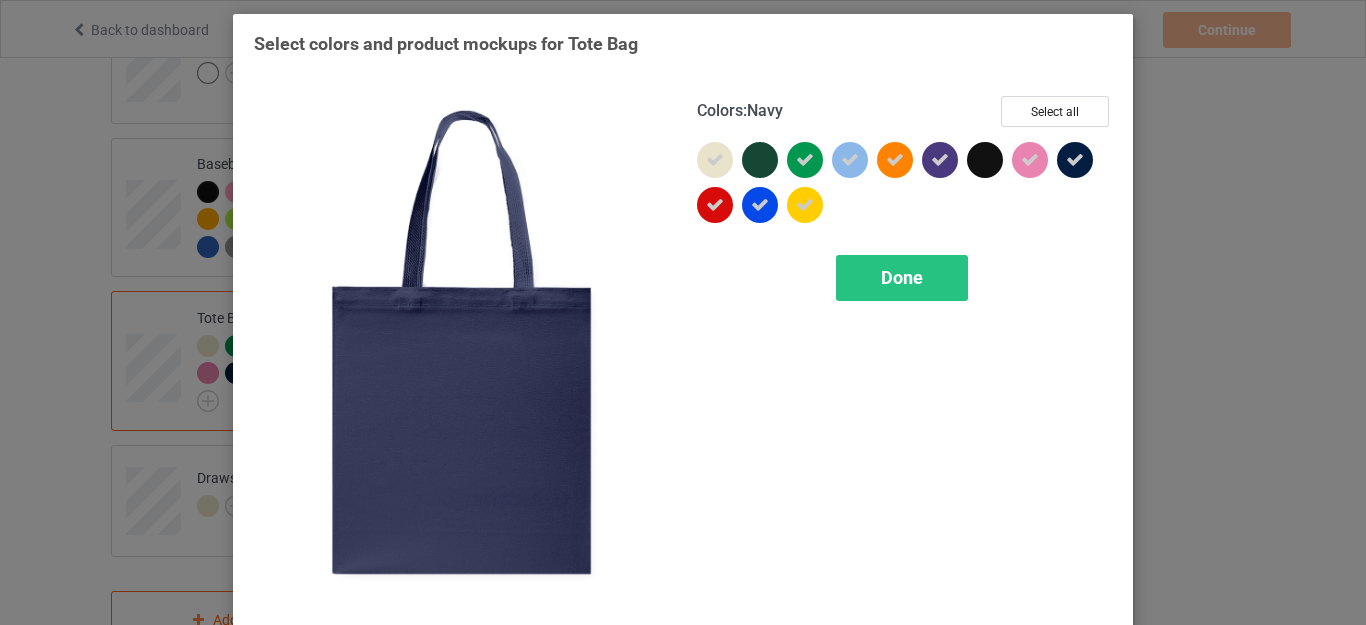click at bounding box center (1075, 160) 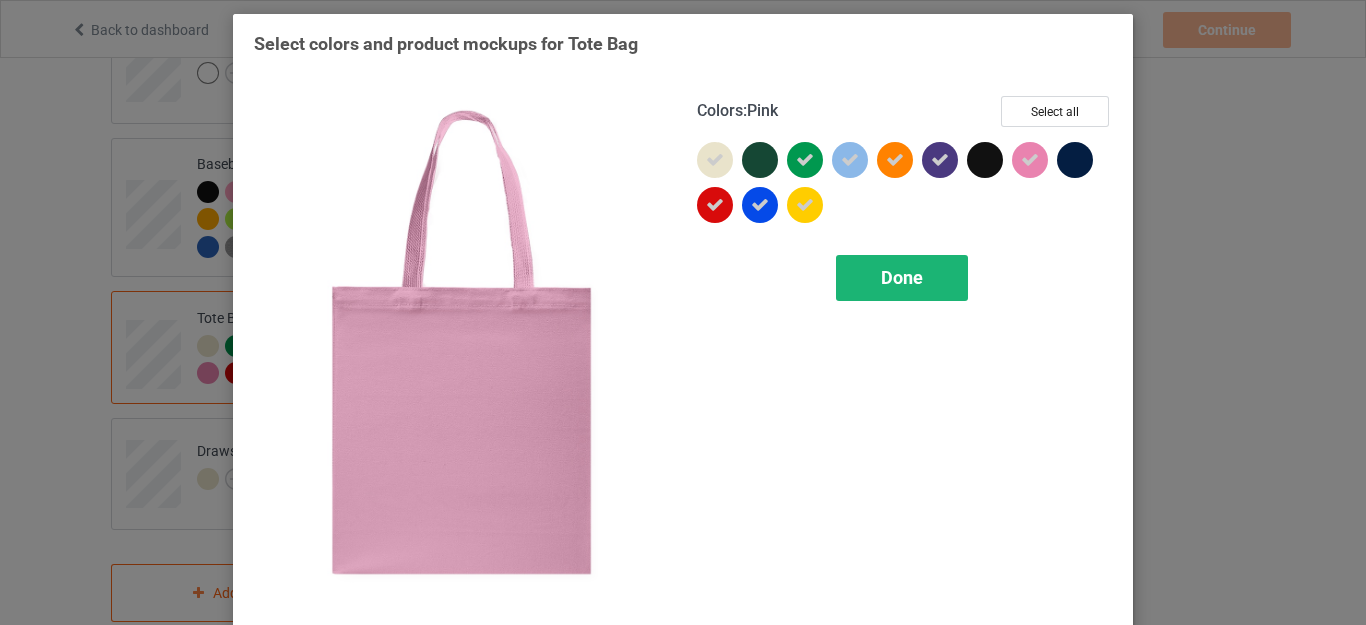 click on "Done" at bounding box center [902, 277] 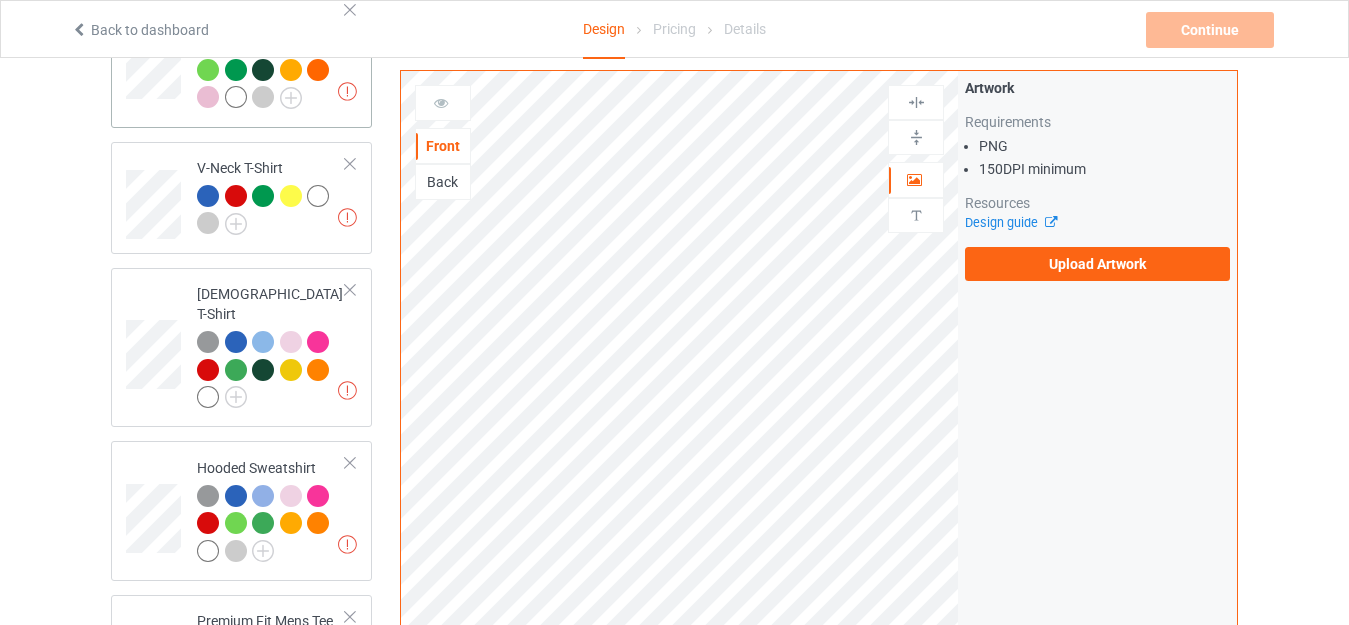 scroll, scrollTop: 0, scrollLeft: 0, axis: both 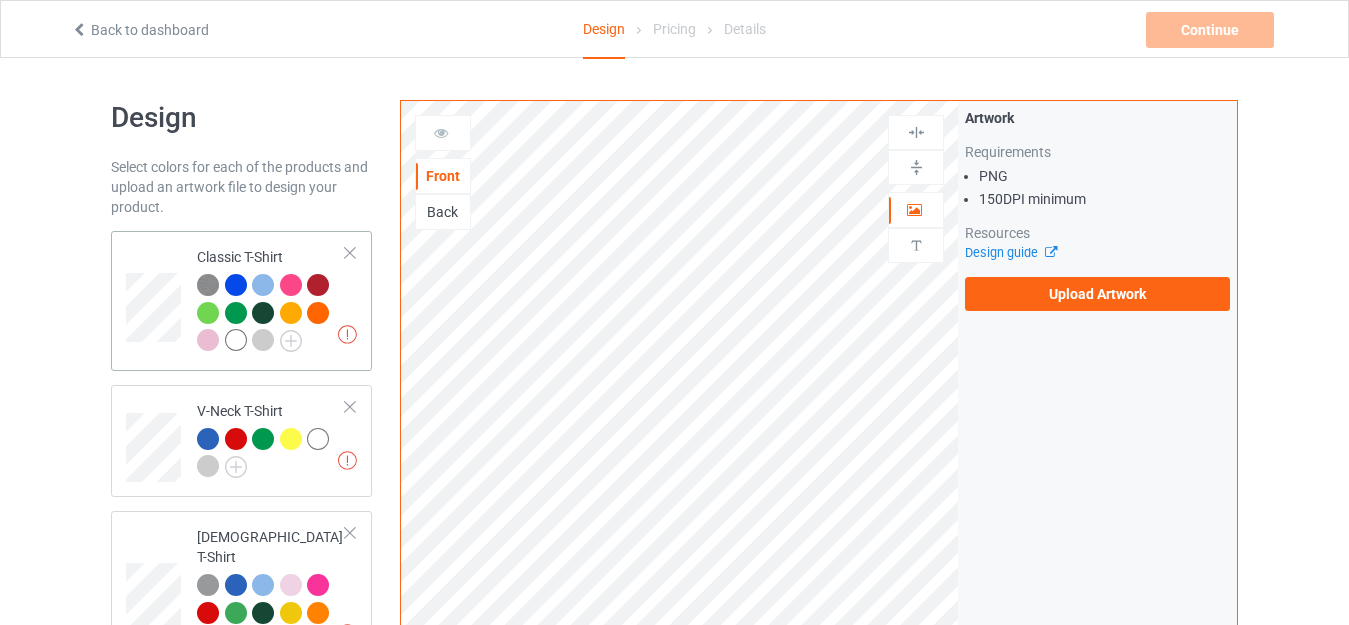 click on "Missing artworks Classic T-Shirt" at bounding box center (271, 301) 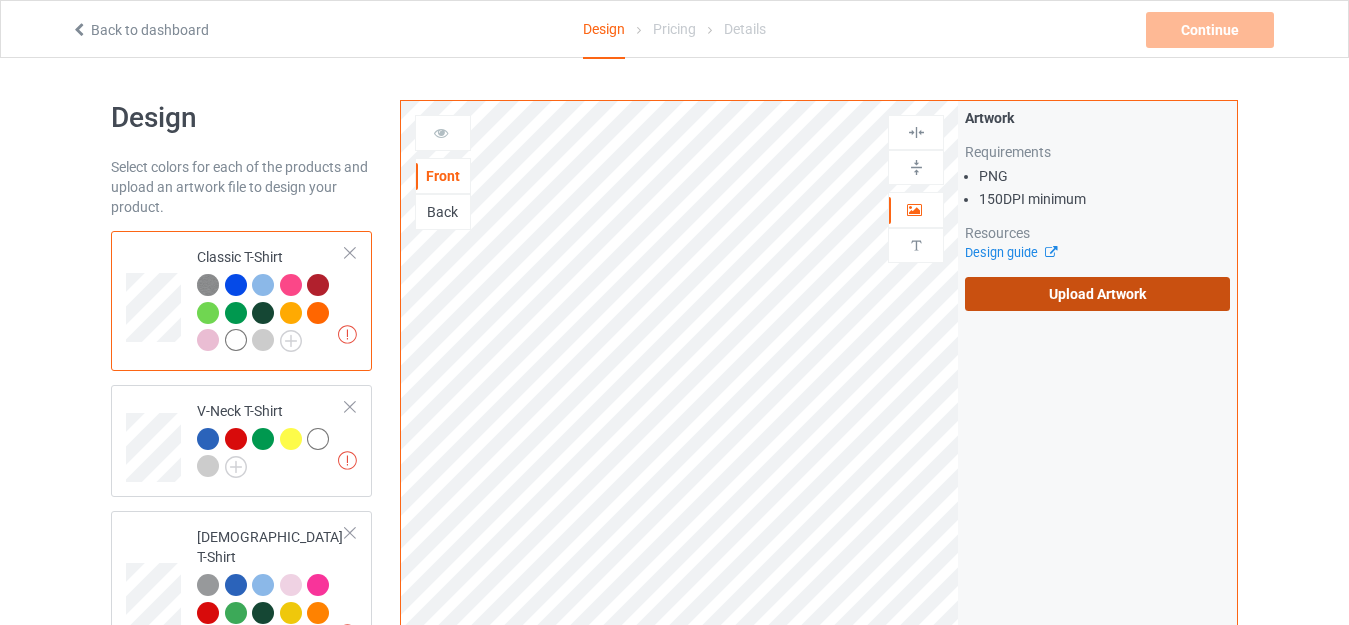 click on "Upload Artwork" at bounding box center [1097, 294] 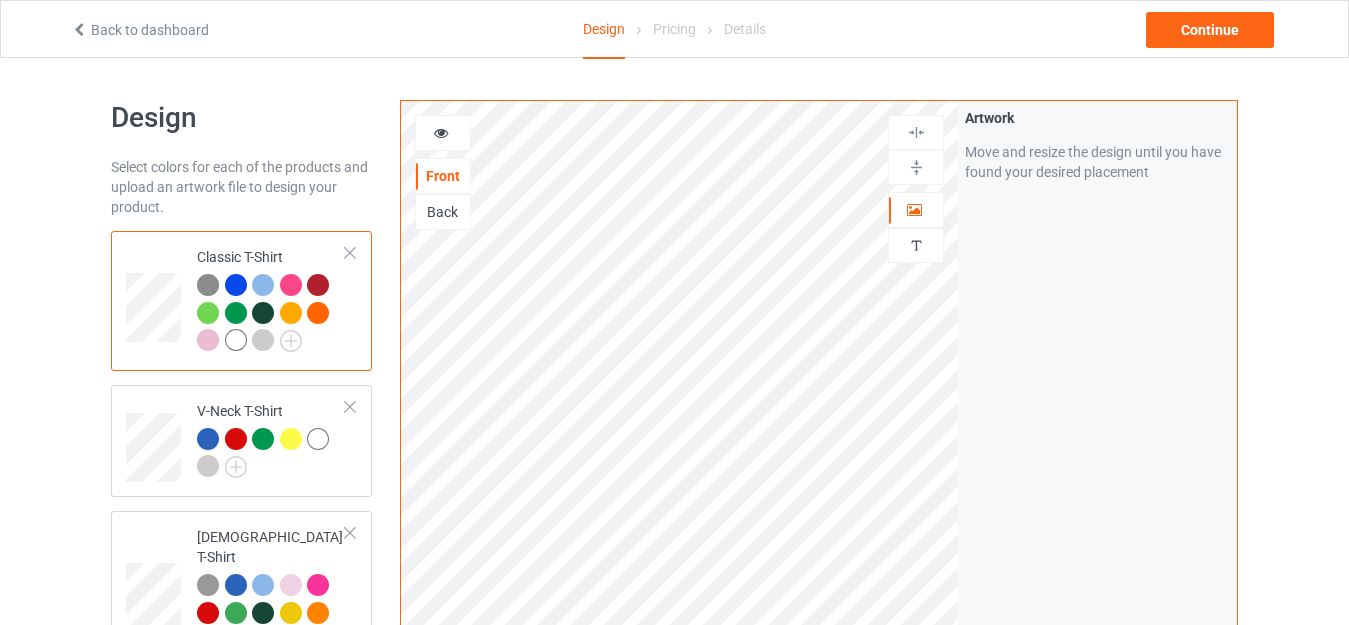 click at bounding box center [236, 340] 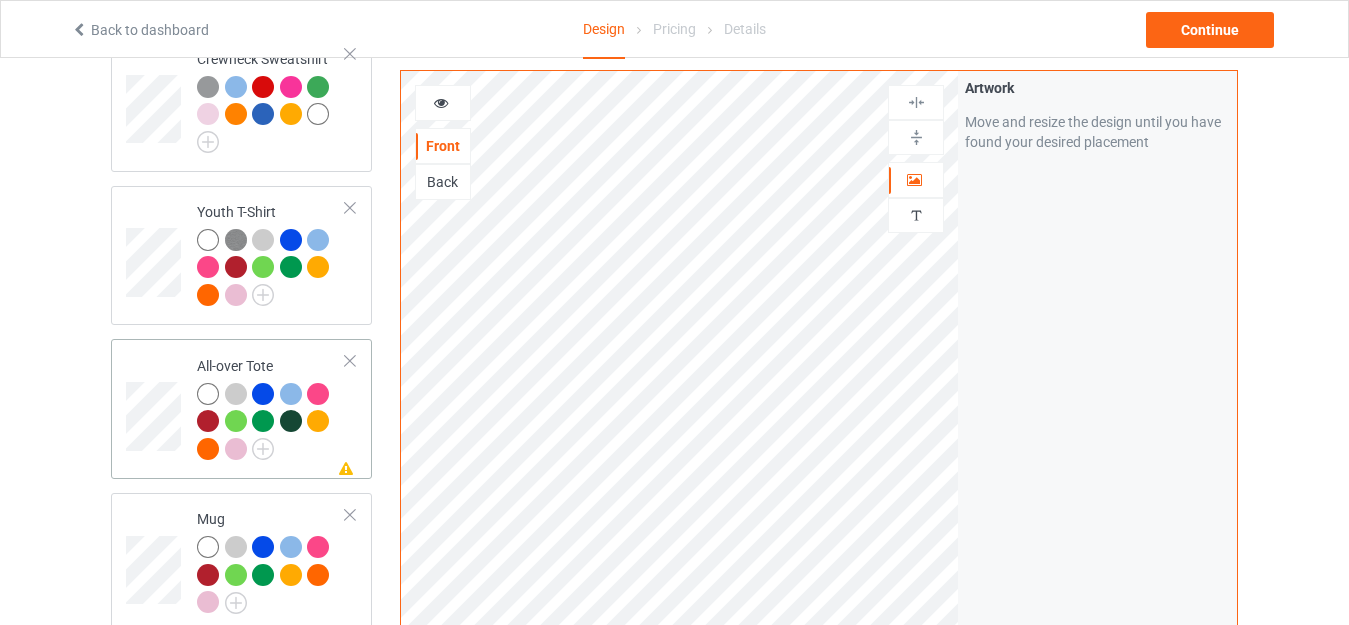scroll, scrollTop: 1100, scrollLeft: 0, axis: vertical 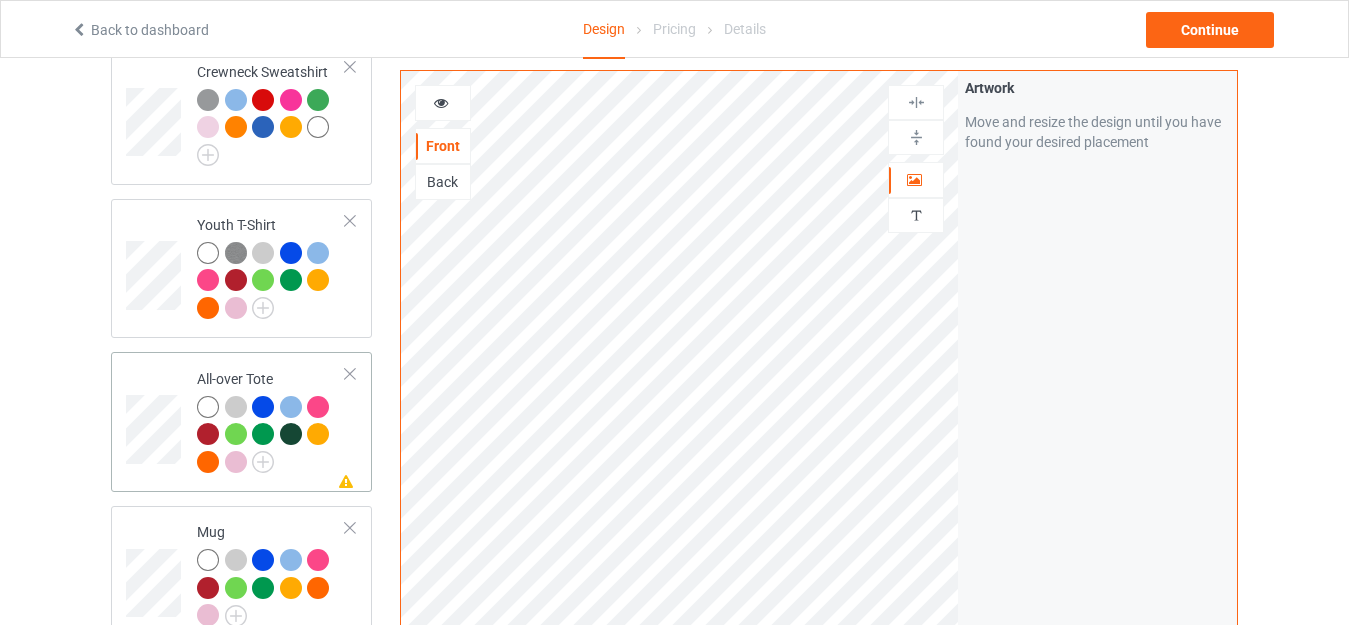 click on "Missing artwork on 1 side(s) All-over Tote" at bounding box center [271, 422] 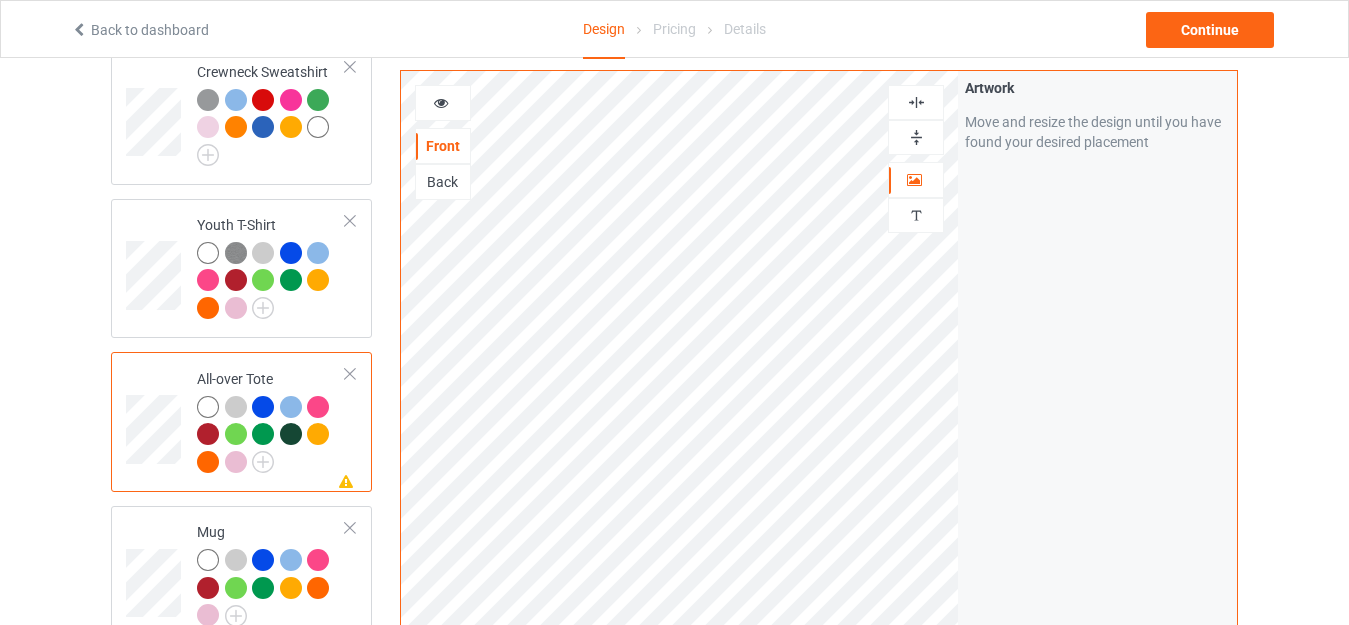 click at bounding box center (916, 137) 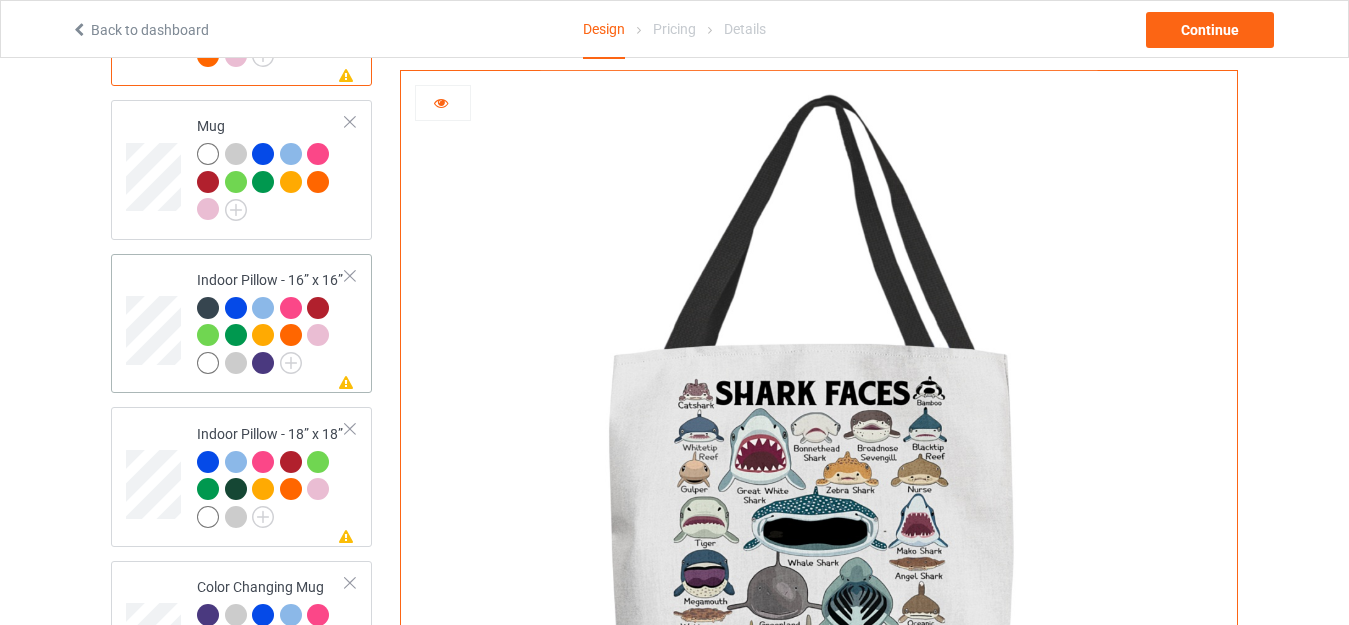 scroll, scrollTop: 1600, scrollLeft: 0, axis: vertical 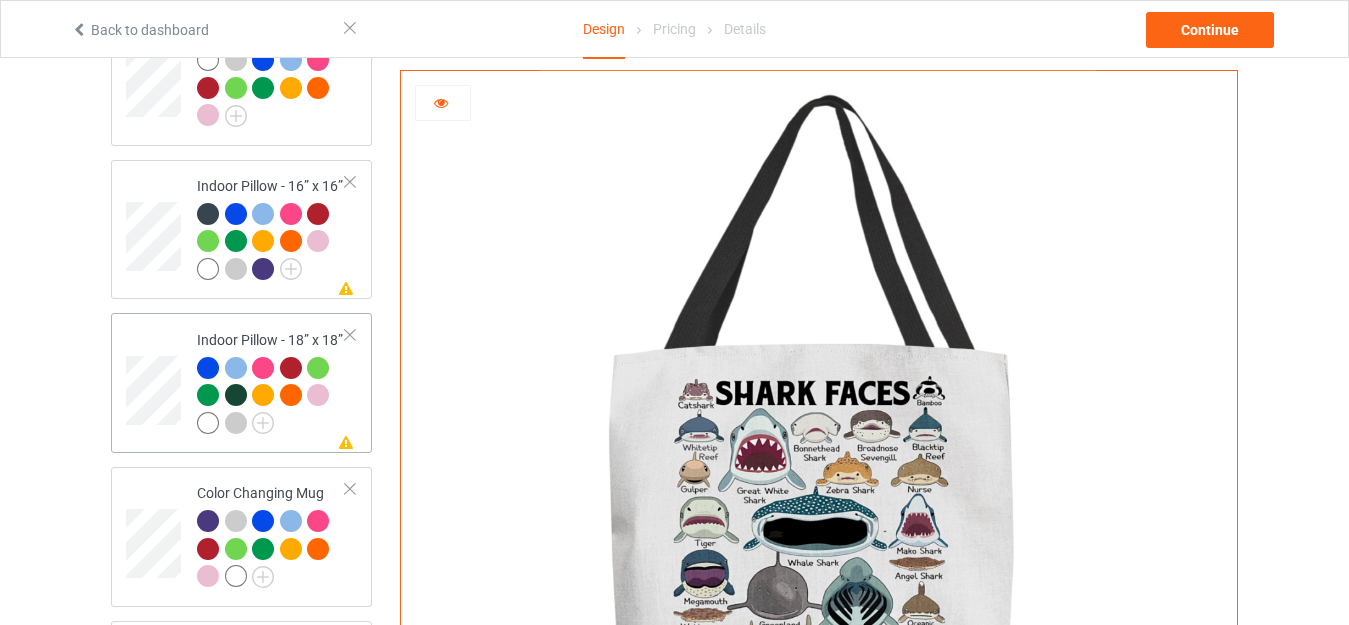 click on "Indoor Pillow - 18” x 18”" at bounding box center [271, 381] 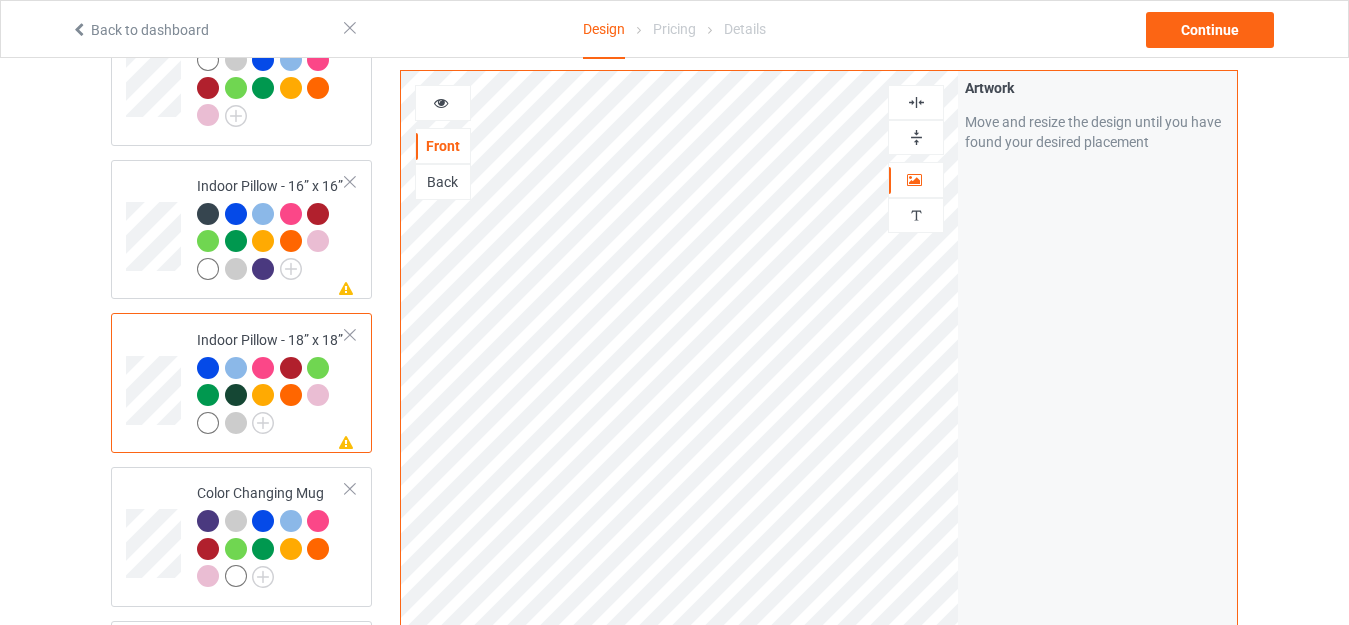 click at bounding box center [441, 100] 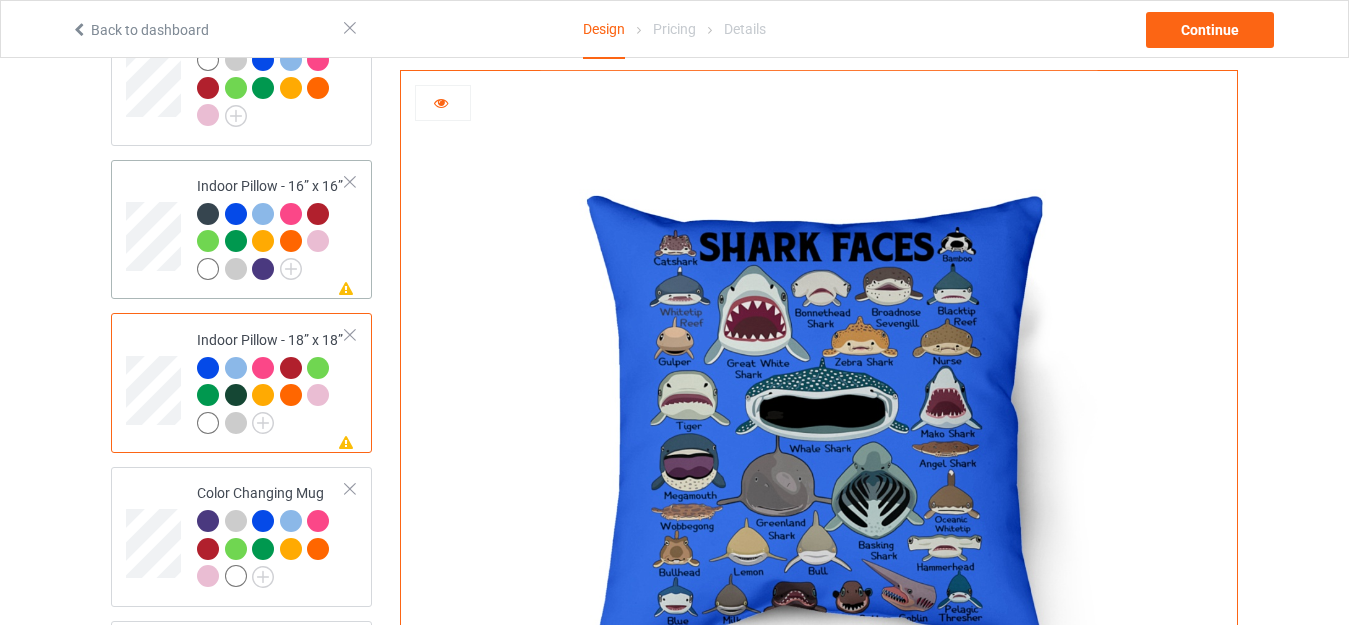 click on "Missing artwork on 1 side(s) Indoor Pillow - 16” x 16”" at bounding box center [271, 230] 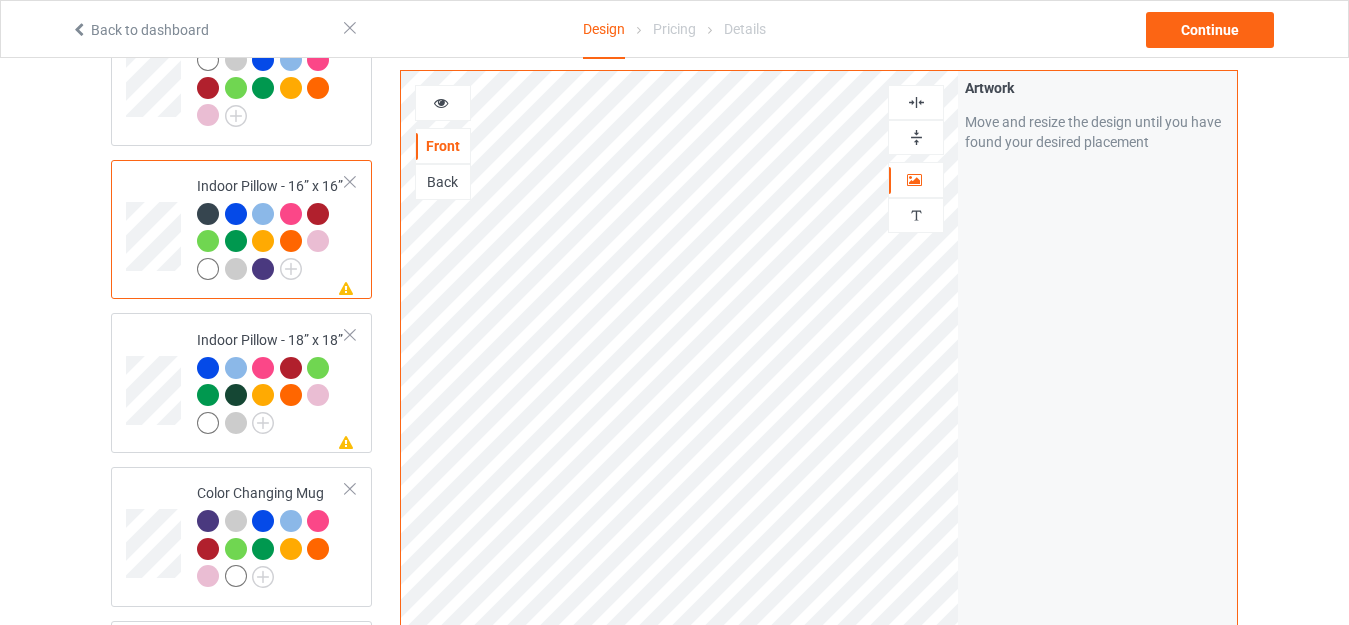 click at bounding box center [916, 137] 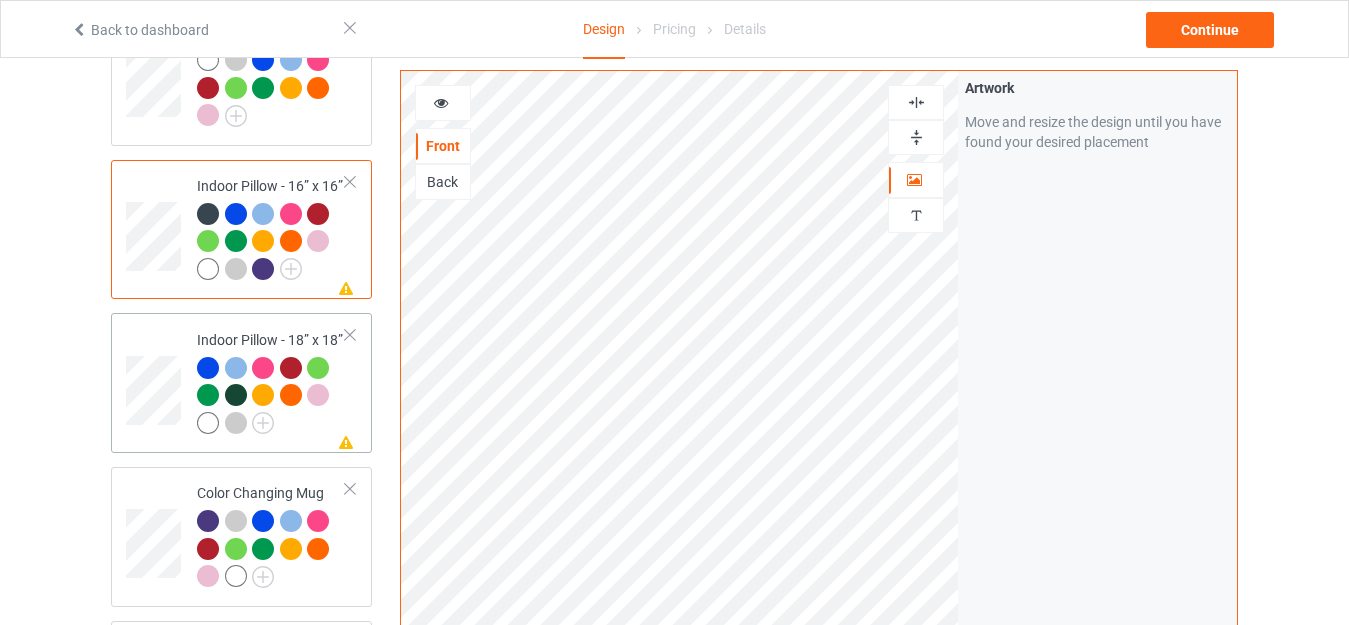 click on "Indoor Pillow - 18” x 18”" at bounding box center [271, 381] 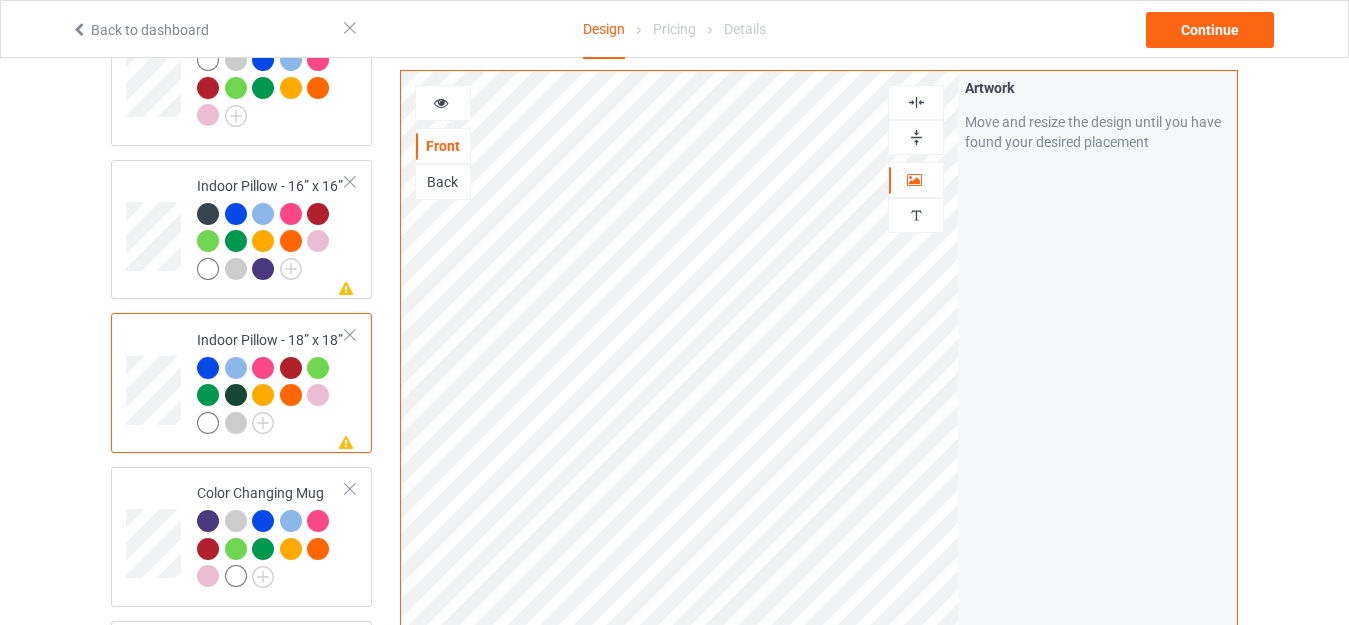 click at bounding box center (916, 137) 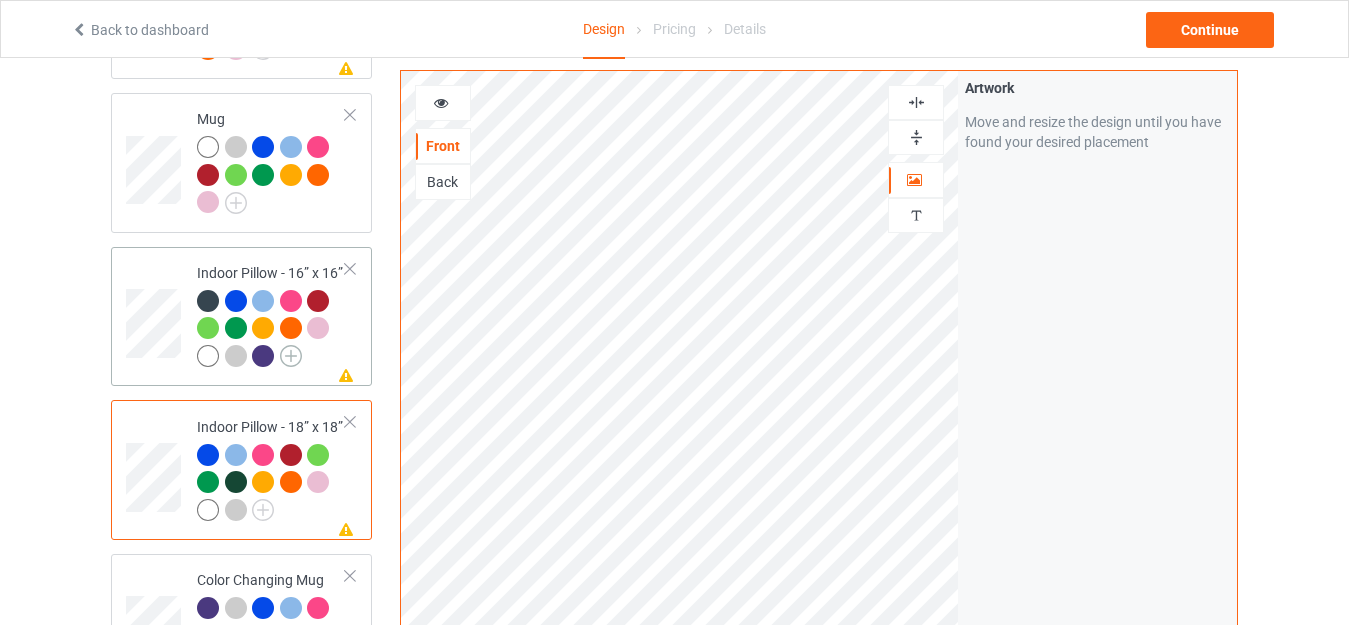 scroll, scrollTop: 1300, scrollLeft: 0, axis: vertical 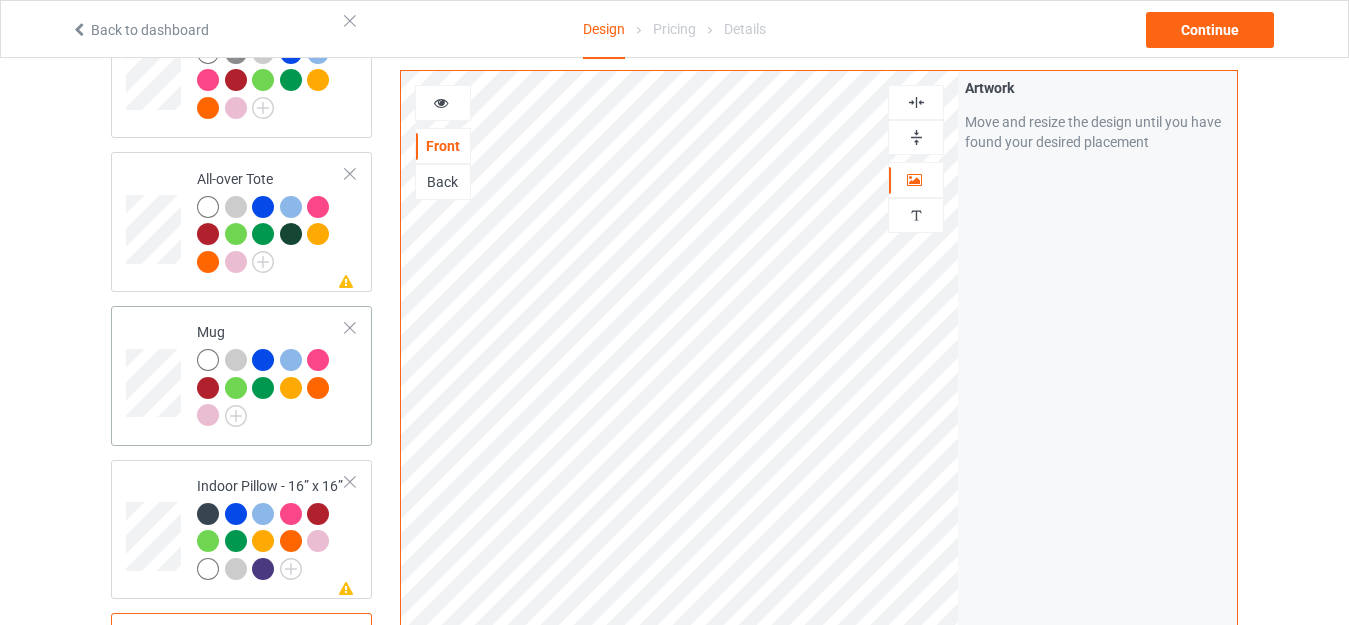click on "Mug" at bounding box center (271, 376) 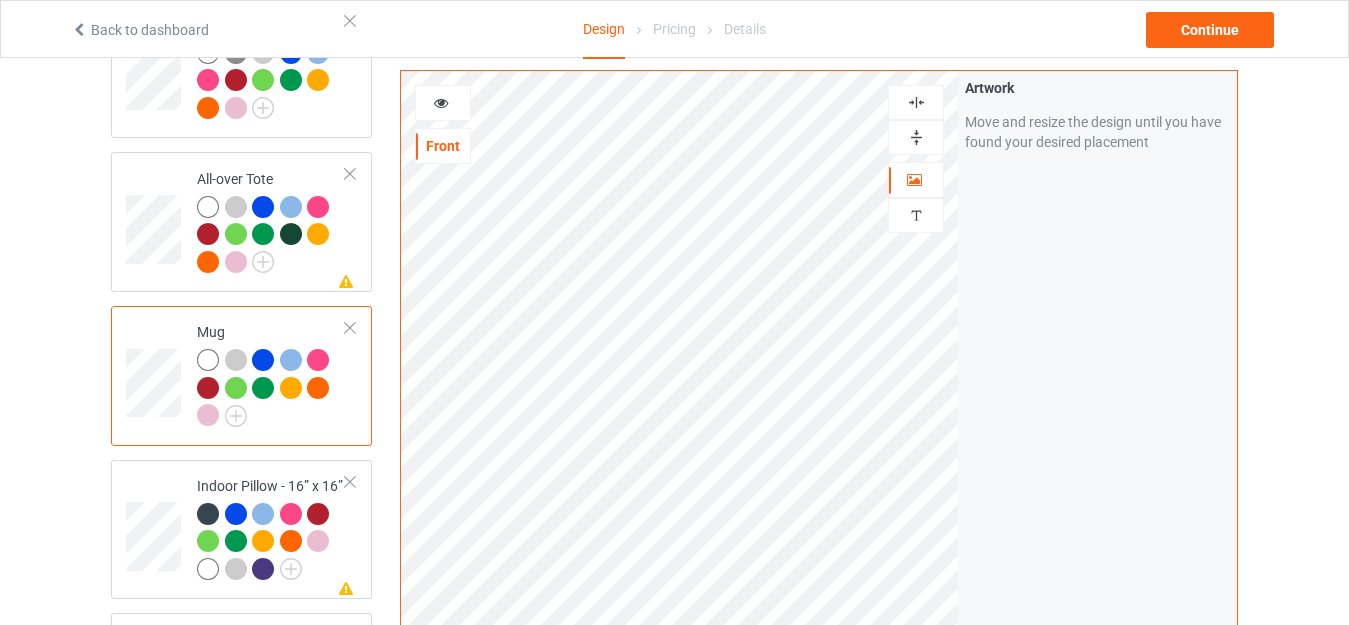 scroll, scrollTop: 1200, scrollLeft: 0, axis: vertical 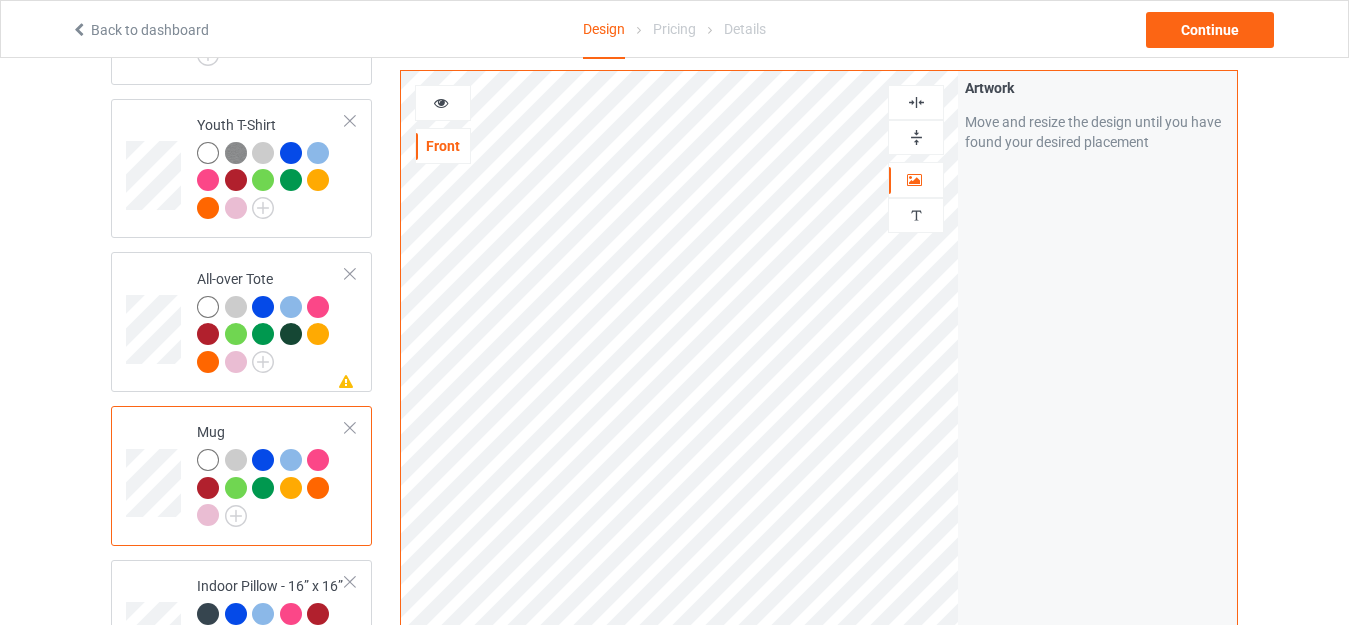 click at bounding box center [441, 100] 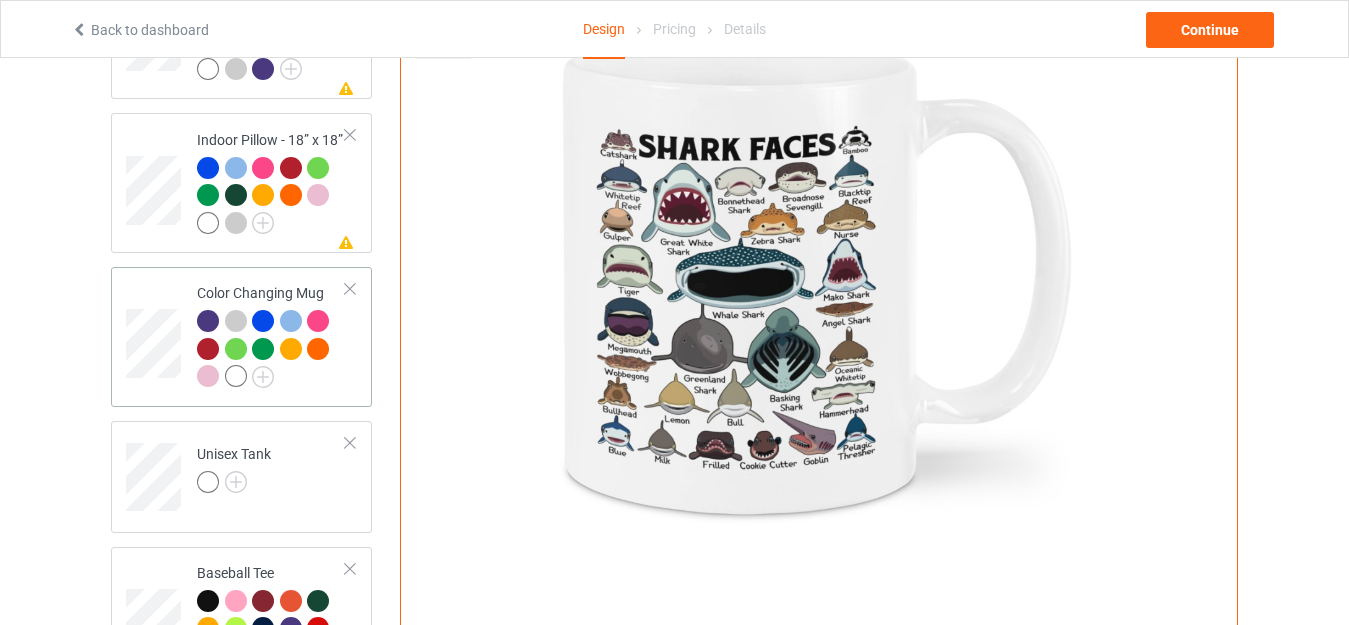 scroll, scrollTop: 1700, scrollLeft: 0, axis: vertical 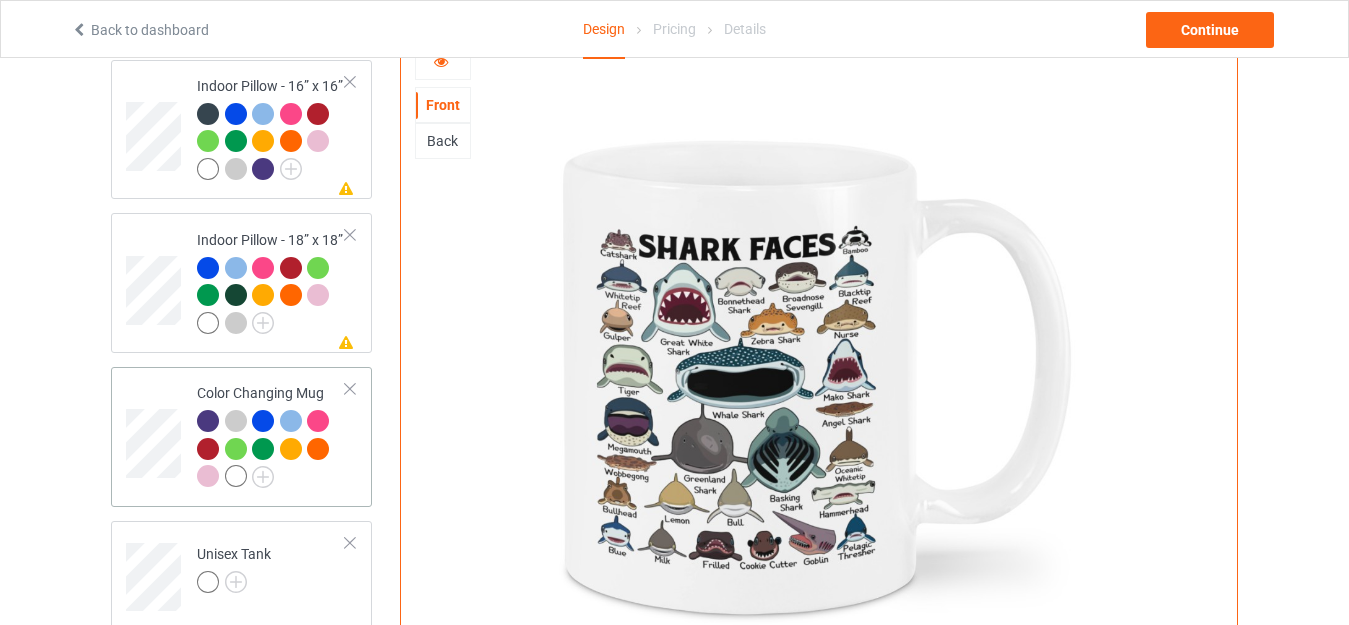 click on "Color Changing Mug" at bounding box center [271, 434] 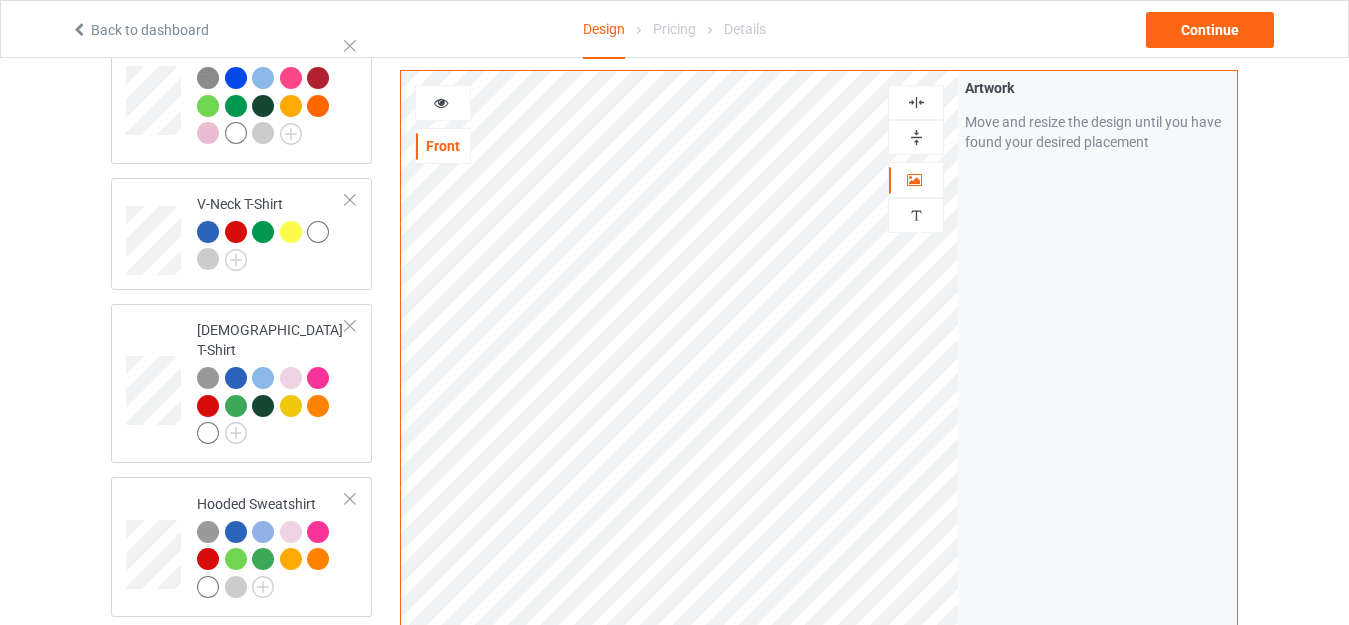 scroll, scrollTop: 0, scrollLeft: 0, axis: both 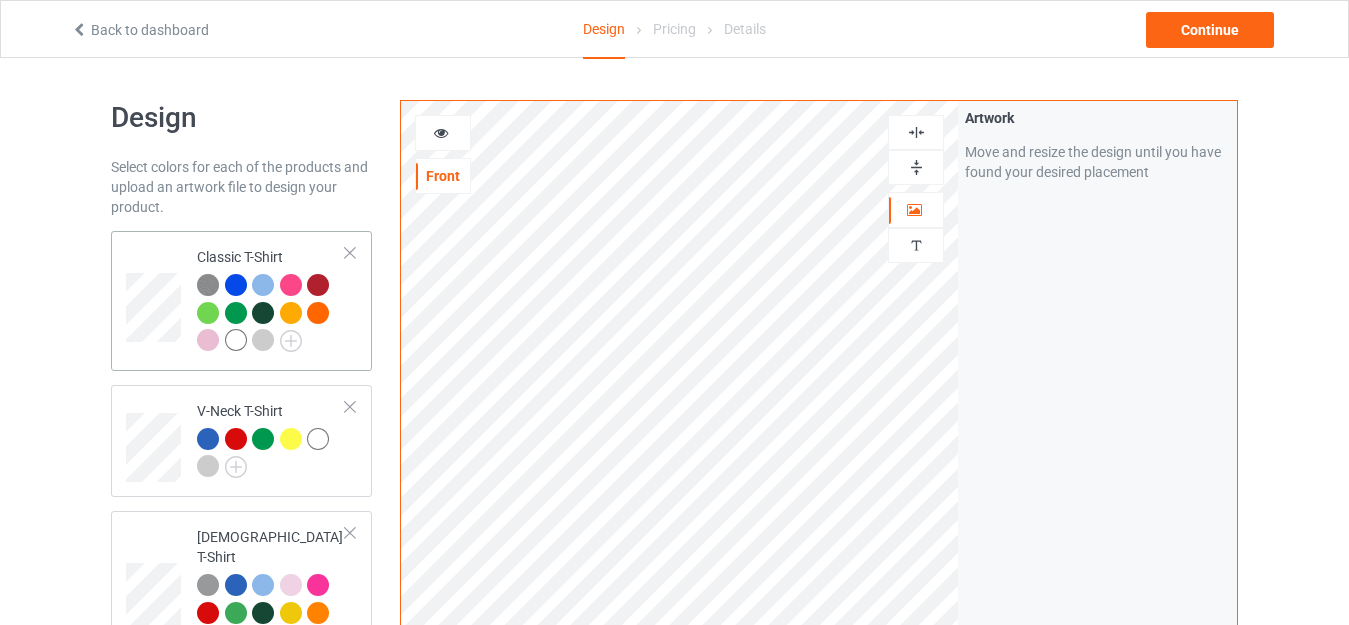 click on "Classic T-Shirt" at bounding box center [271, 298] 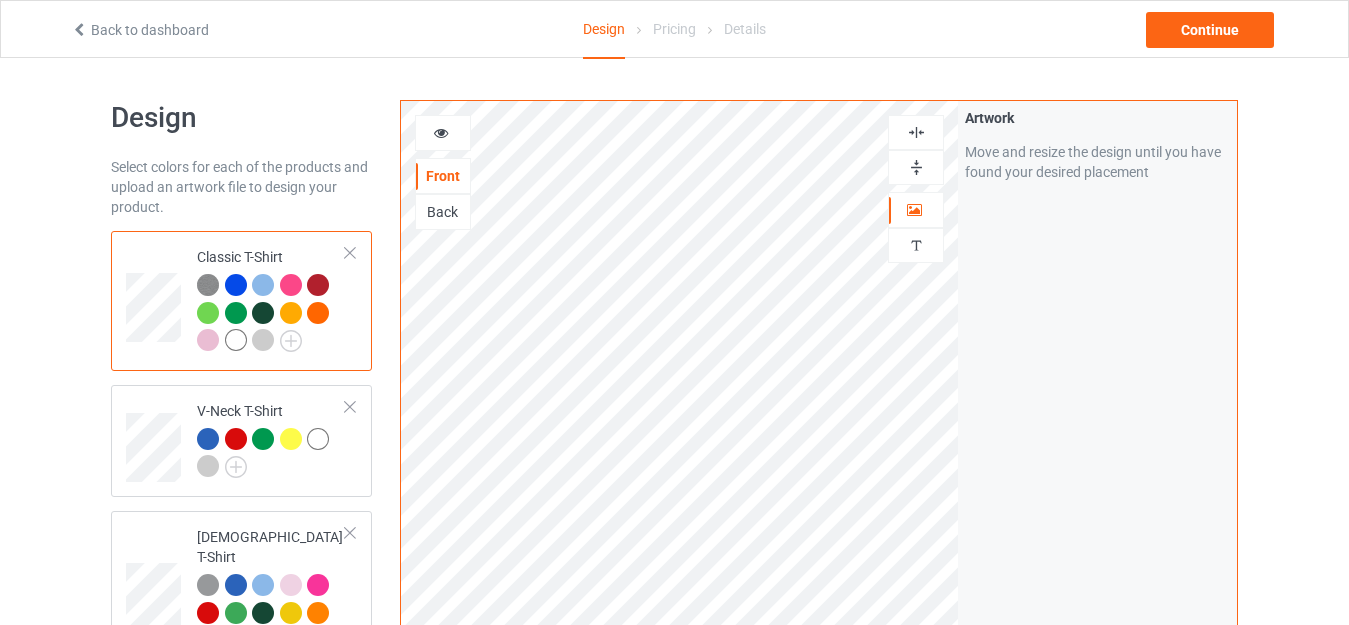 click at bounding box center (236, 340) 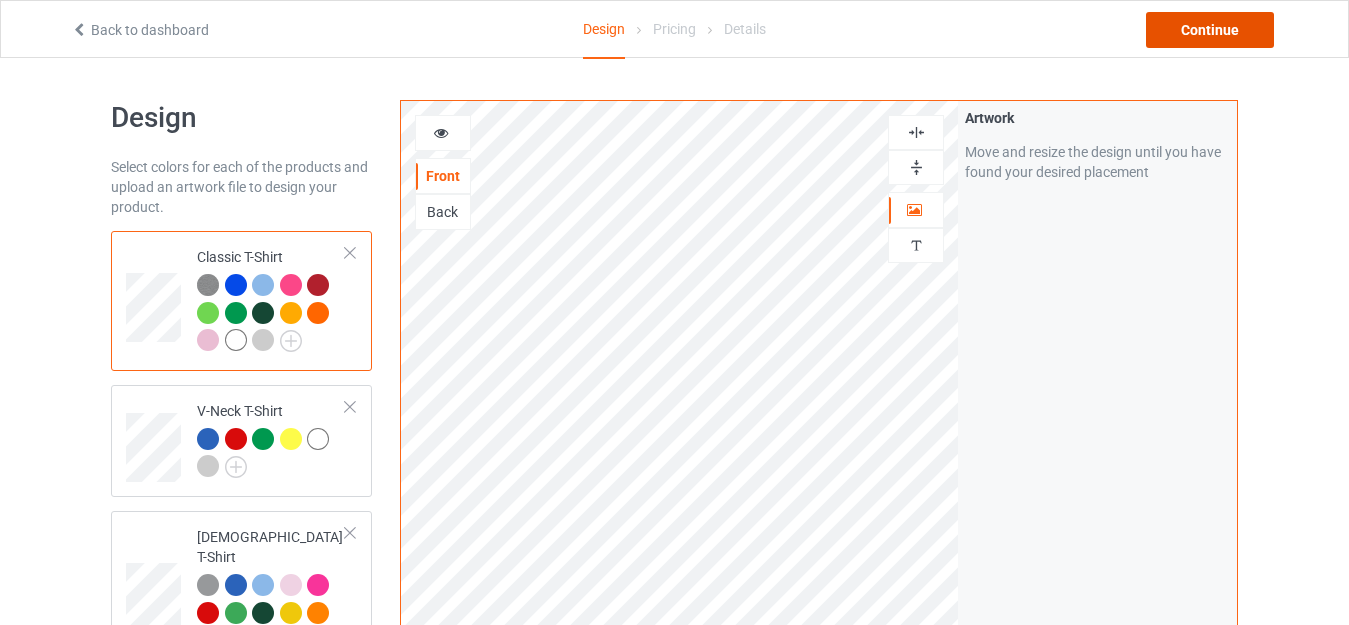 click on "Continue" at bounding box center (1210, 30) 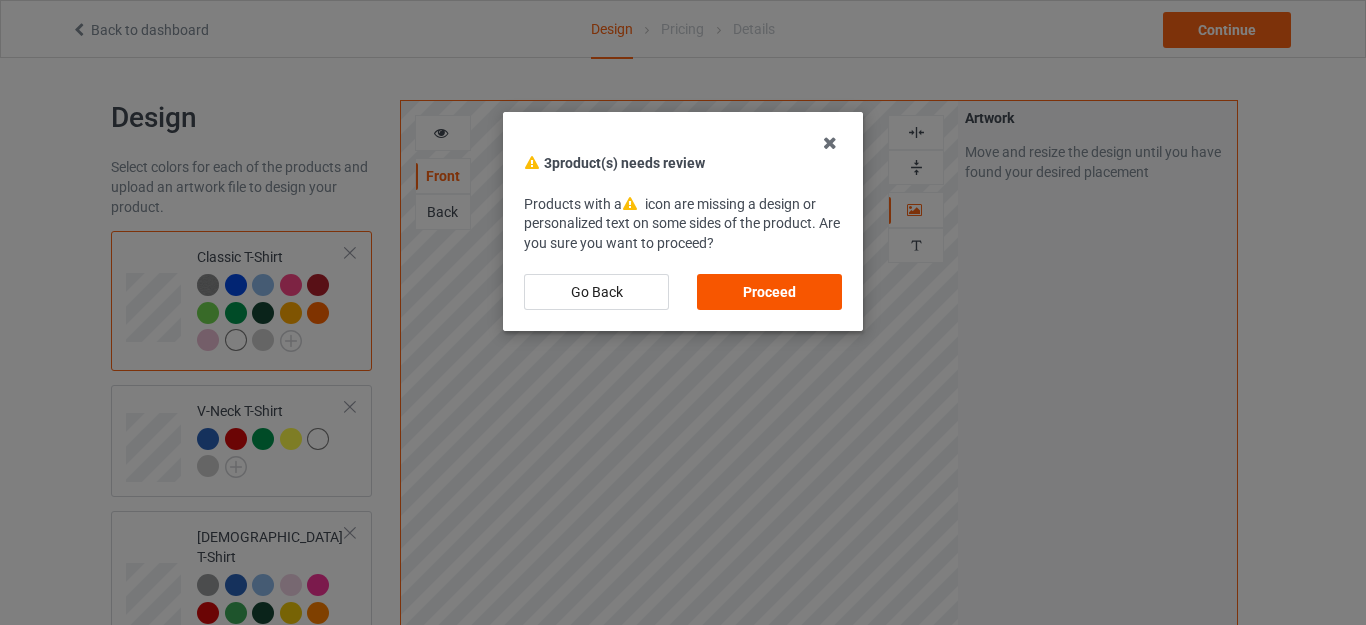 click on "Proceed" at bounding box center [769, 292] 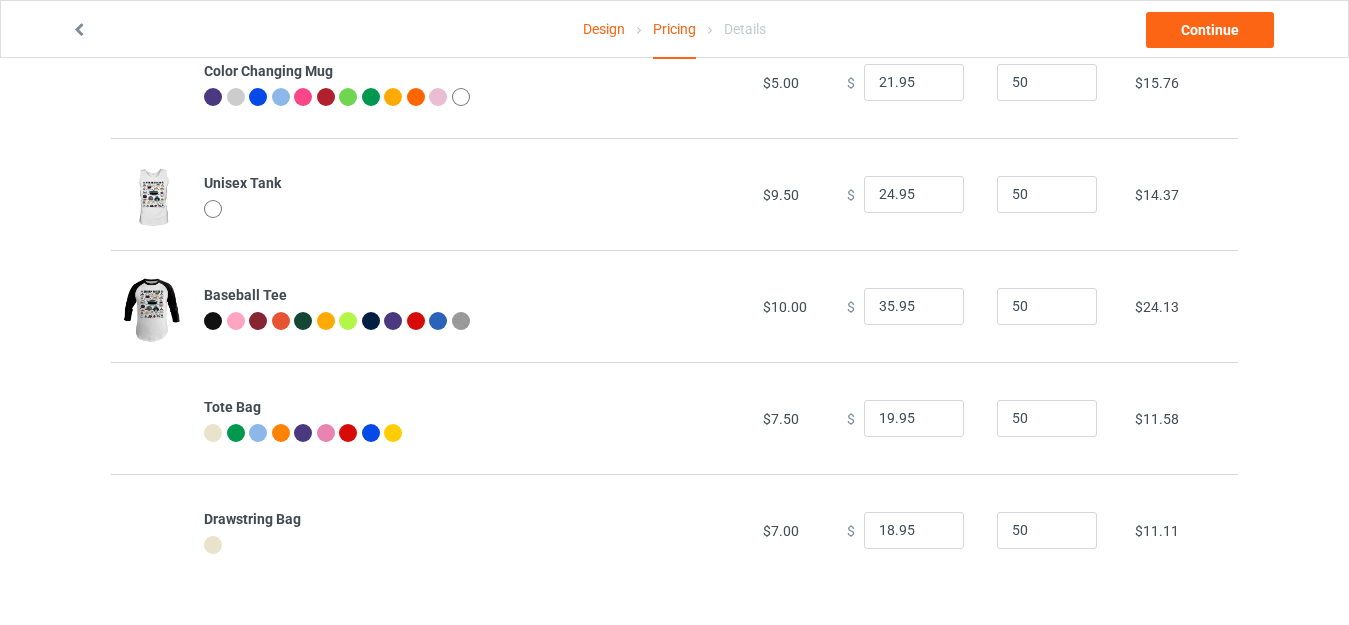scroll, scrollTop: 1518, scrollLeft: 0, axis: vertical 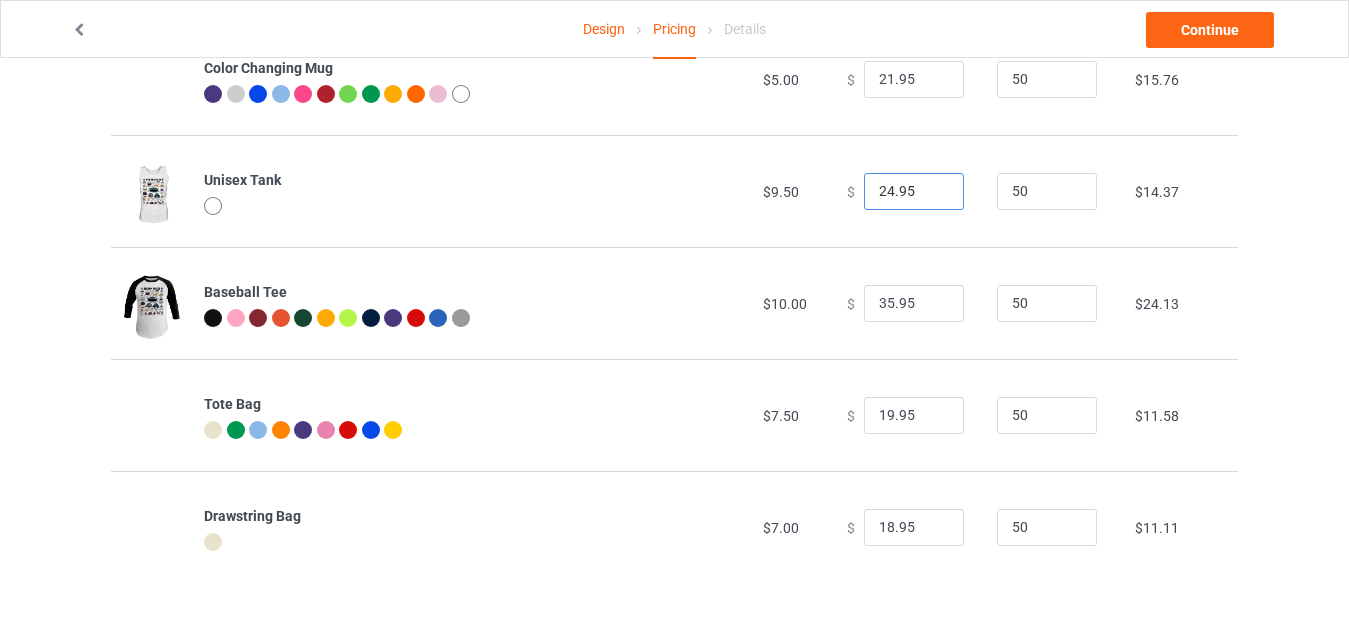 click on "24.95" at bounding box center (914, 192) 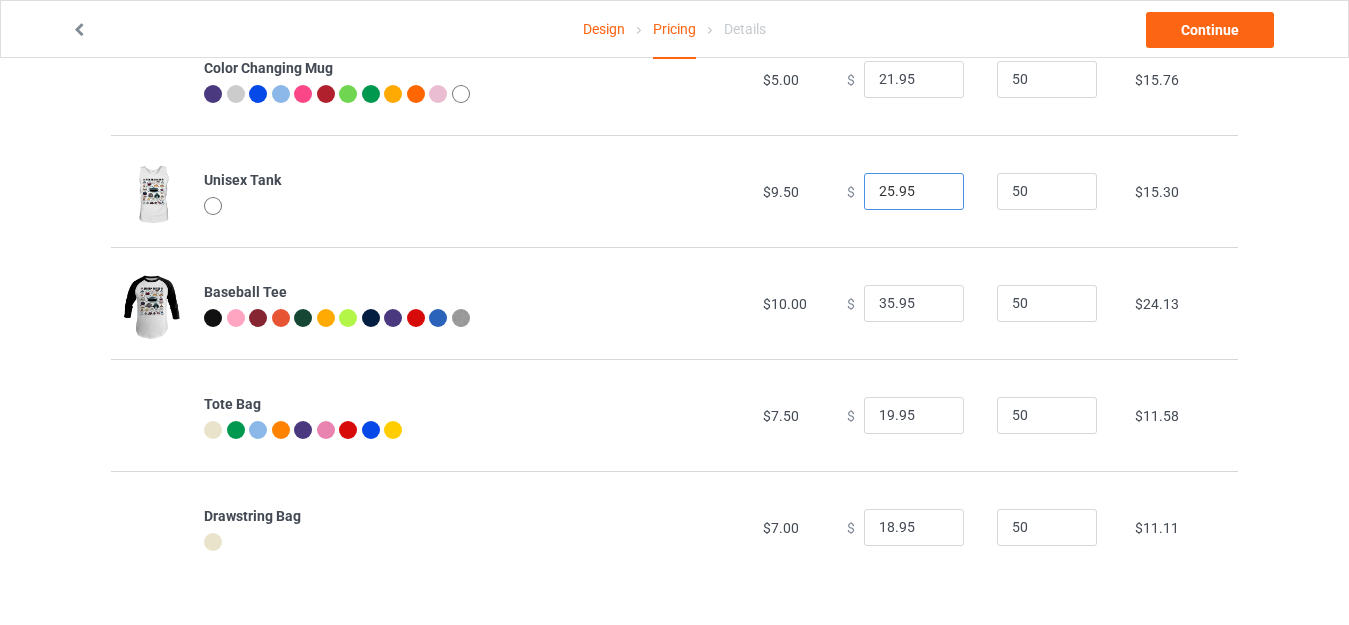 type on "25.95" 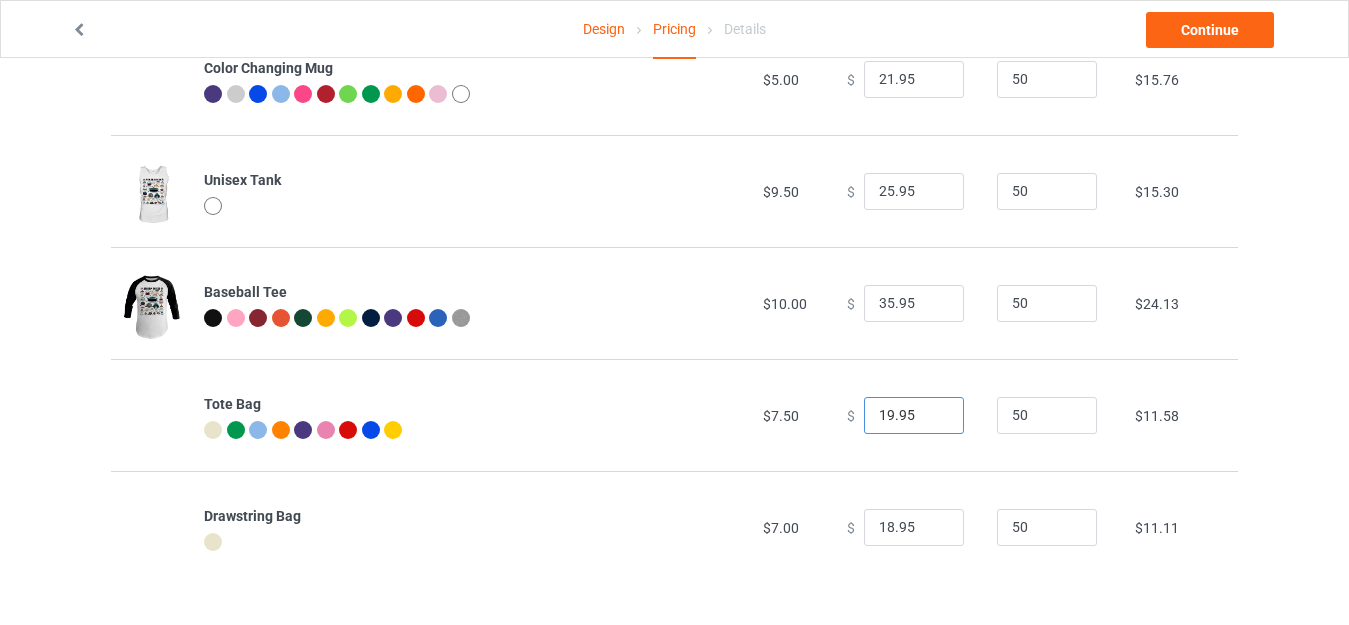 drag, startPoint x: 880, startPoint y: 412, endPoint x: 841, endPoint y: 412, distance: 39 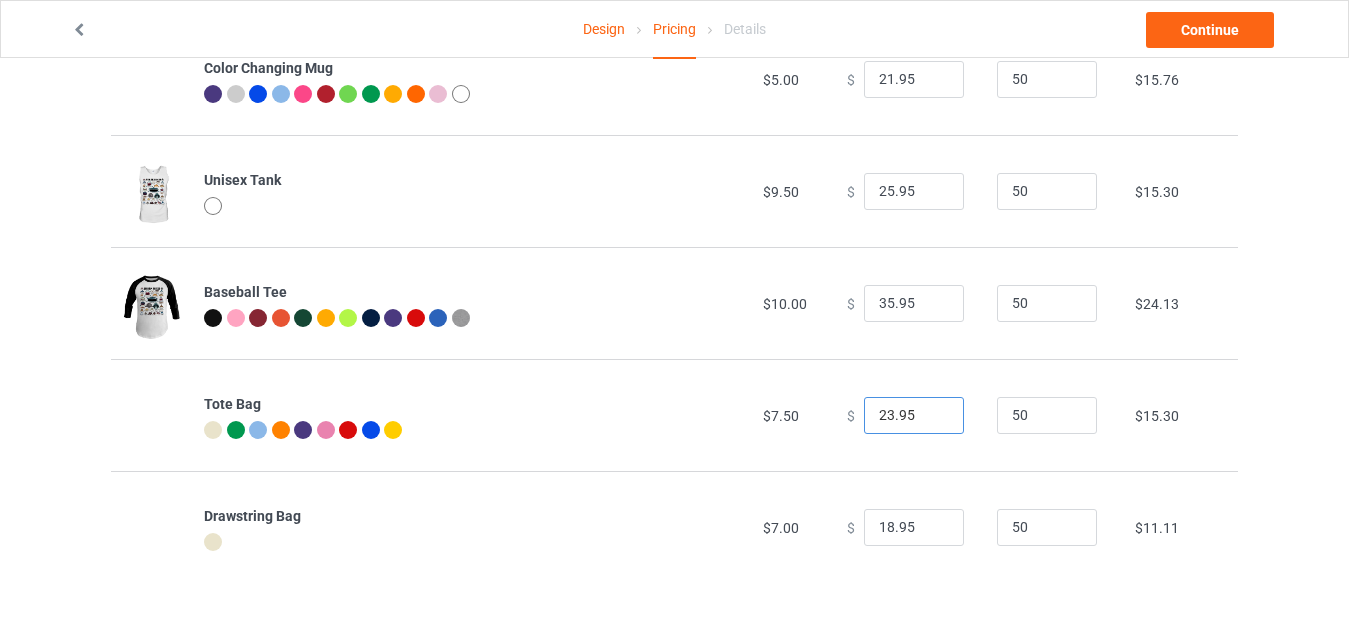 type on "23.95" 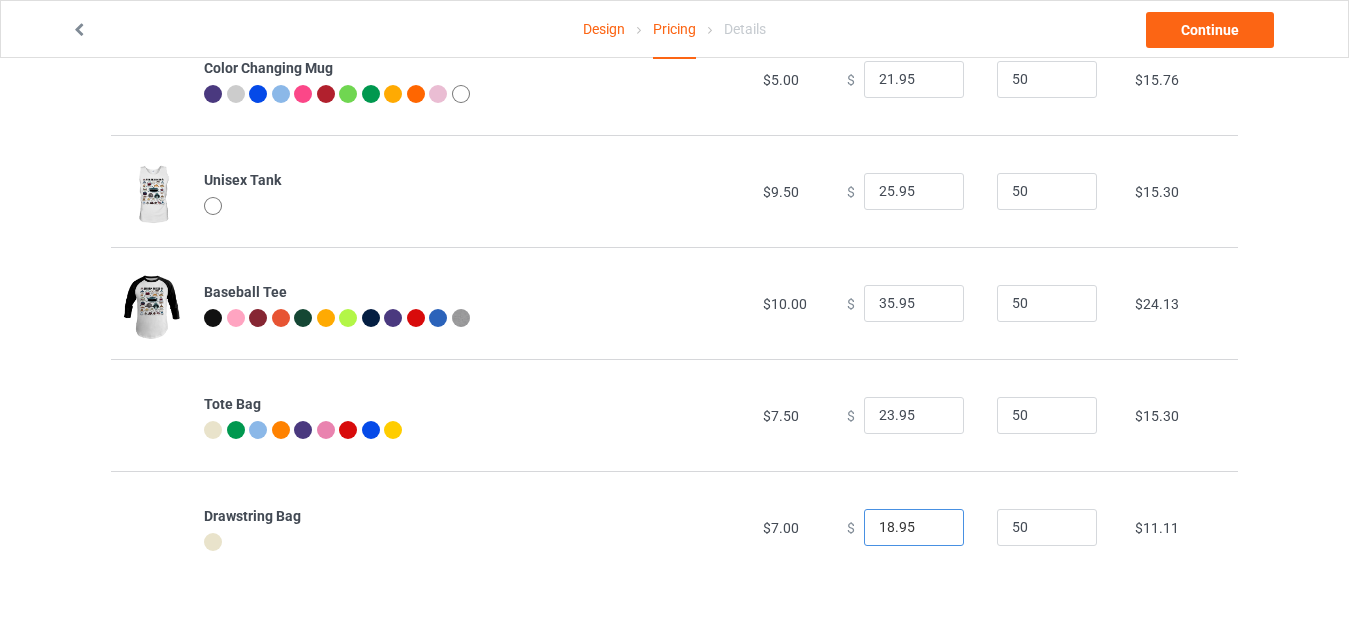 drag, startPoint x: 883, startPoint y: 530, endPoint x: 810, endPoint y: 528, distance: 73.02739 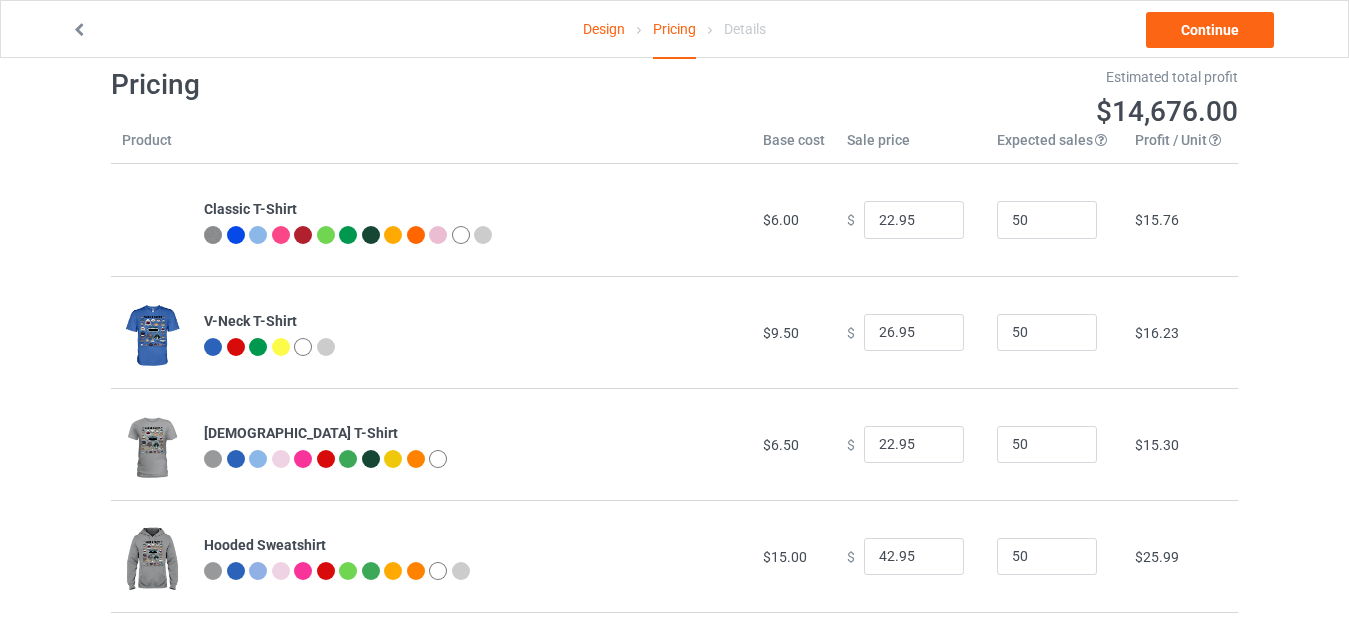 scroll, scrollTop: 18, scrollLeft: 0, axis: vertical 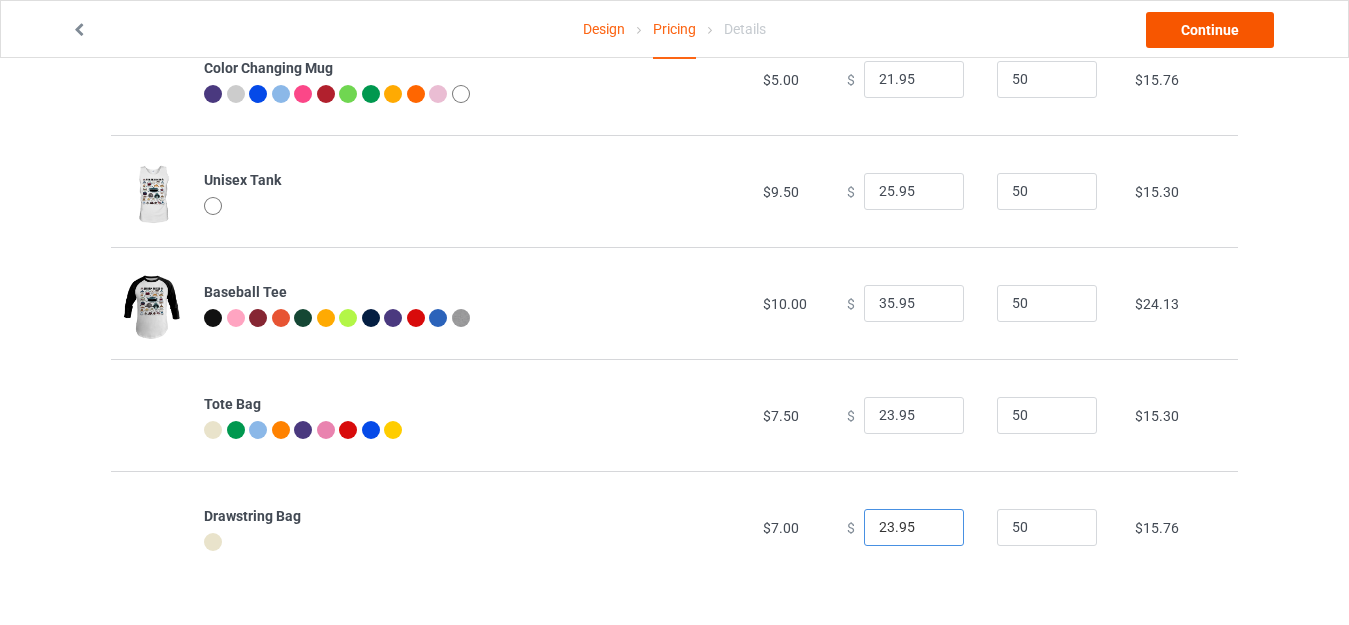 type on "23.95" 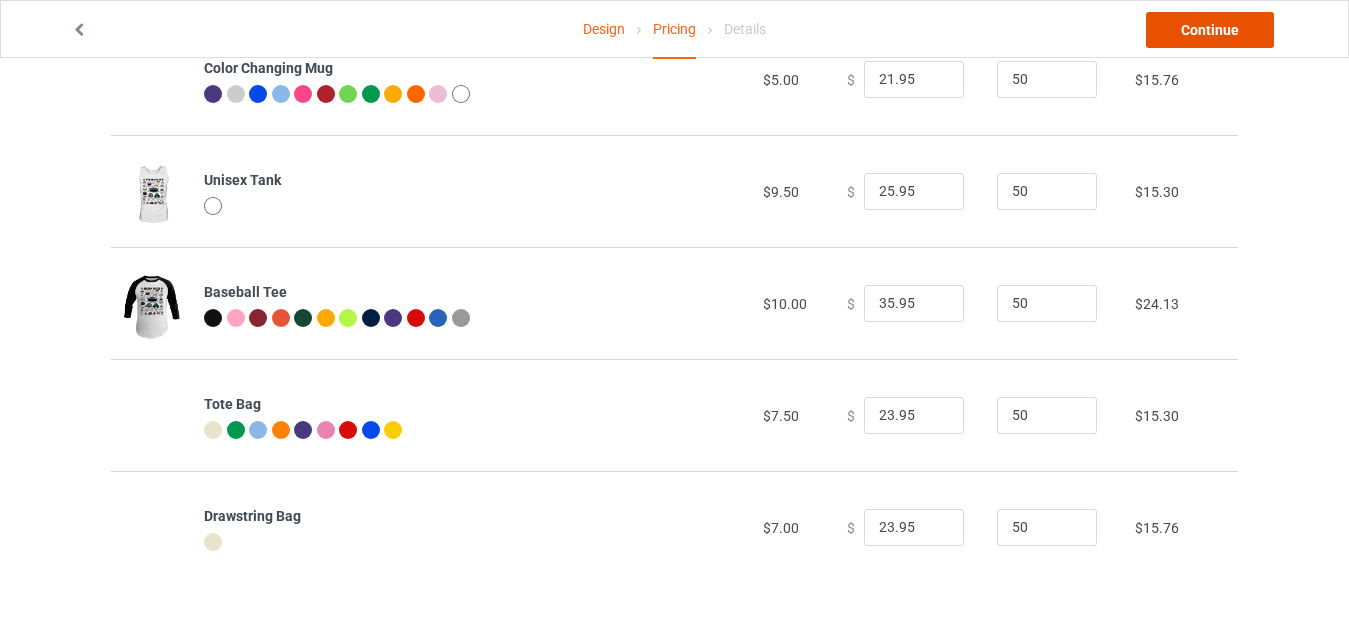 click on "Continue" at bounding box center (1210, 30) 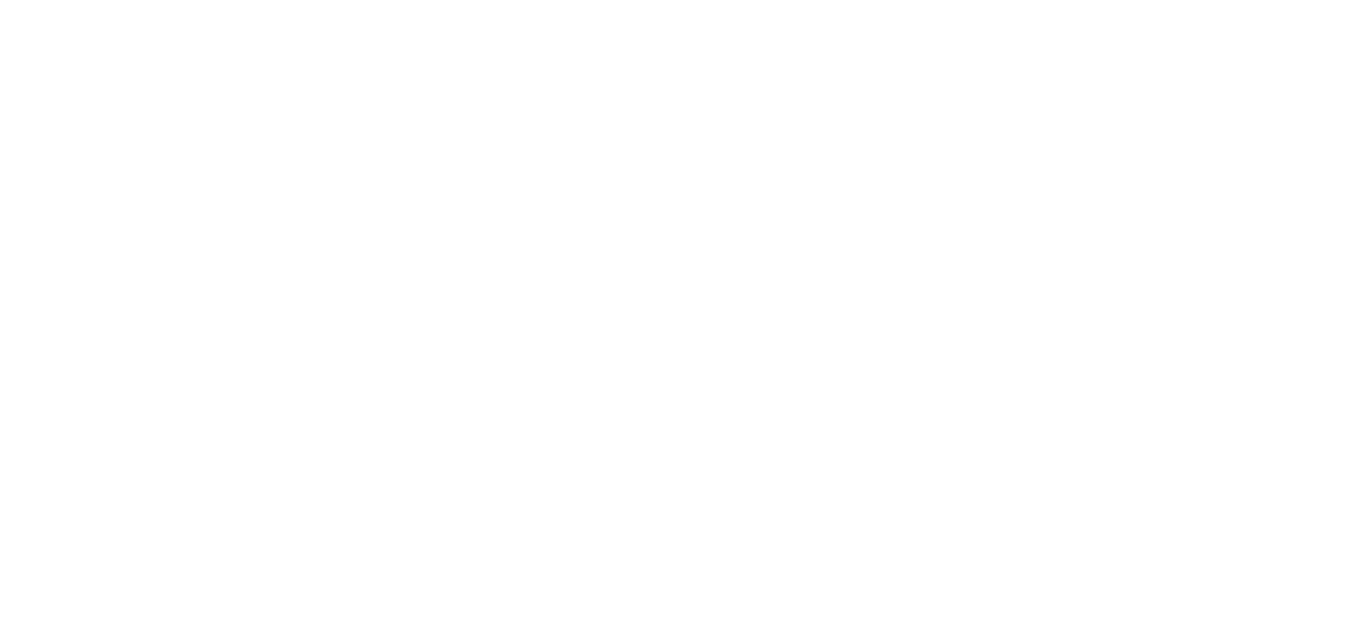 scroll, scrollTop: 0, scrollLeft: 0, axis: both 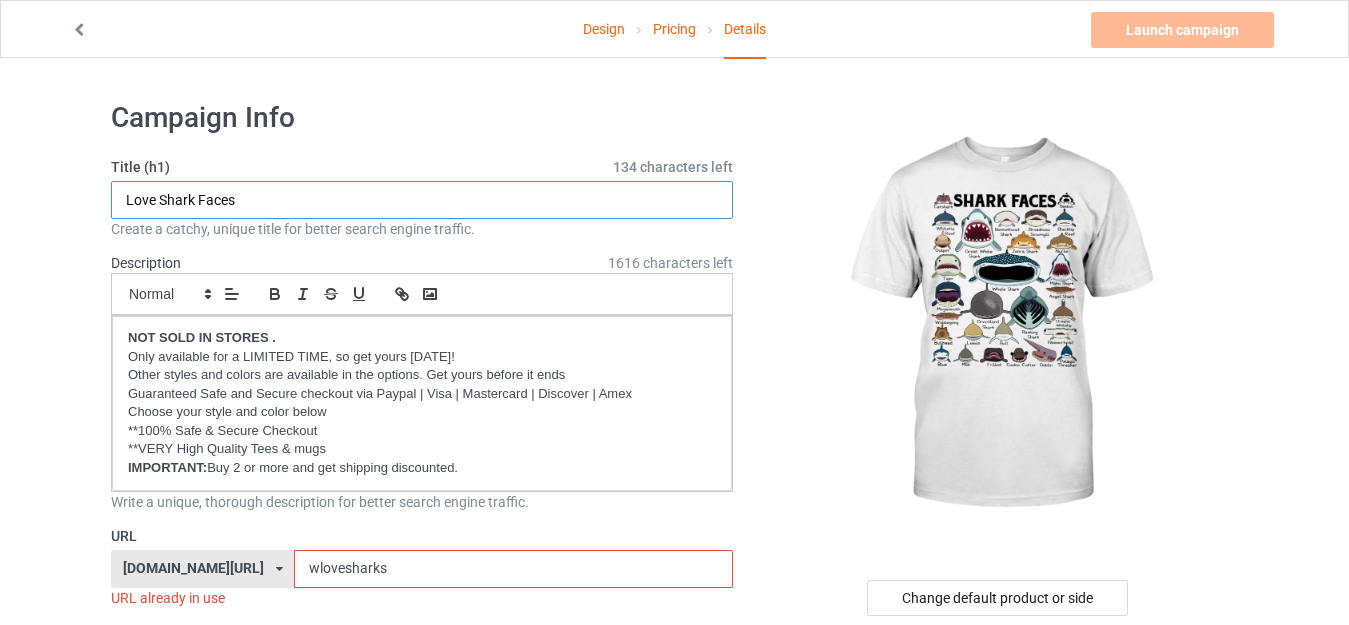 drag, startPoint x: 159, startPoint y: 198, endPoint x: 84, endPoint y: 198, distance: 75 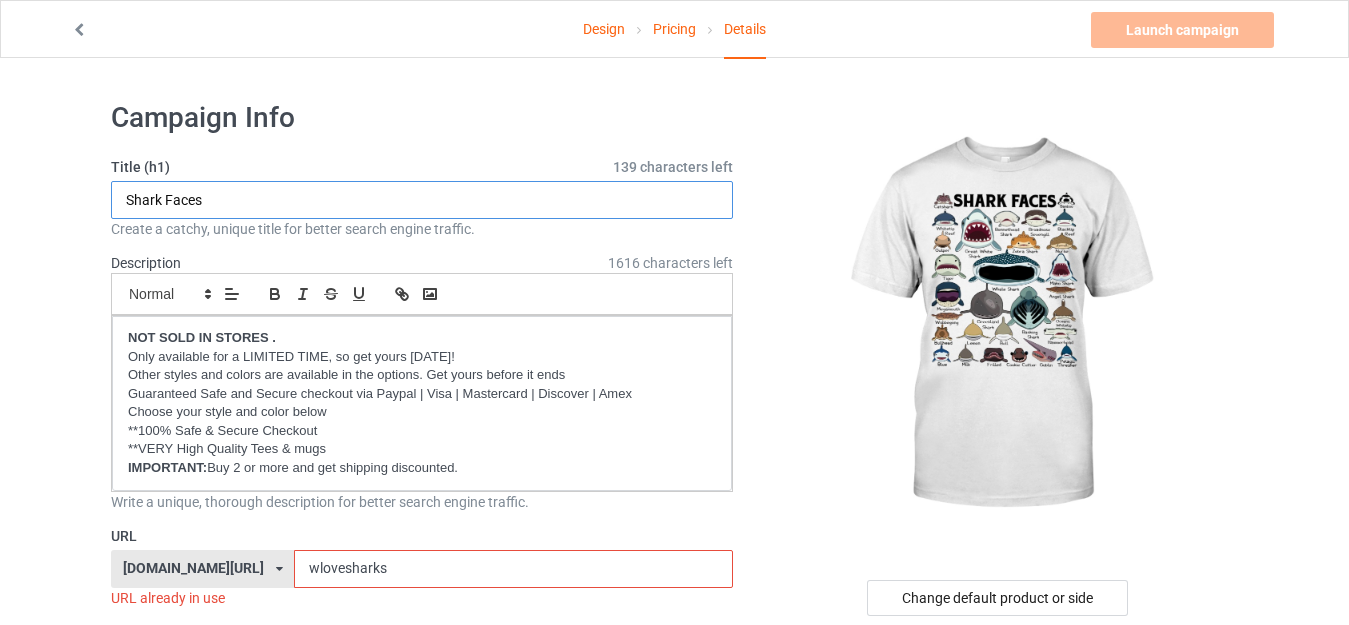 scroll, scrollTop: 300, scrollLeft: 0, axis: vertical 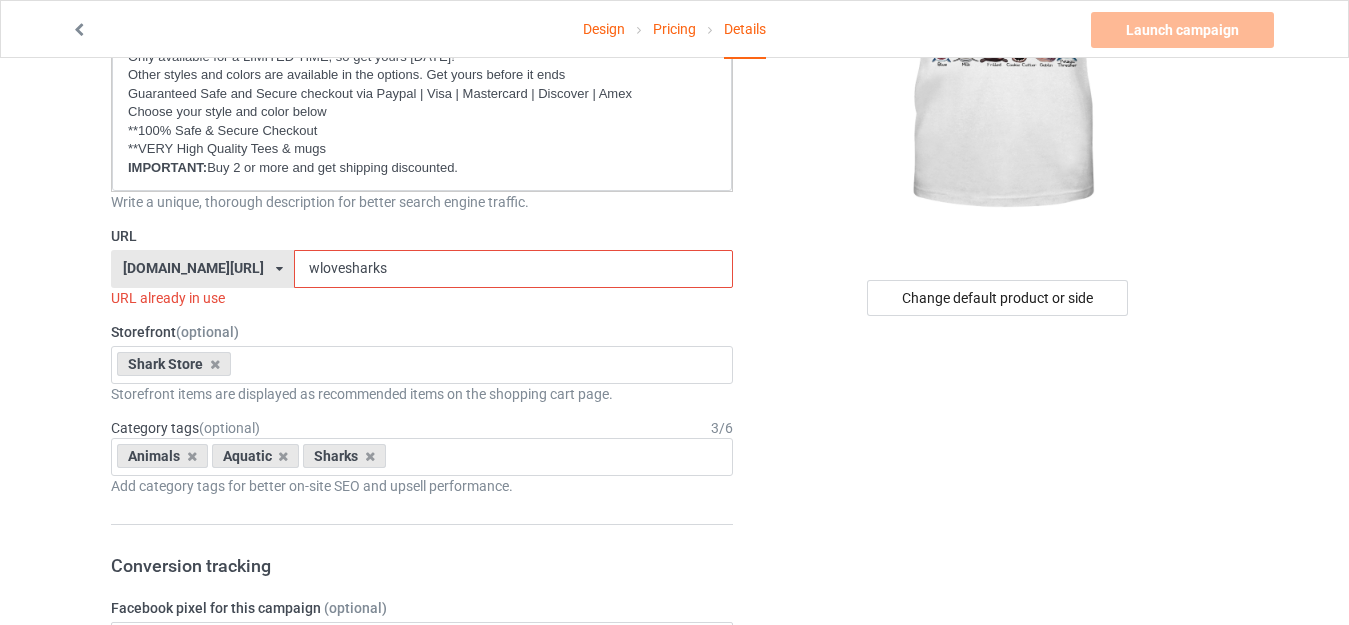 type on "Shark Faces" 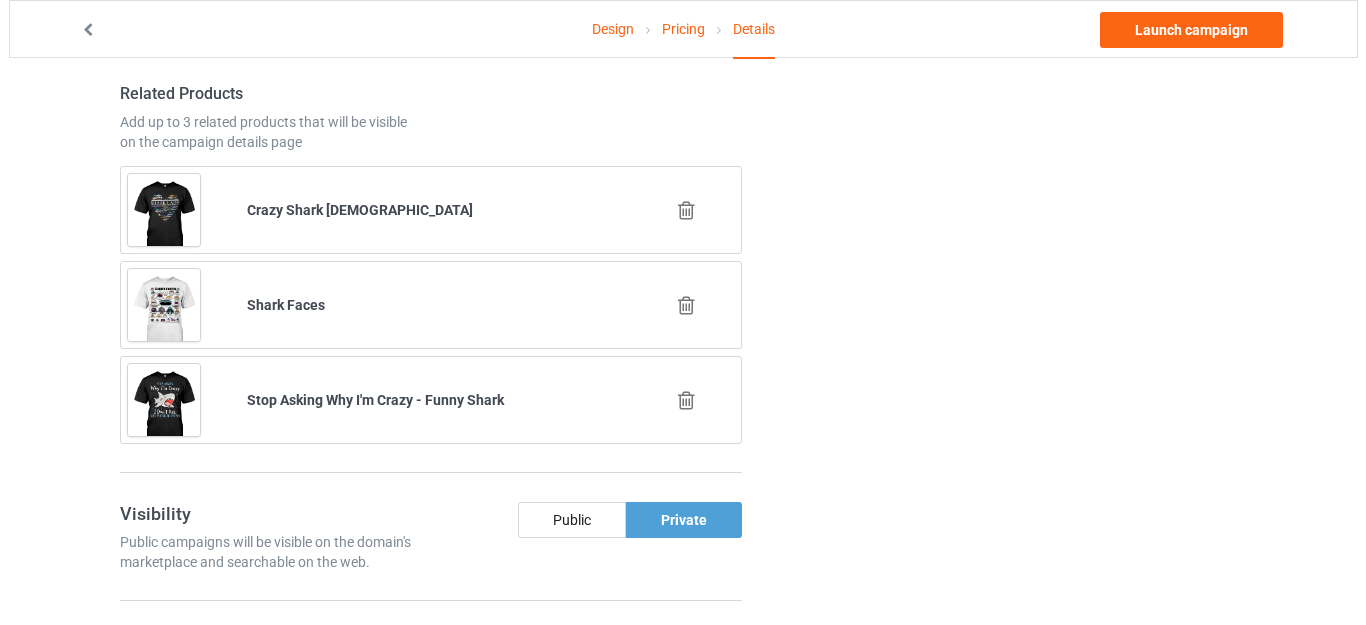 scroll, scrollTop: 1300, scrollLeft: 0, axis: vertical 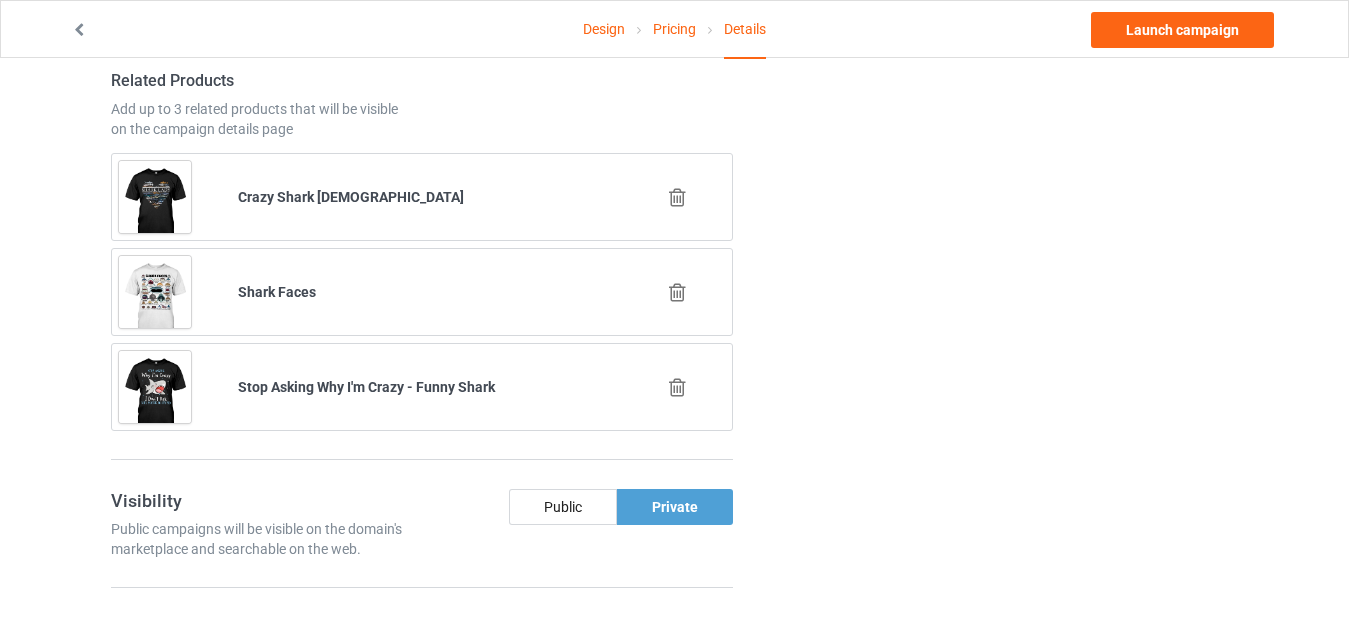 type on "facesharks" 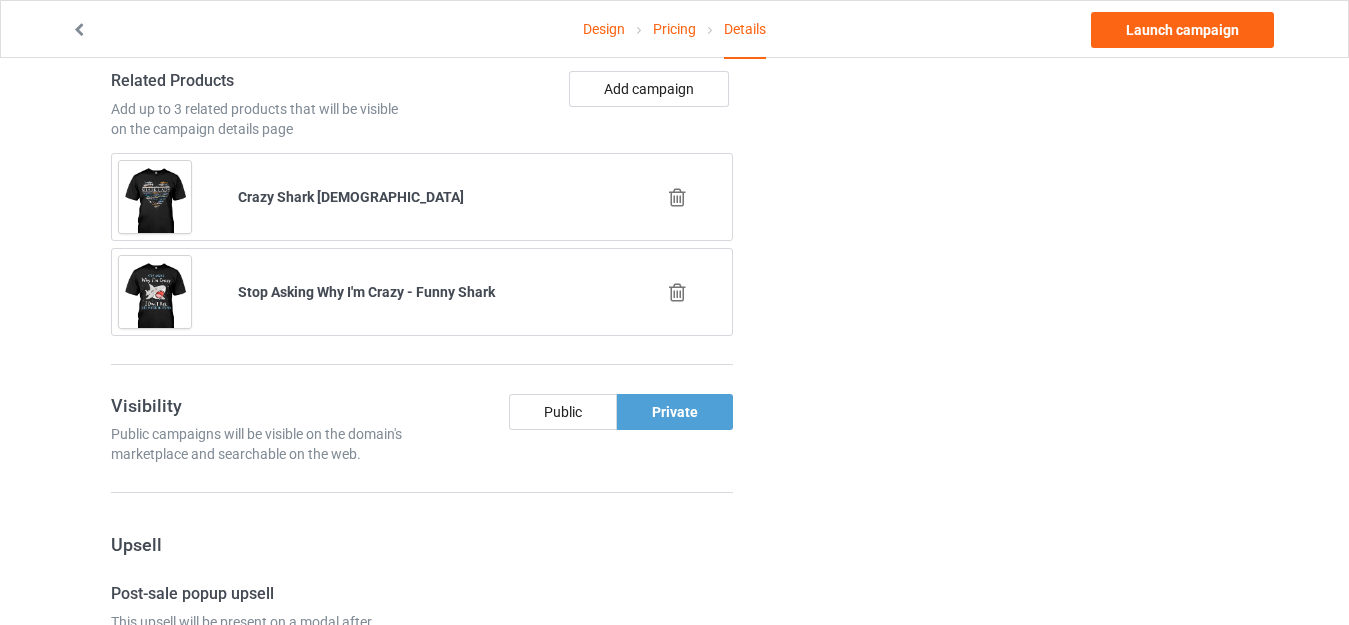 click at bounding box center (679, 292) 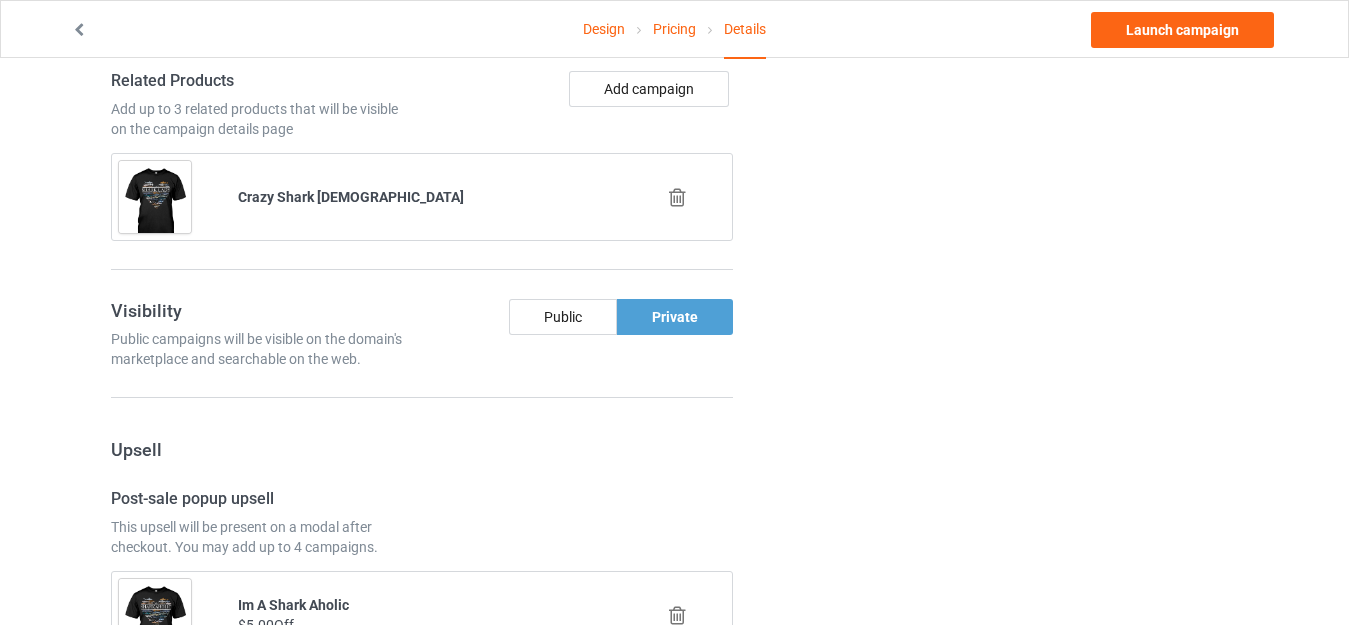 click at bounding box center (677, 197) 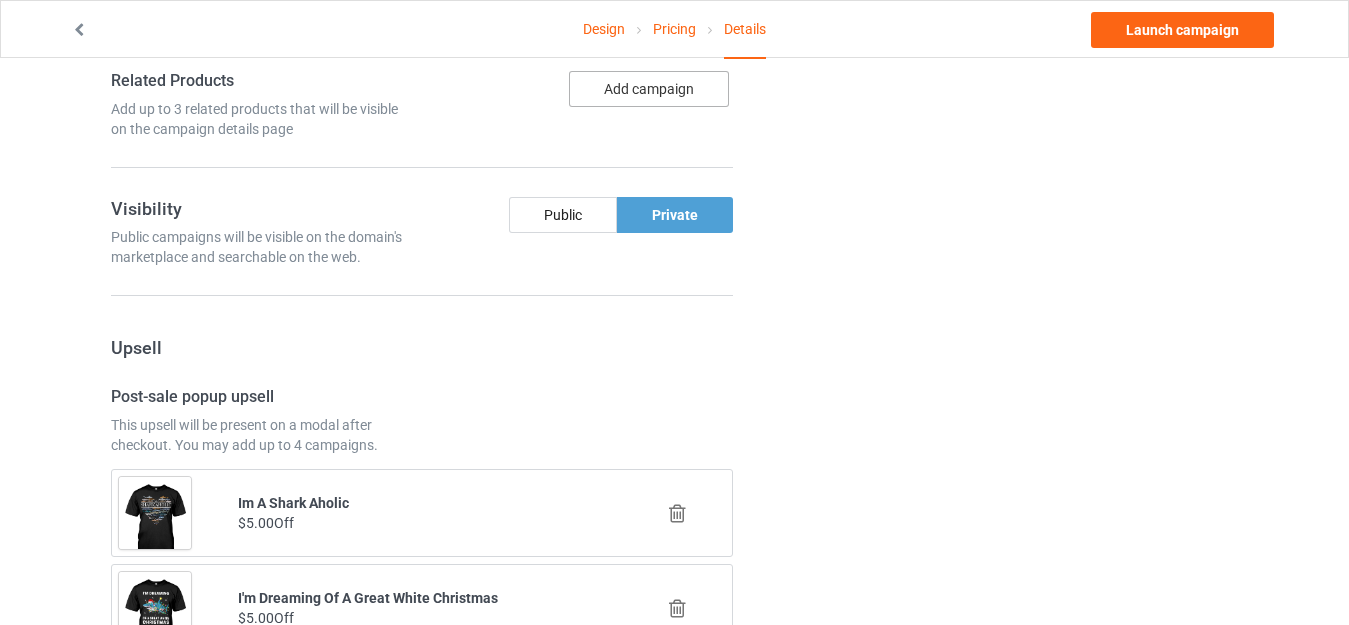 click on "Add campaign" at bounding box center [649, 89] 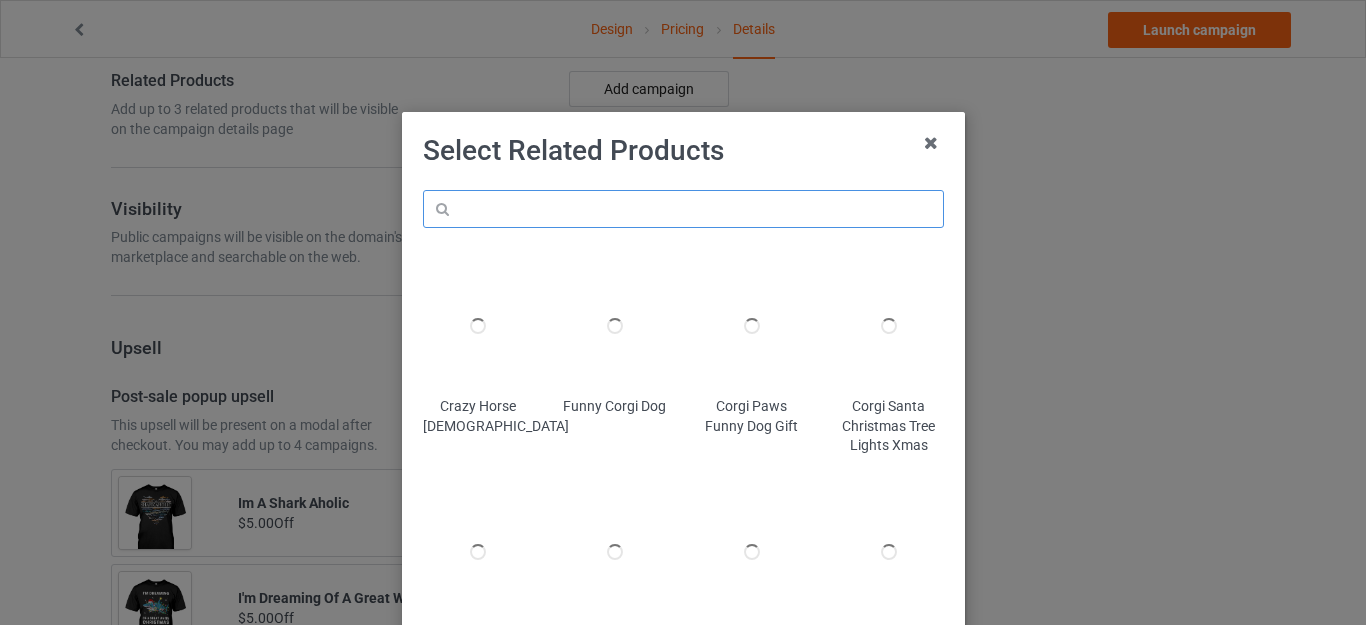 click at bounding box center [683, 209] 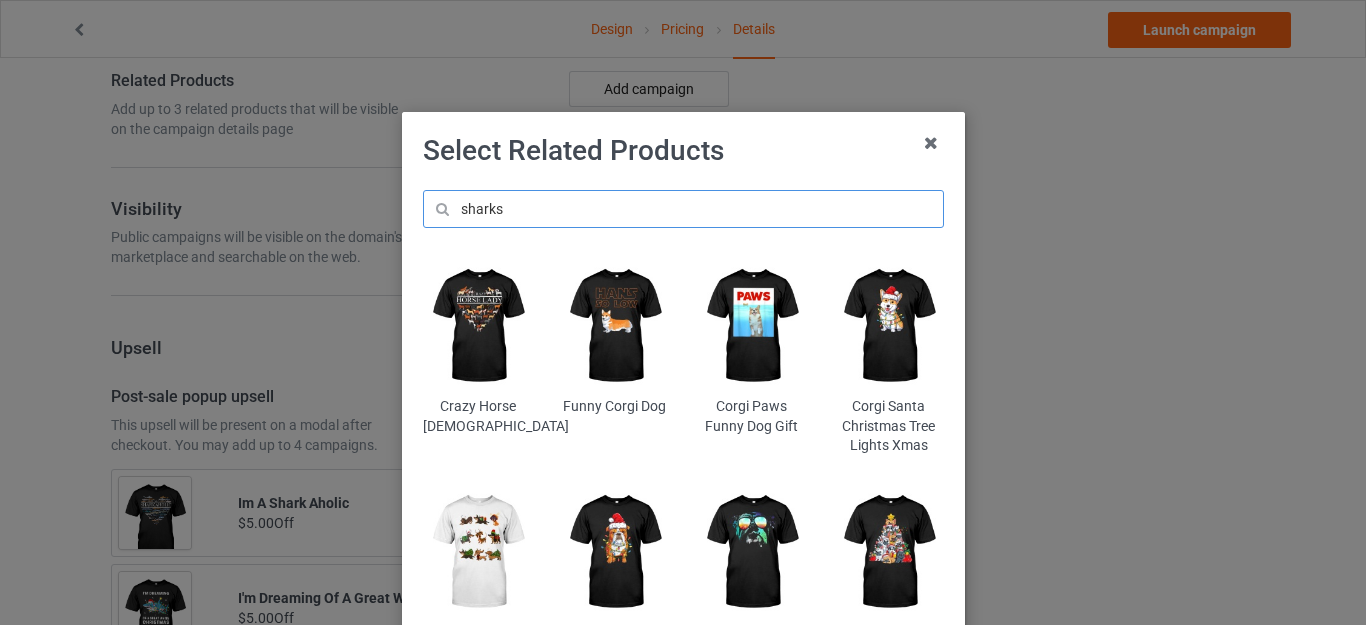 type on "sharks" 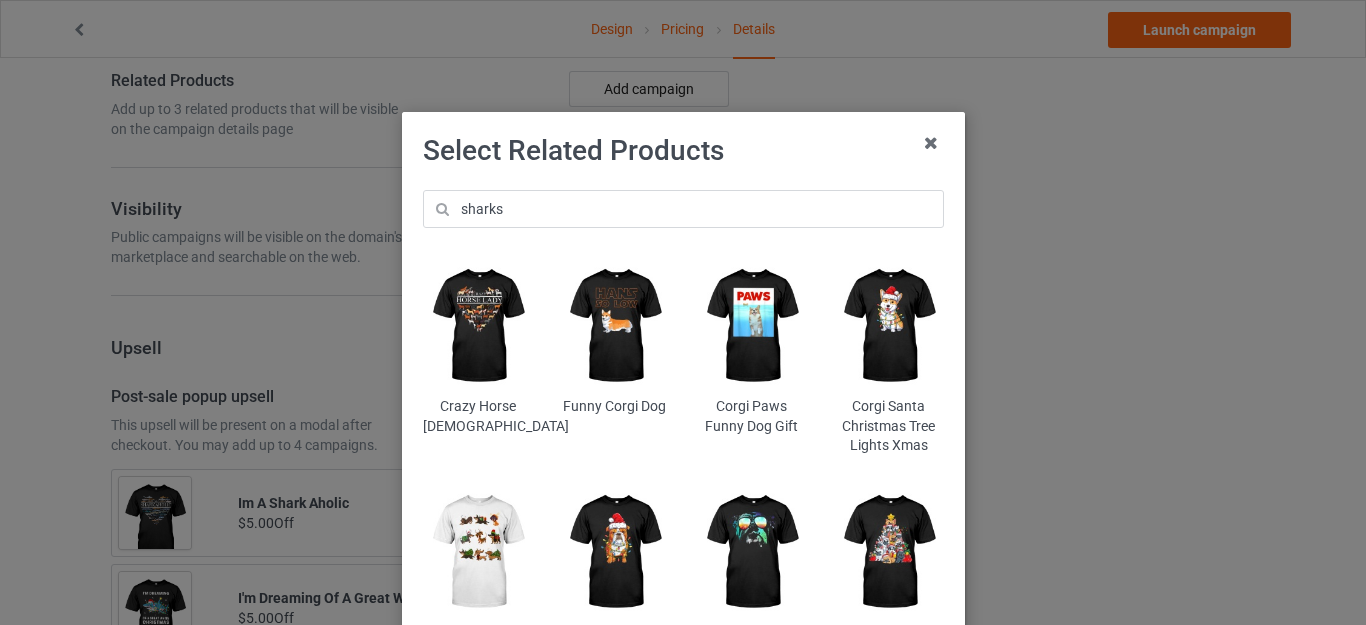 click on "Select Related Products" at bounding box center (683, 151) 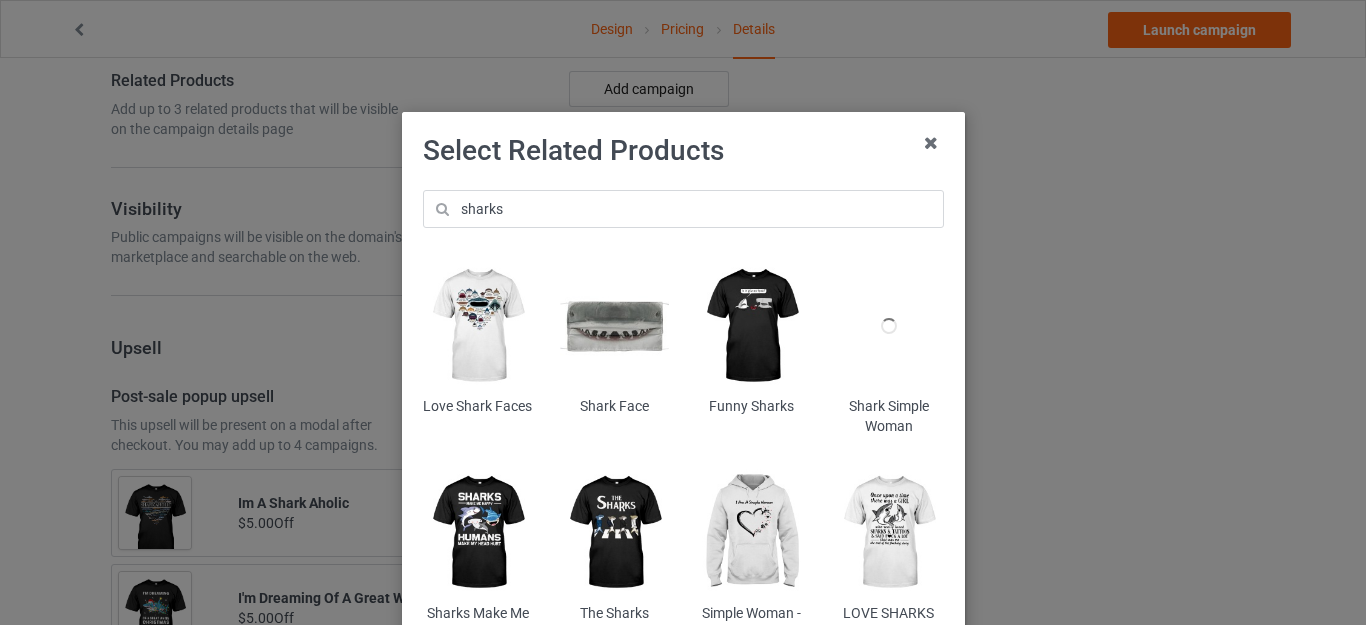 click at bounding box center [477, 326] 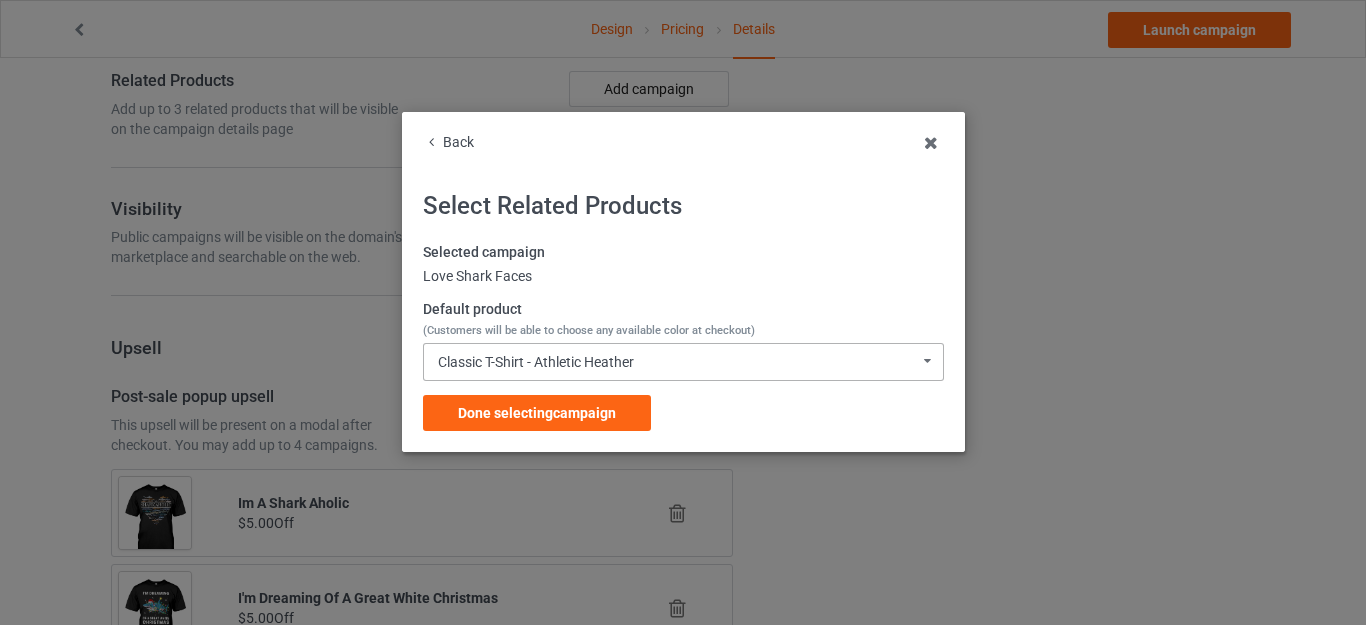 click on "Classic T-Shirt - Athletic Heather" at bounding box center [536, 362] 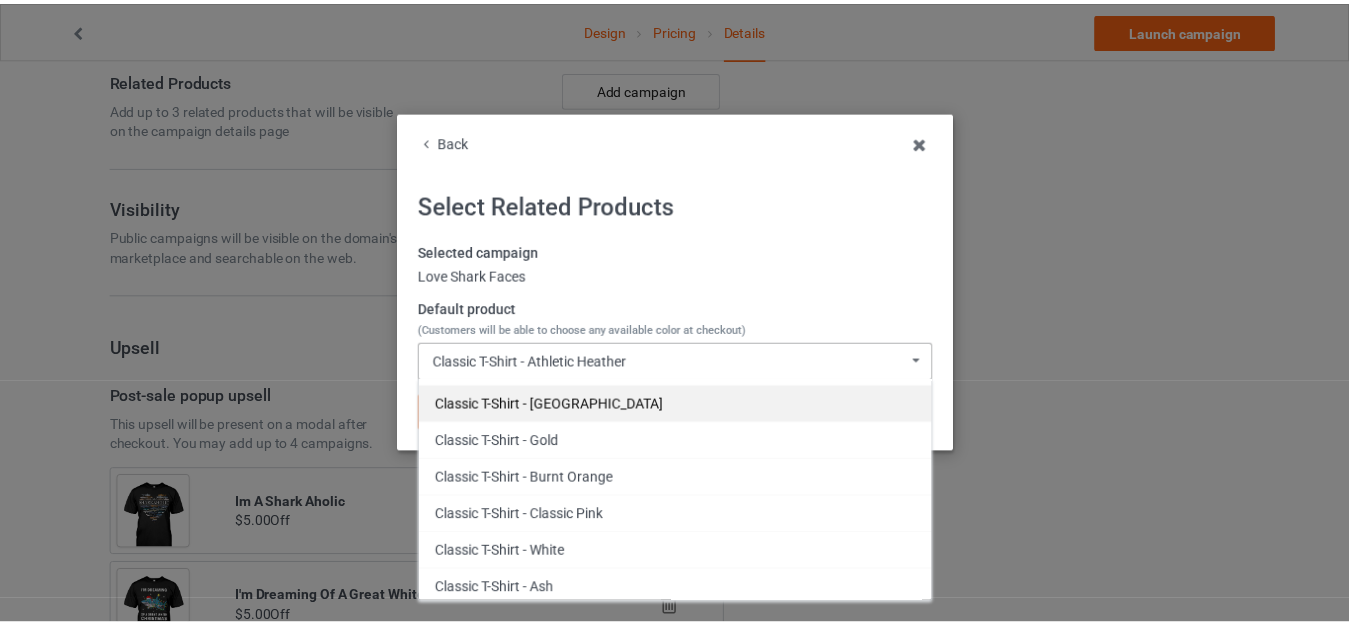 scroll, scrollTop: 400, scrollLeft: 0, axis: vertical 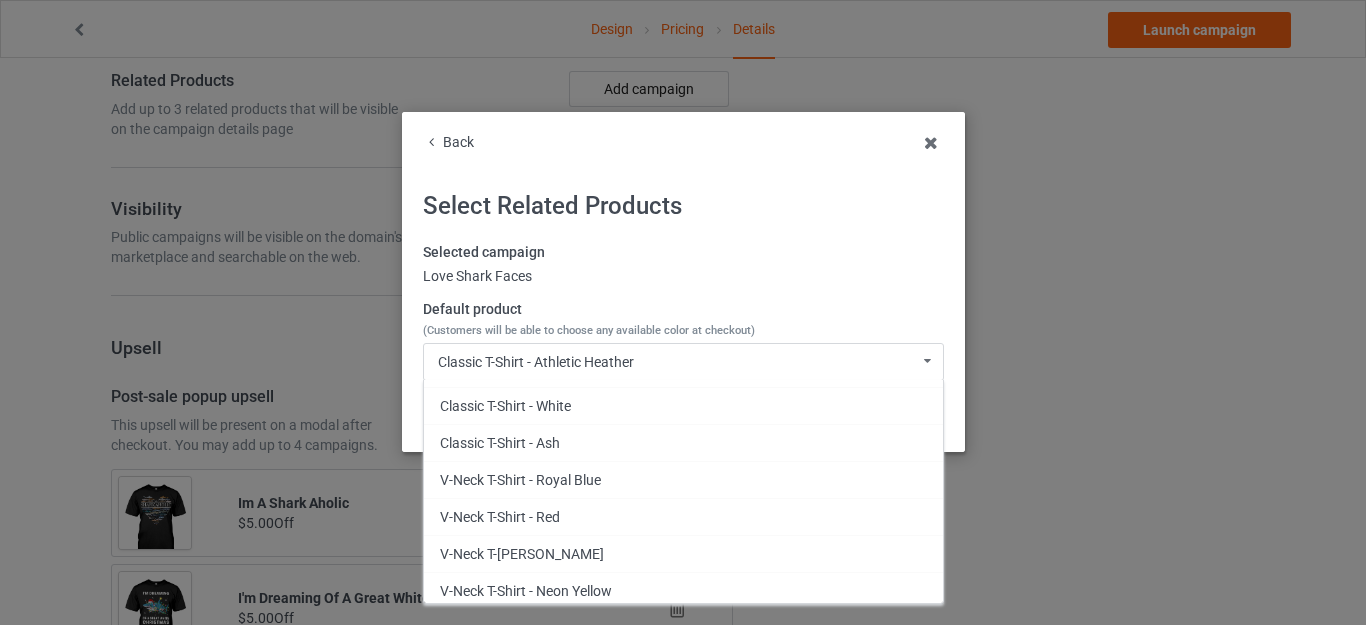 click on "Classic T-Shirt - White" at bounding box center (683, 405) 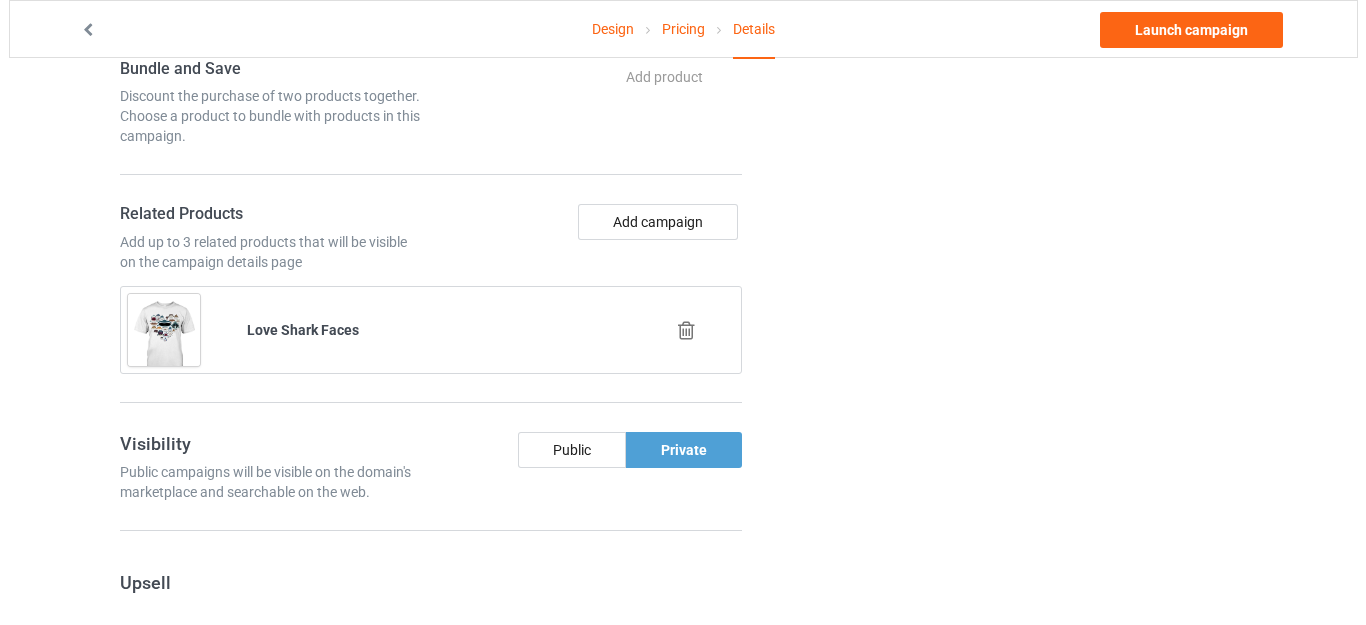 scroll, scrollTop: 1100, scrollLeft: 0, axis: vertical 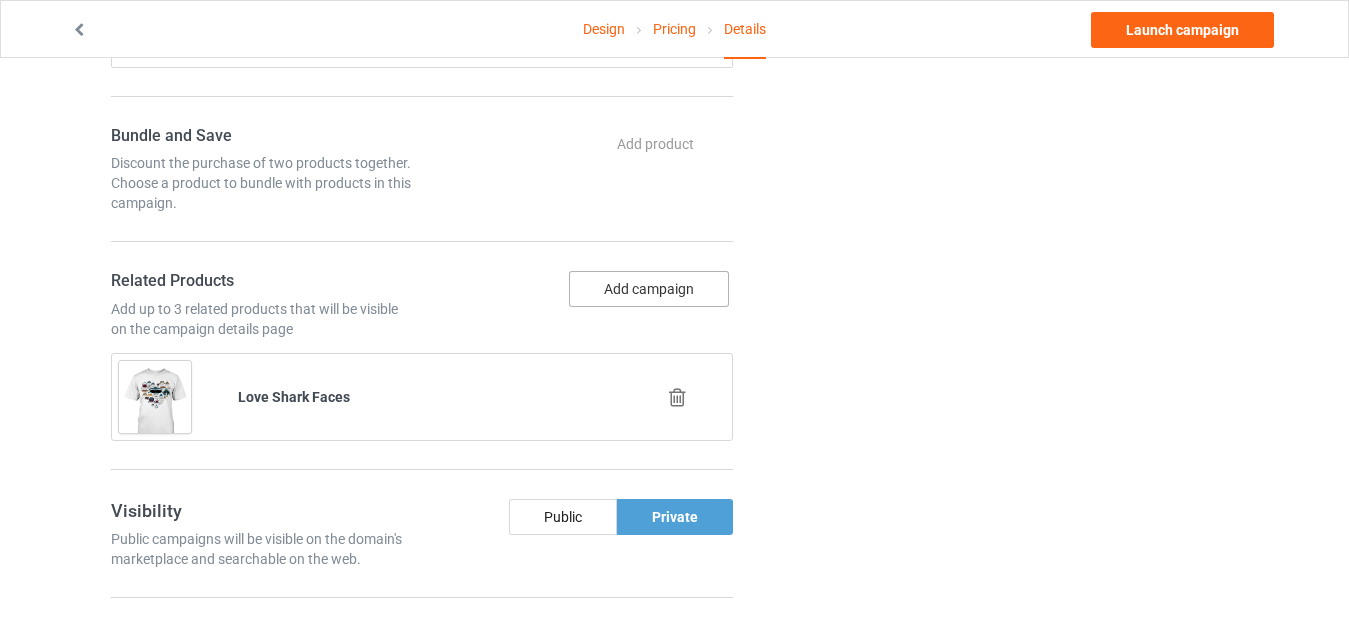 click on "Add campaign" at bounding box center [649, 289] 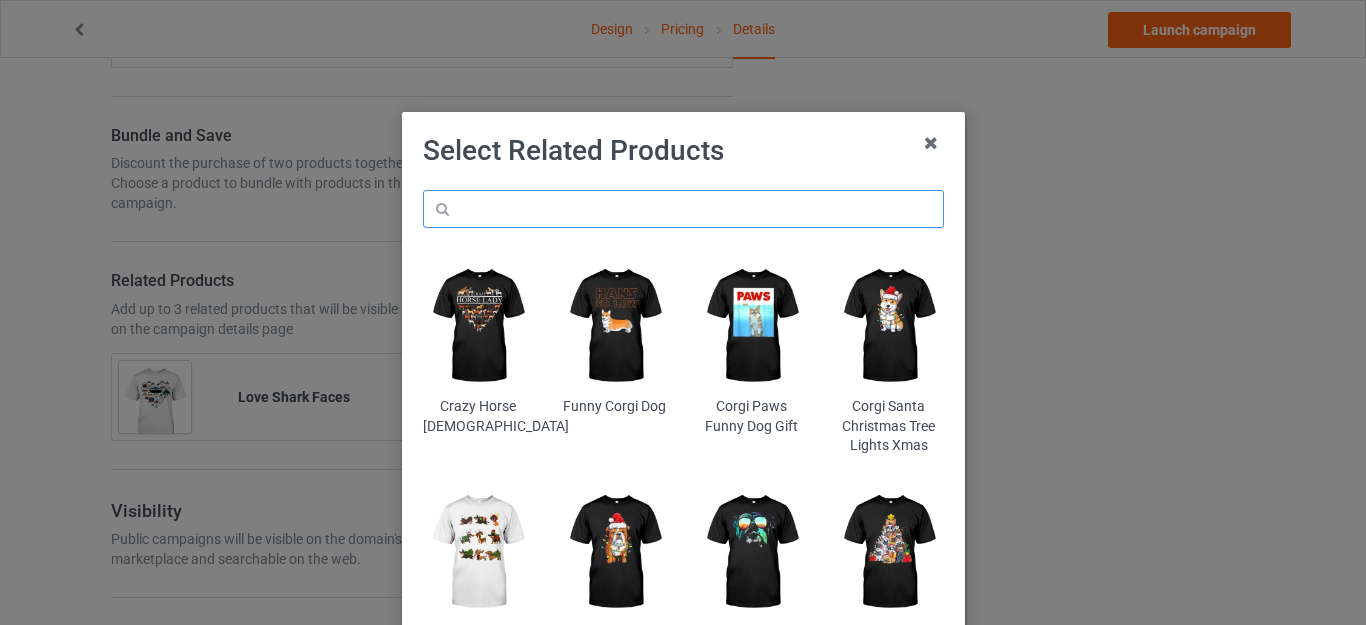 click at bounding box center [683, 209] 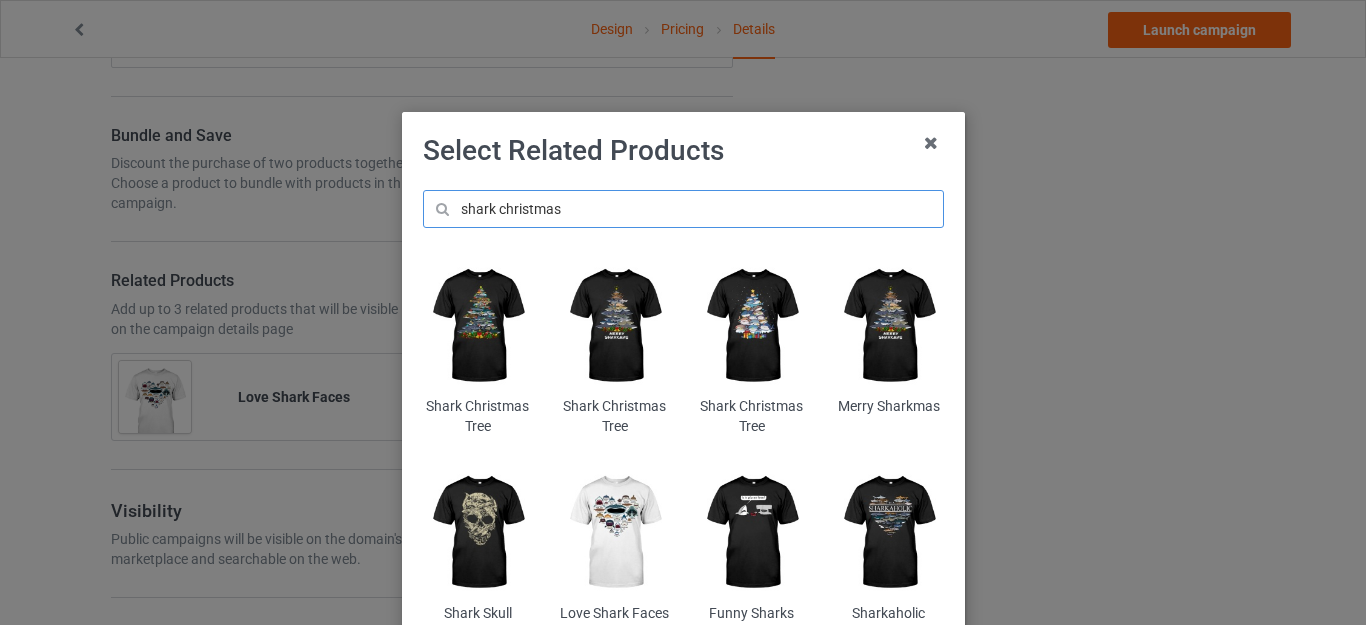 type on "shark christmas" 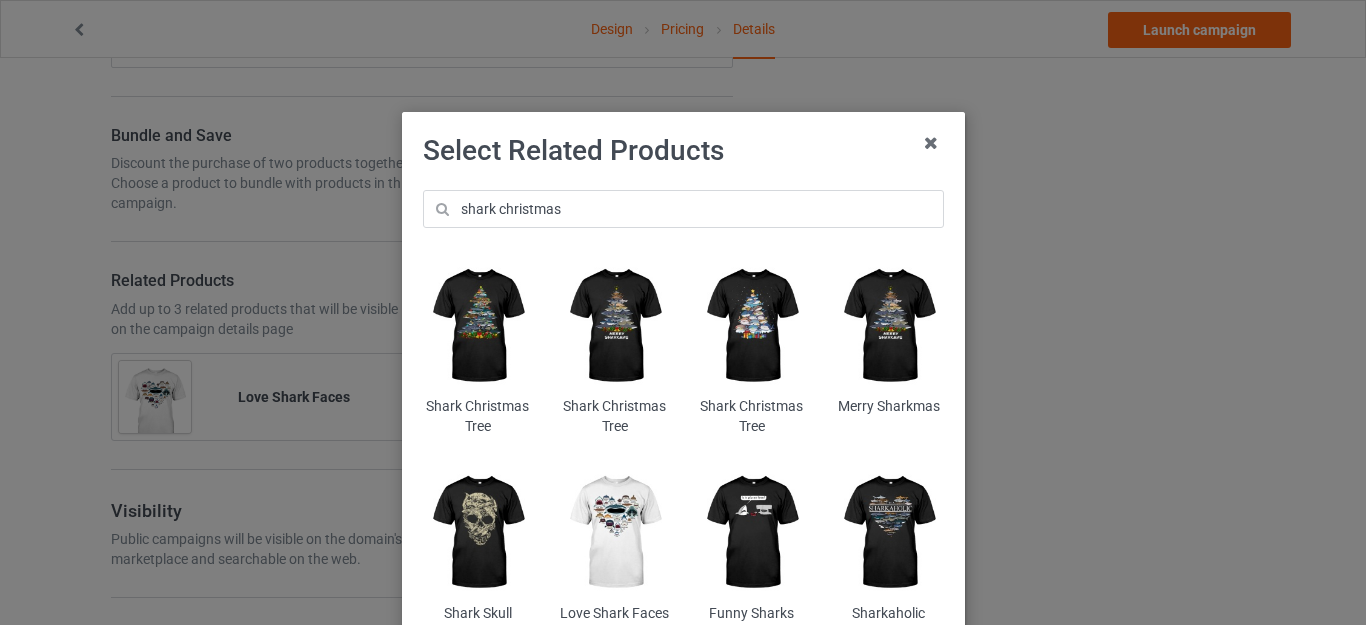 click at bounding box center (888, 326) 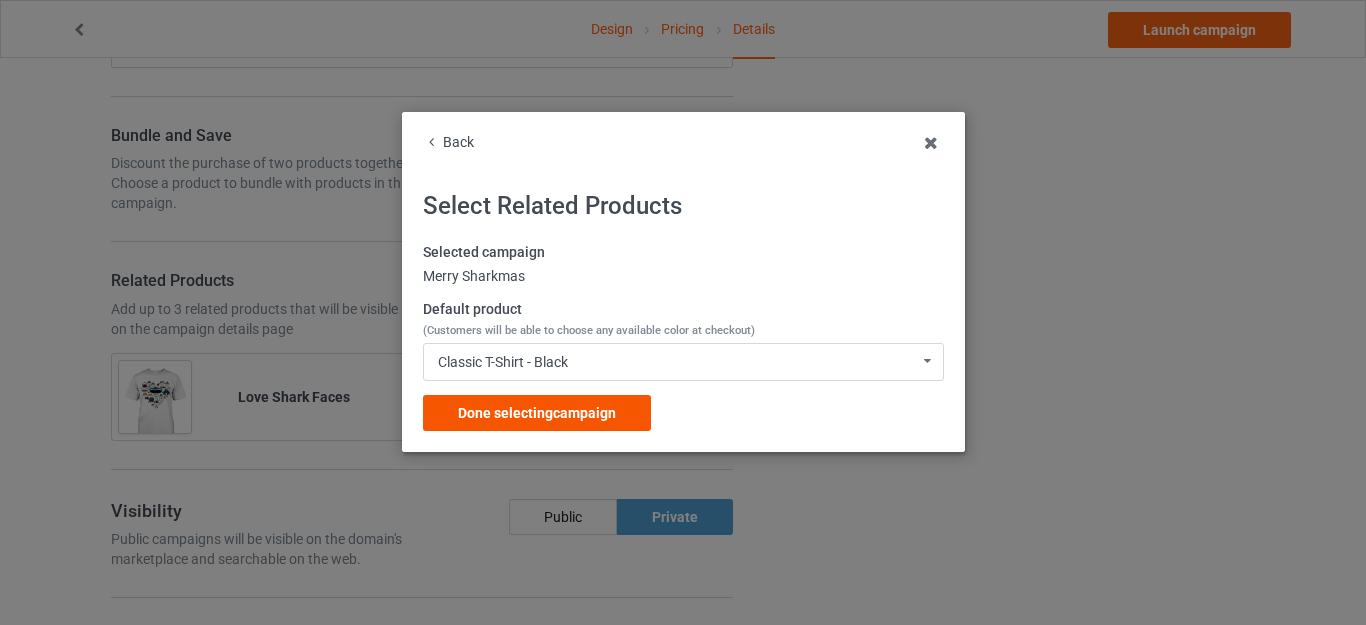 click on "Done selecting  campaign" at bounding box center (537, 413) 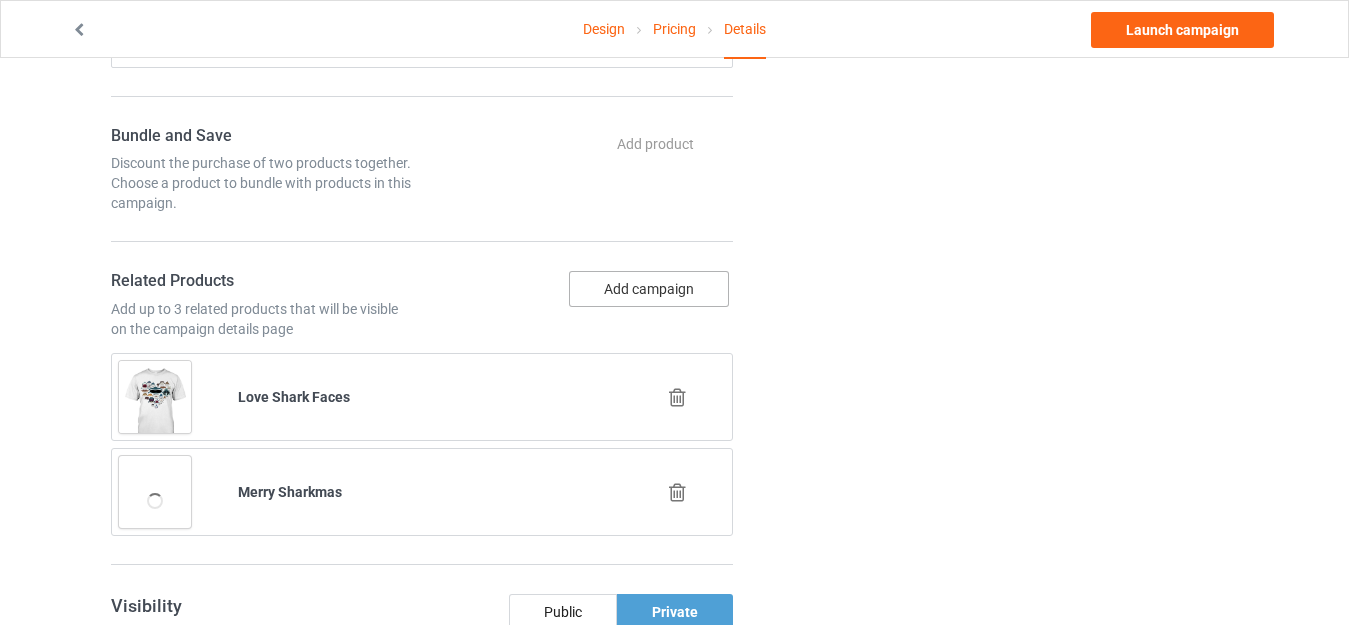 click on "Add campaign" at bounding box center (649, 289) 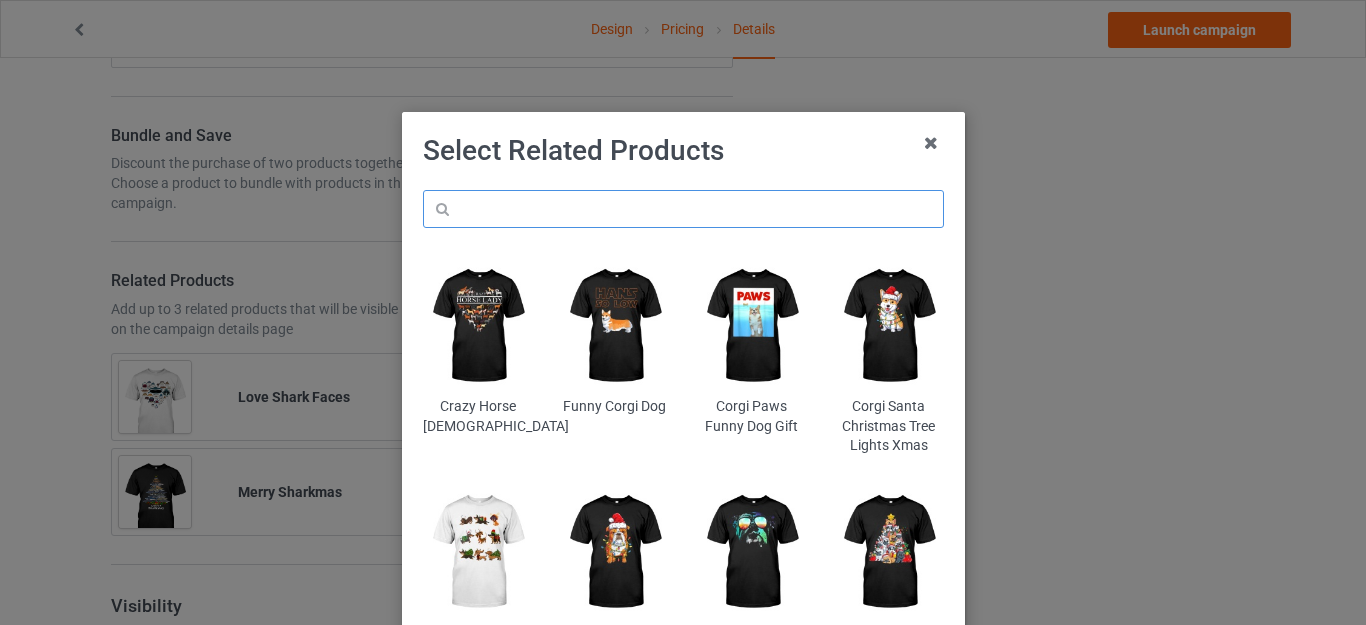 click at bounding box center (683, 209) 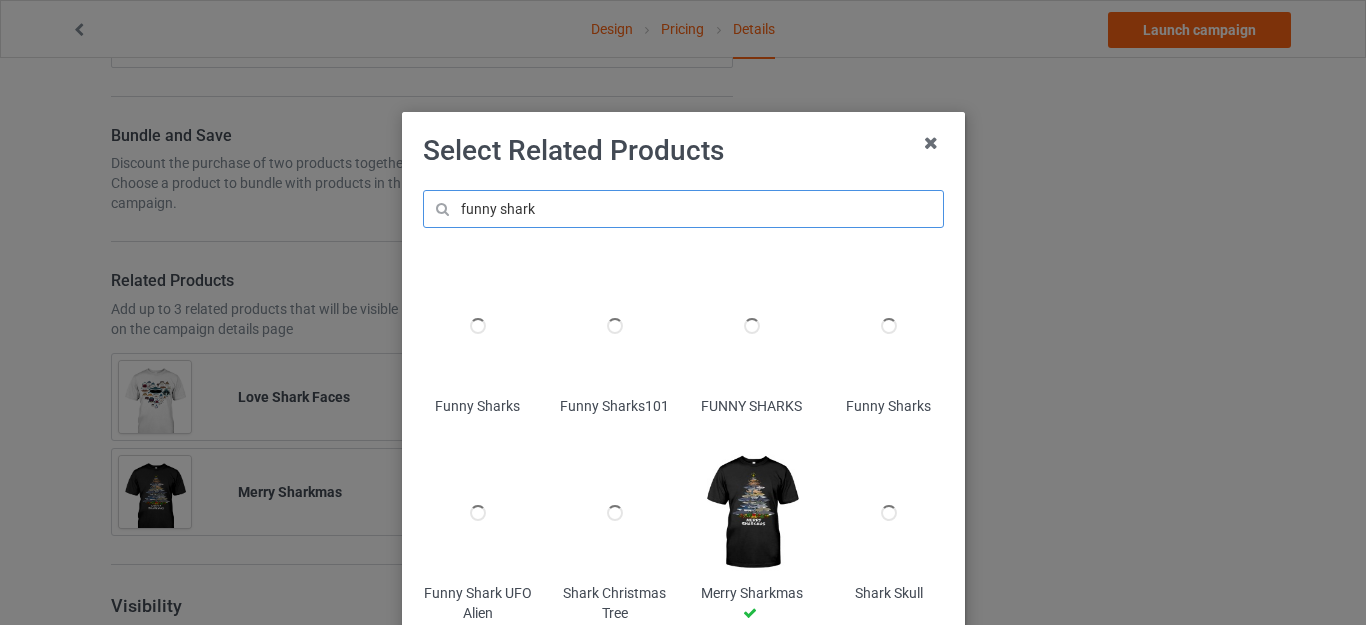 type on "funny shark" 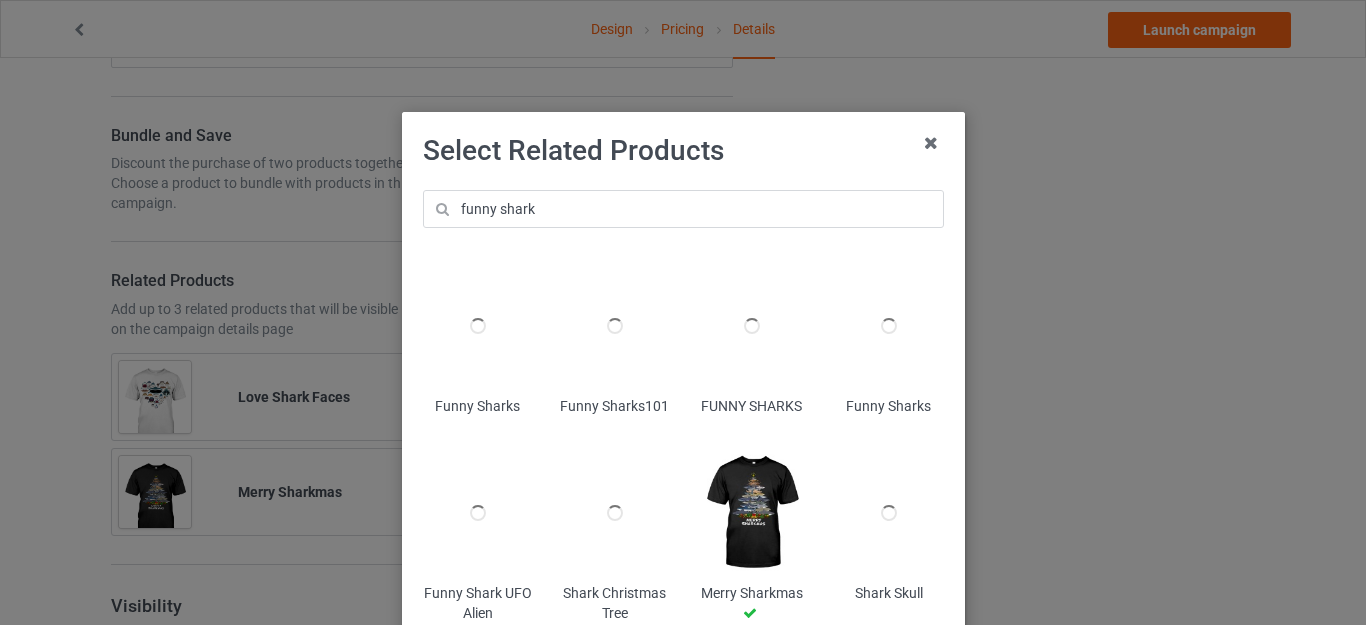 click on "Select Related Products" at bounding box center [683, 151] 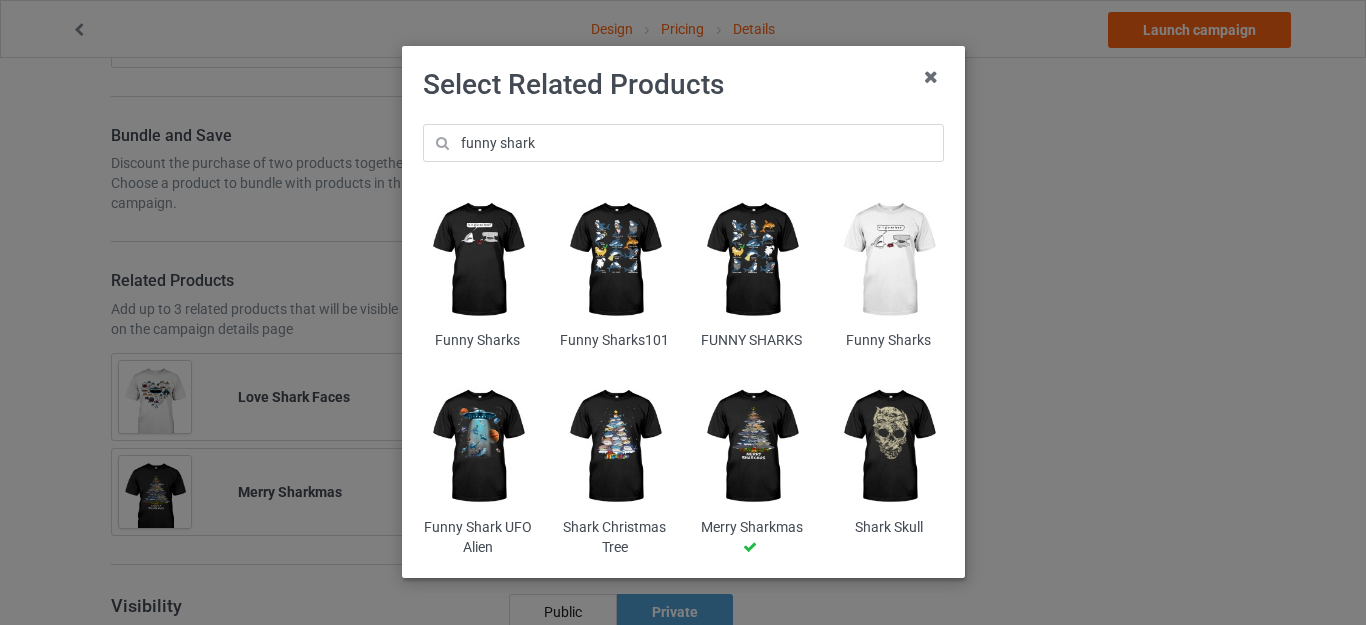 scroll, scrollTop: 100, scrollLeft: 0, axis: vertical 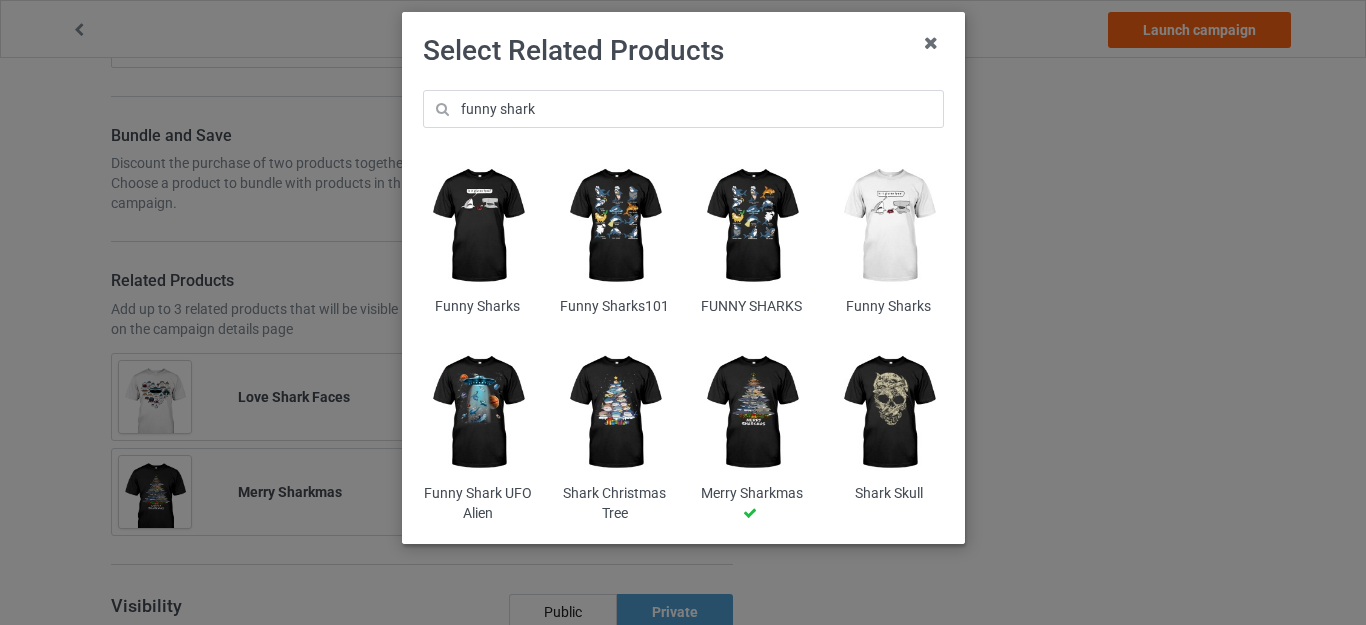 click at bounding box center [477, 413] 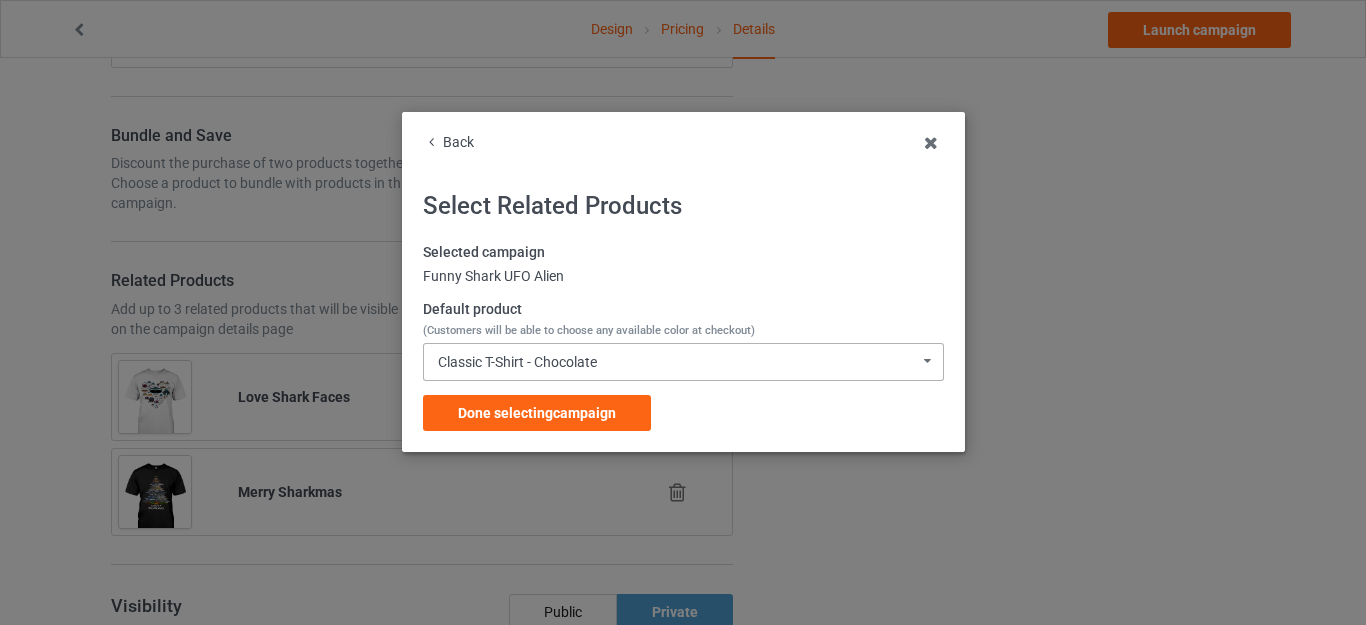 click on "Classic T-Shirt - Chocolate Classic T-Shirt - Chocolate Classic T-Shirt - Charcoal Grey Classic T-Shirt - Purple Classic T-Shirt - Athletic Heather Classic T-Shirt - Royal Classic T-Shirt - Light Blue Classic T-Shirt - Cyber Pink Classic T-Shirt - True Red Classic T-Shirt - Kiwi Classic T-Shirt - Kelly Classic T-Shirt - Forest Green Classic T-Shirt - Gold Classic T-Shirt - Burnt Orange Classic T-Shirt - Black V-Neck T-Shirt - Asphalt V-Neck T-Shirt - Royal Blue V-Neck T-Shirt - Red V-Neck T-Shirt - Team Purple V-Neck T-Shirt - Kelly V-Neck T-Shirt - Brown V-Neck T-Shirt - Black V-Neck T-Shirt - Navy Ladies T-Shirt - Charcoal Grey Ladies T-Shirt - Royal Blue Ladies T-Shirt - Light Blue Ladies T-Shirt - Heliconia Ladies T-Shirt - Red Ladies T-Shirt - Purple Ladies T-Shirt - Irish Green Ladies T-Shirt - Forest Green Ladies T-Shirt - Daisy Ladies T-Shirt - Orange Ladies T-Shirt - Black Ladies T-Shirt - Dark Chocolate Hooded Sweatshirt - Sports Grey Hooded Sweatshirt - Charcoal Grey Hooded Sweatshirt - Royal Blue" at bounding box center (683, 362) 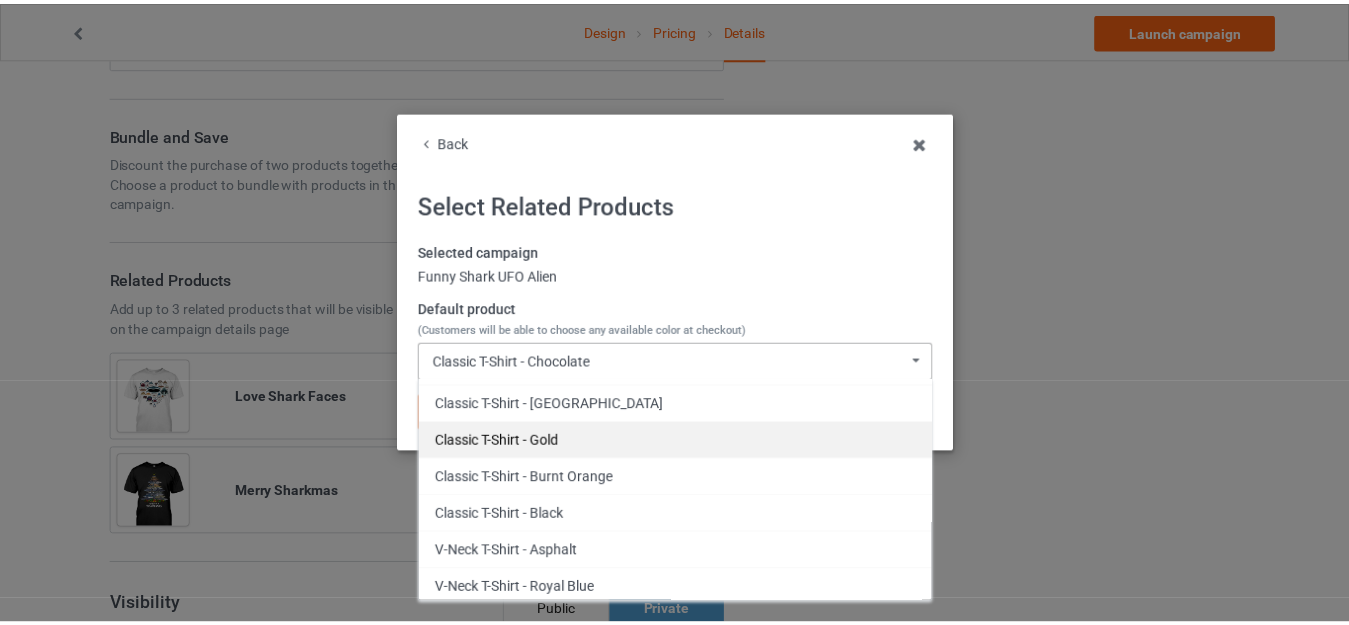 scroll, scrollTop: 400, scrollLeft: 0, axis: vertical 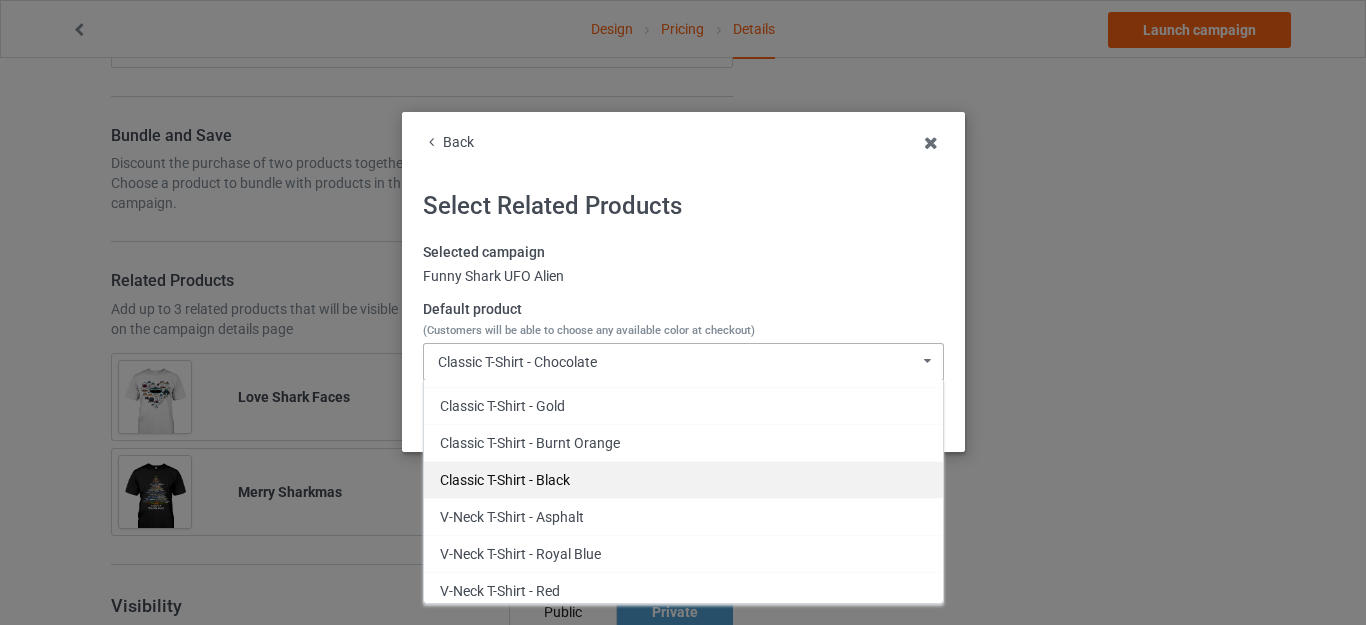 click on "Classic T-Shirt - Black" at bounding box center [683, 479] 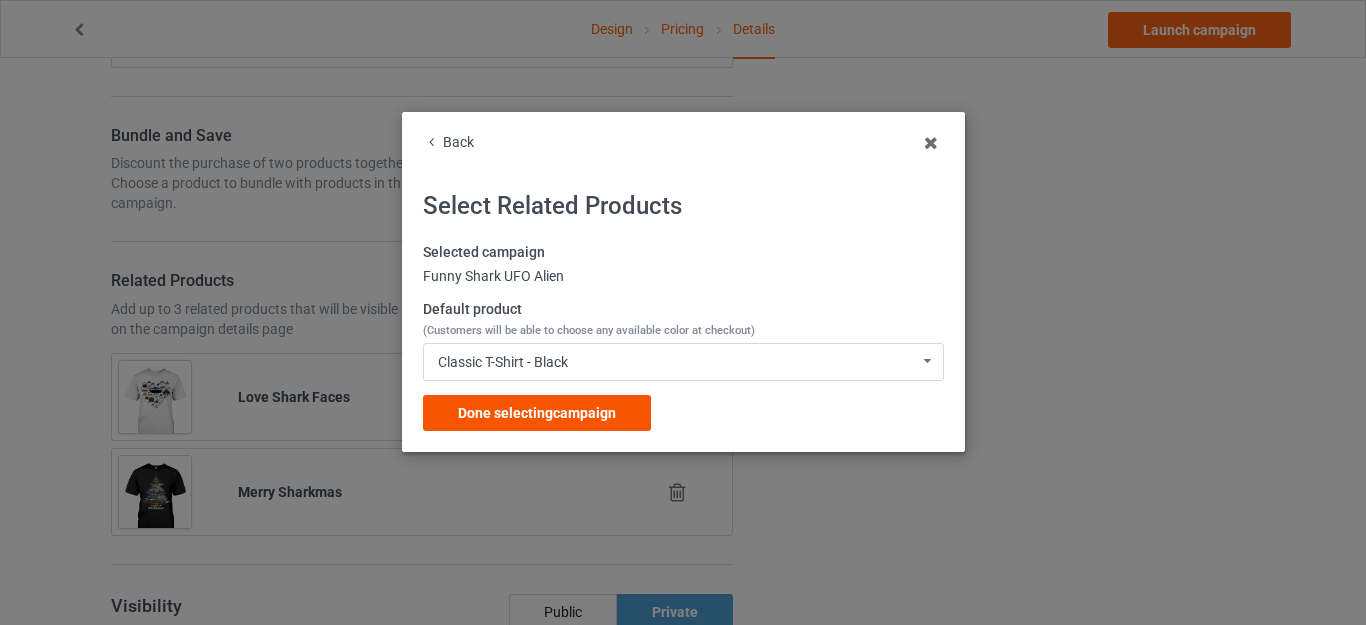 click on "Done selecting  campaign" at bounding box center (537, 413) 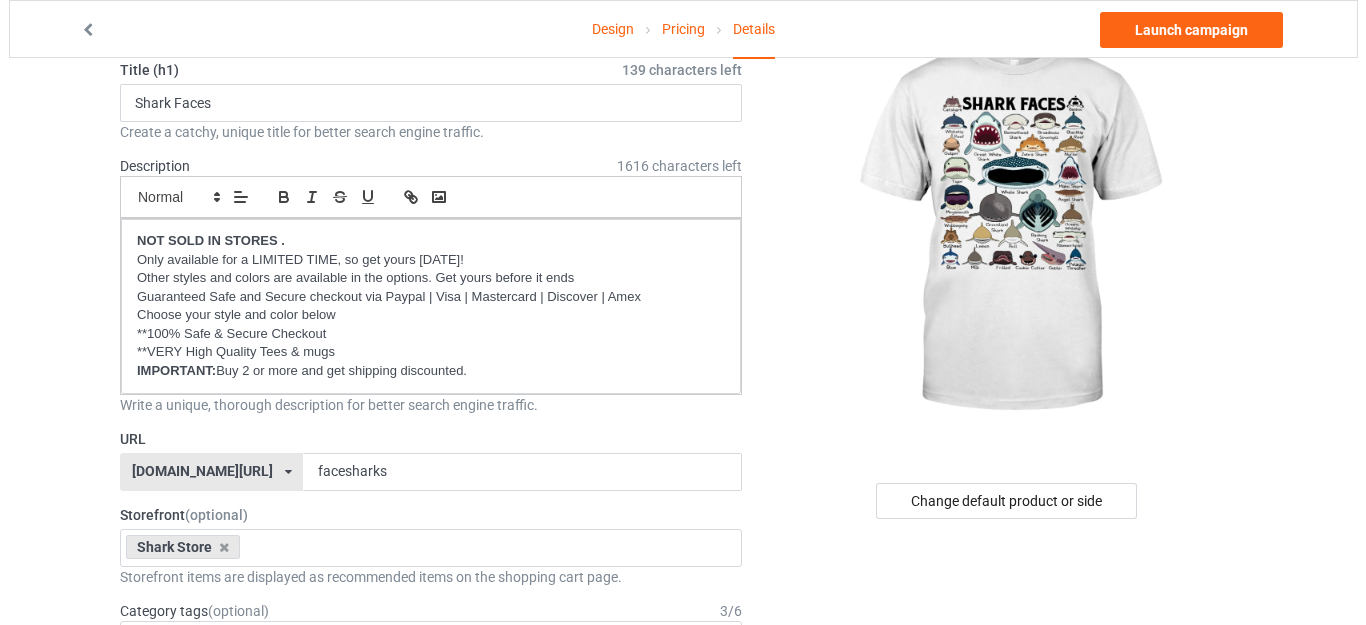 scroll, scrollTop: 0, scrollLeft: 0, axis: both 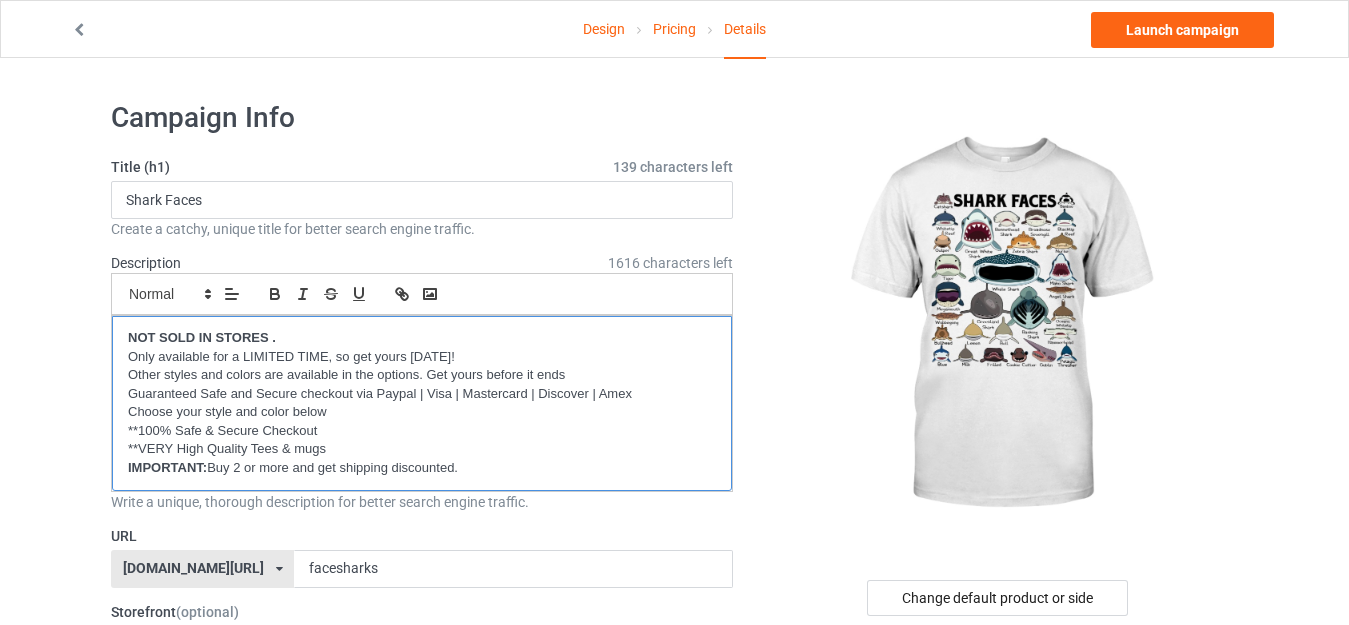 click on "NOT SOLD IN STORES ." at bounding box center (202, 337) 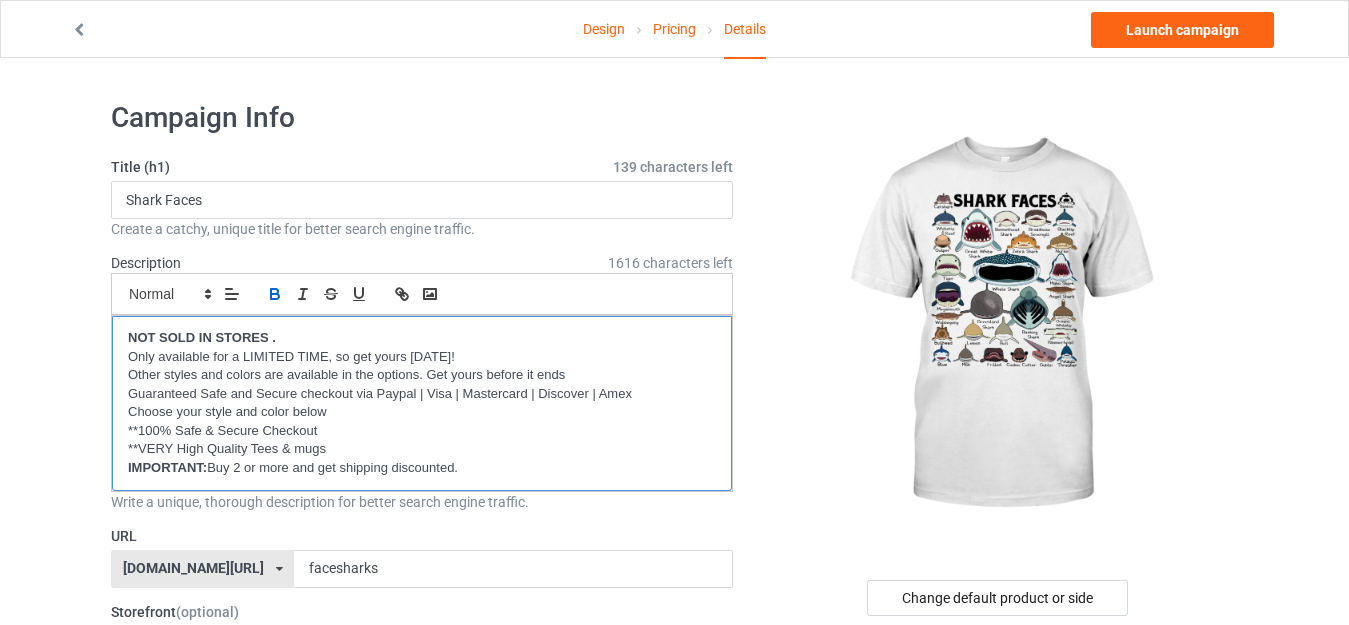 type 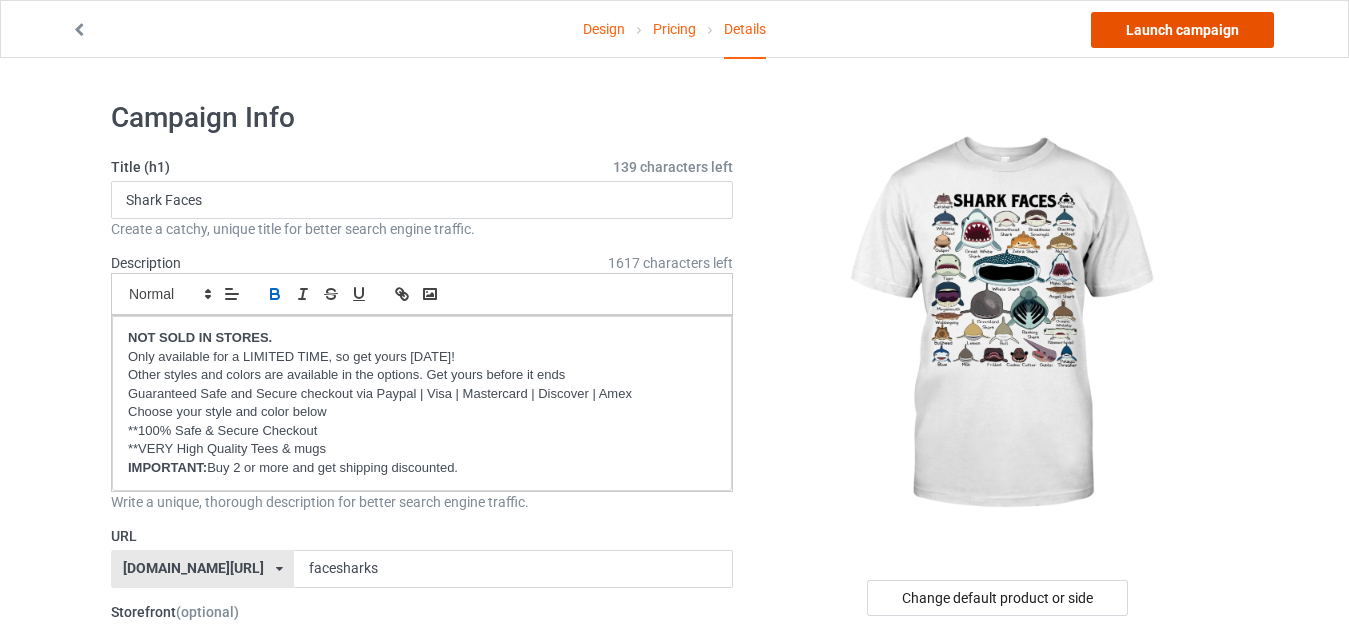 click on "Launch campaign" at bounding box center (1182, 30) 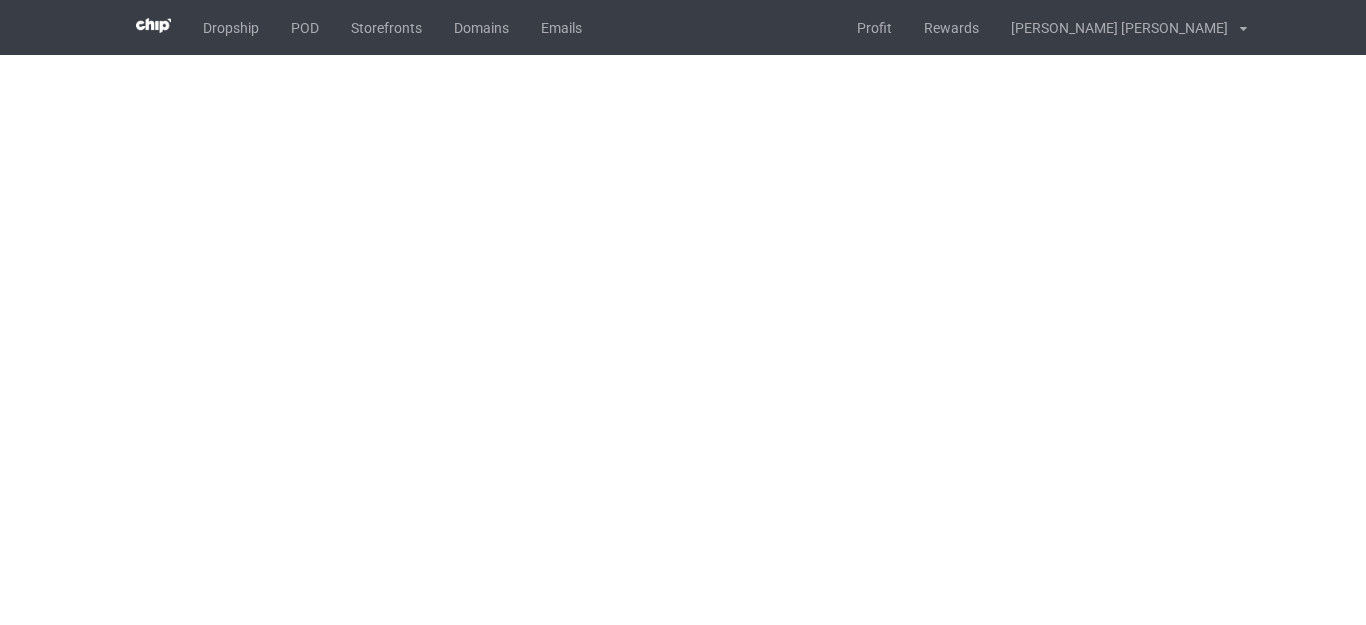 scroll, scrollTop: 0, scrollLeft: 0, axis: both 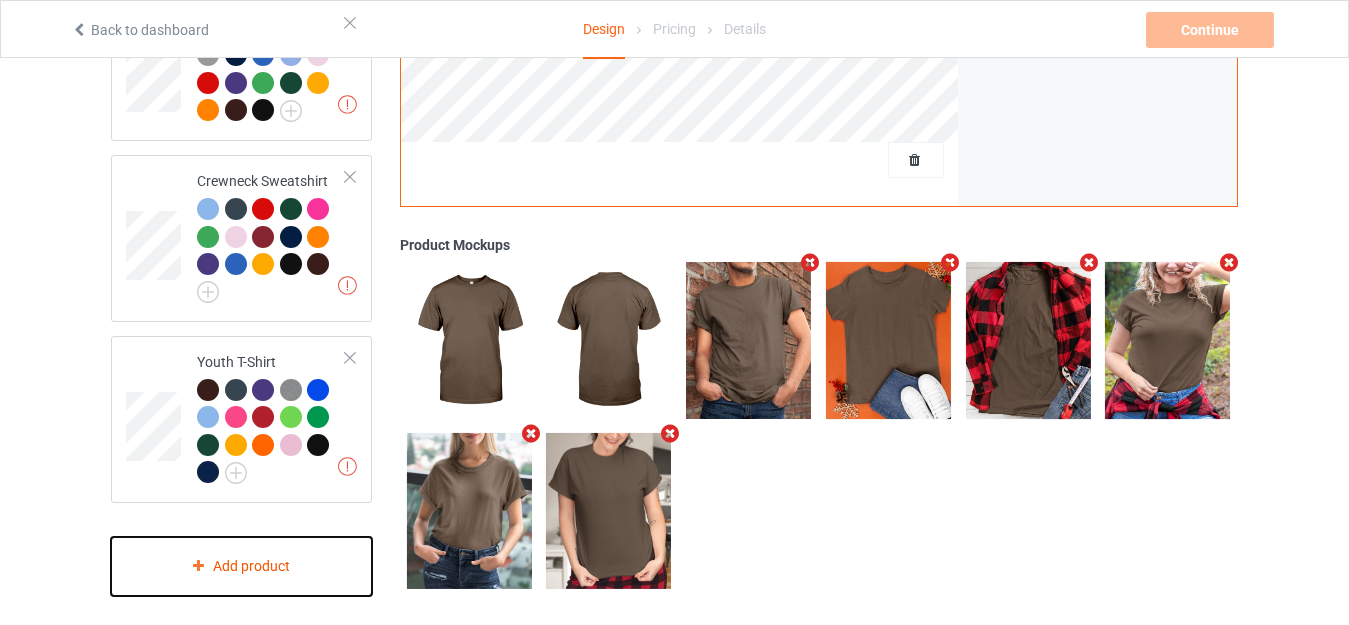 click on "Add product" at bounding box center [241, 566] 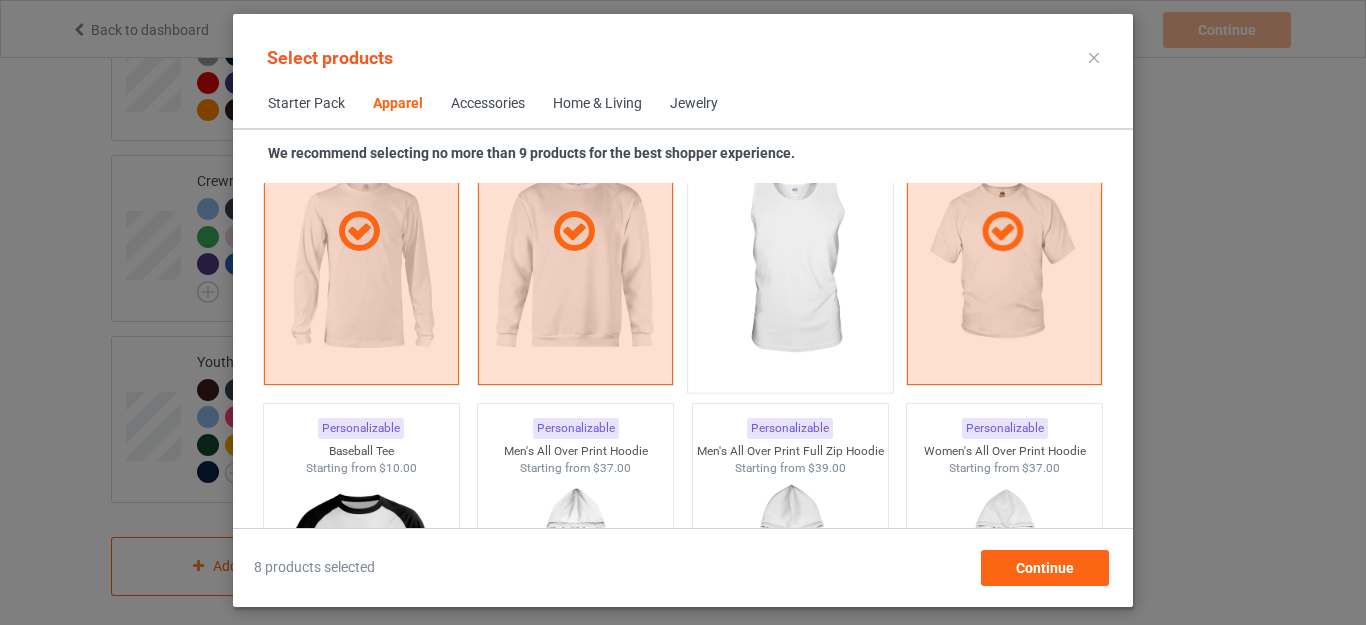 click at bounding box center (790, 264) 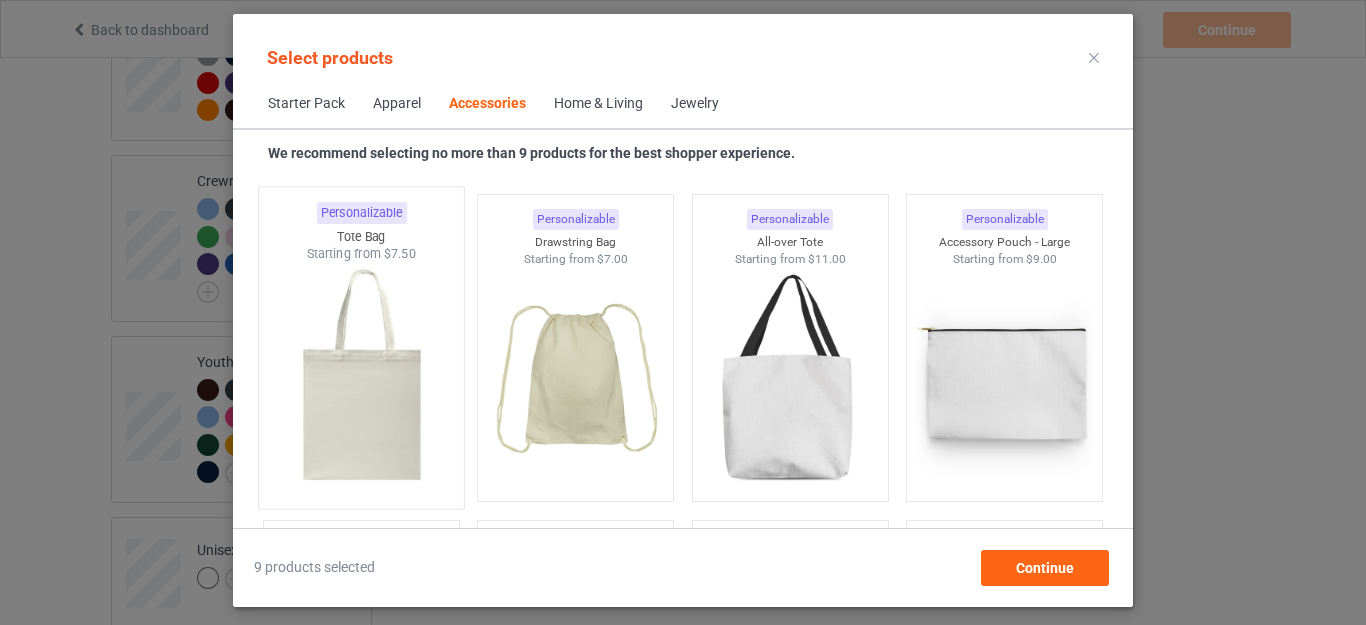 scroll, scrollTop: 6045, scrollLeft: 0, axis: vertical 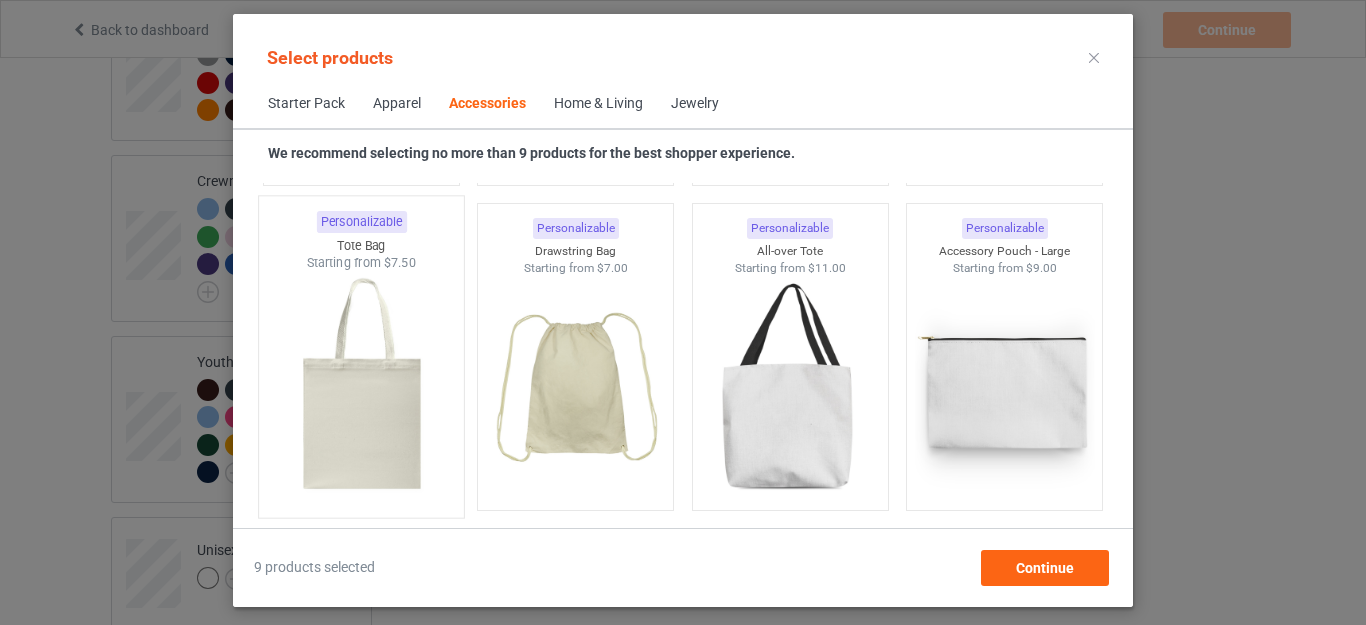 click at bounding box center (361, 389) 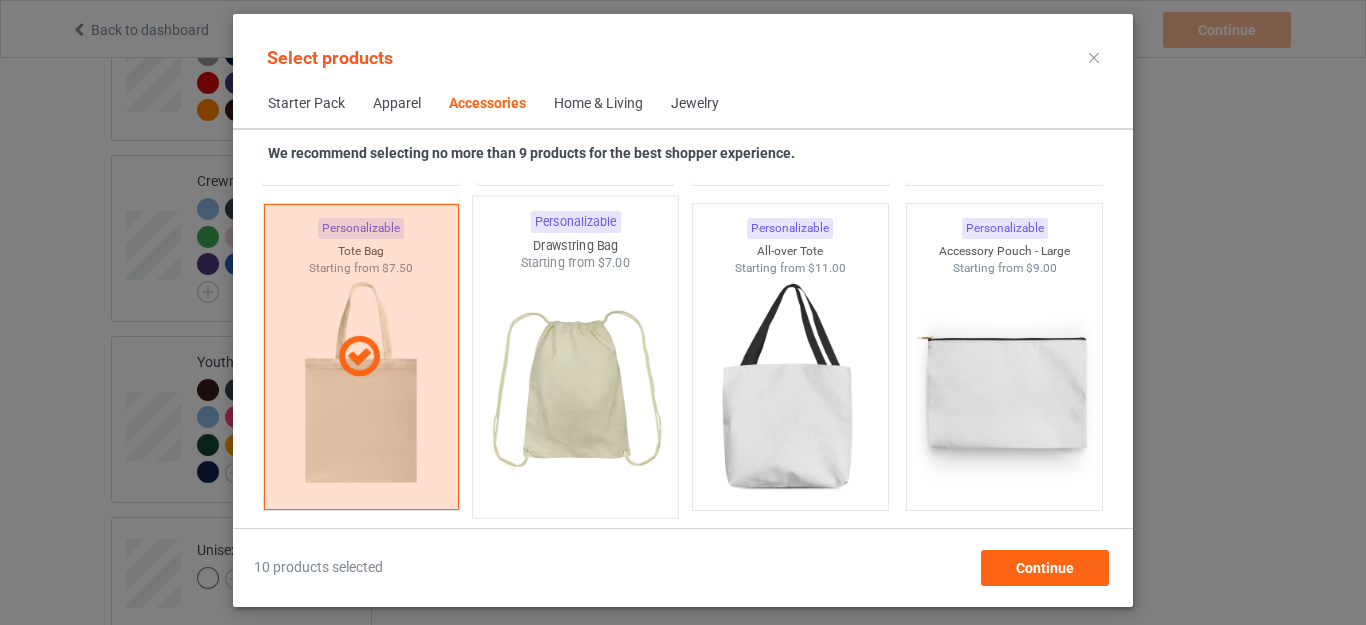 click at bounding box center (576, 389) 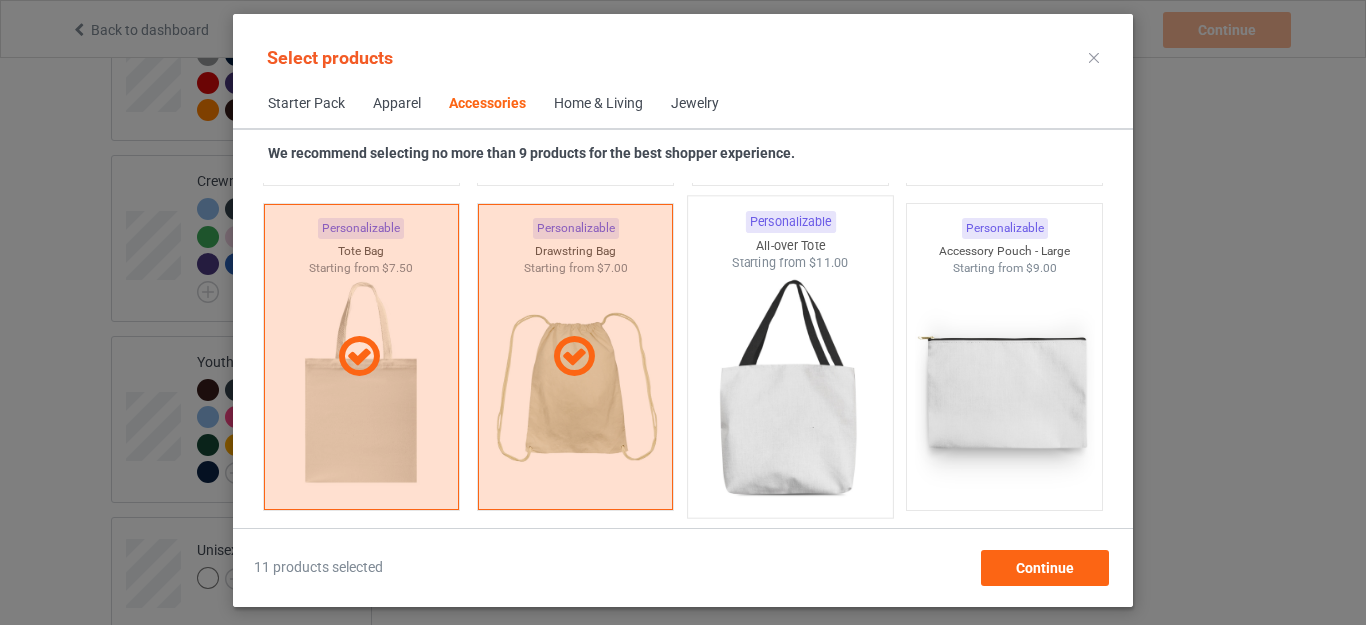 click at bounding box center [790, 389] 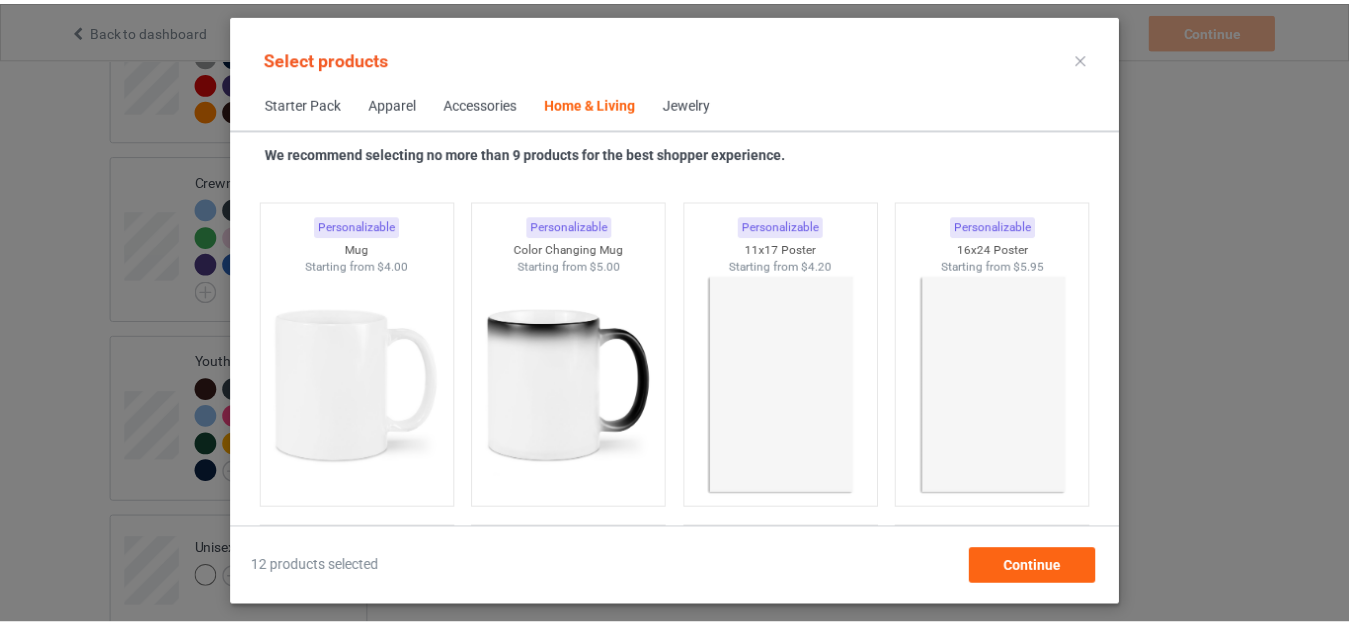 scroll, scrollTop: 9145, scrollLeft: 0, axis: vertical 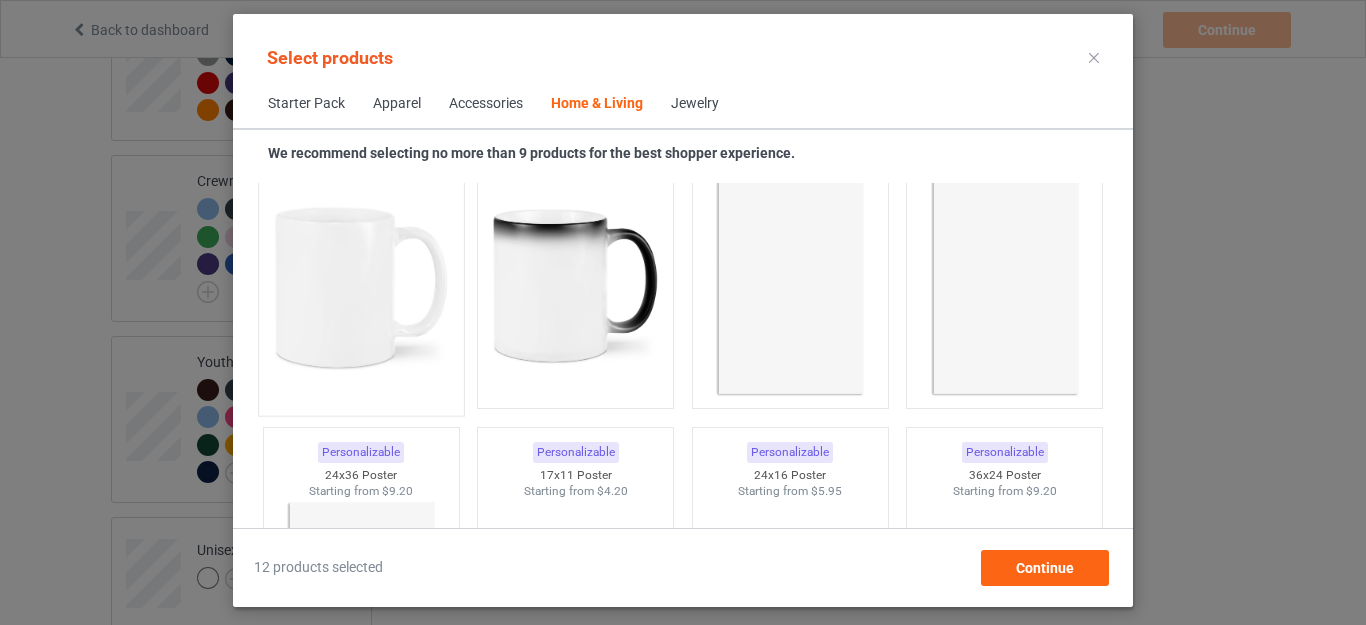 click at bounding box center (361, 287) 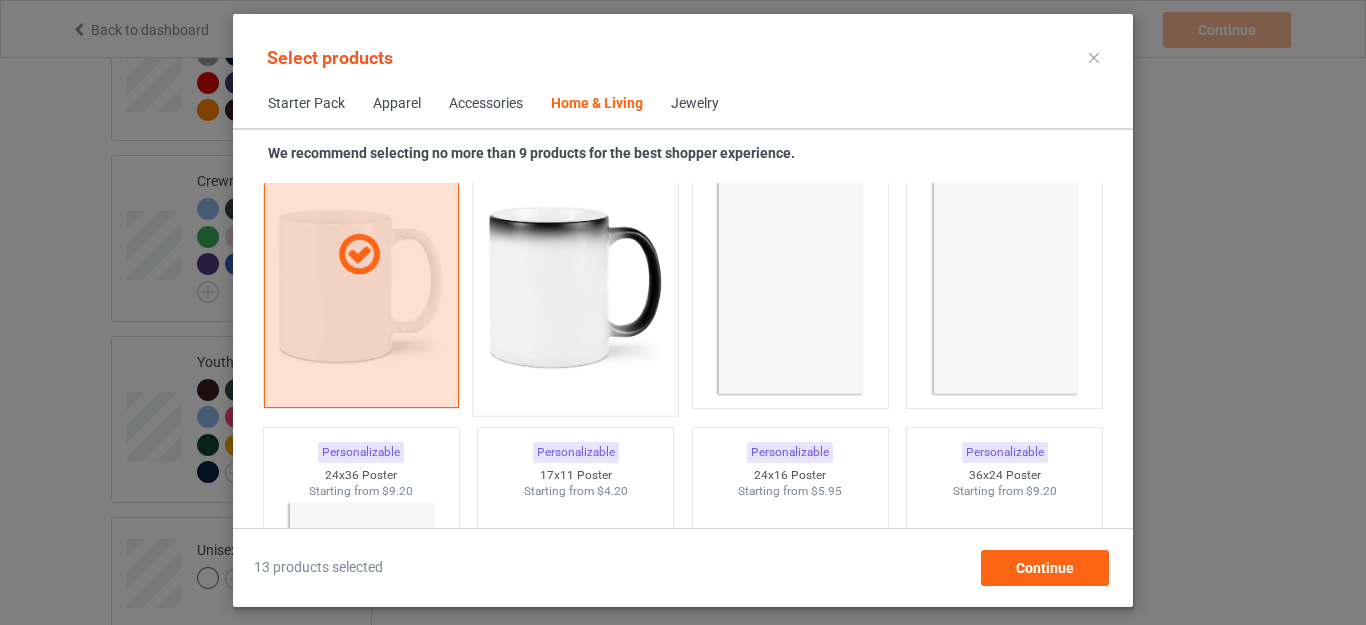 click at bounding box center (576, 287) 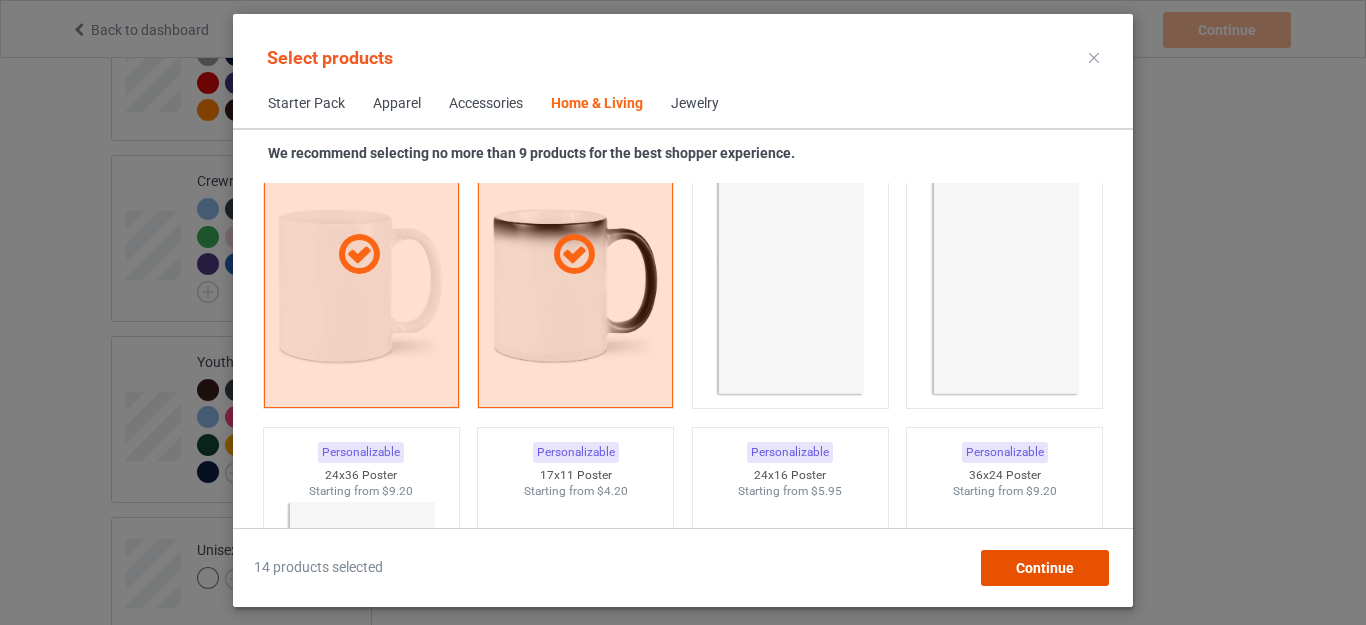 click on "Continue" at bounding box center (1045, 568) 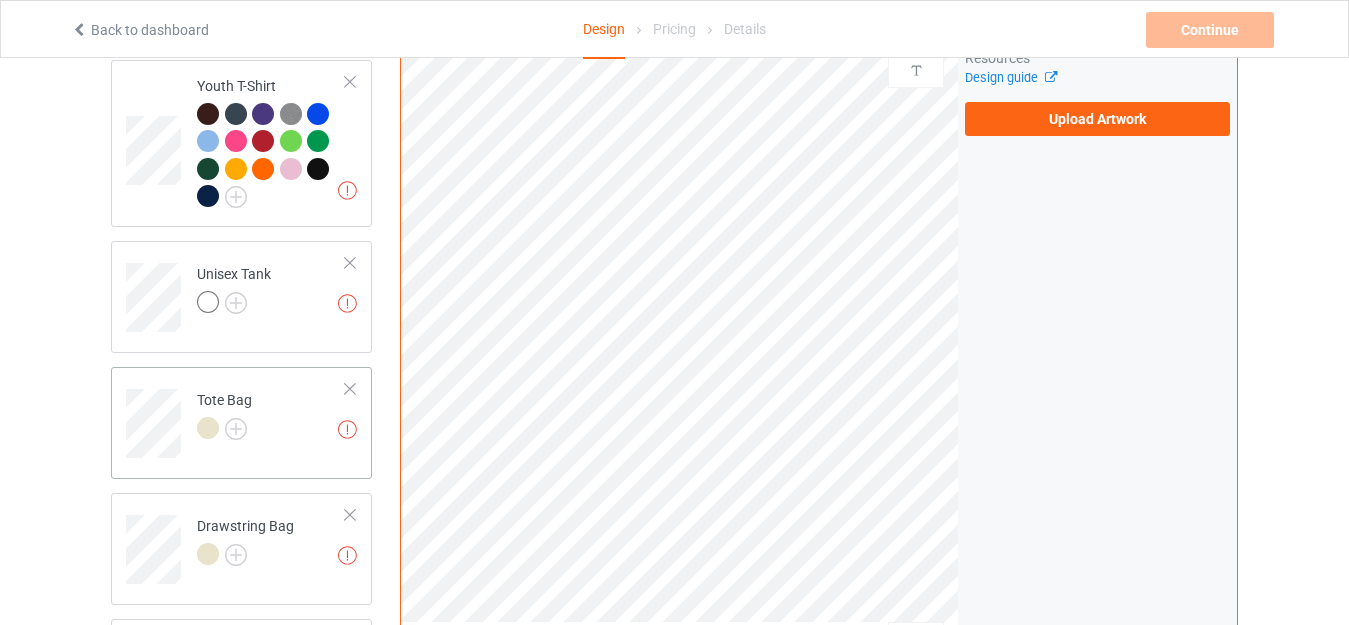 scroll, scrollTop: 1318, scrollLeft: 0, axis: vertical 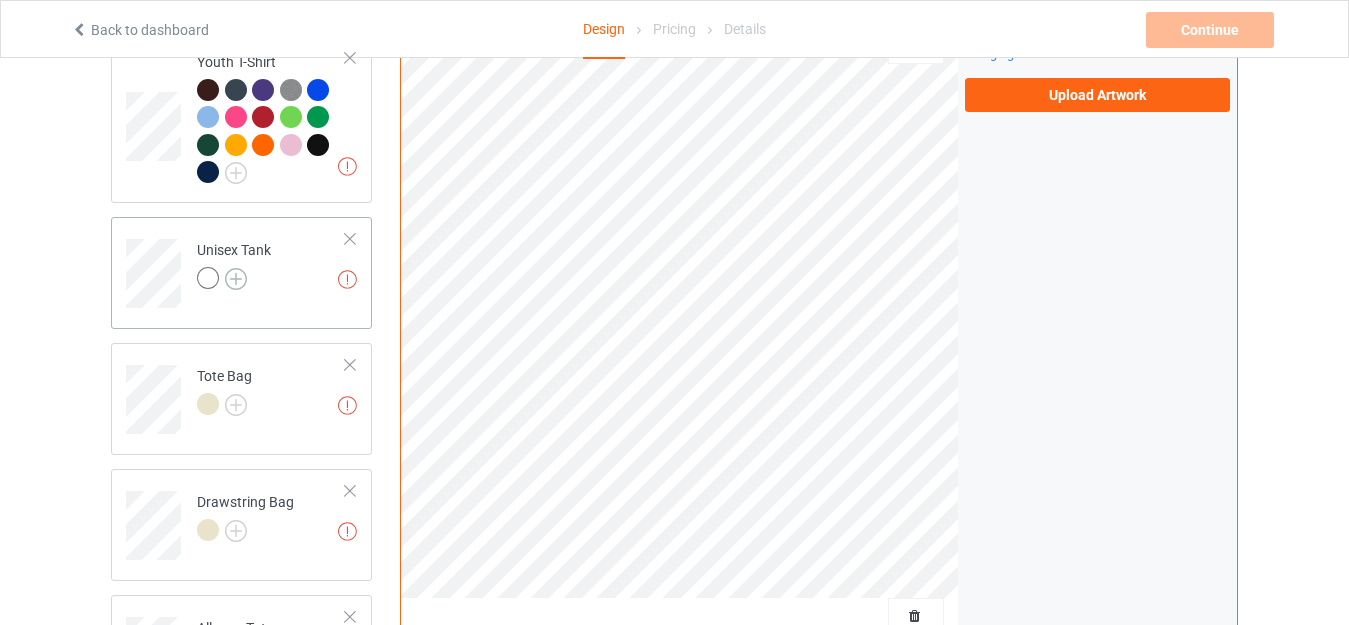click at bounding box center (236, 279) 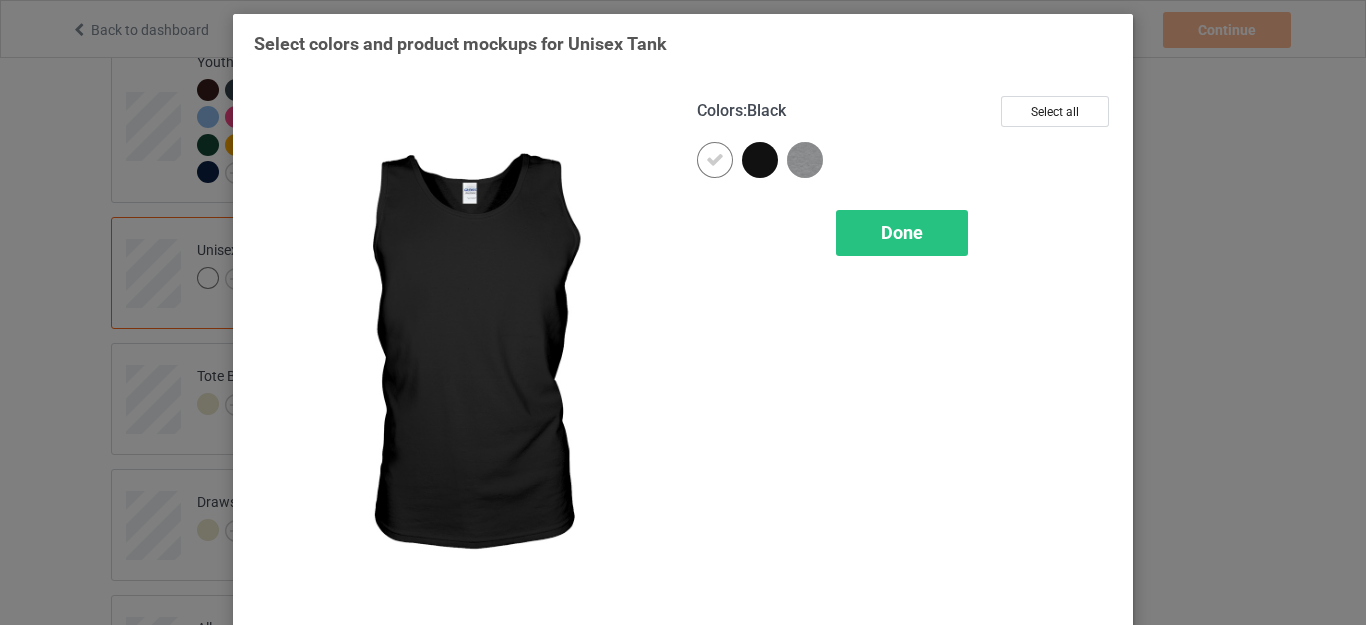 click at bounding box center (760, 160) 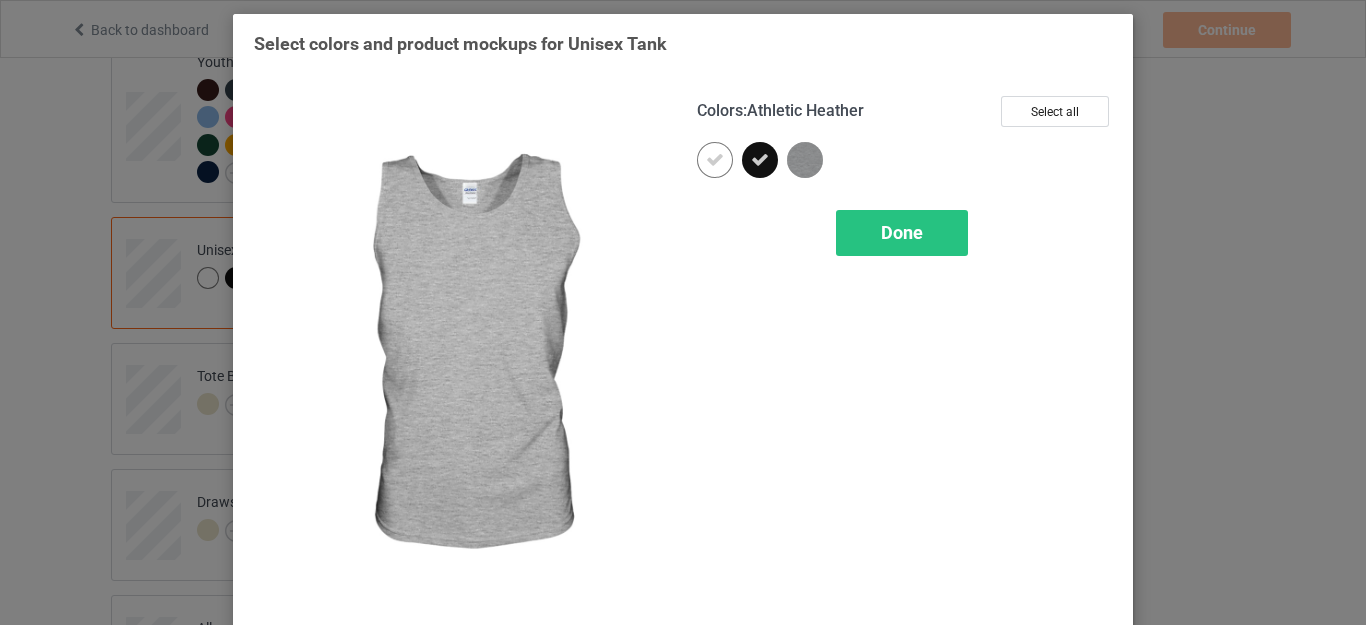 click at bounding box center (805, 160) 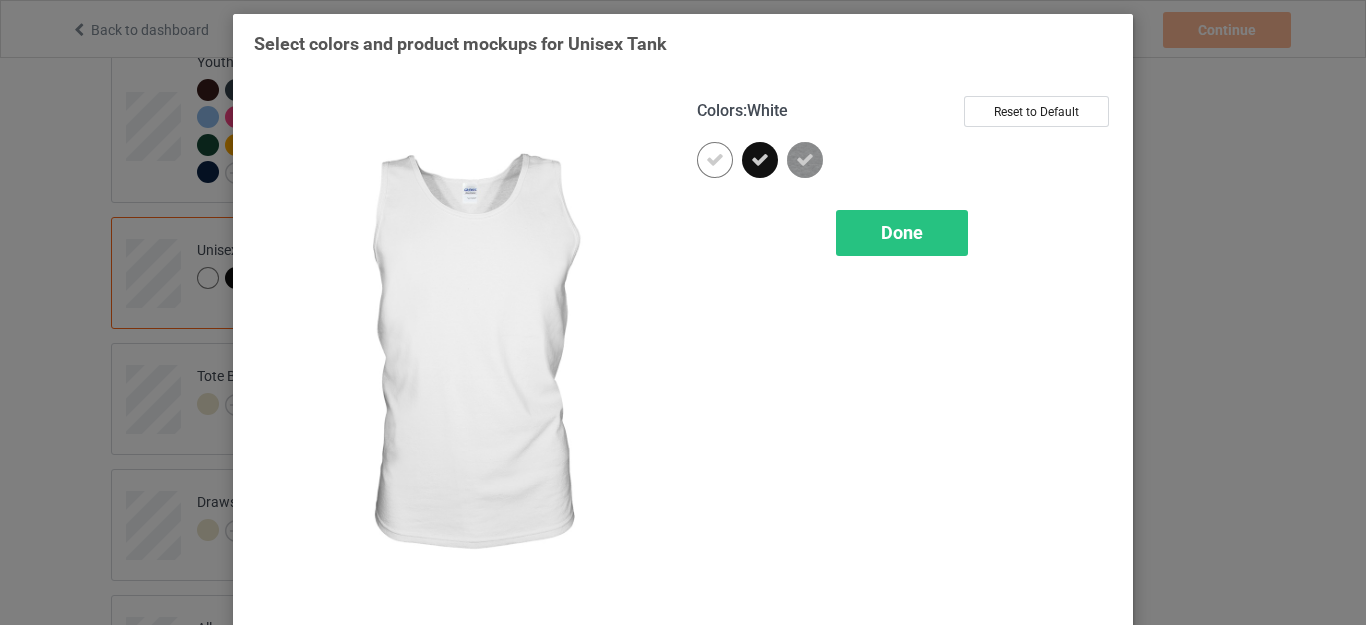 click at bounding box center [715, 160] 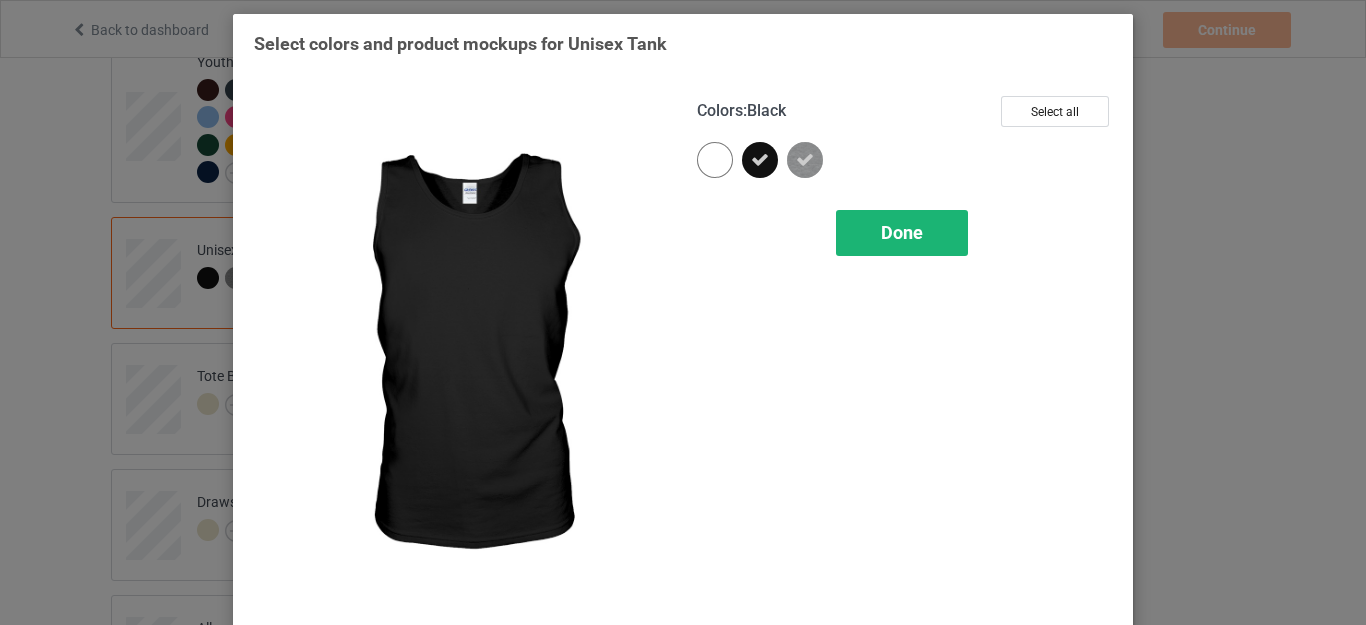 click on "Done" at bounding box center [902, 232] 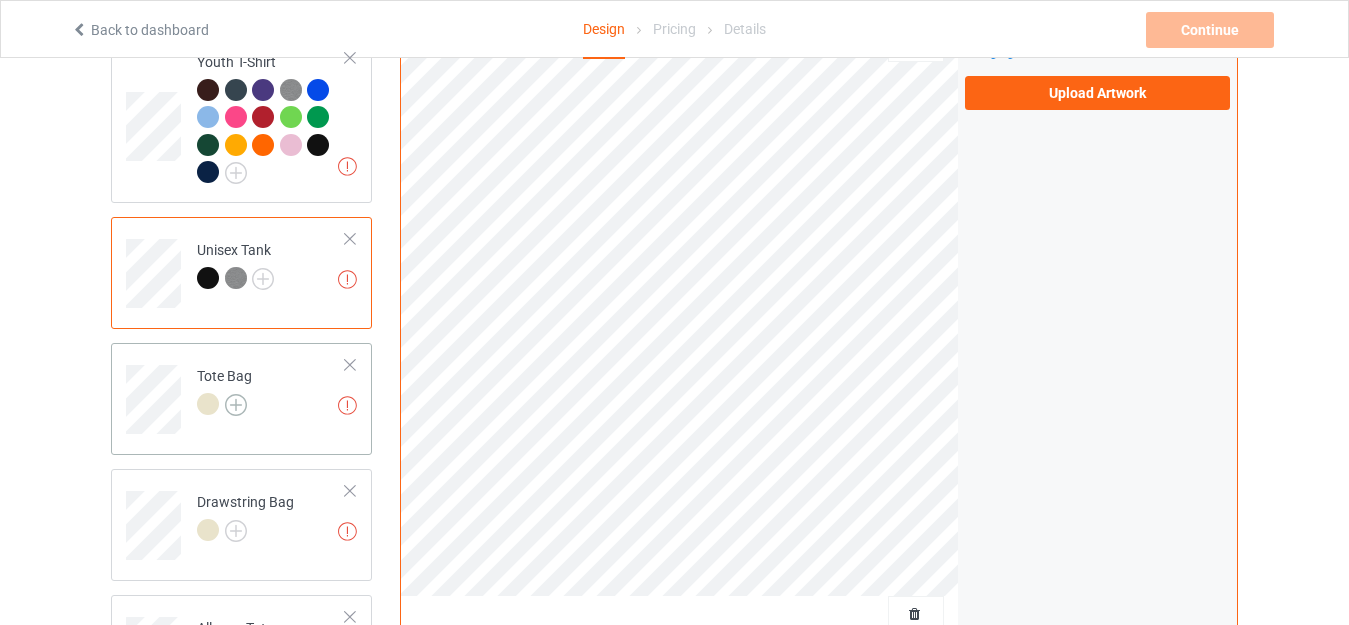click at bounding box center [236, 405] 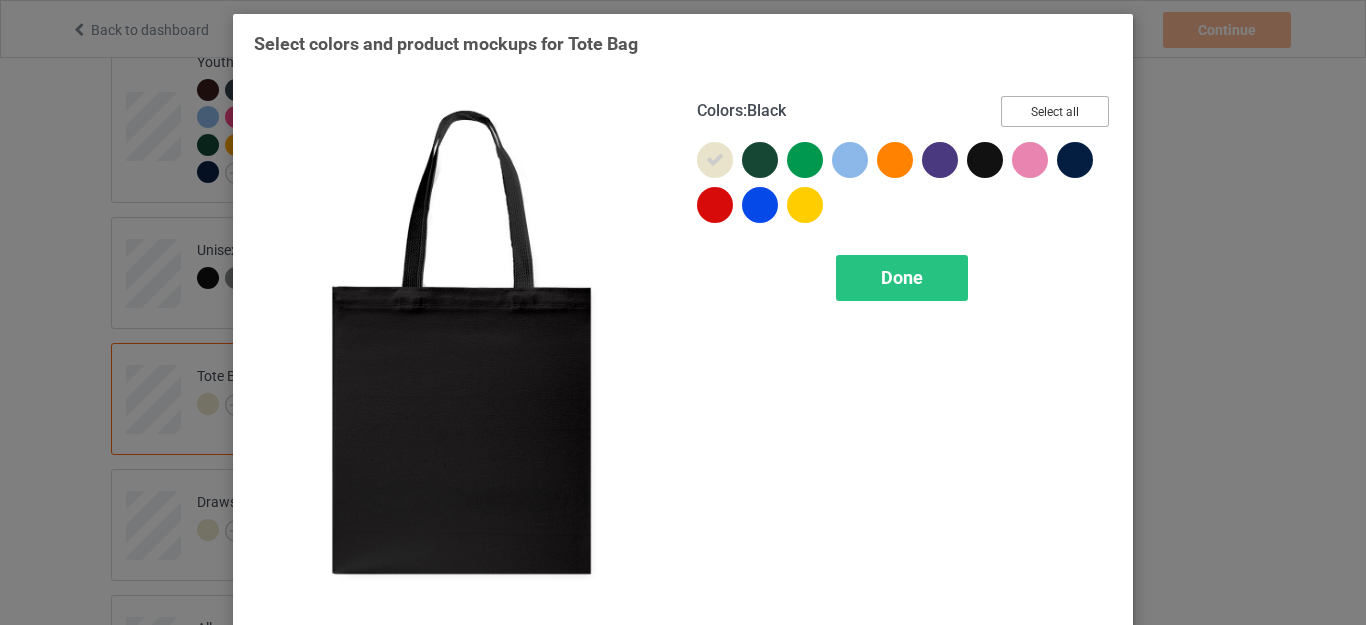 click on "Select all" at bounding box center (1055, 111) 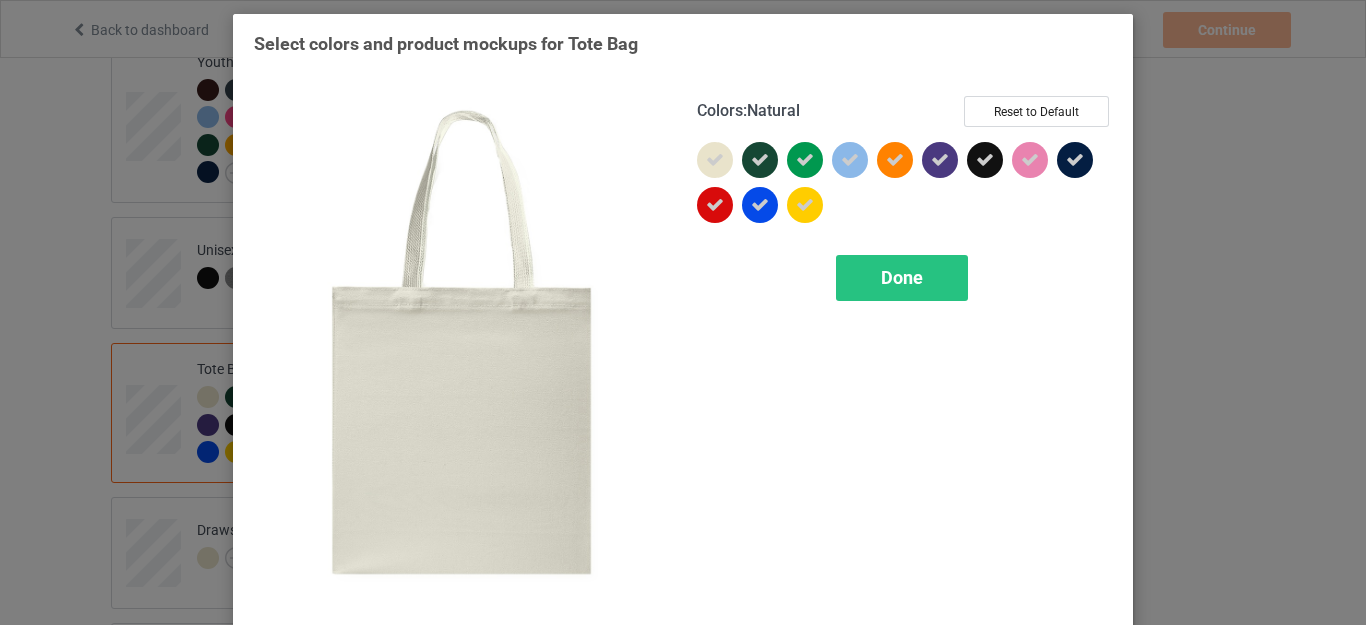 click at bounding box center [715, 160] 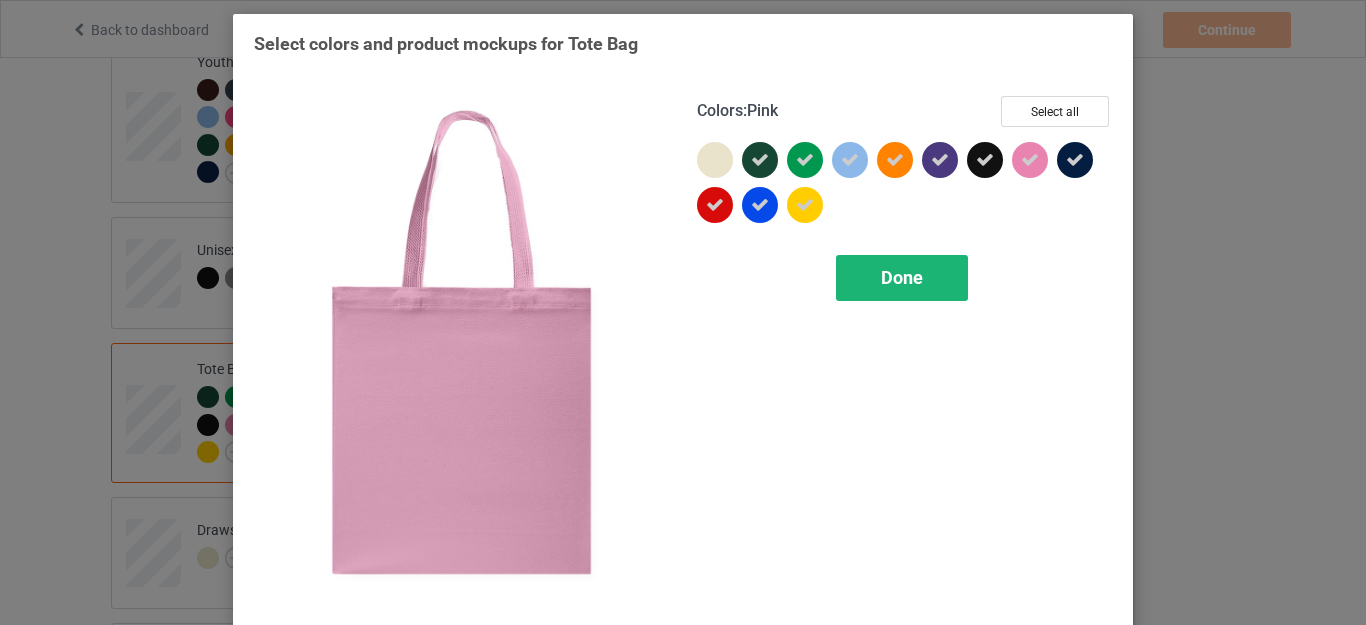 click on "Done" at bounding box center [902, 277] 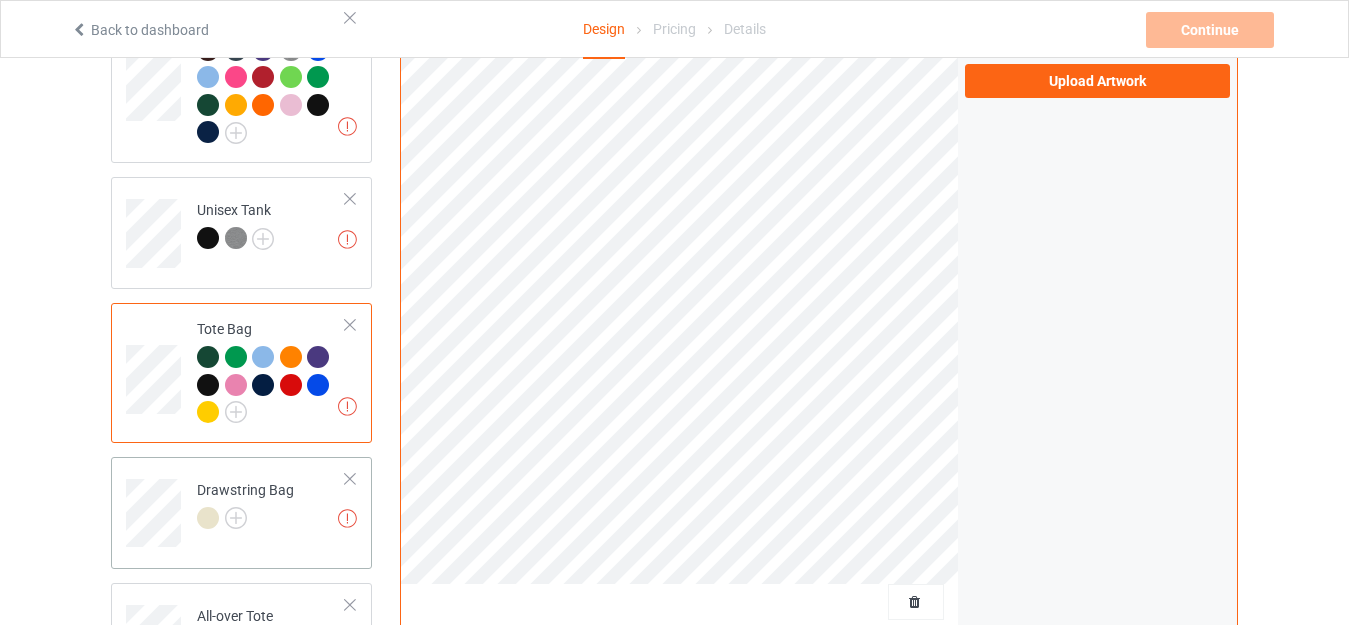 scroll, scrollTop: 1518, scrollLeft: 0, axis: vertical 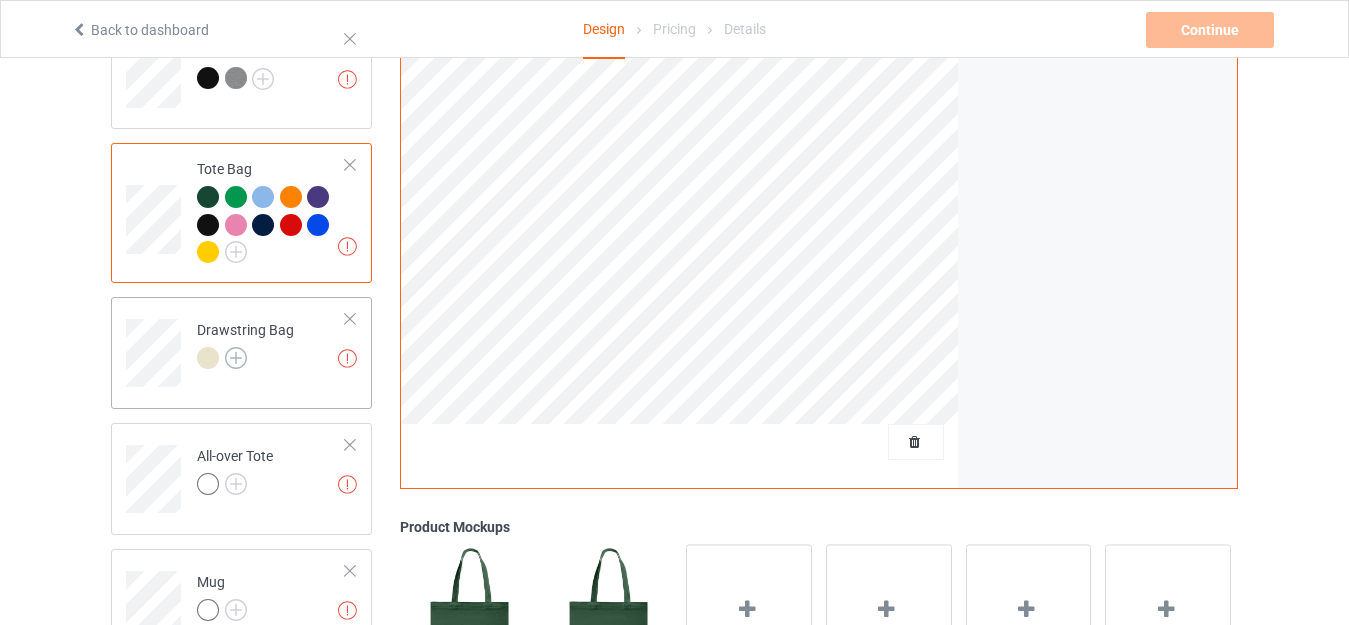 click at bounding box center (236, 358) 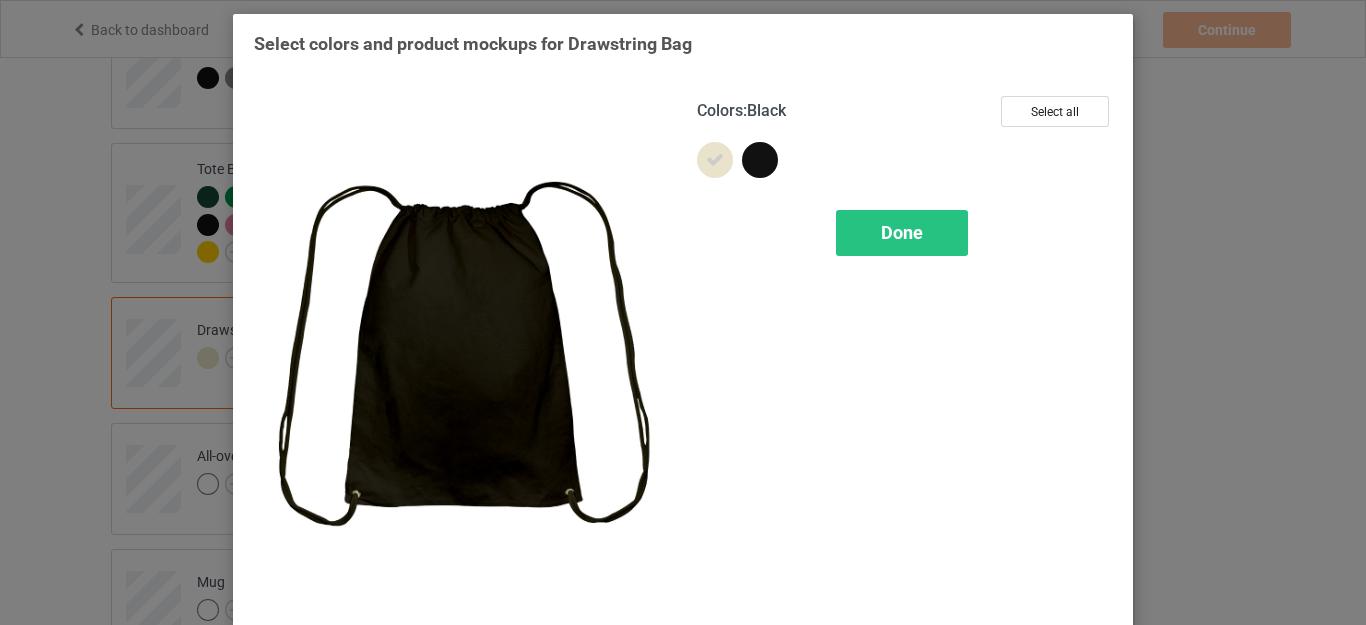 click at bounding box center [760, 160] 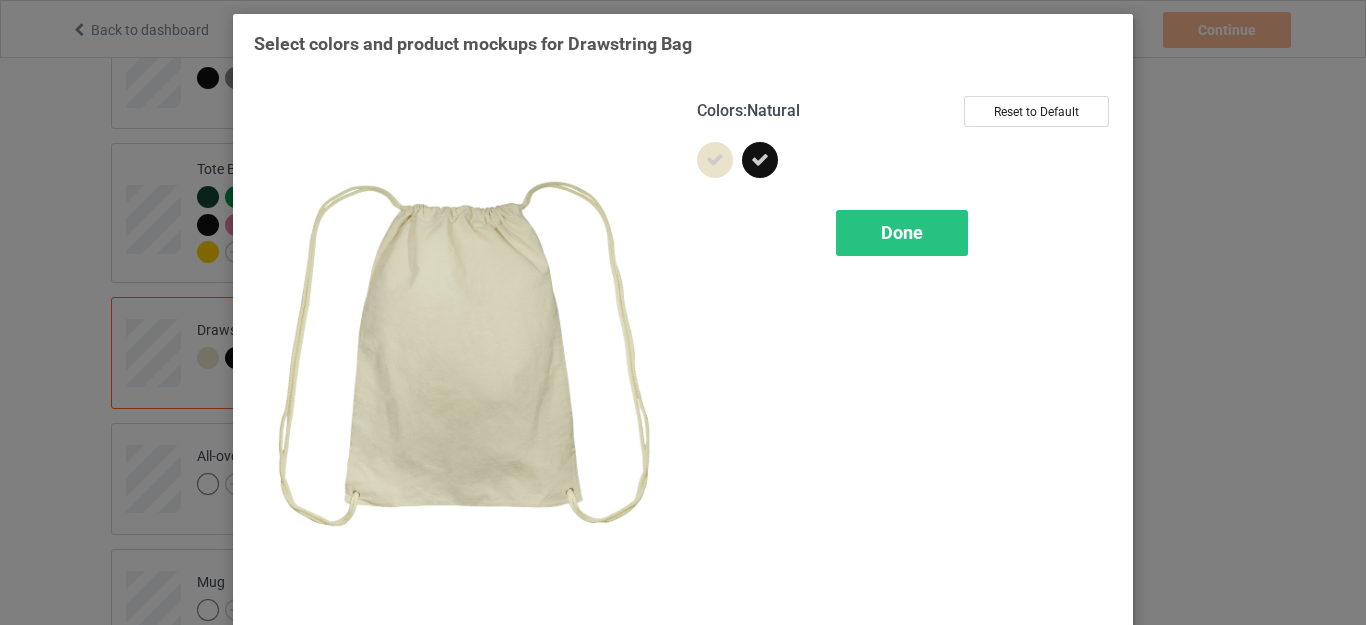 click at bounding box center [715, 160] 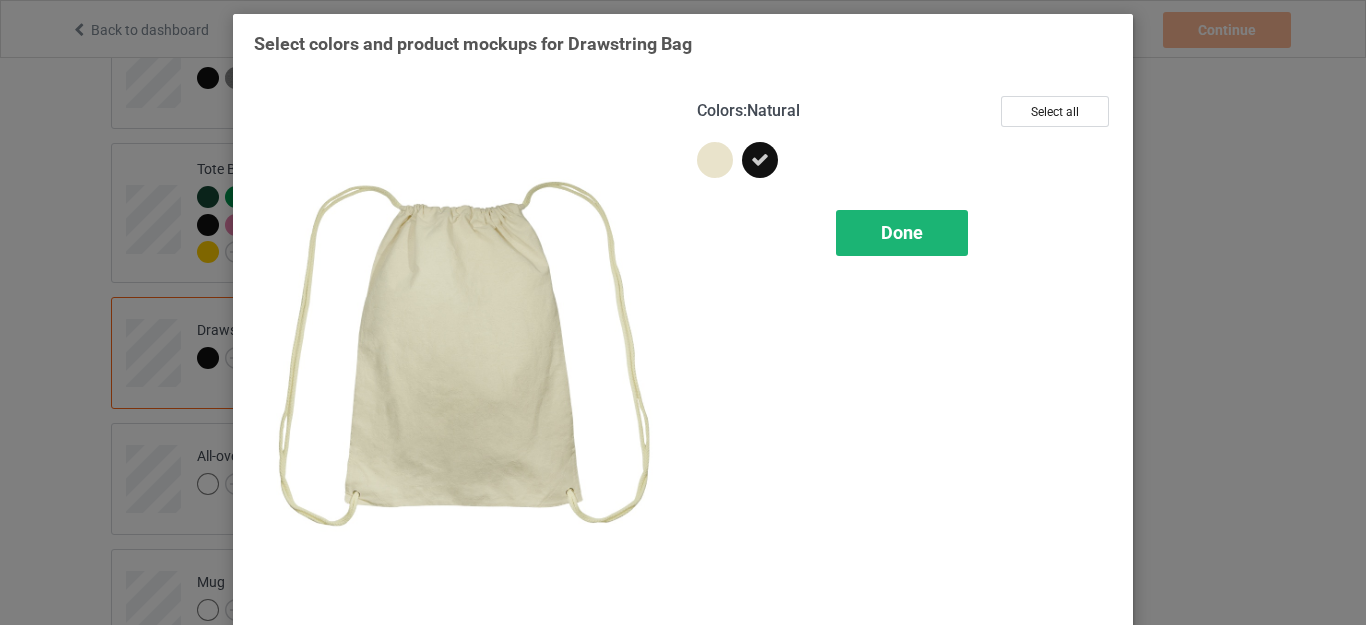 click on "Done" at bounding box center [902, 233] 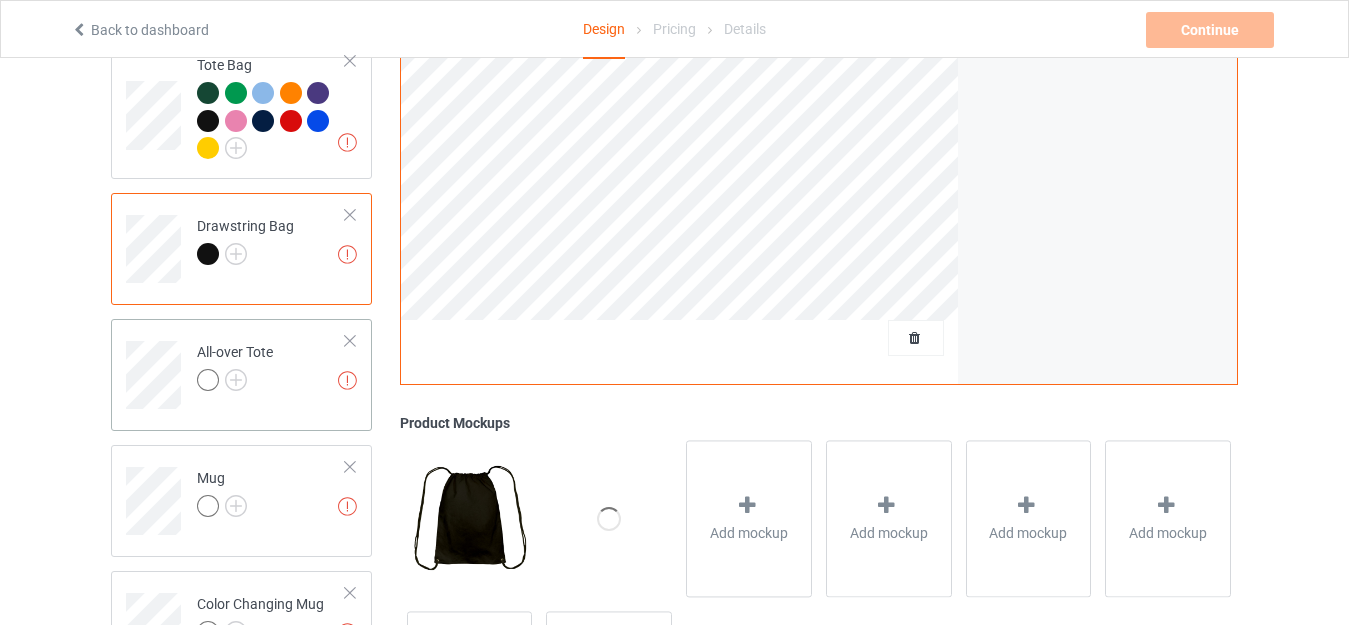 scroll, scrollTop: 1718, scrollLeft: 0, axis: vertical 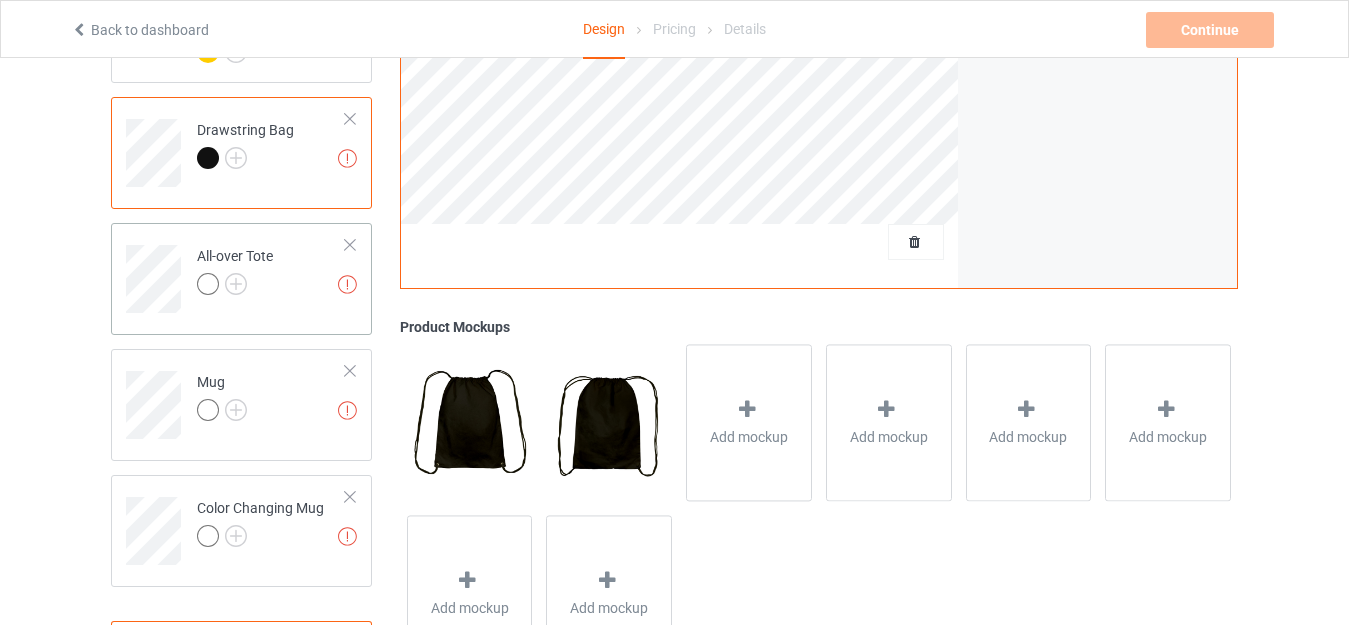 click on "All-over Tote" at bounding box center (235, 270) 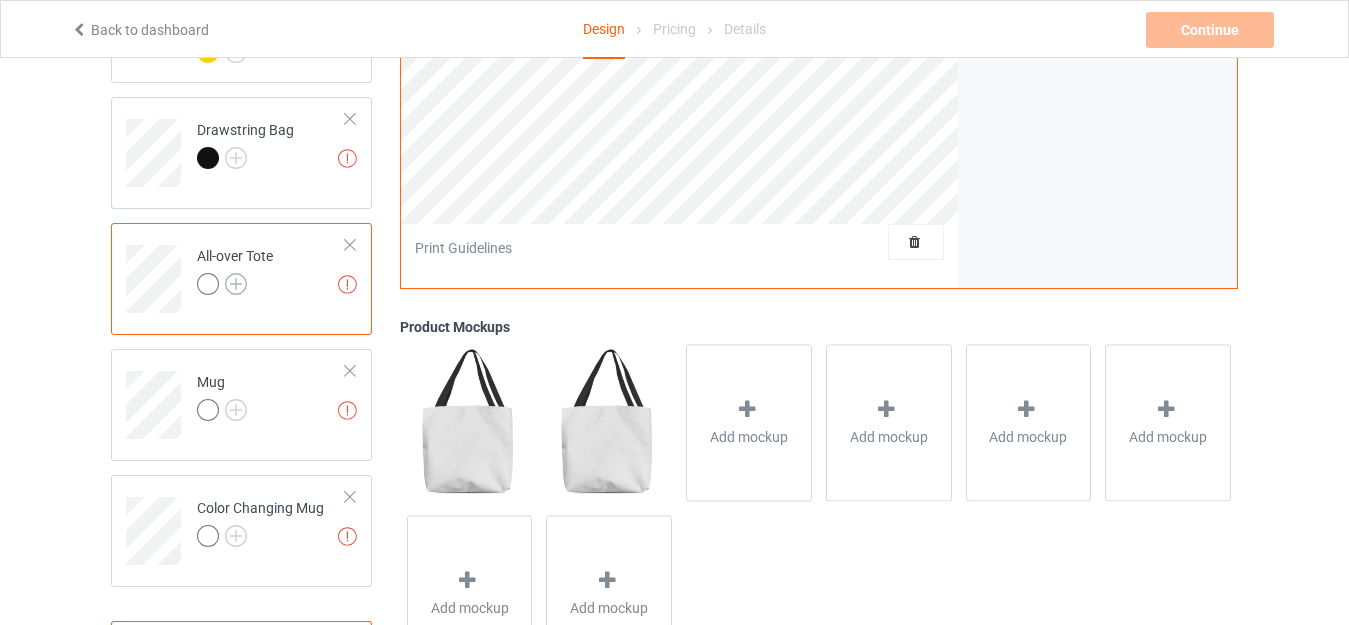 click at bounding box center [236, 284] 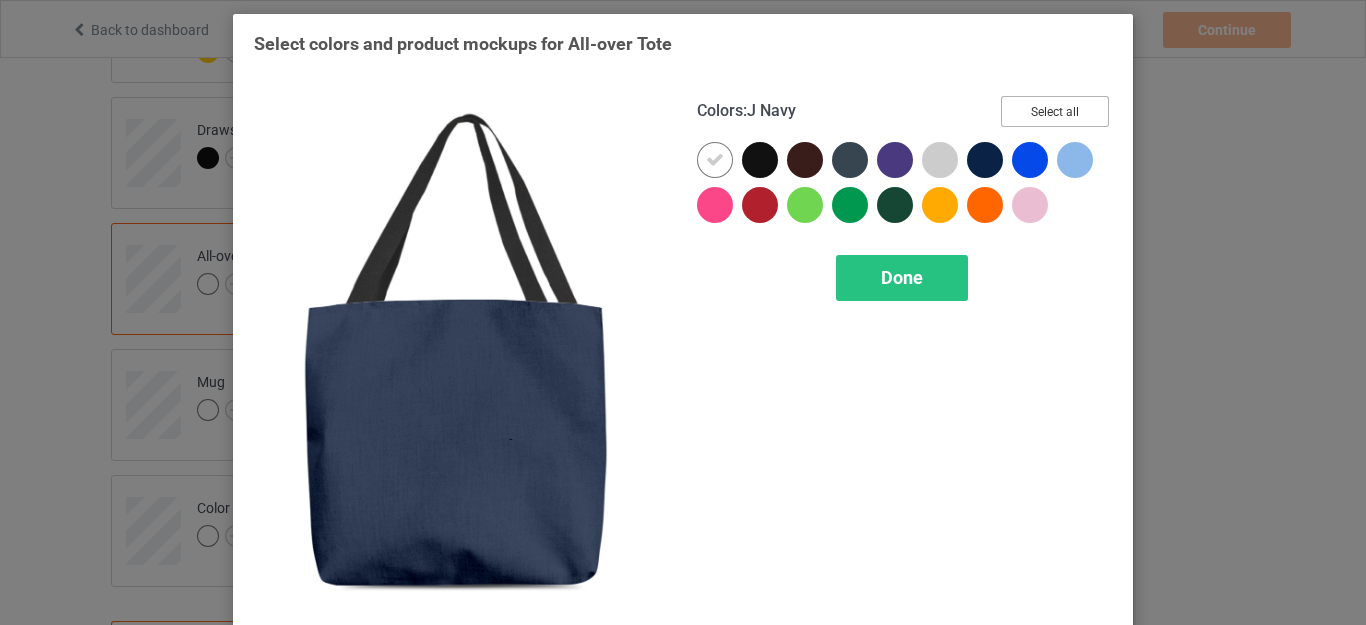 click on "Select all" at bounding box center [1055, 111] 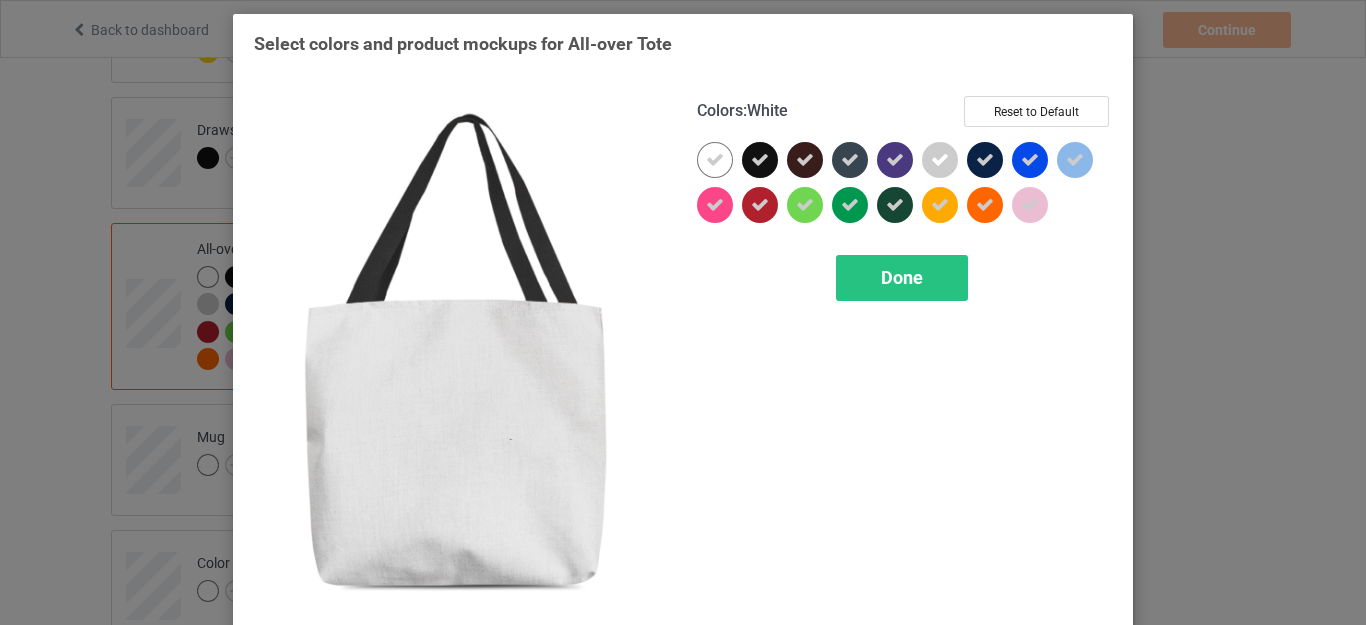 click at bounding box center (715, 160) 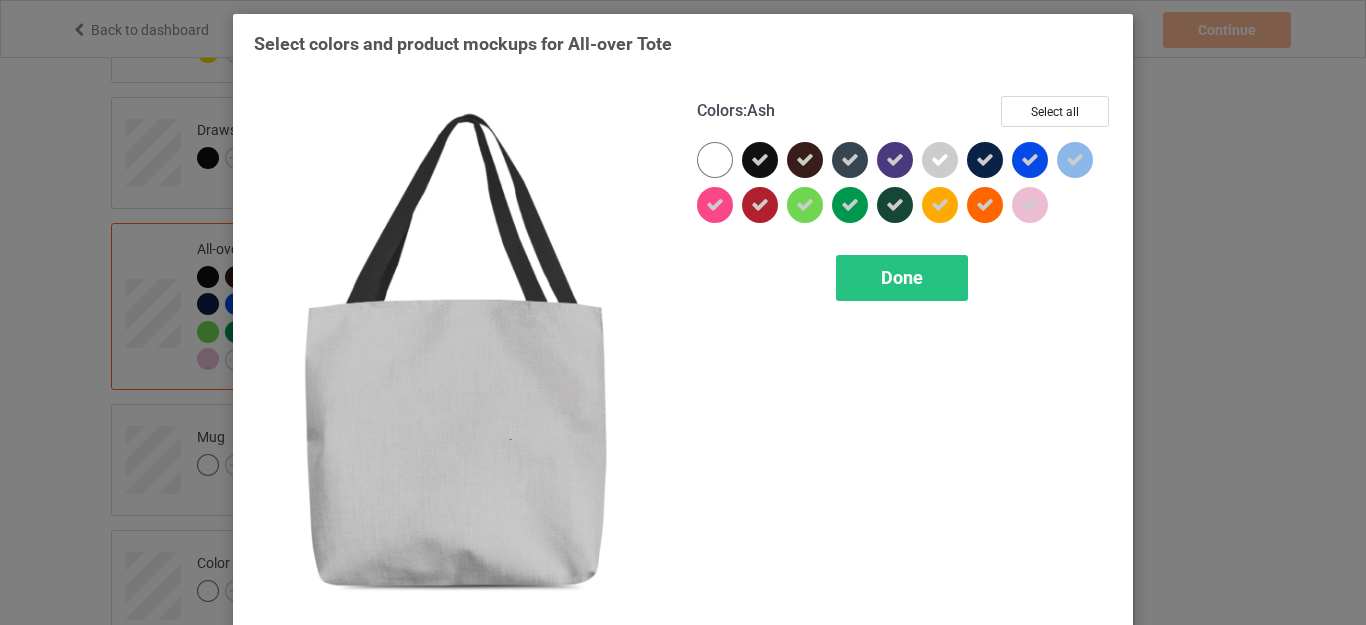 click at bounding box center [940, 160] 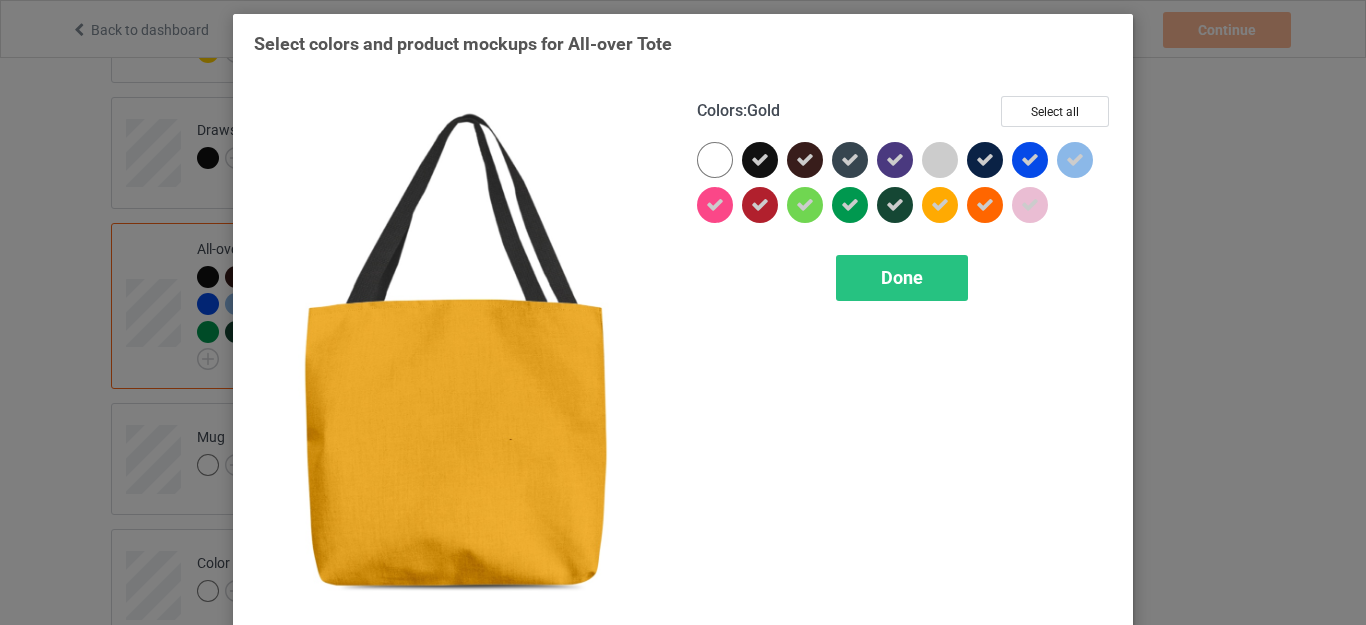 click on "Done" at bounding box center [902, 277] 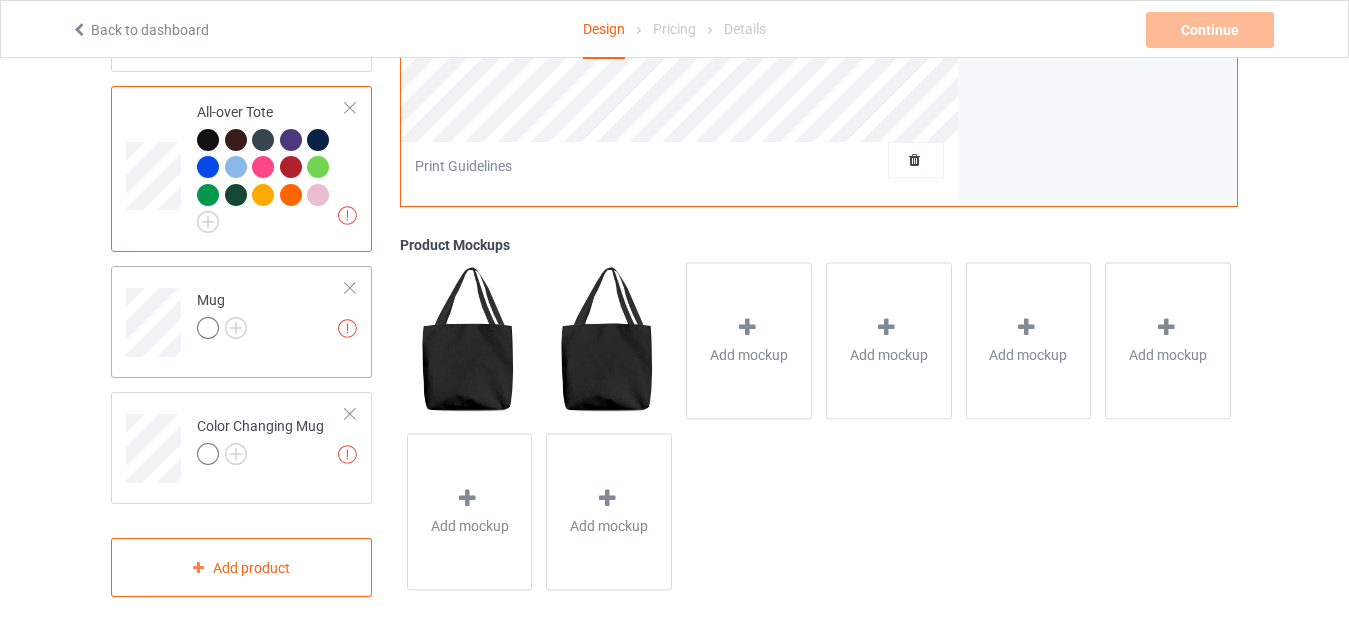 scroll, scrollTop: 1859, scrollLeft: 0, axis: vertical 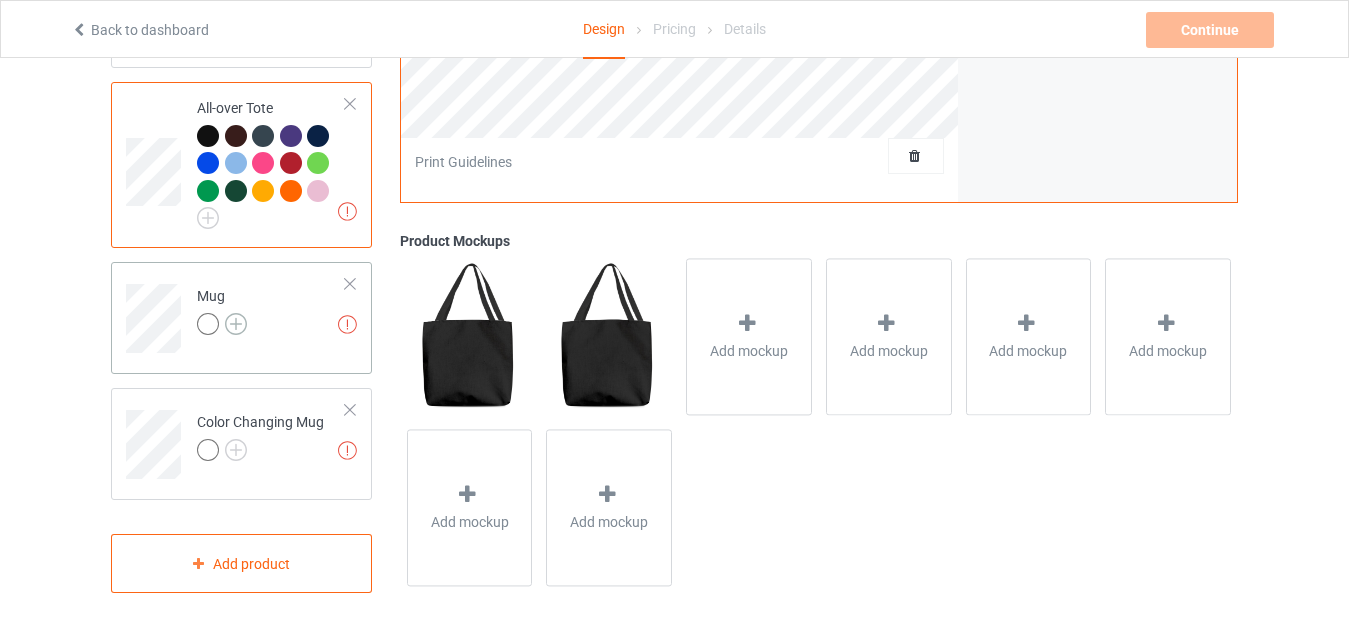 click at bounding box center [236, 324] 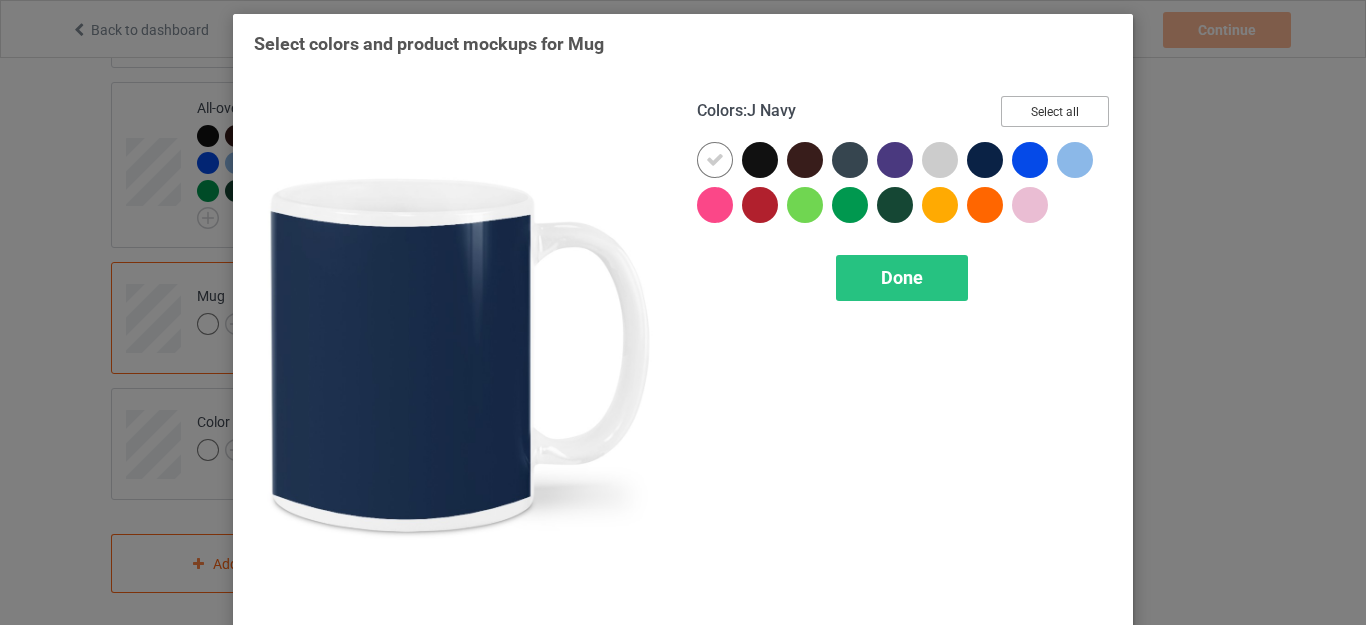click on "Select all" at bounding box center (1055, 111) 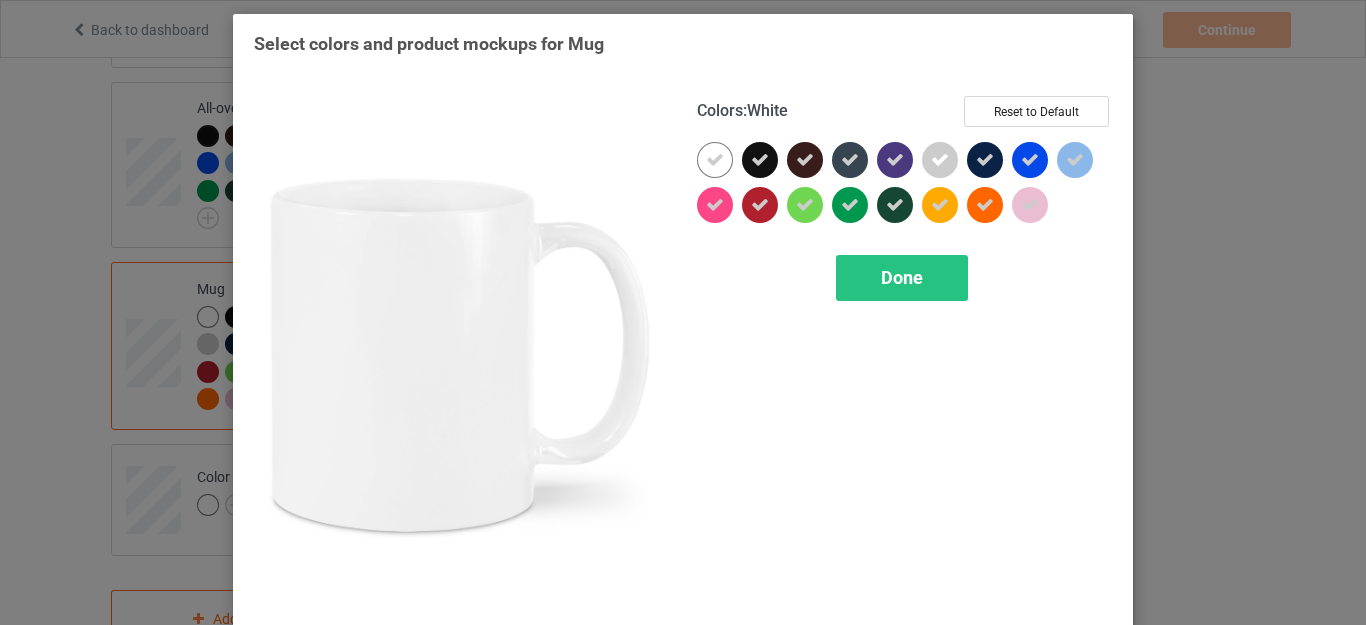 click at bounding box center (715, 160) 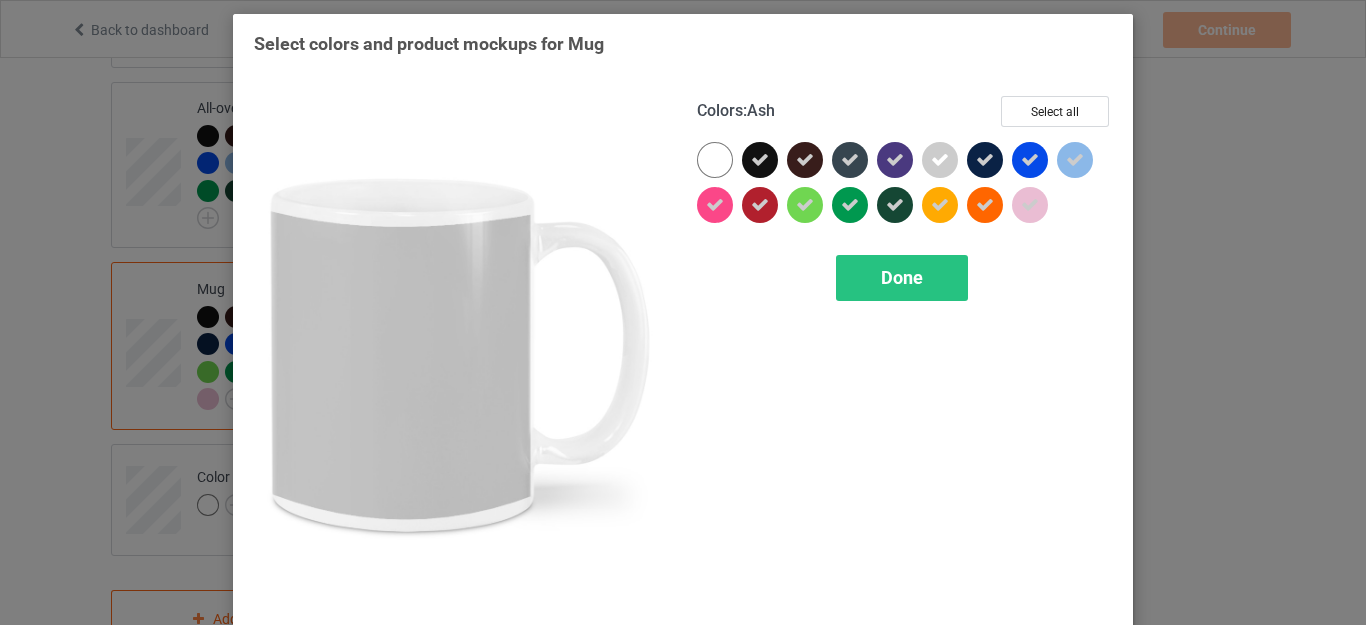click at bounding box center [940, 160] 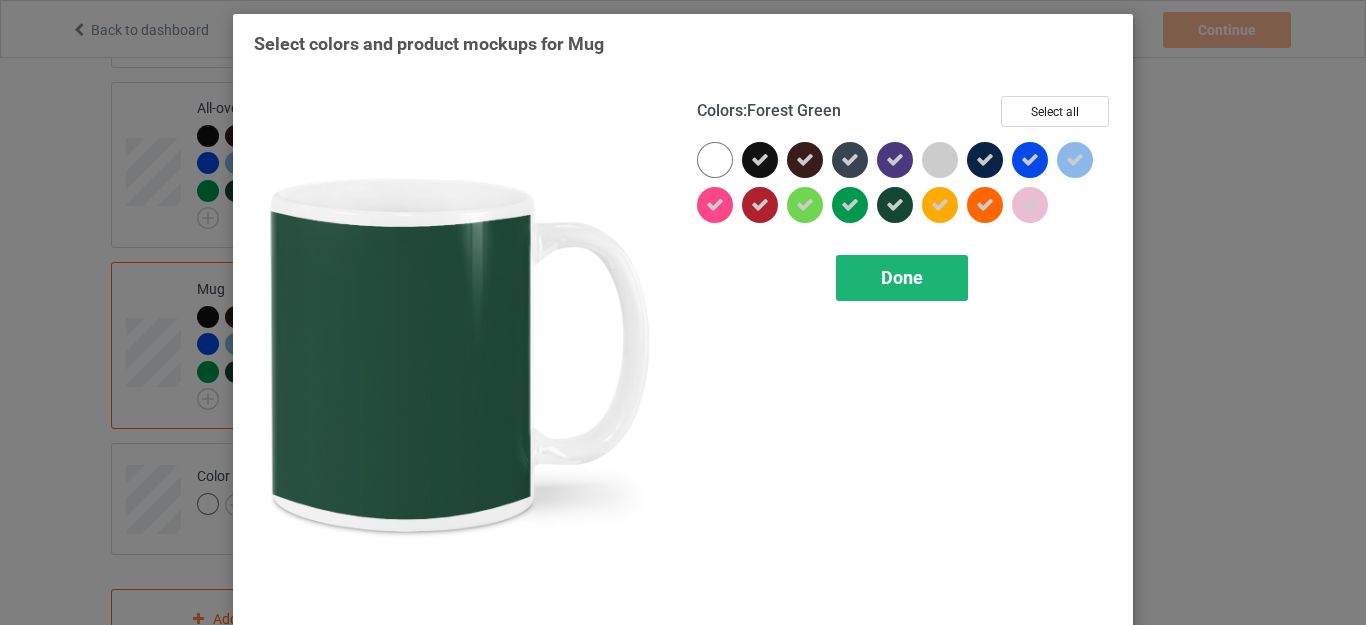 click on "Done" at bounding box center (902, 278) 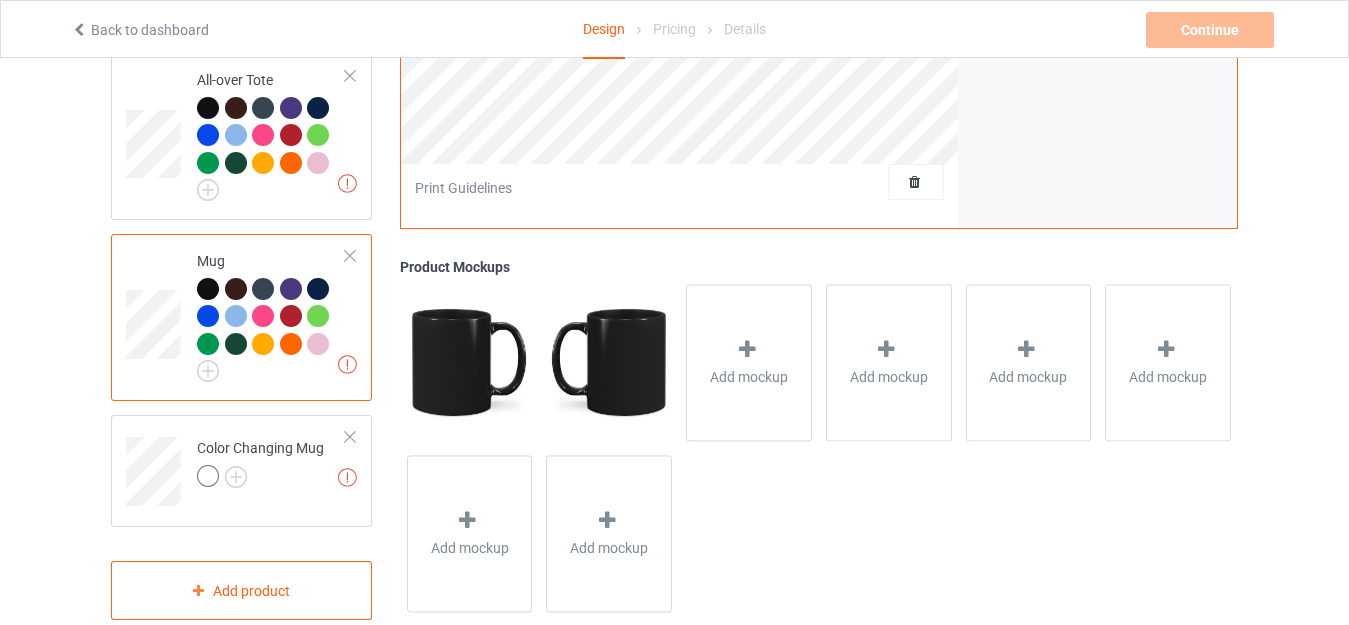 scroll, scrollTop: 1915, scrollLeft: 0, axis: vertical 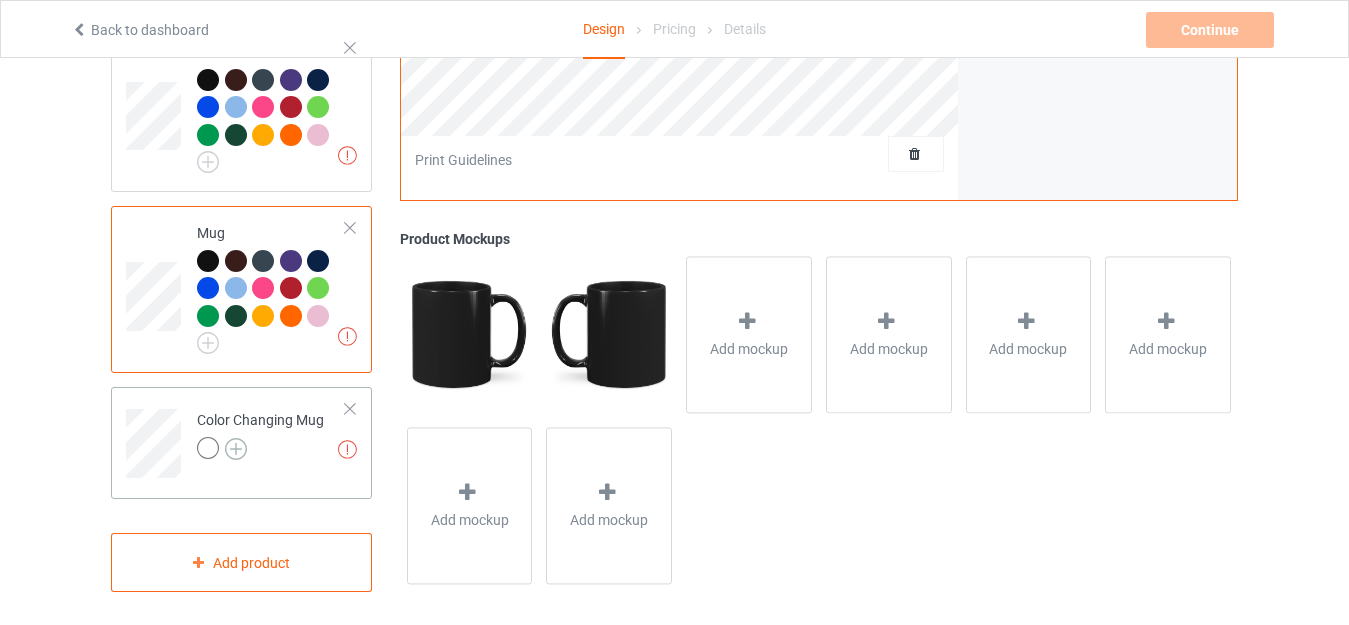 click at bounding box center [236, 449] 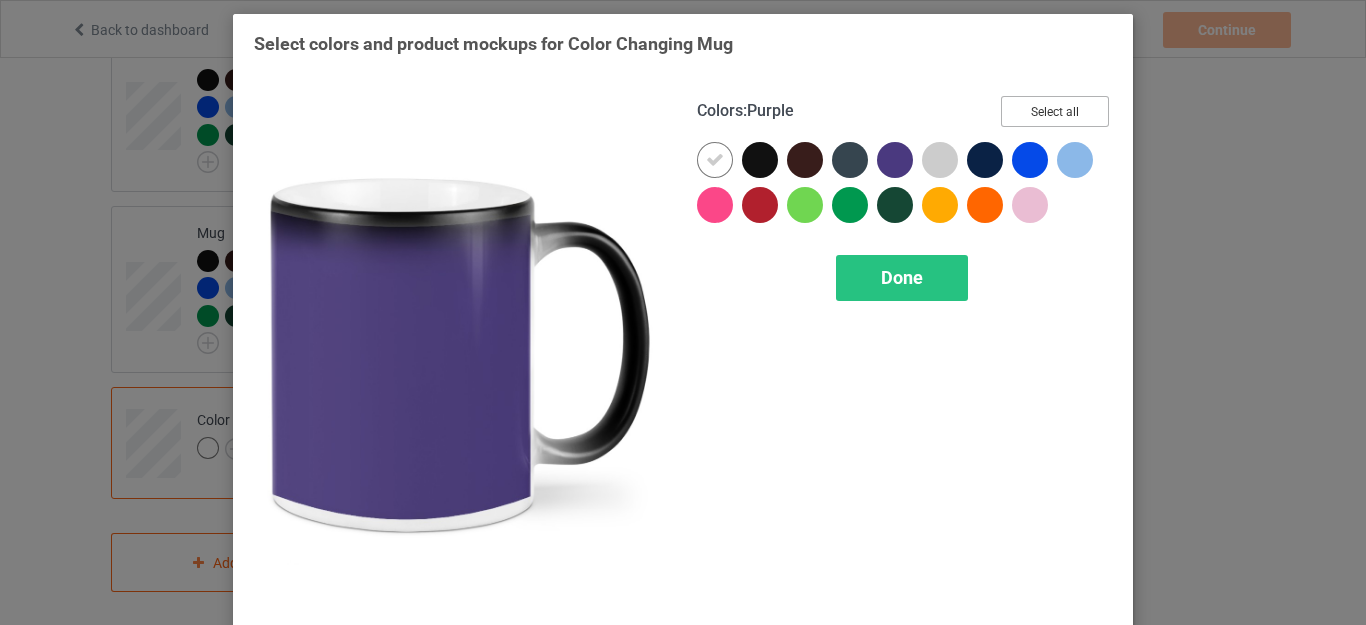click on "Select all" at bounding box center [1055, 111] 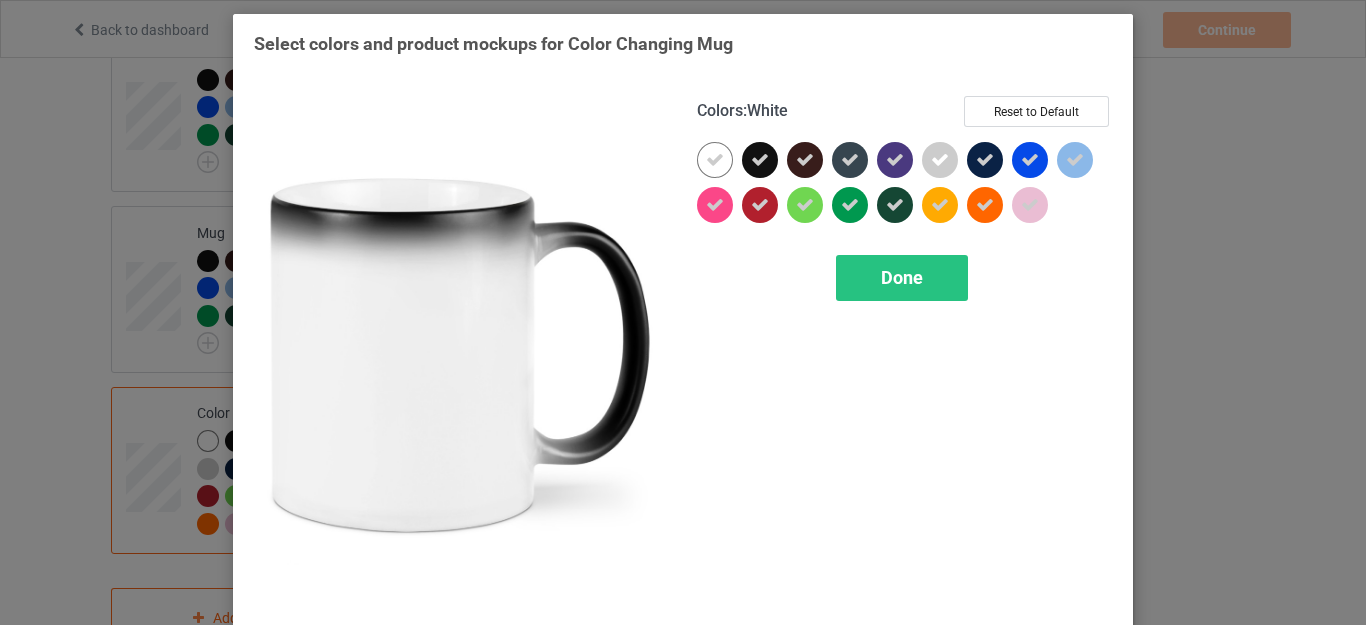 click at bounding box center [715, 160] 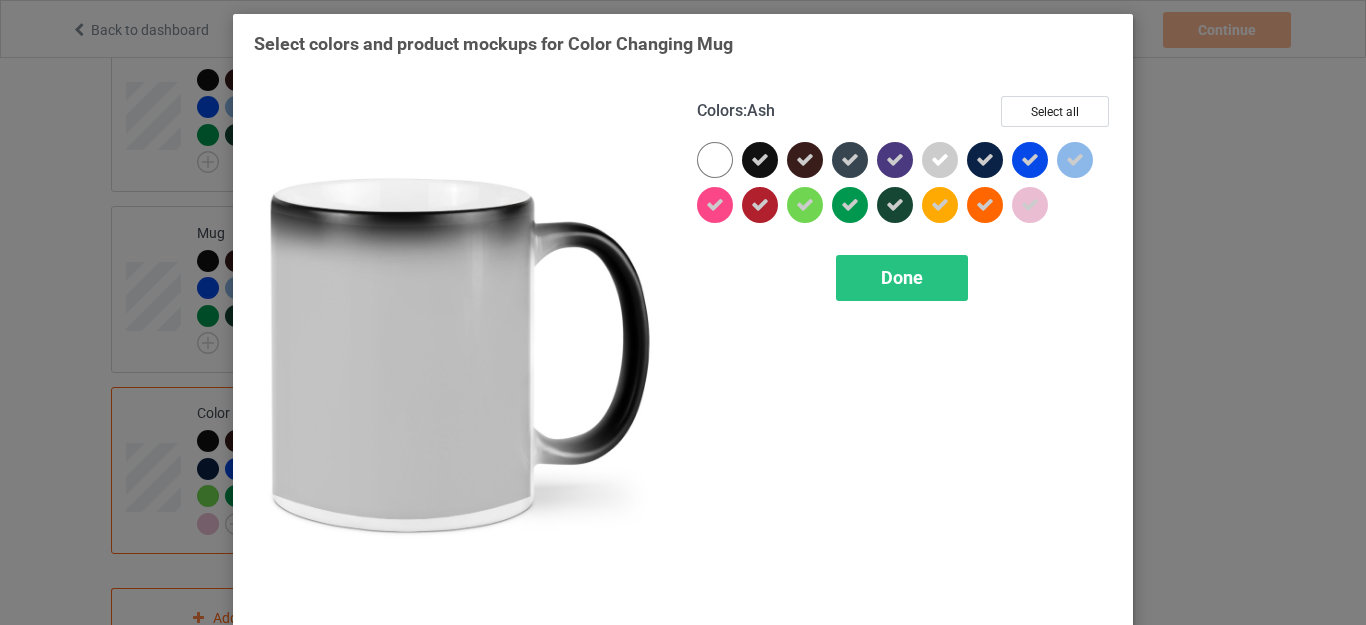 click at bounding box center (940, 160) 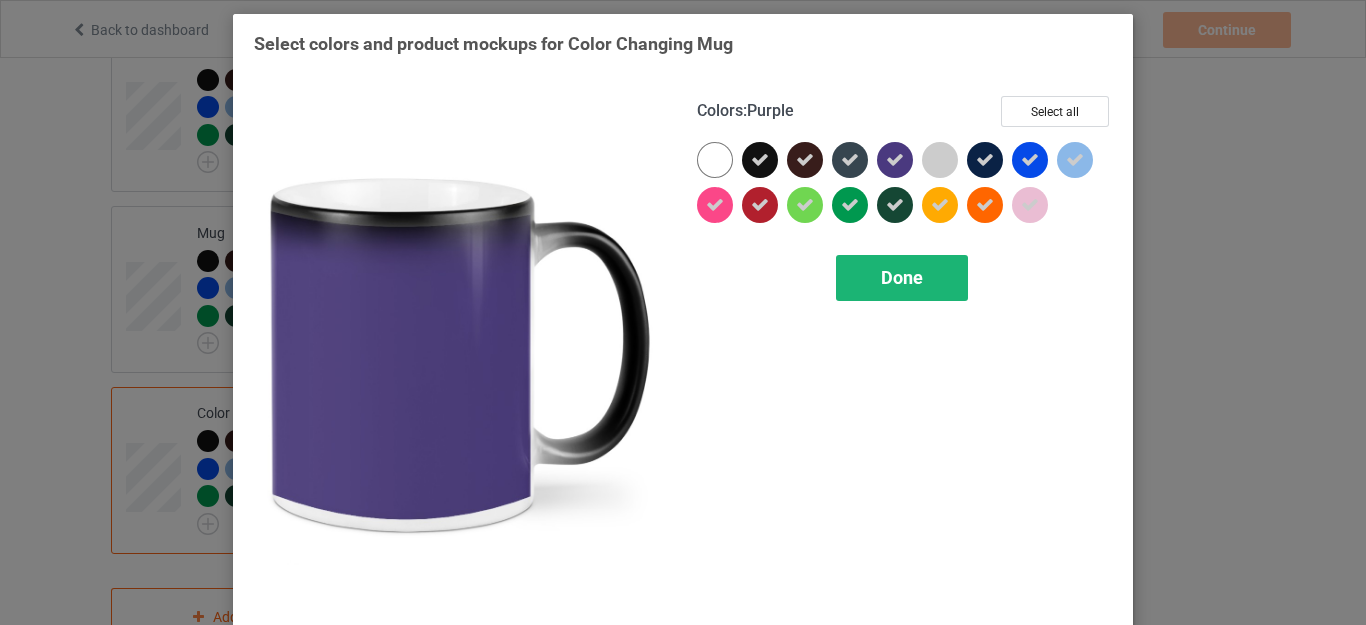 click on "Done" at bounding box center (902, 277) 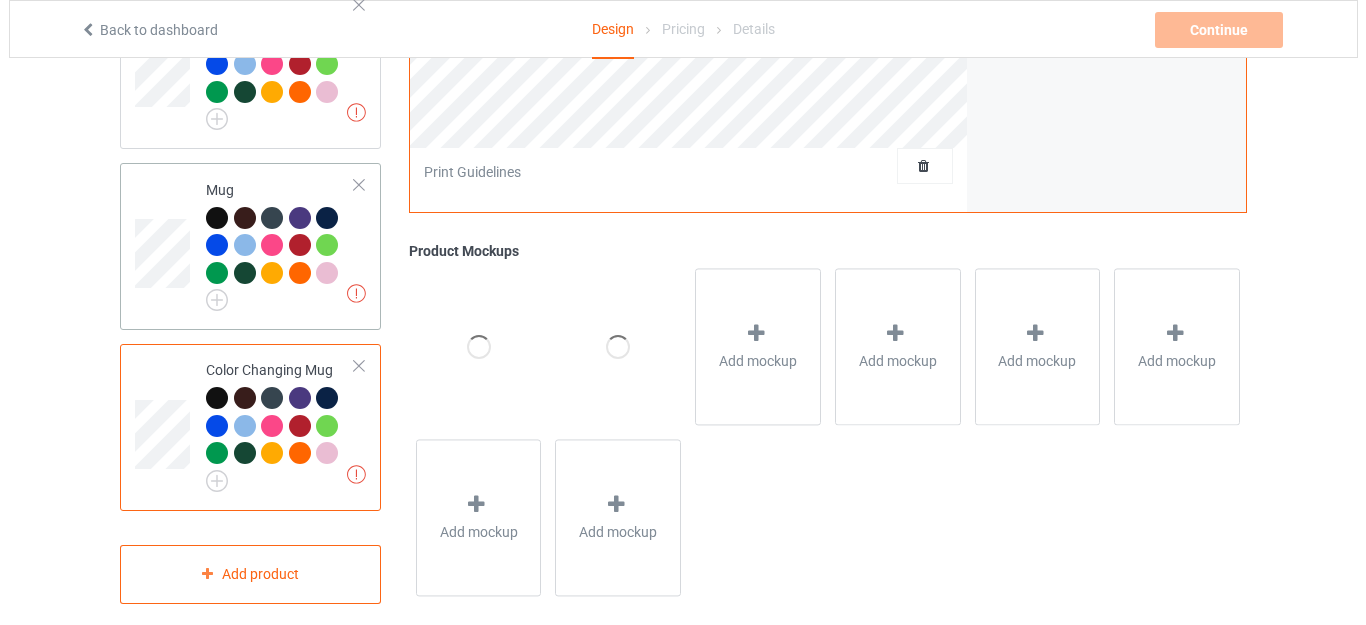 scroll, scrollTop: 1970, scrollLeft: 0, axis: vertical 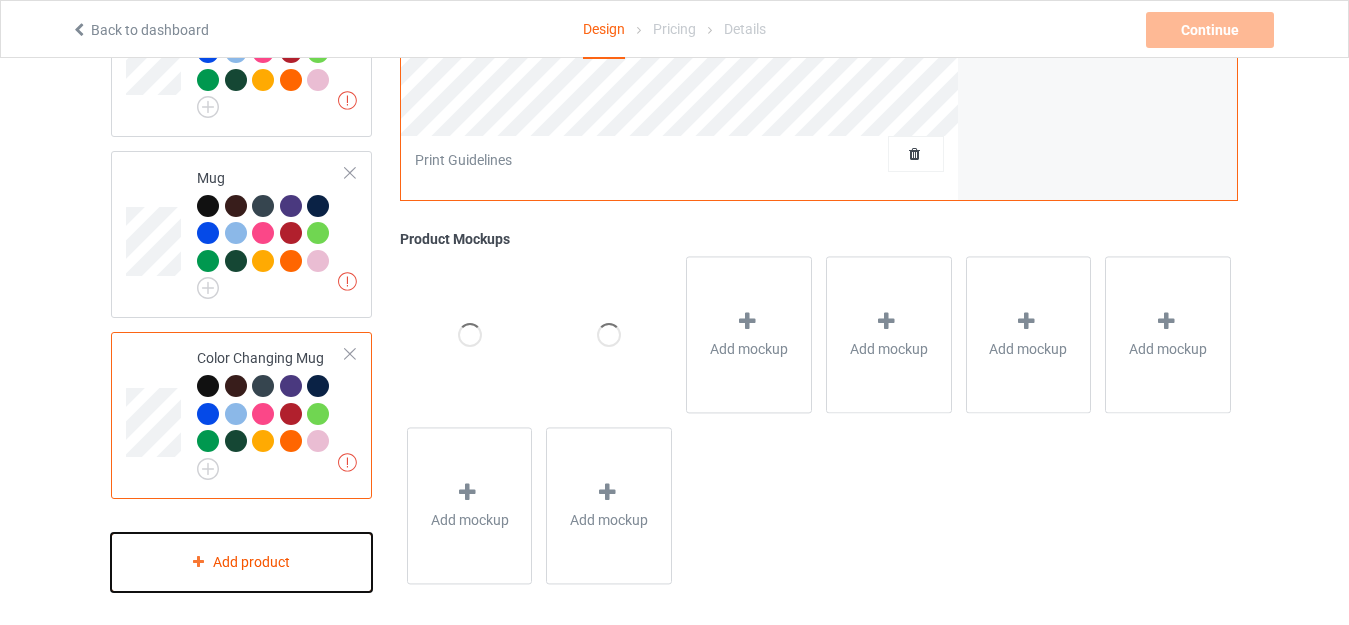 click on "Add product" at bounding box center (241, 562) 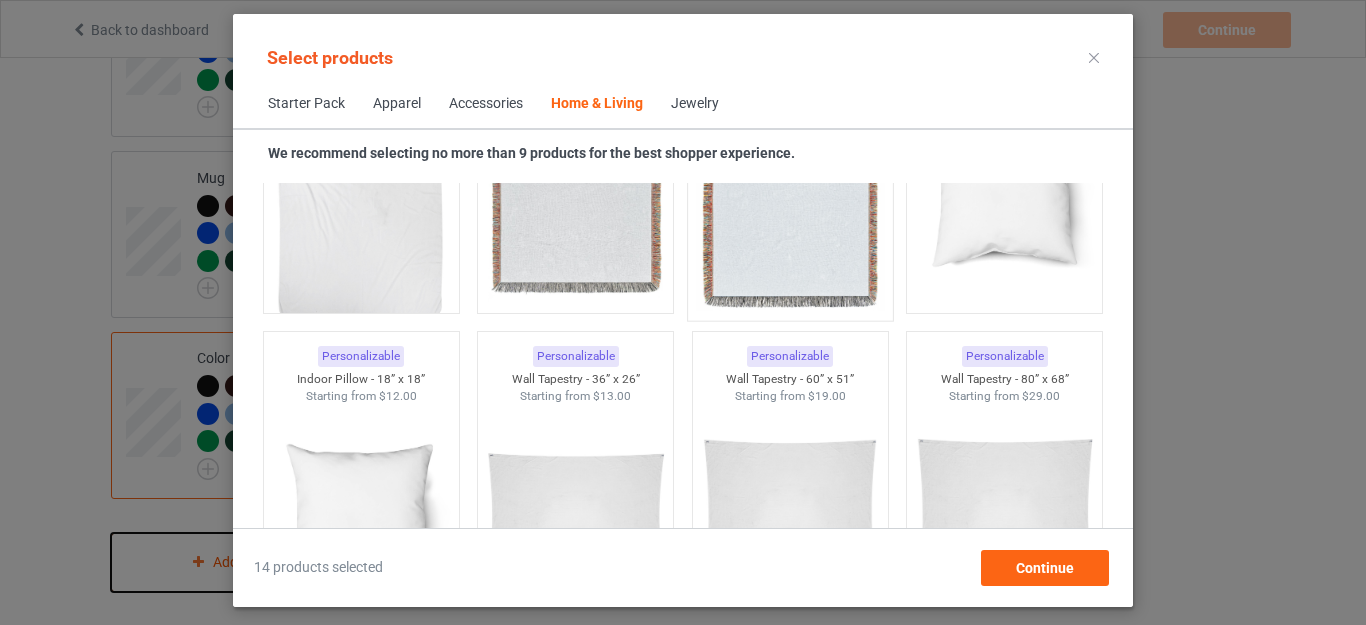 scroll, scrollTop: 10145, scrollLeft: 0, axis: vertical 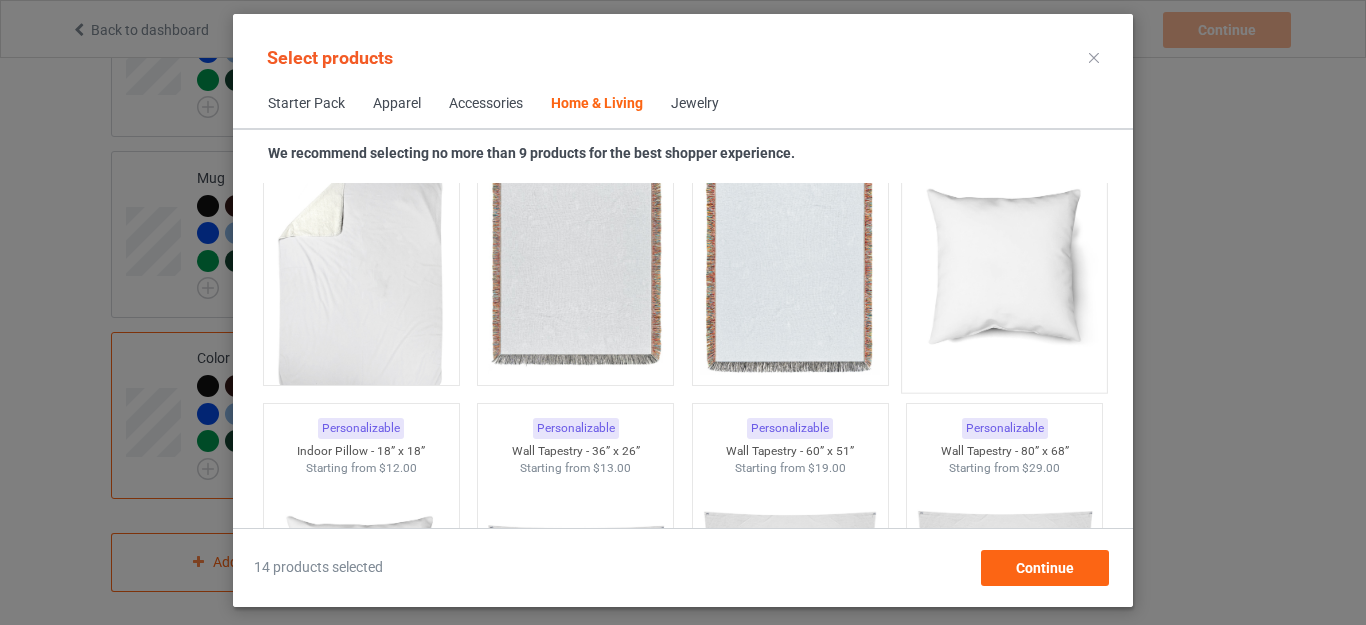click at bounding box center [1005, 264] 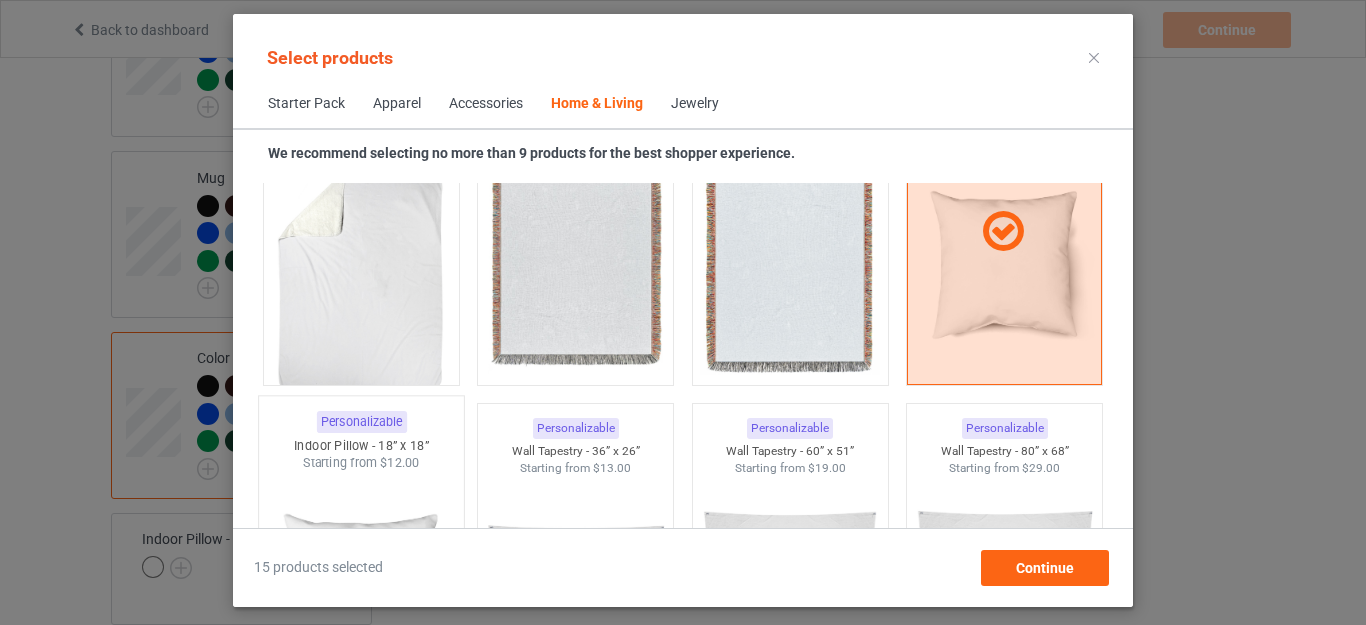click at bounding box center (361, 589) 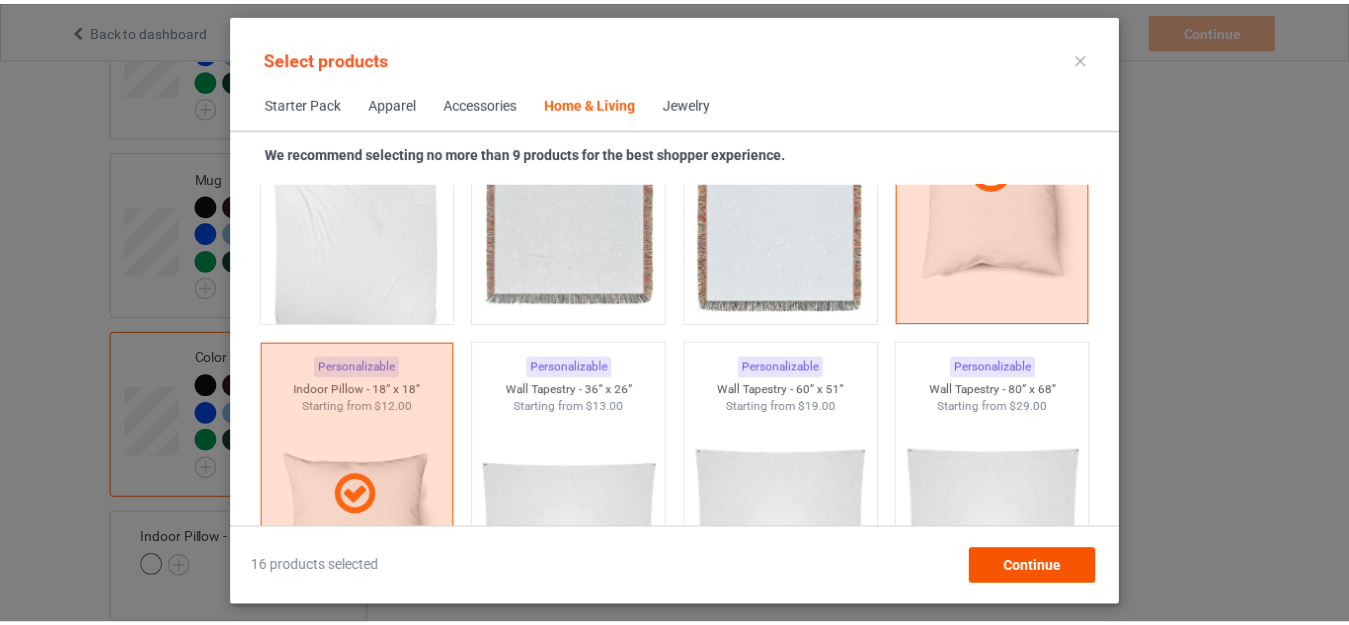 scroll, scrollTop: 10245, scrollLeft: 0, axis: vertical 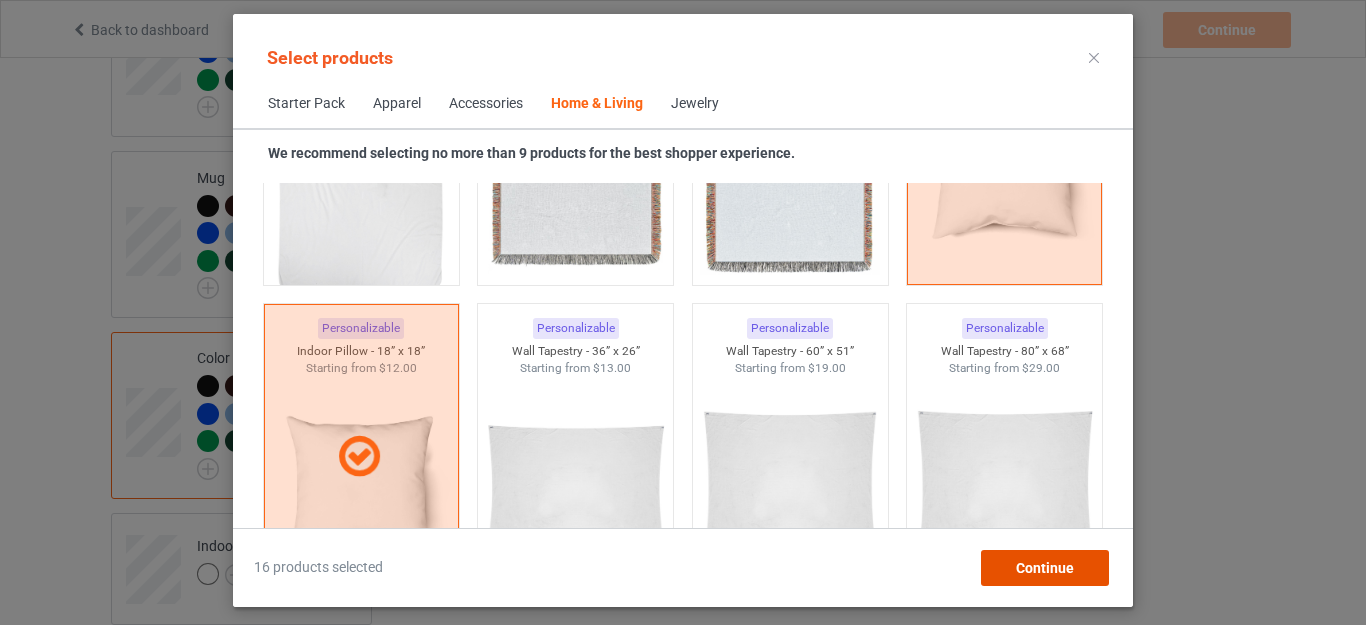 click on "Continue" at bounding box center (1045, 568) 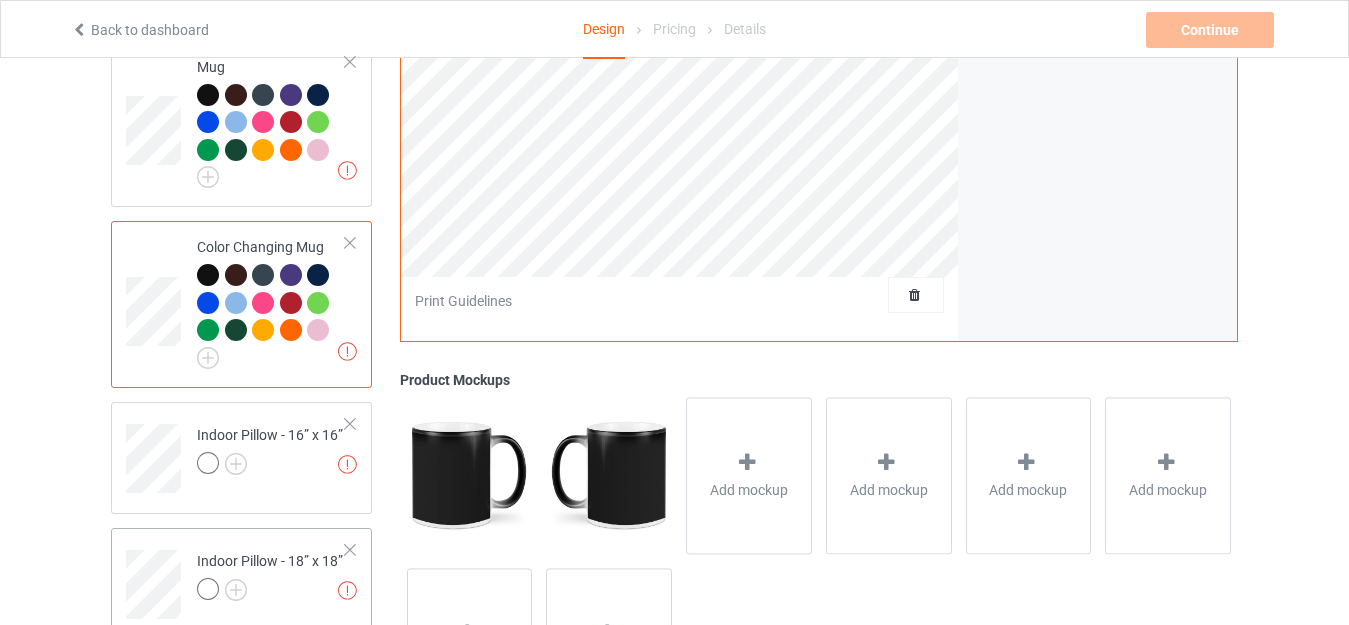 scroll, scrollTop: 2222, scrollLeft: 0, axis: vertical 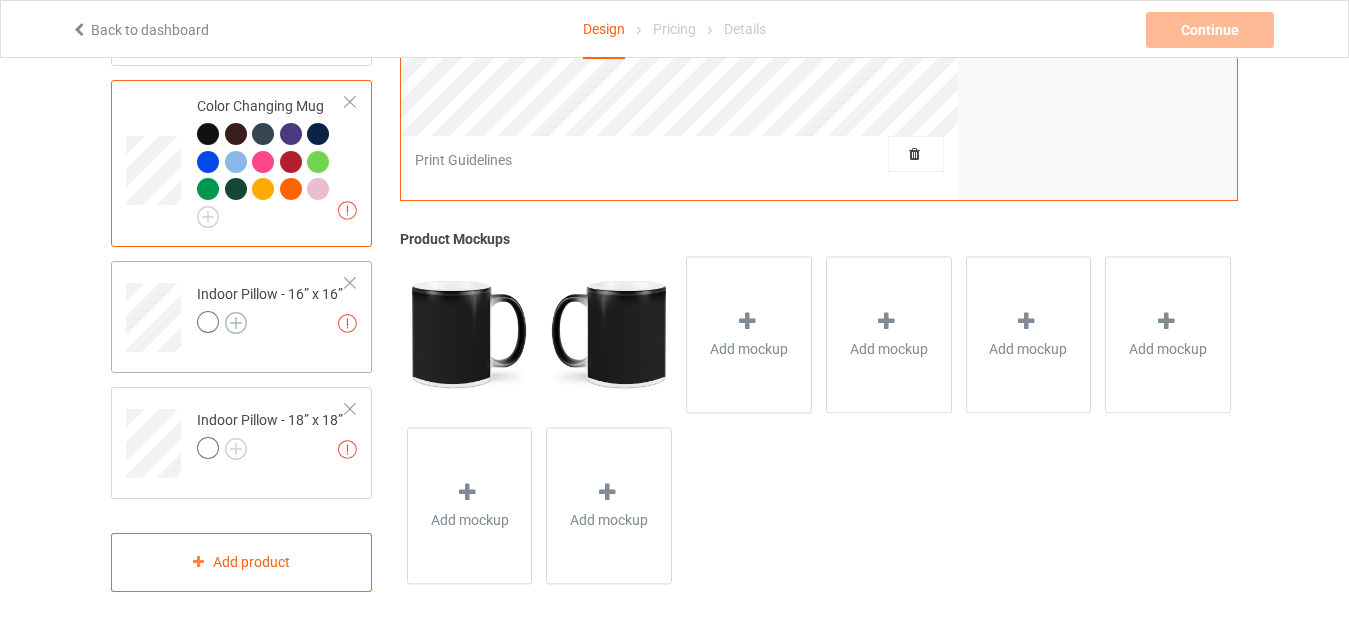 click at bounding box center [236, 323] 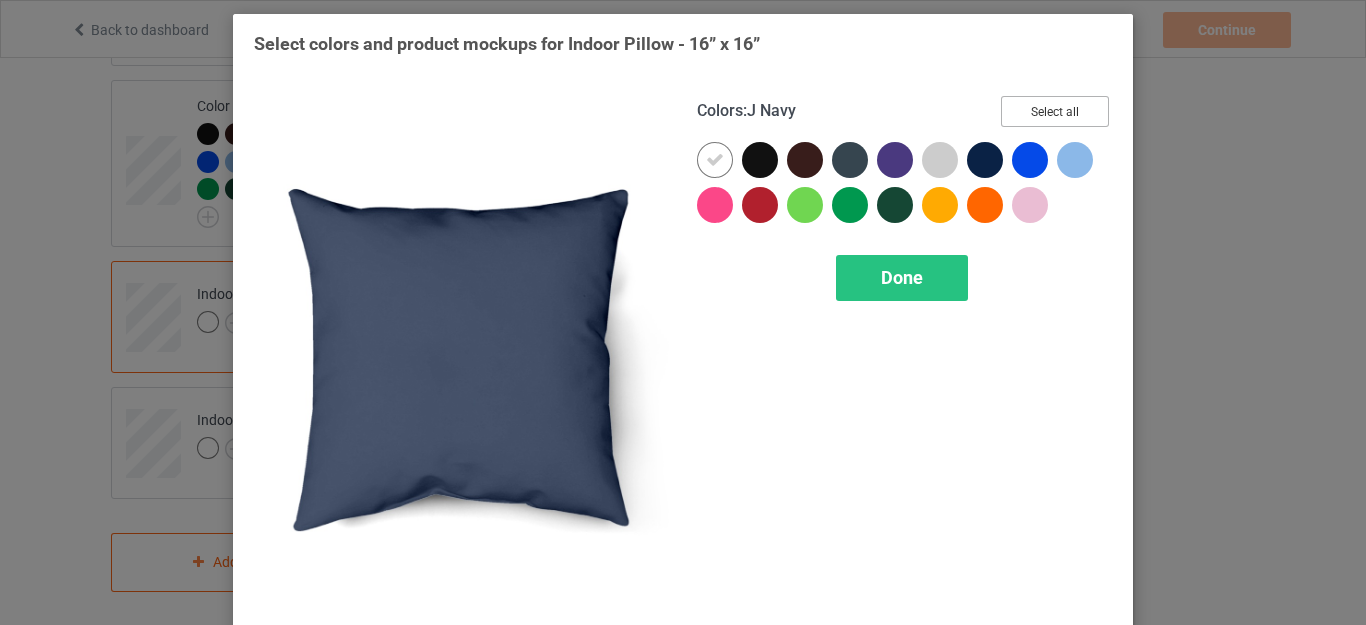 click on "Select all" at bounding box center (1055, 111) 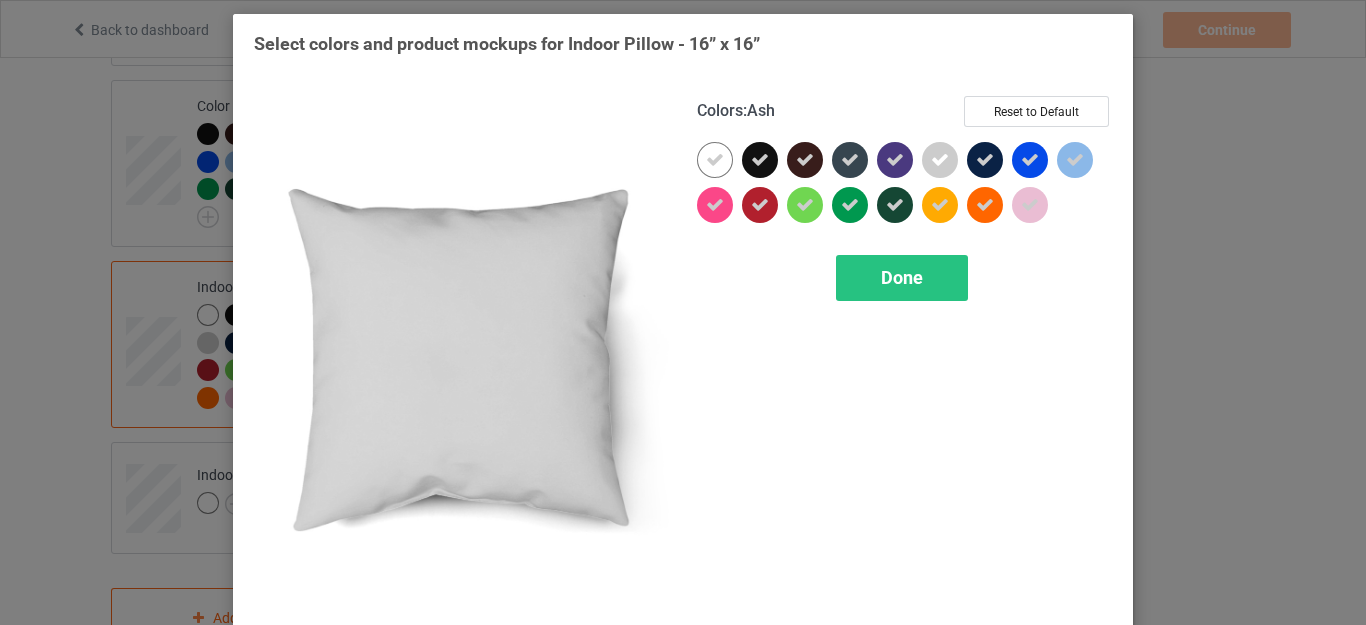 click at bounding box center (940, 160) 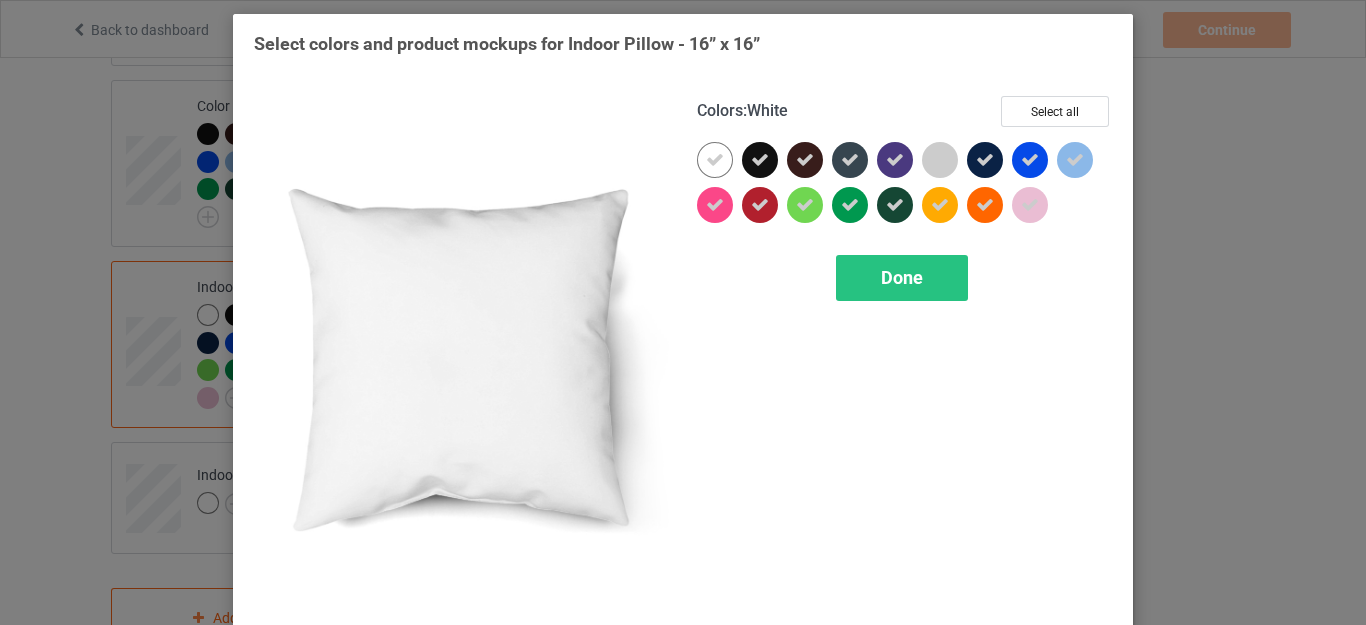 click at bounding box center (715, 160) 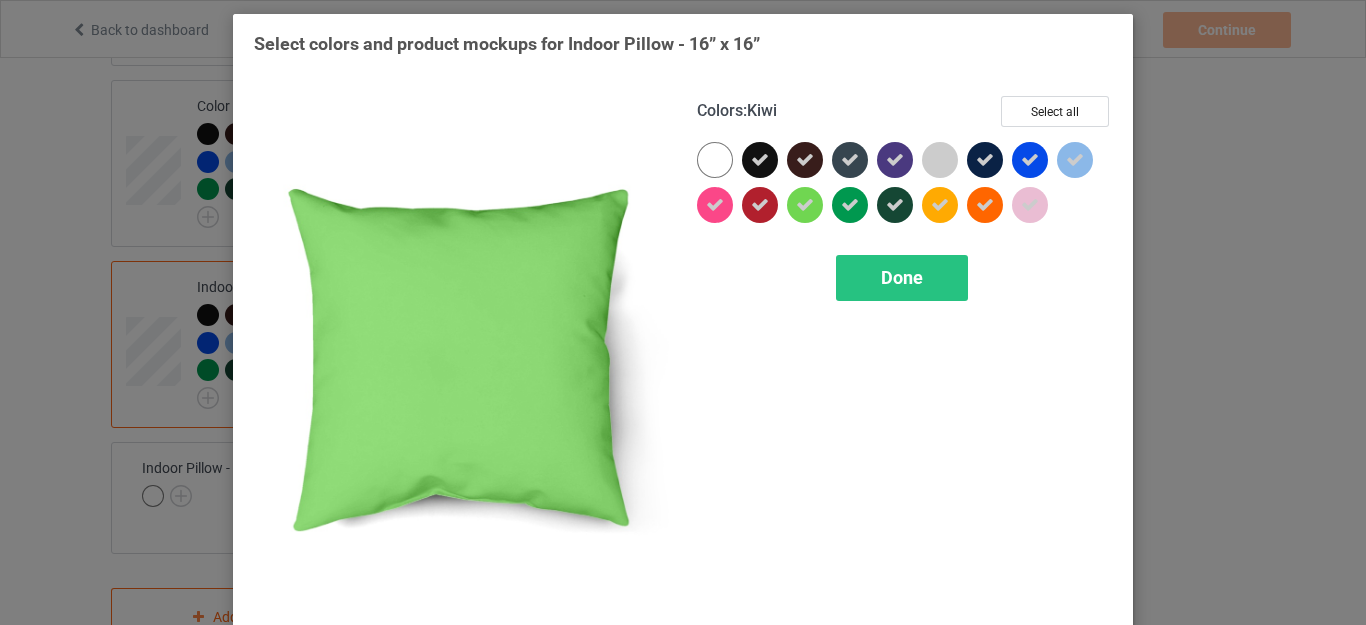 click on "Done" at bounding box center [902, 277] 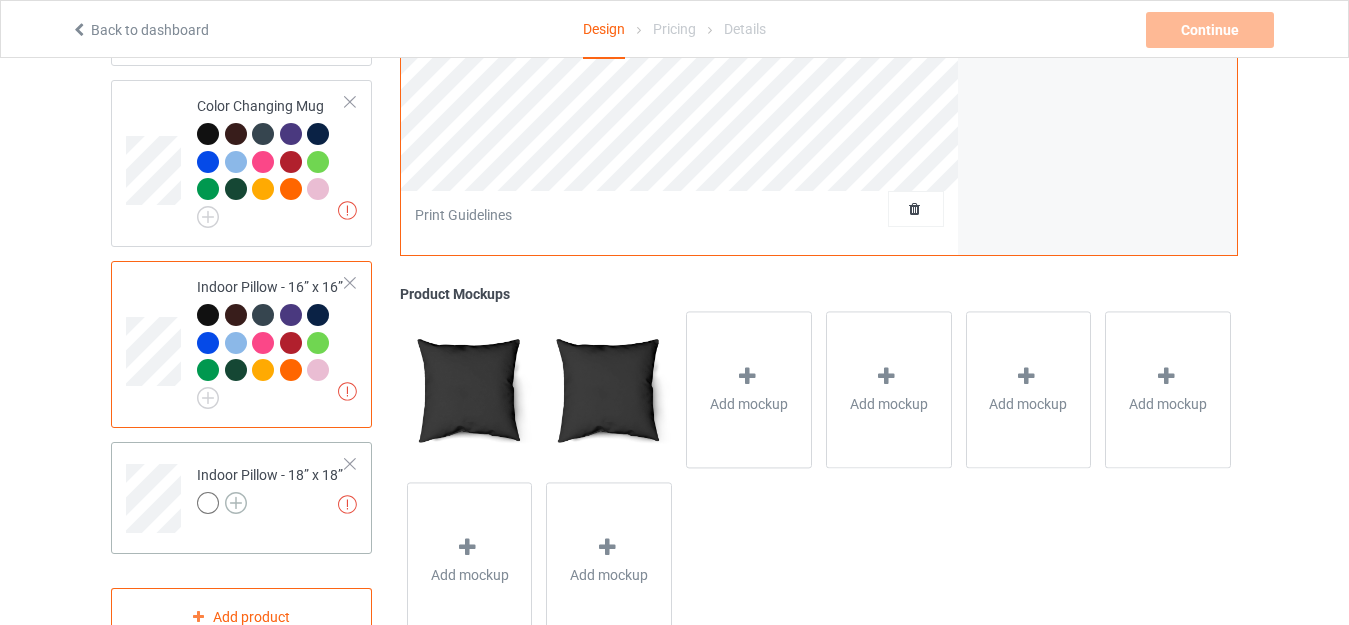 click at bounding box center [236, 503] 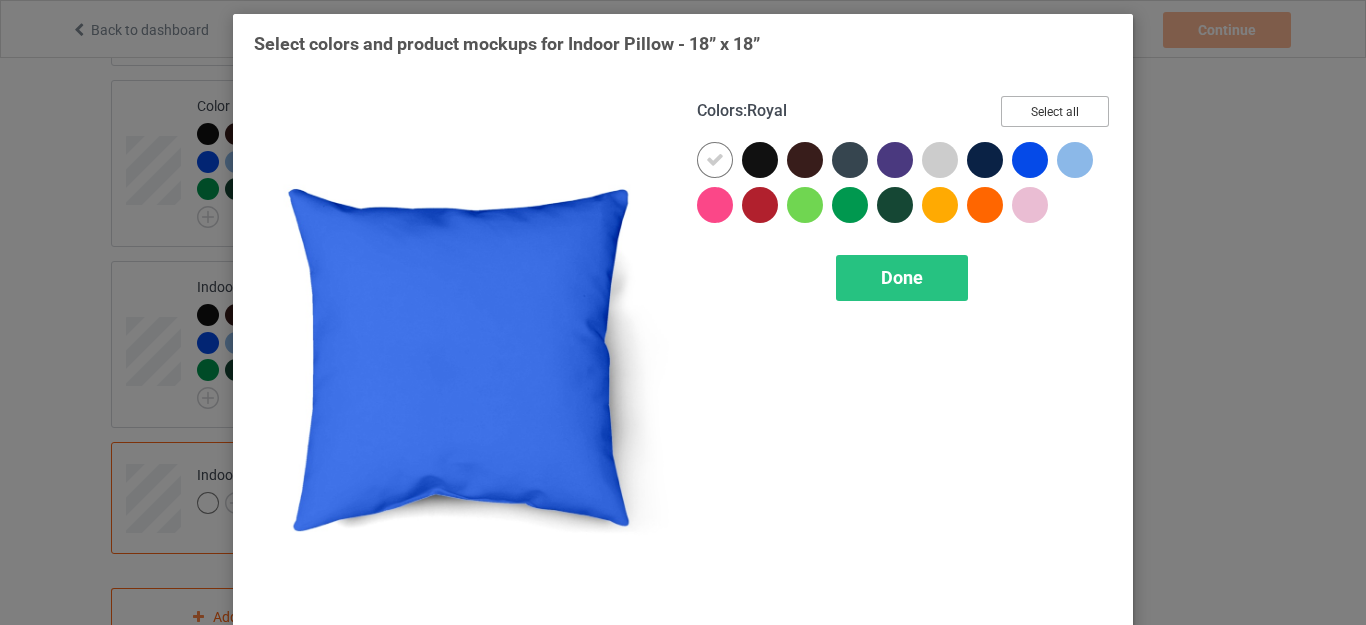 click on "Select all" at bounding box center (1055, 111) 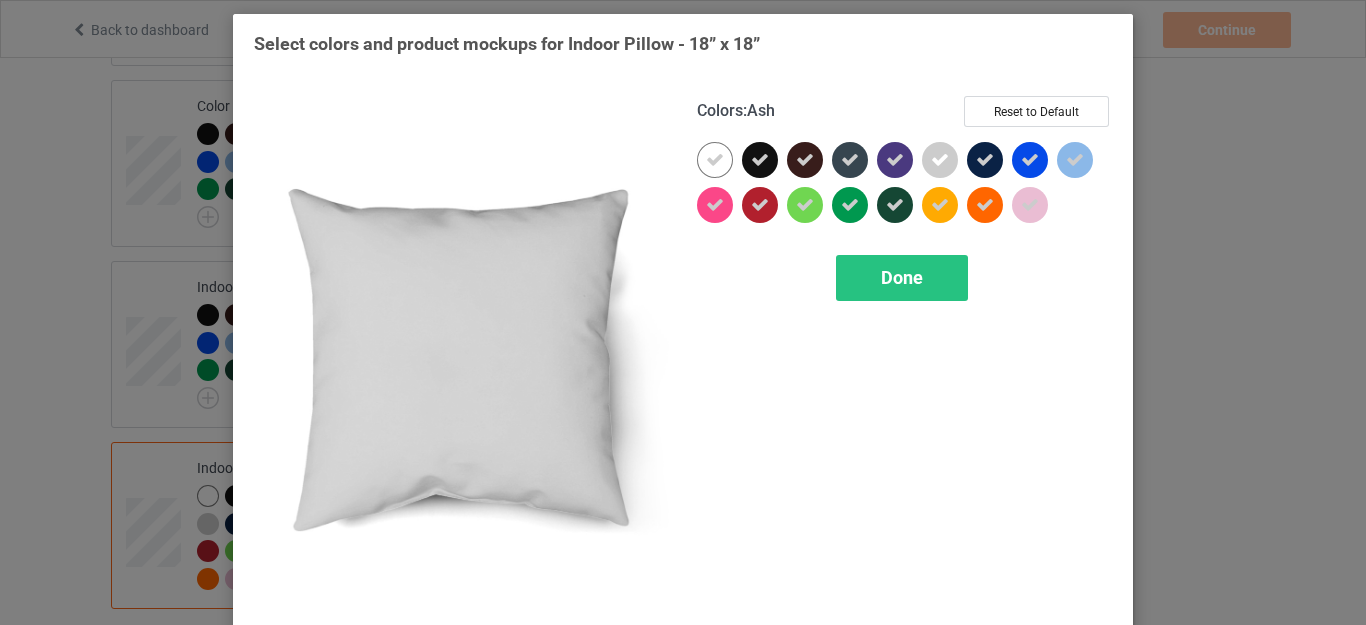 click at bounding box center (940, 160) 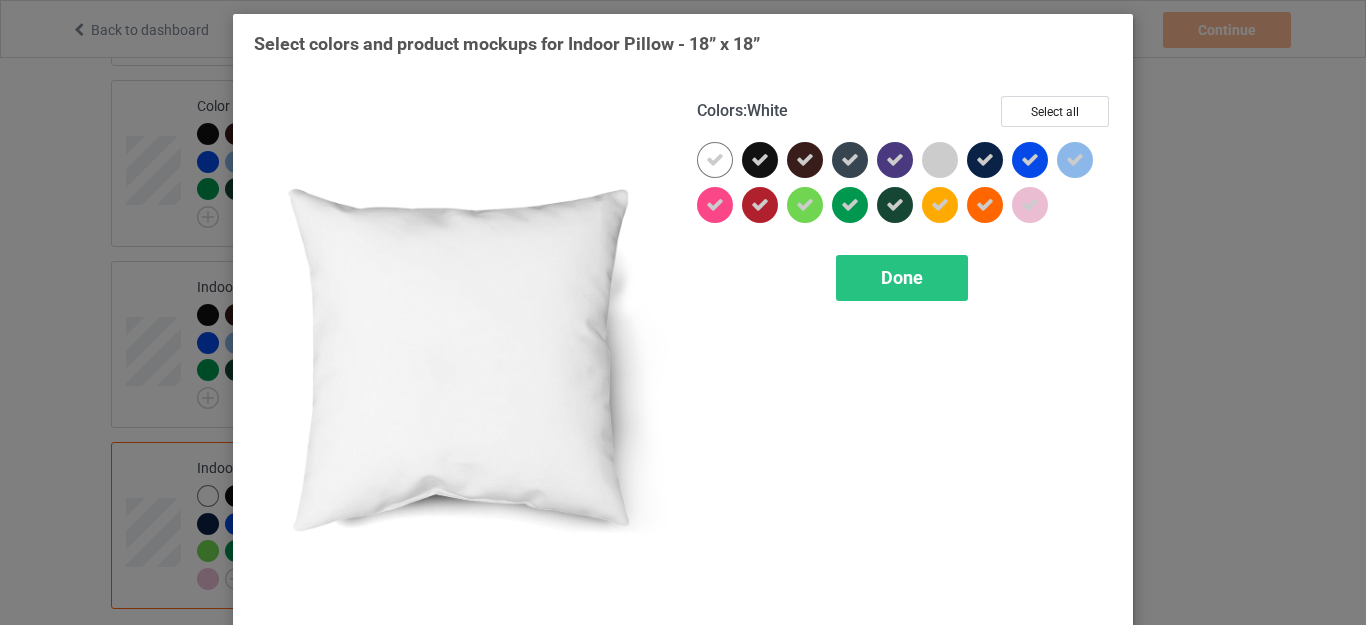 click at bounding box center [715, 160] 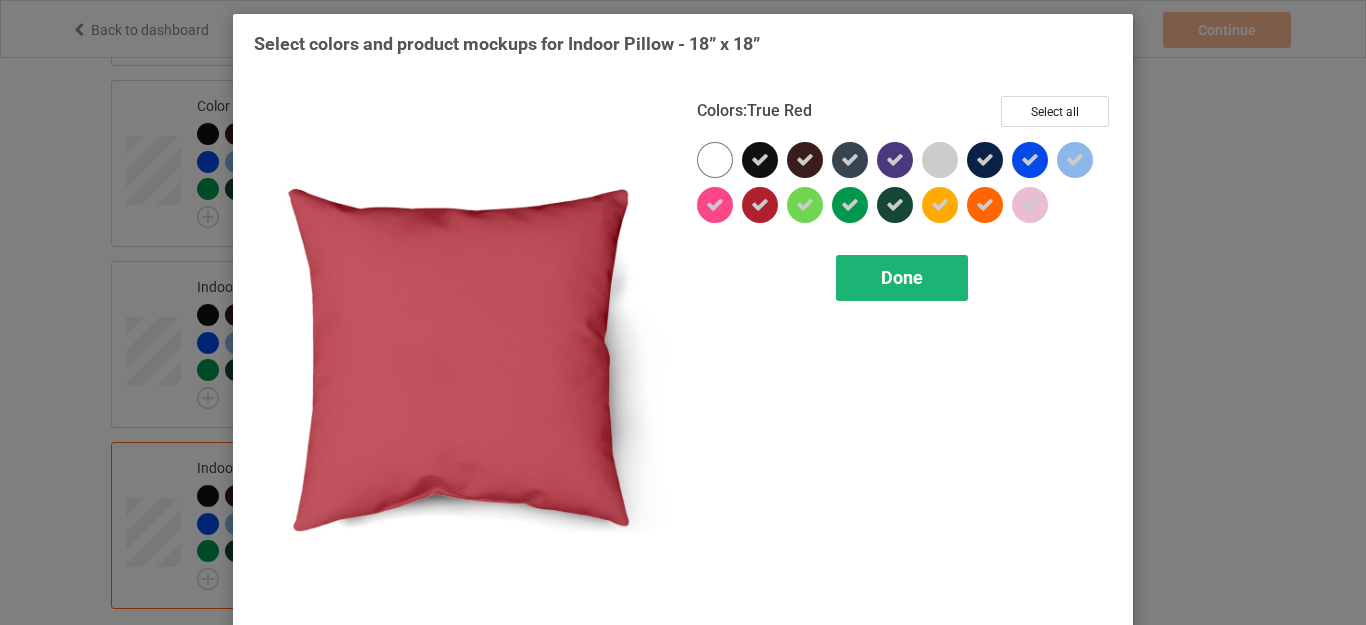click on "Done" at bounding box center (902, 277) 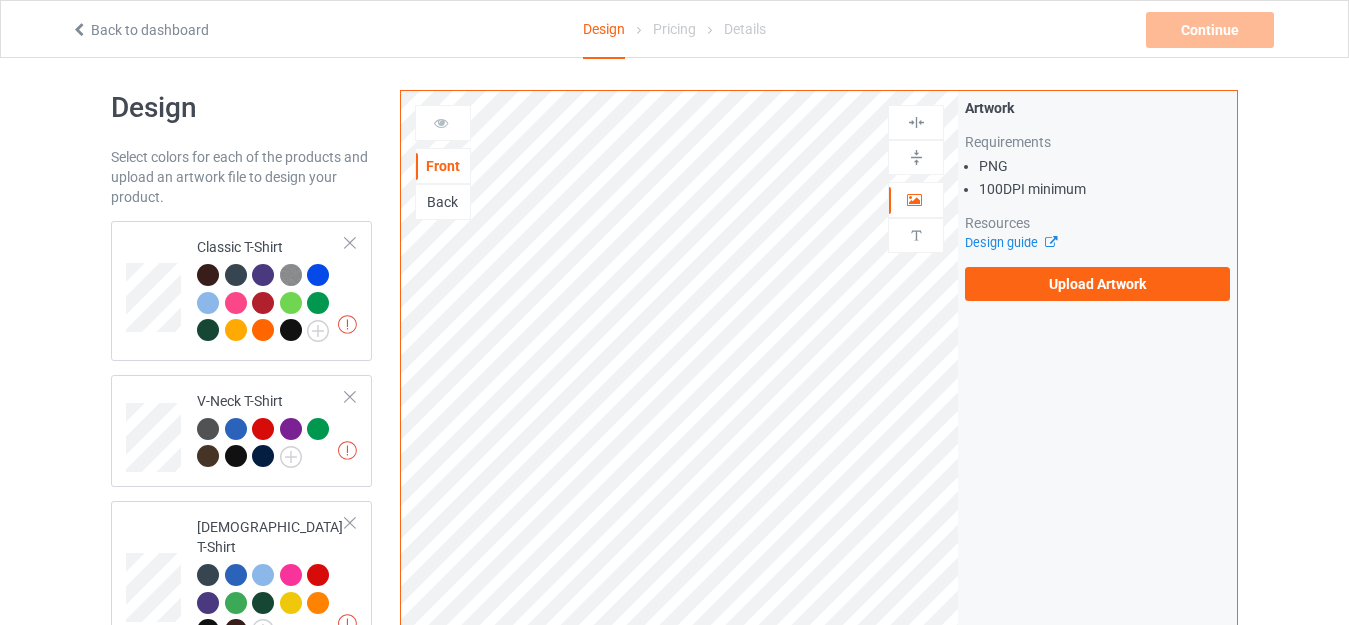scroll, scrollTop: 0, scrollLeft: 0, axis: both 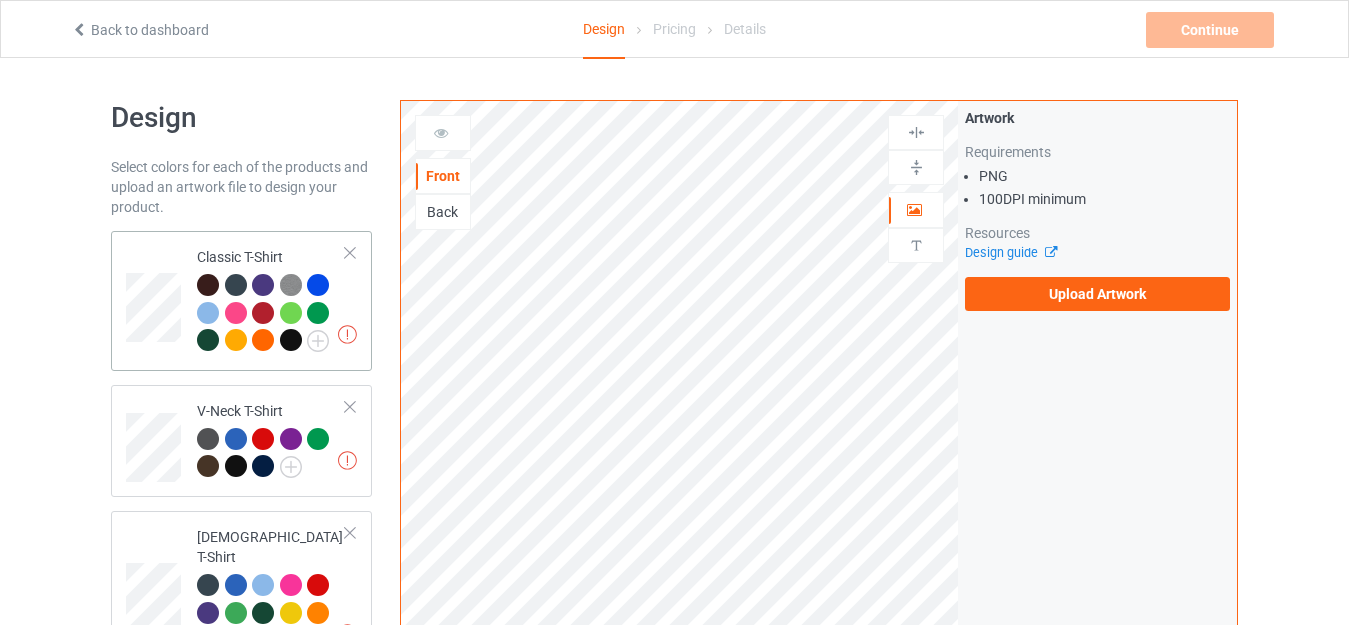click at bounding box center [291, 340] 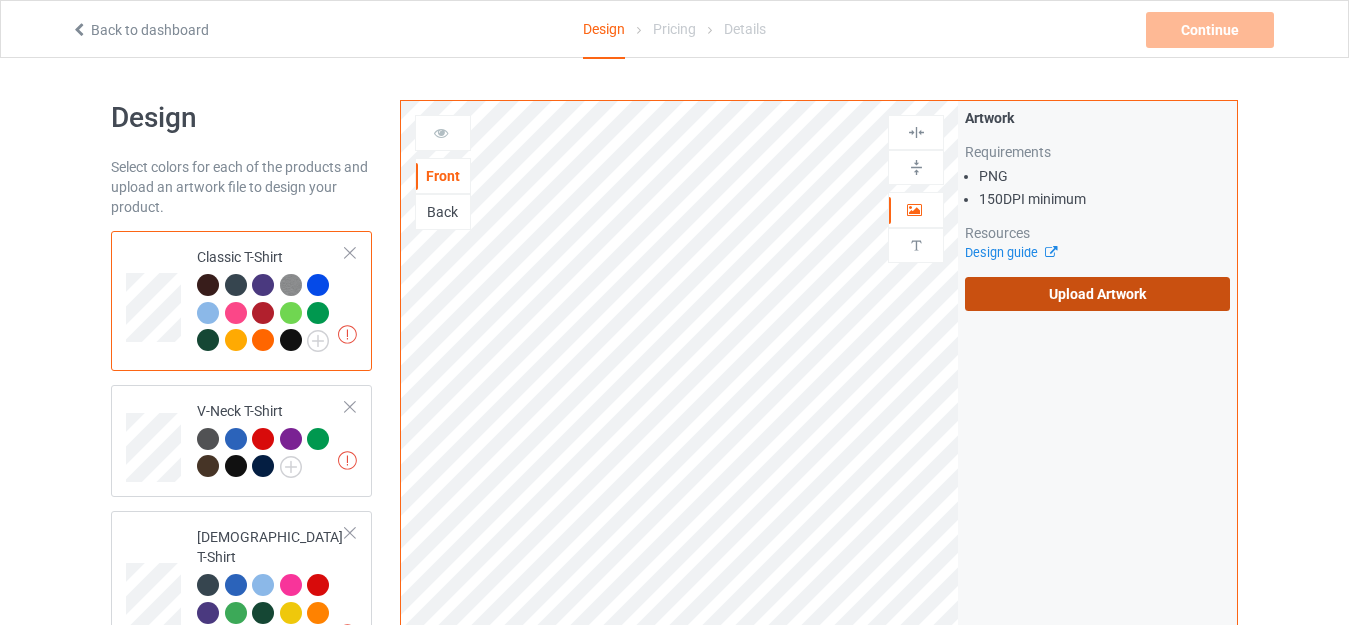 click on "Upload Artwork" at bounding box center [1097, 294] 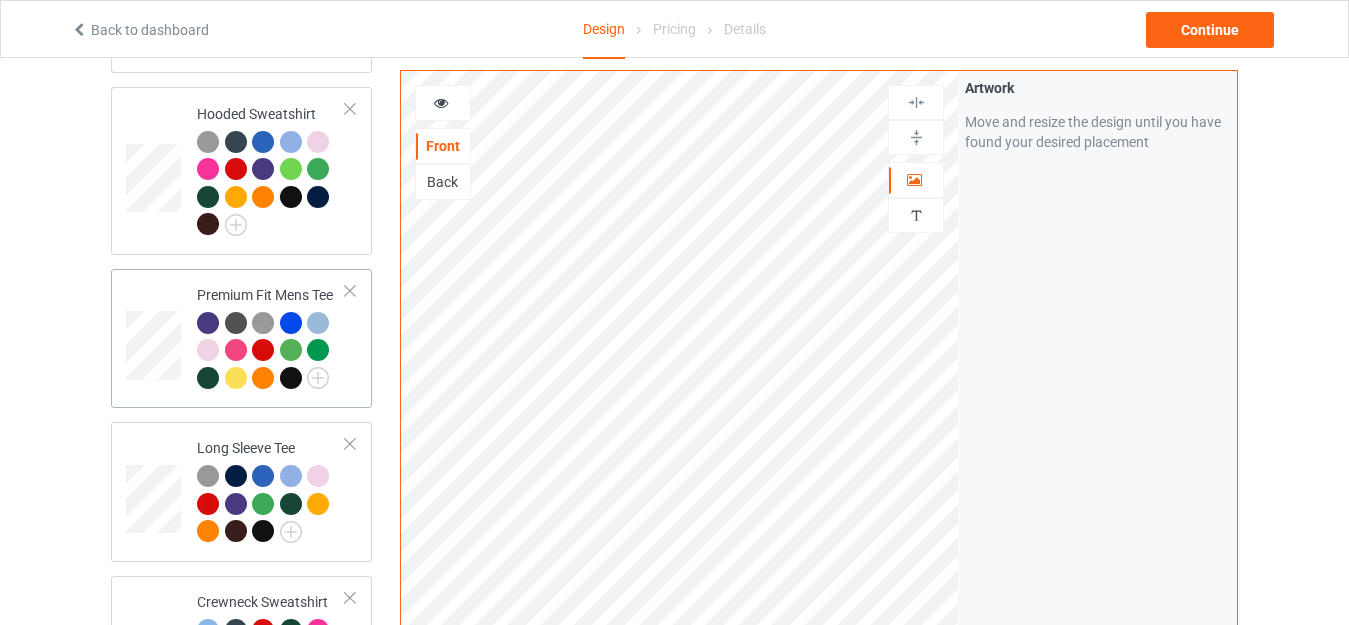 scroll, scrollTop: 500, scrollLeft: 0, axis: vertical 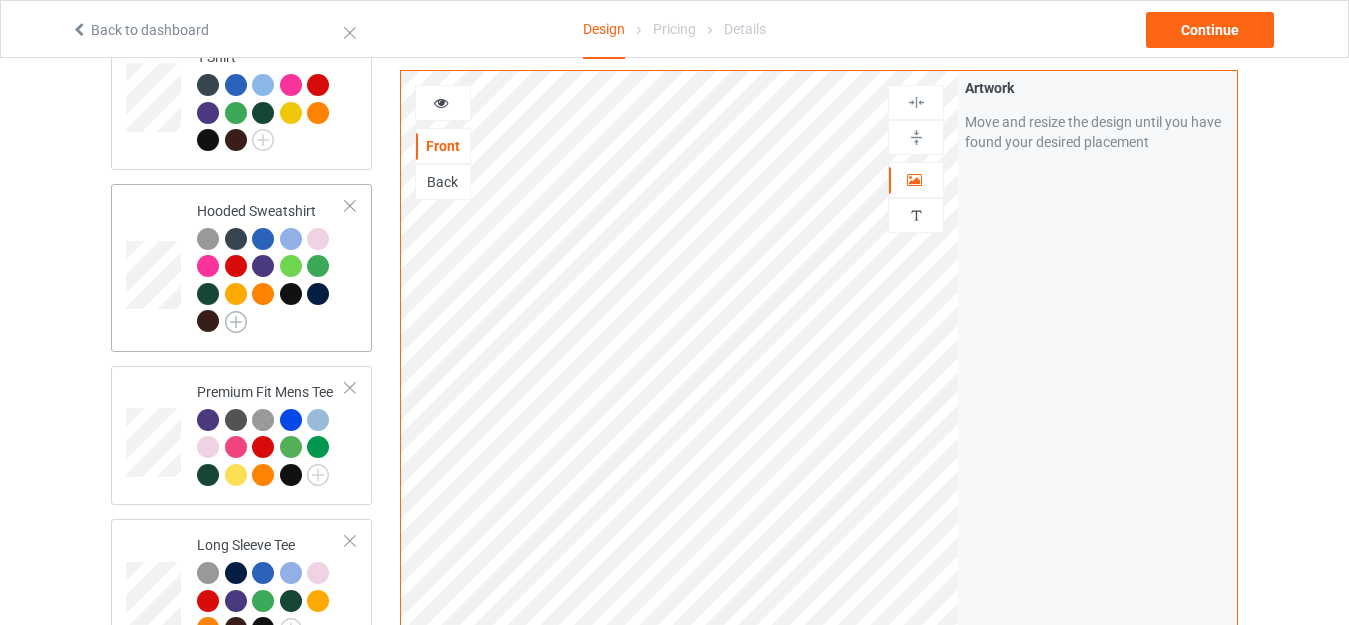 click at bounding box center (236, 322) 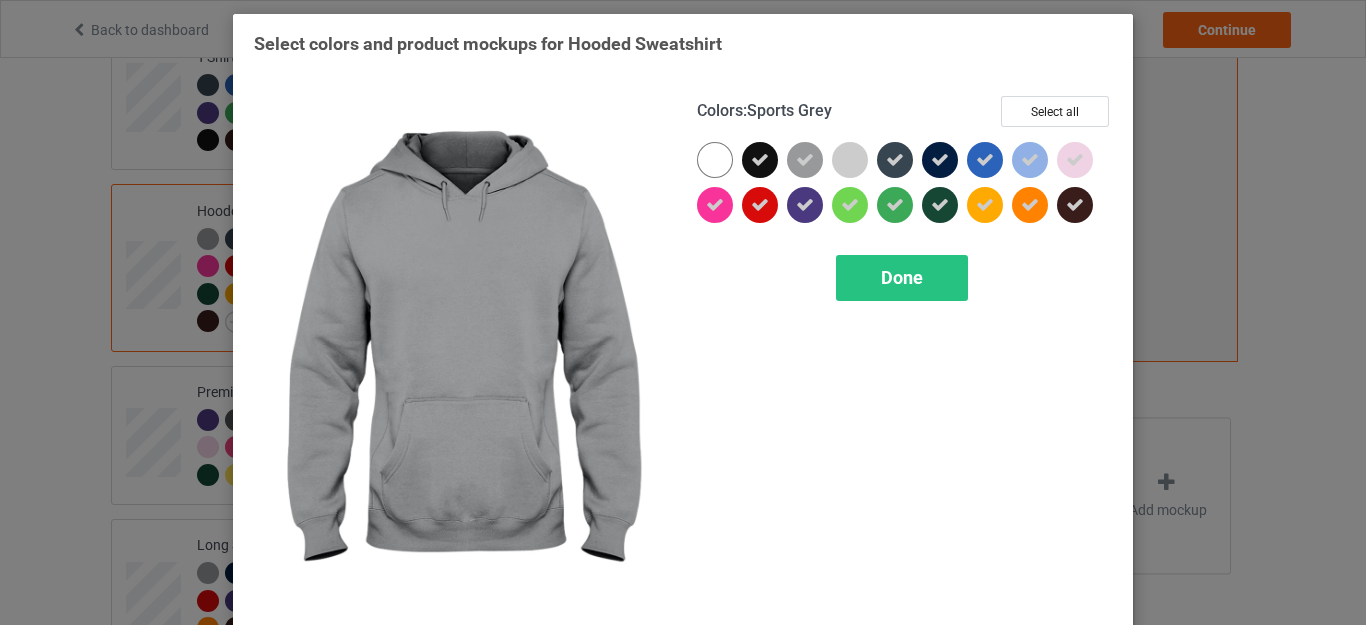 click at bounding box center [805, 160] 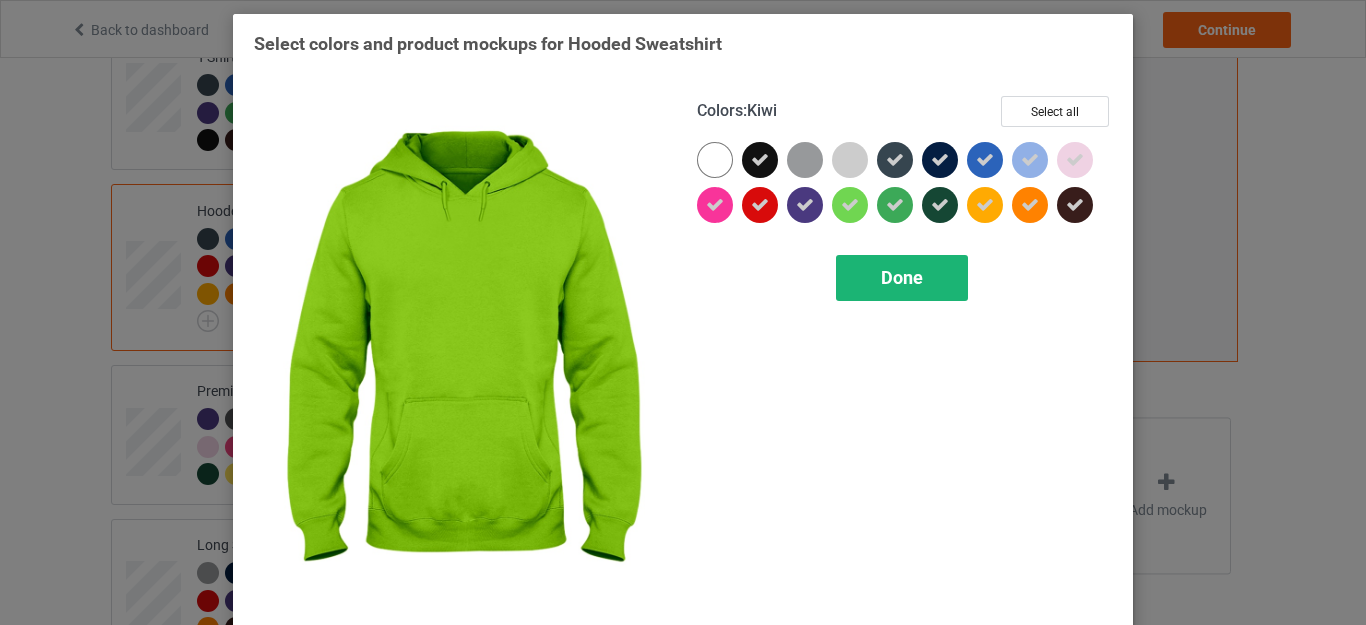 click on "Done" at bounding box center (902, 277) 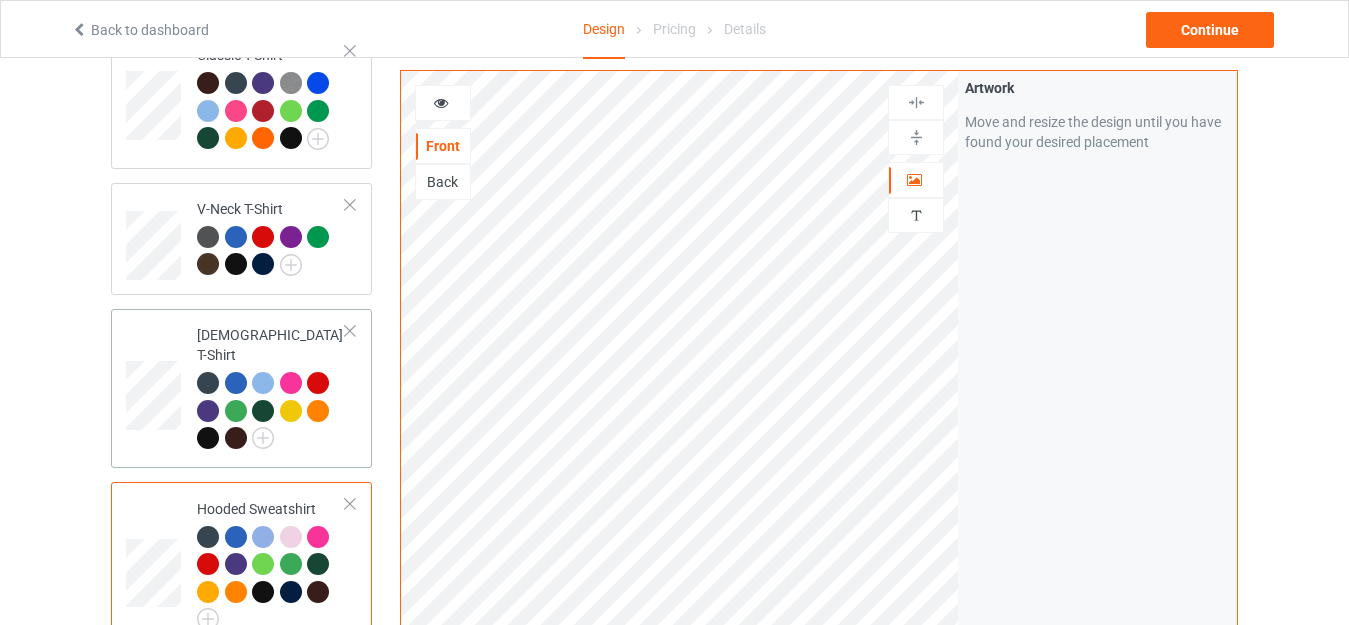 scroll, scrollTop: 200, scrollLeft: 0, axis: vertical 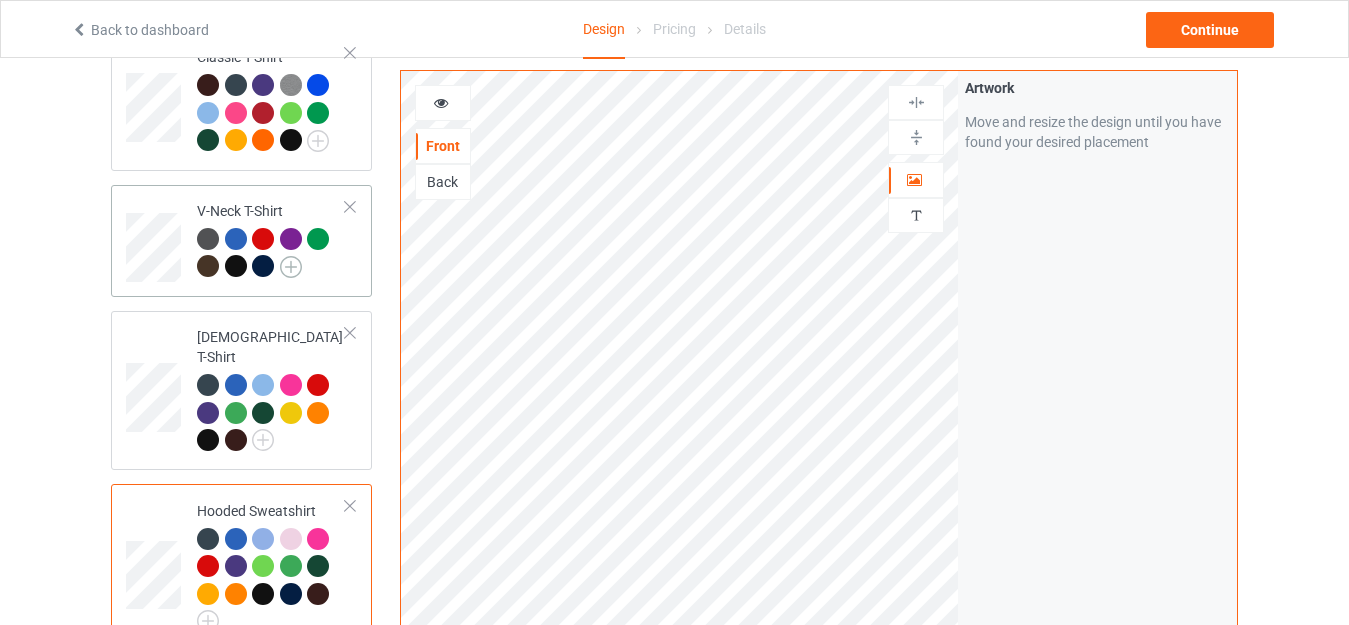 click at bounding box center [291, 267] 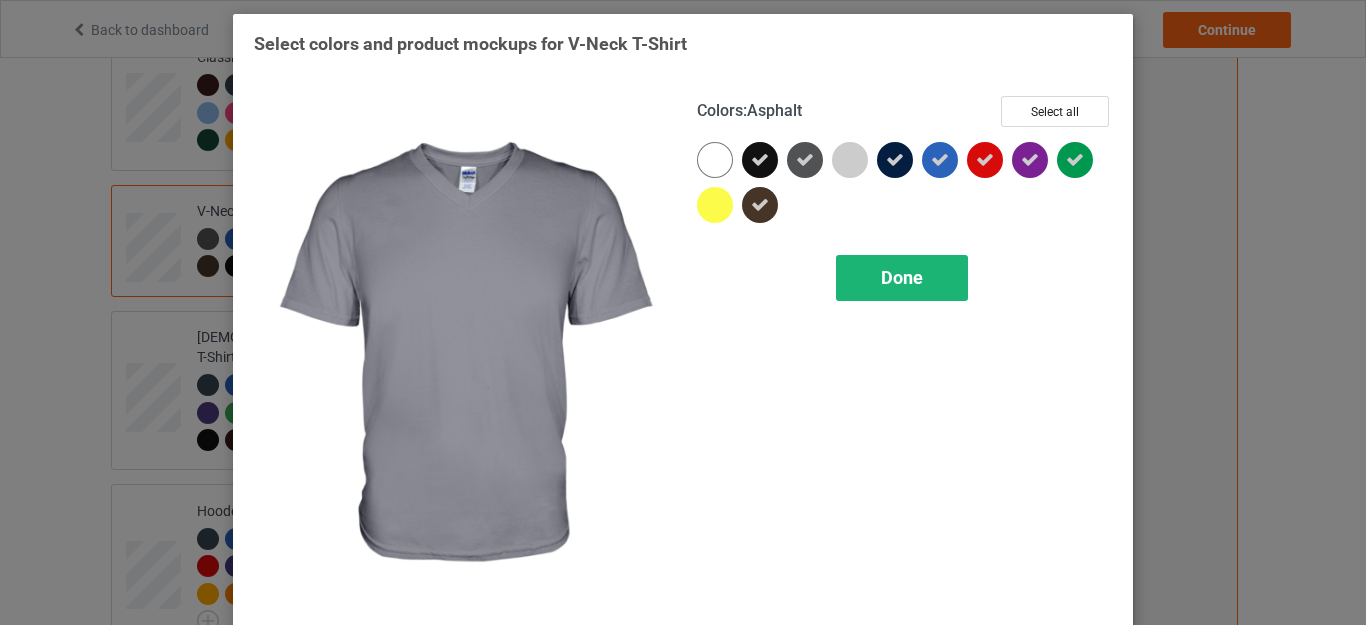 click on "Done" at bounding box center (902, 277) 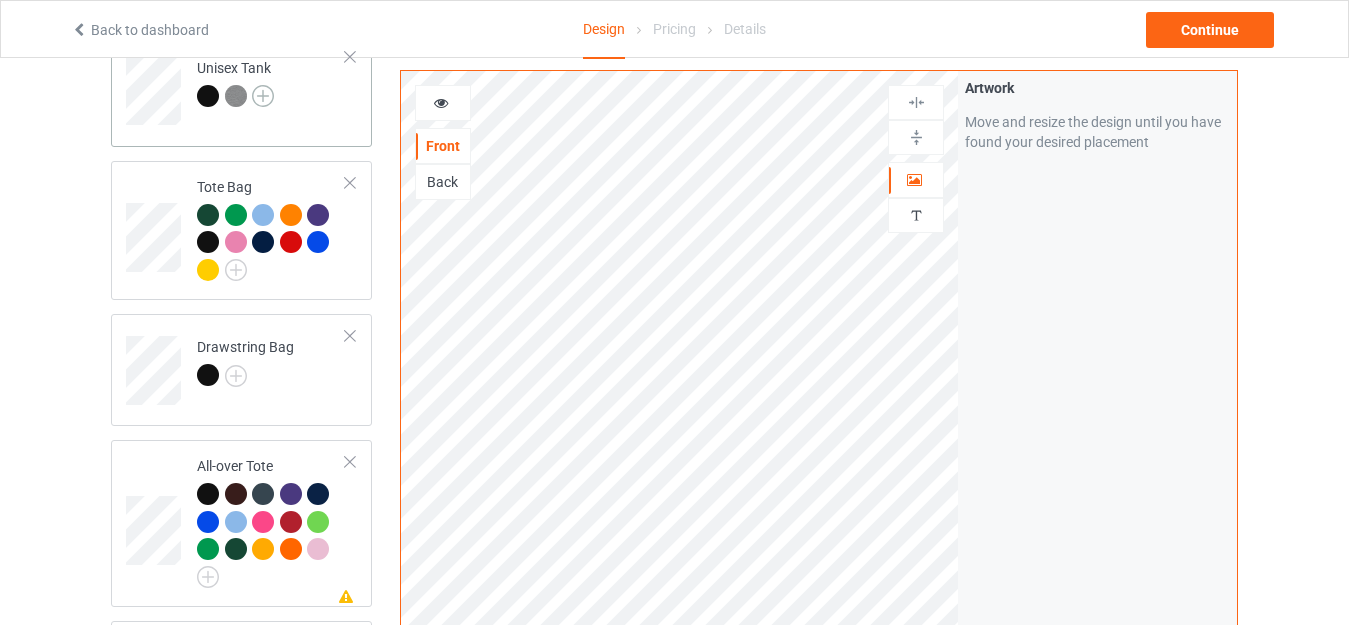 scroll, scrollTop: 1600, scrollLeft: 0, axis: vertical 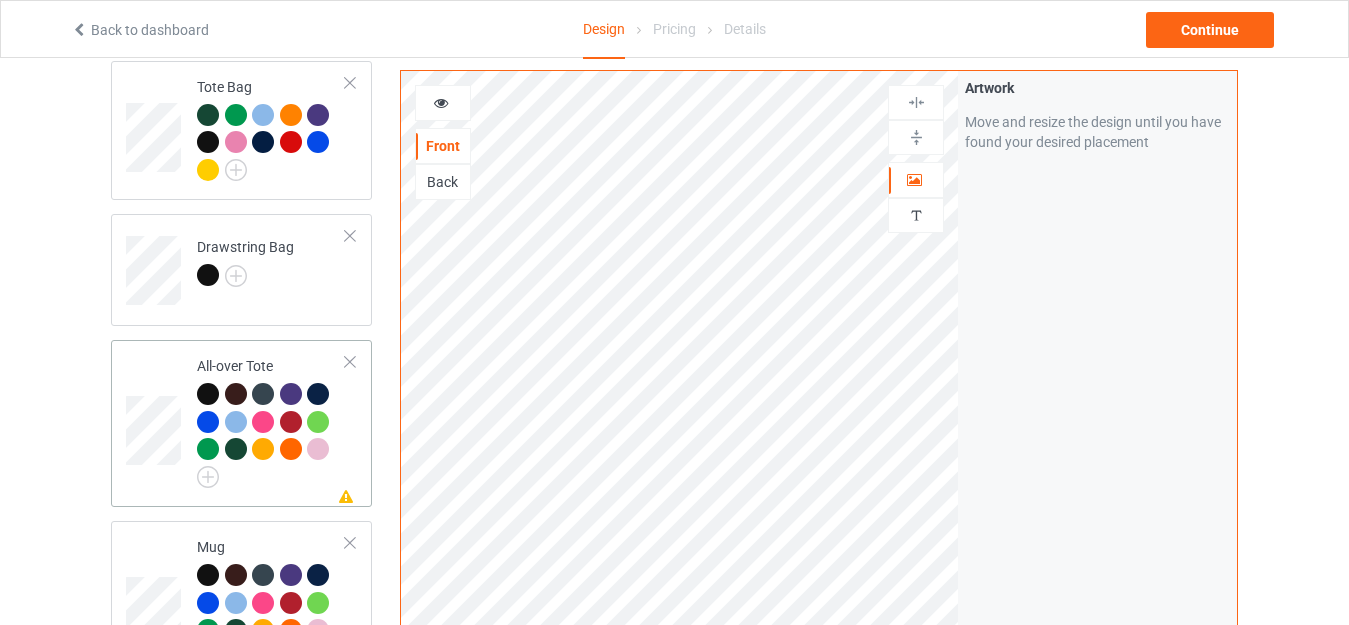 click on "Missing artwork on 1 side(s) All-over Tote" at bounding box center (271, 423) 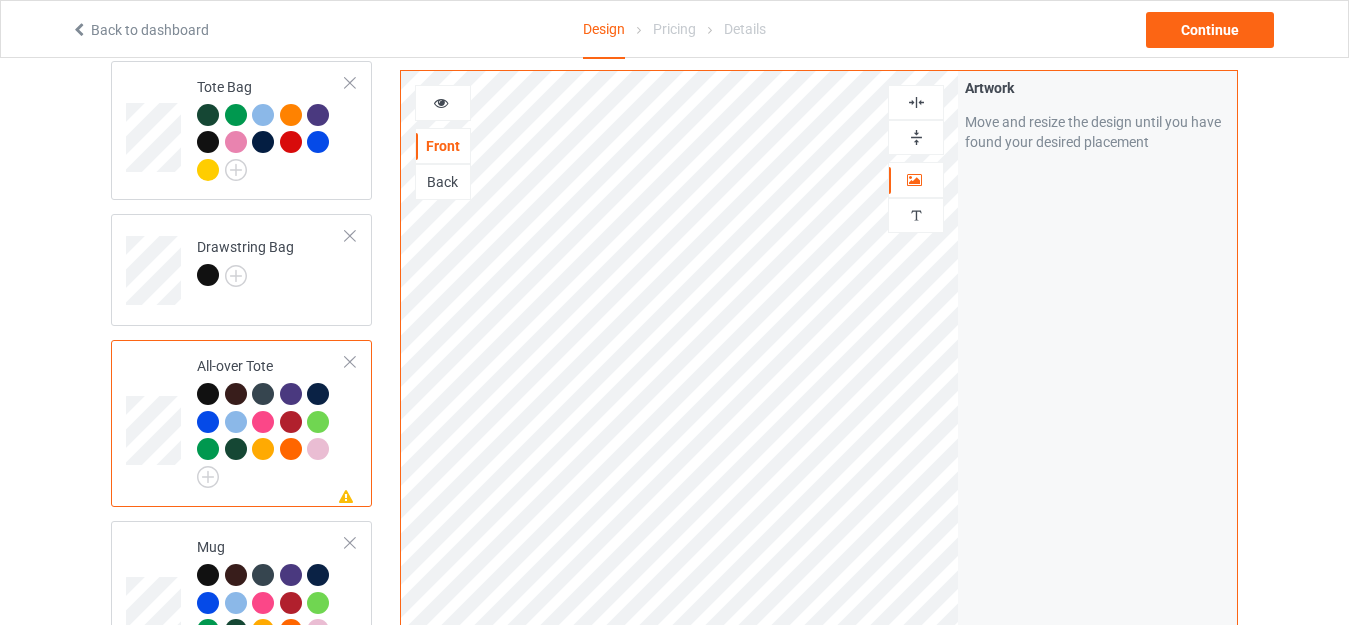 click at bounding box center [916, 137] 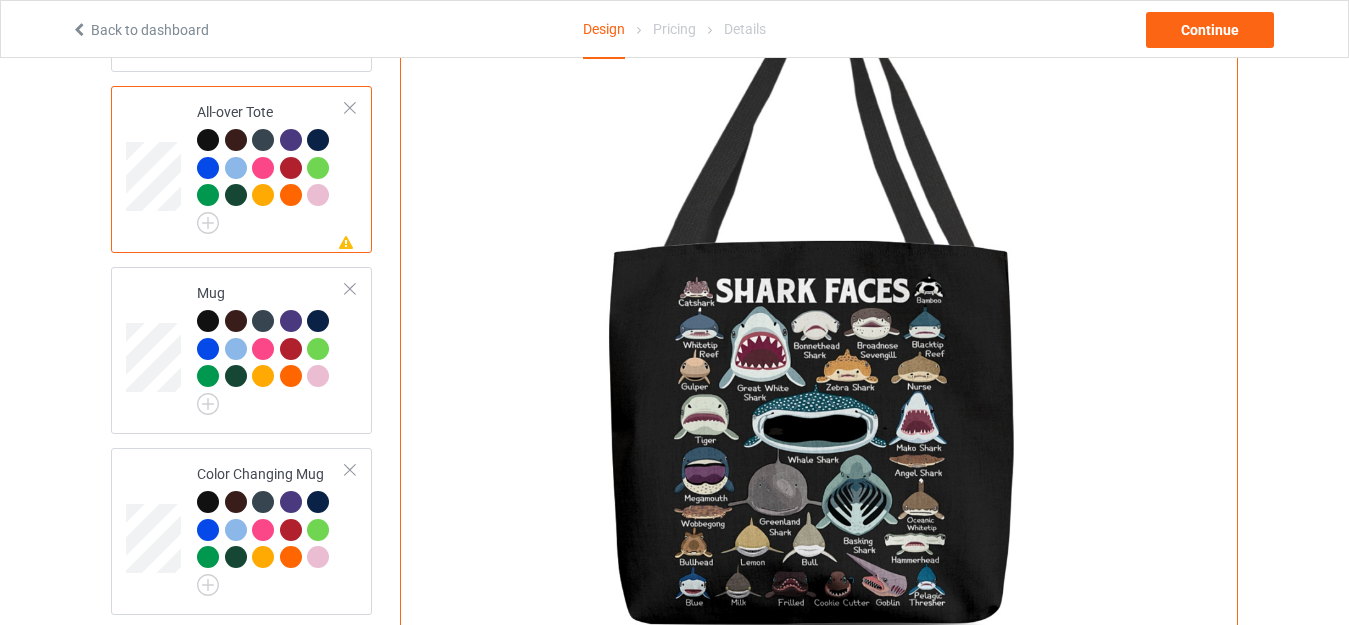 scroll, scrollTop: 1900, scrollLeft: 0, axis: vertical 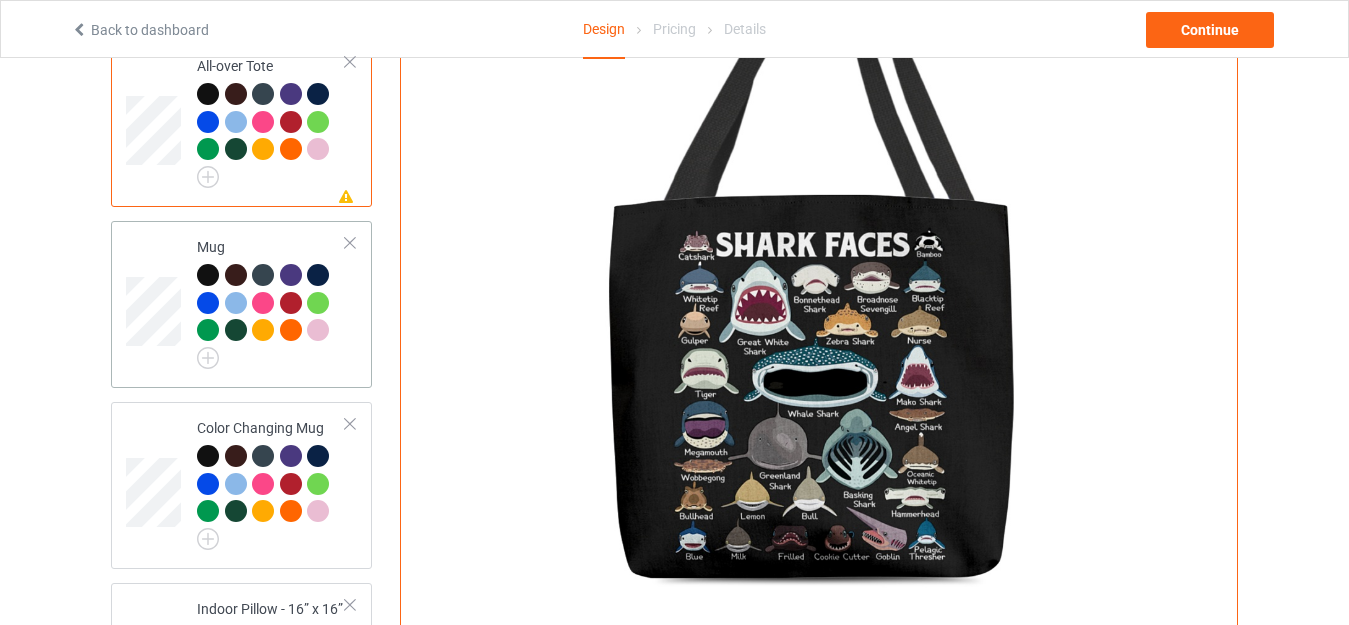 click on "Mug" at bounding box center (241, 304) 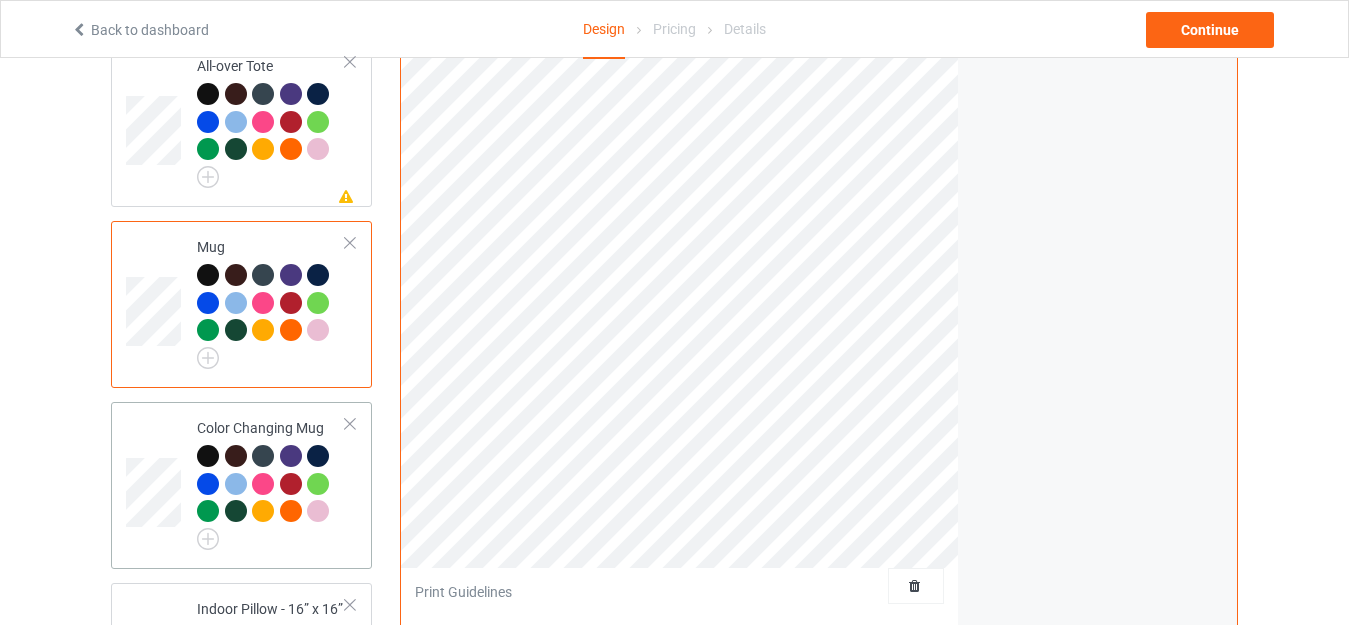 scroll, scrollTop: 2100, scrollLeft: 0, axis: vertical 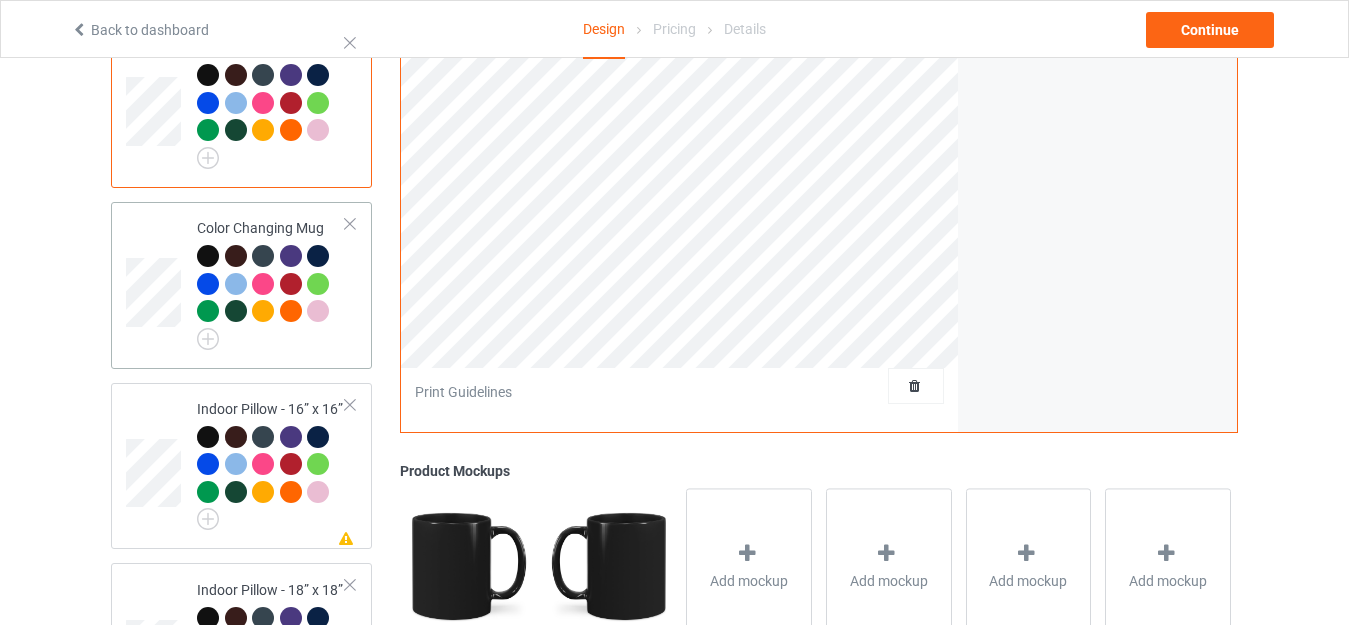 click on "Color Changing Mug" at bounding box center [241, 285] 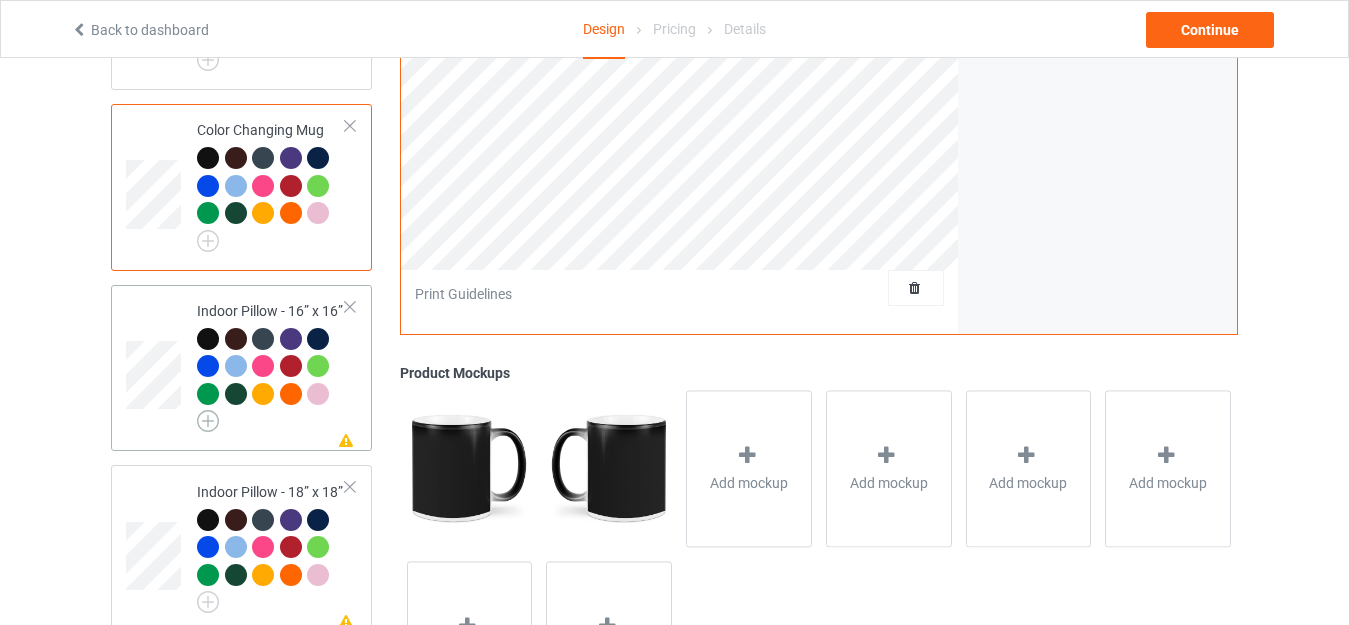 scroll, scrollTop: 2300, scrollLeft: 0, axis: vertical 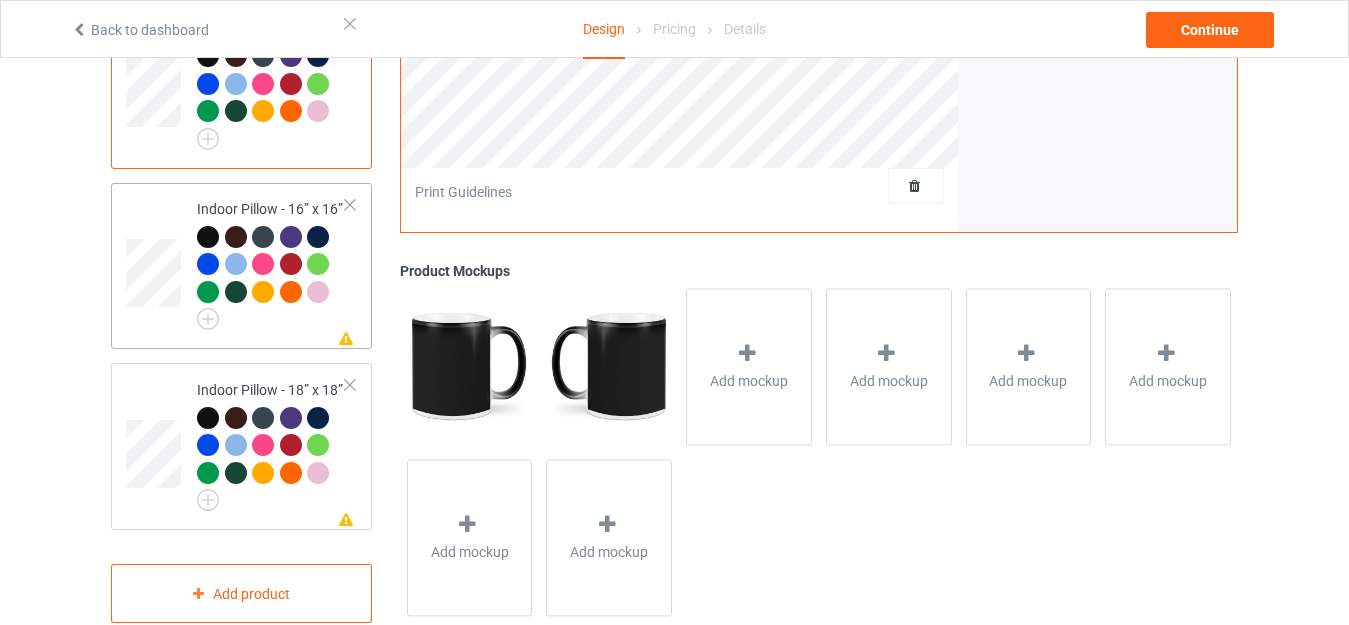 click on "Missing artwork on 1 side(s) Indoor Pillow - 16” x 16”" at bounding box center [241, 266] 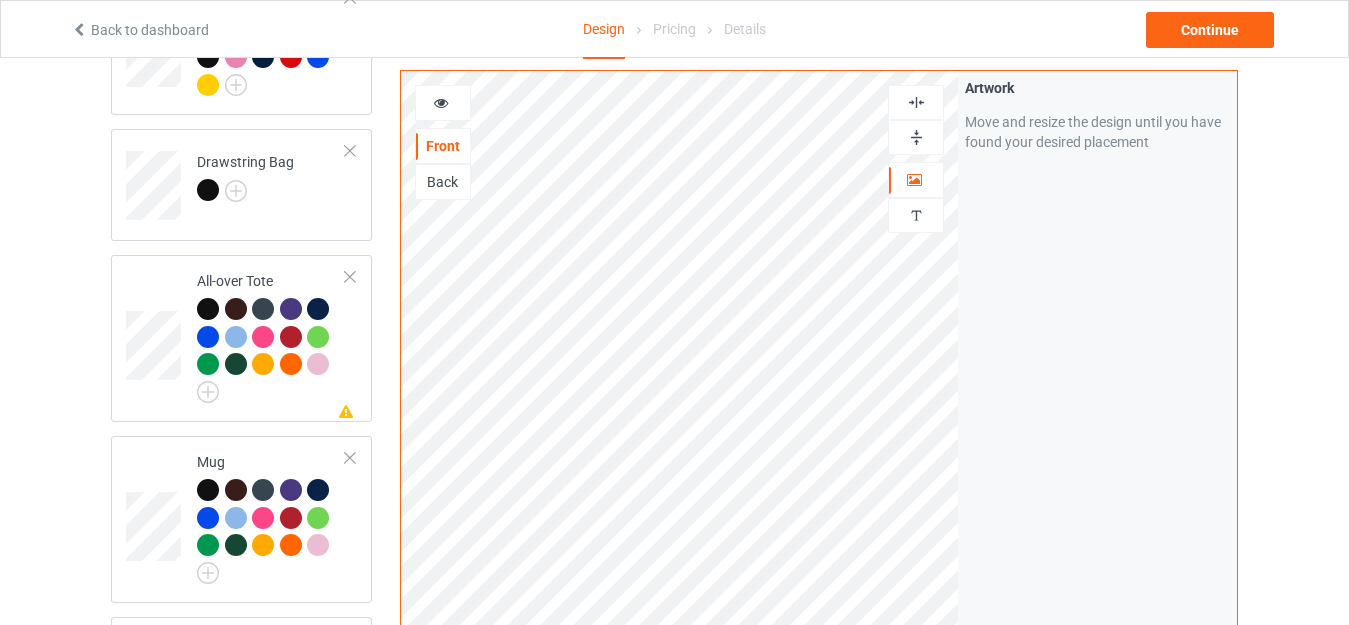 scroll, scrollTop: 1500, scrollLeft: 0, axis: vertical 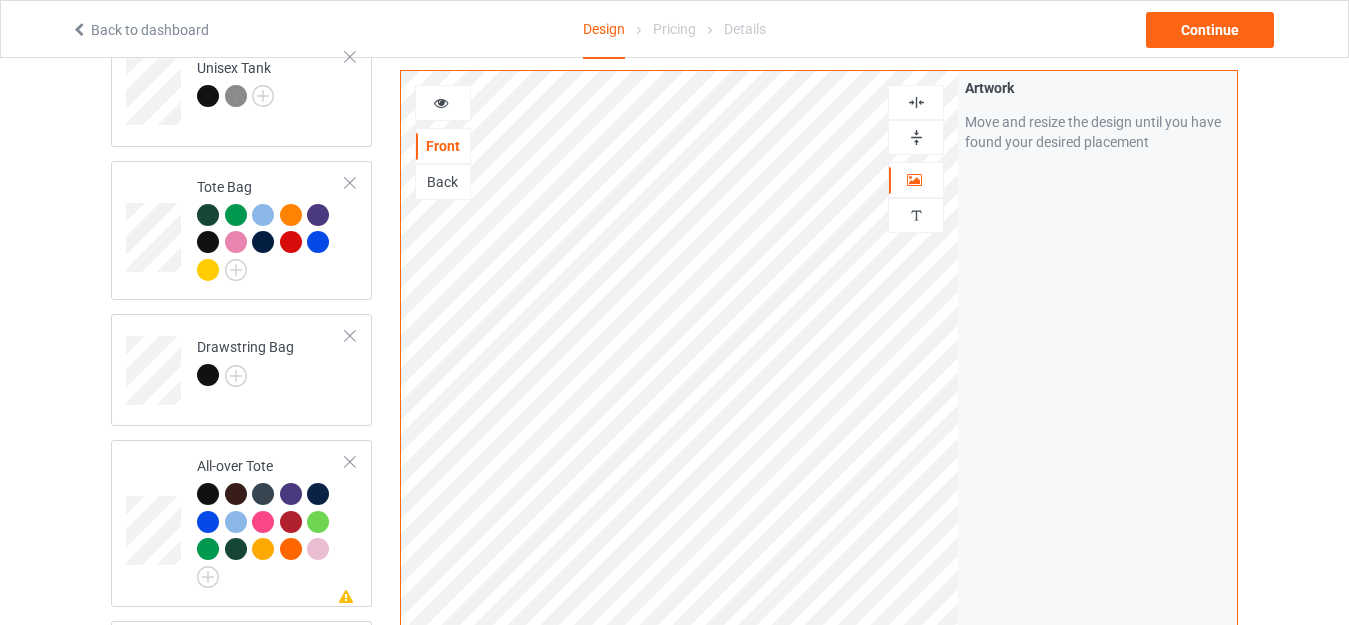 click at bounding box center (916, 137) 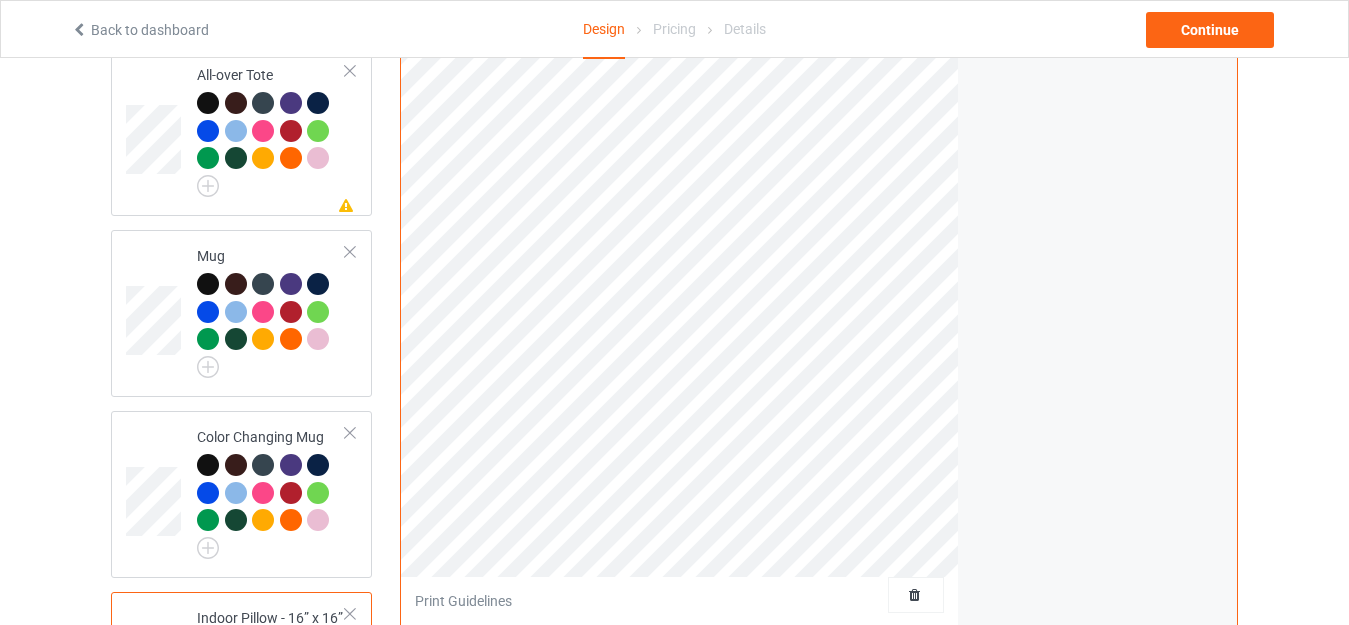 scroll, scrollTop: 1900, scrollLeft: 0, axis: vertical 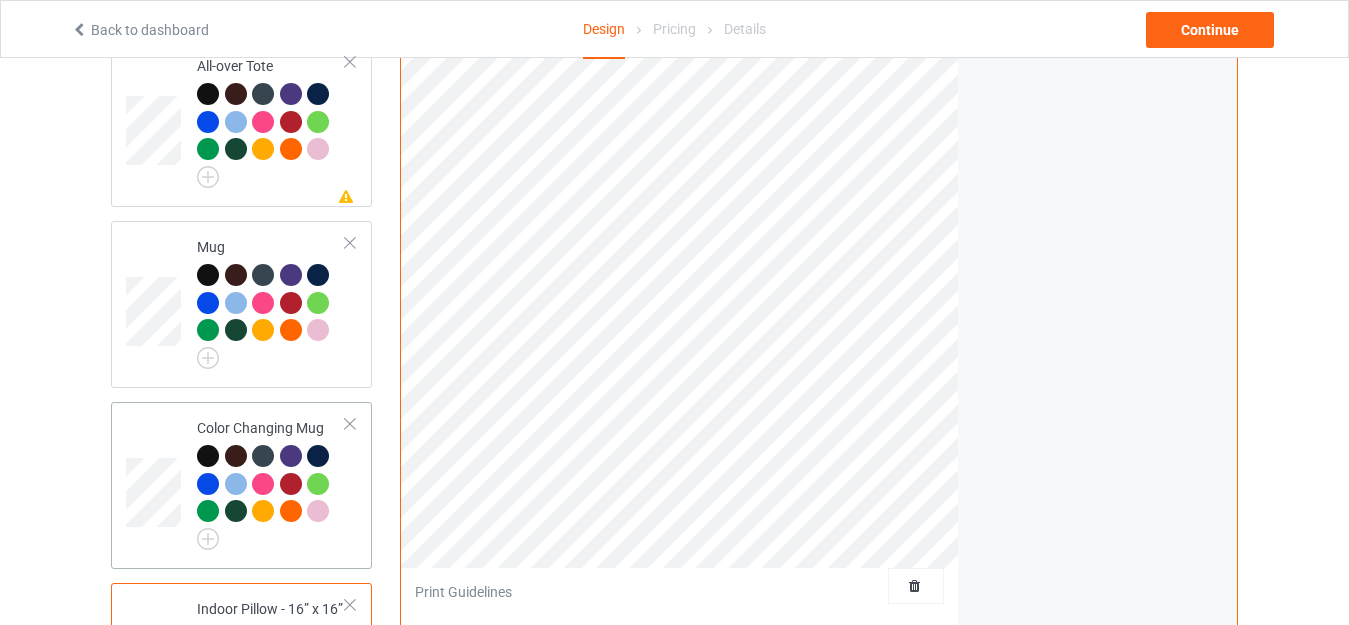 drag, startPoint x: 223, startPoint y: 408, endPoint x: 215, endPoint y: 400, distance: 11.313708 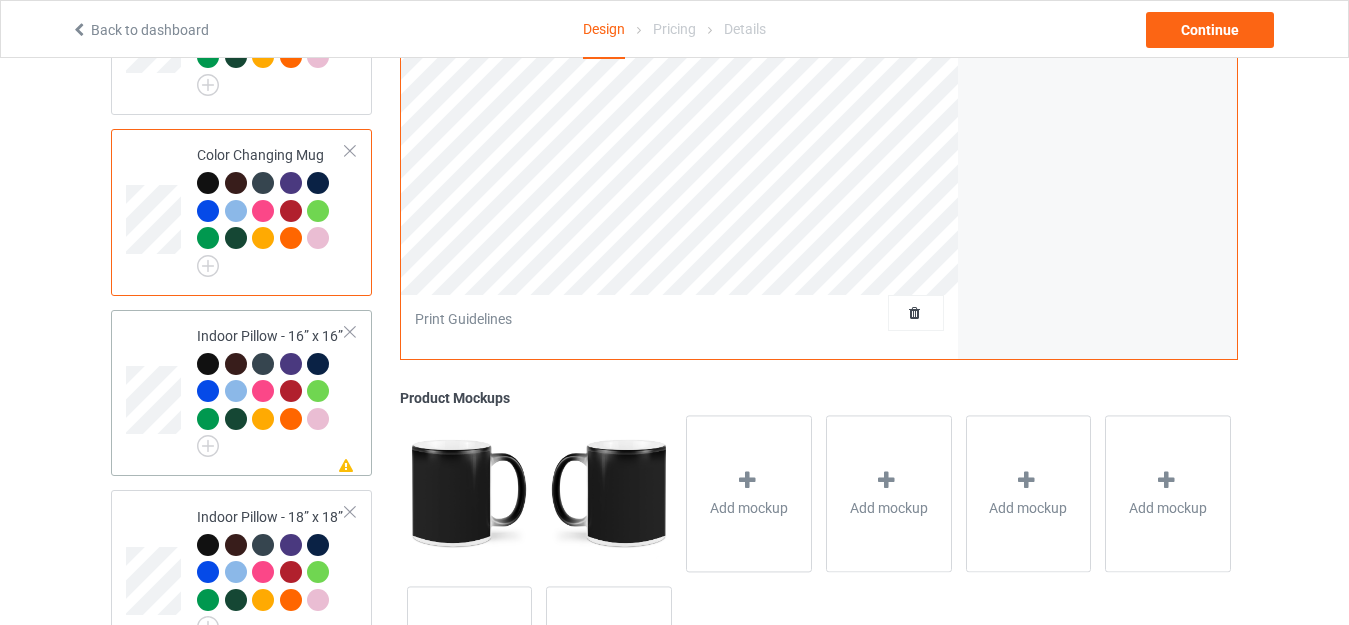 scroll, scrollTop: 2200, scrollLeft: 0, axis: vertical 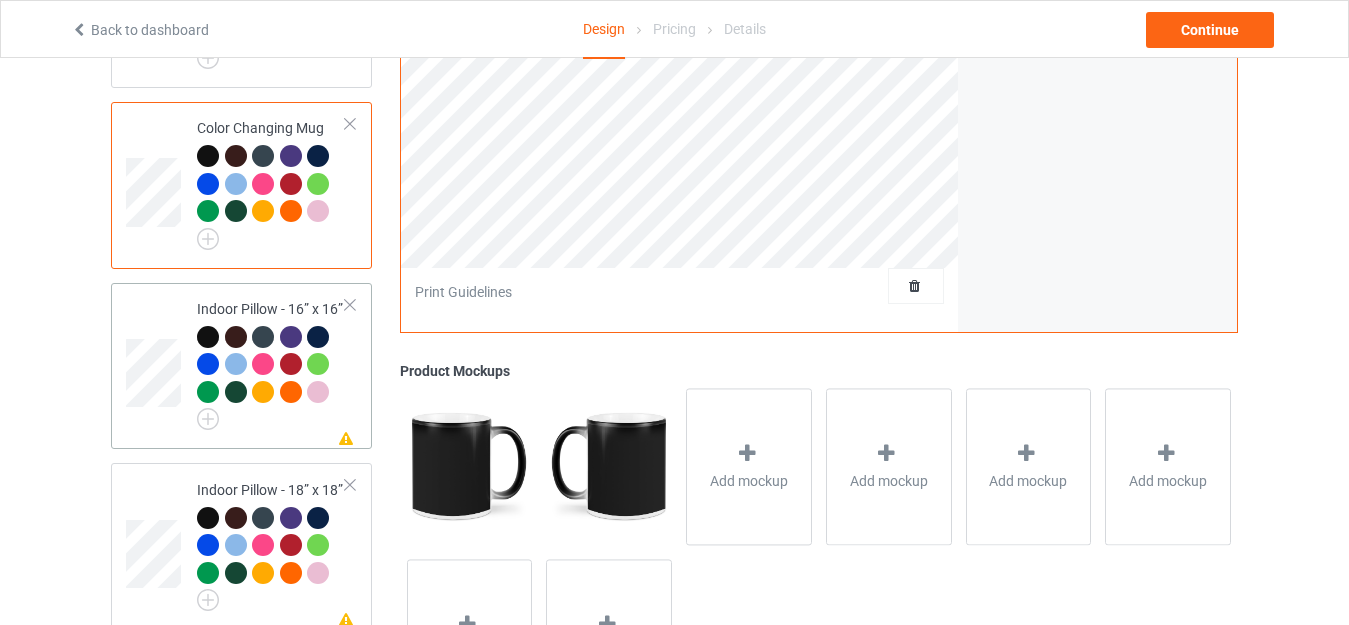 click on "Indoor Pillow - 16” x 16”" at bounding box center [271, 361] 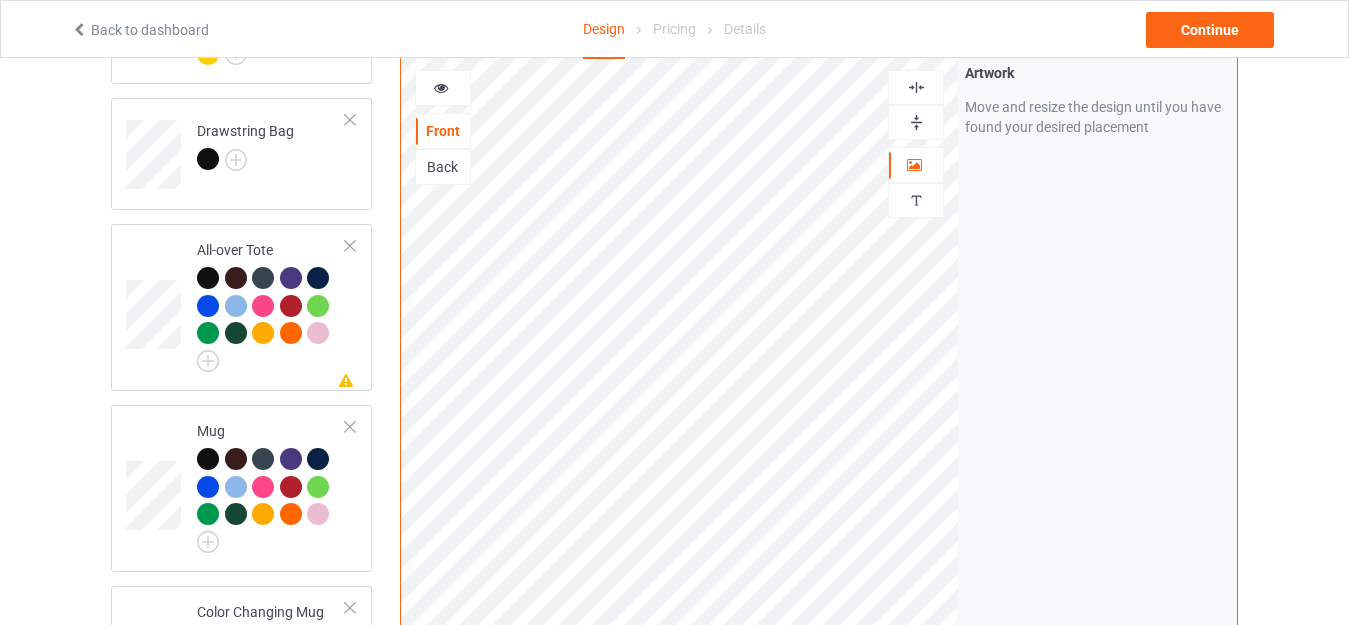 scroll, scrollTop: 1600, scrollLeft: 0, axis: vertical 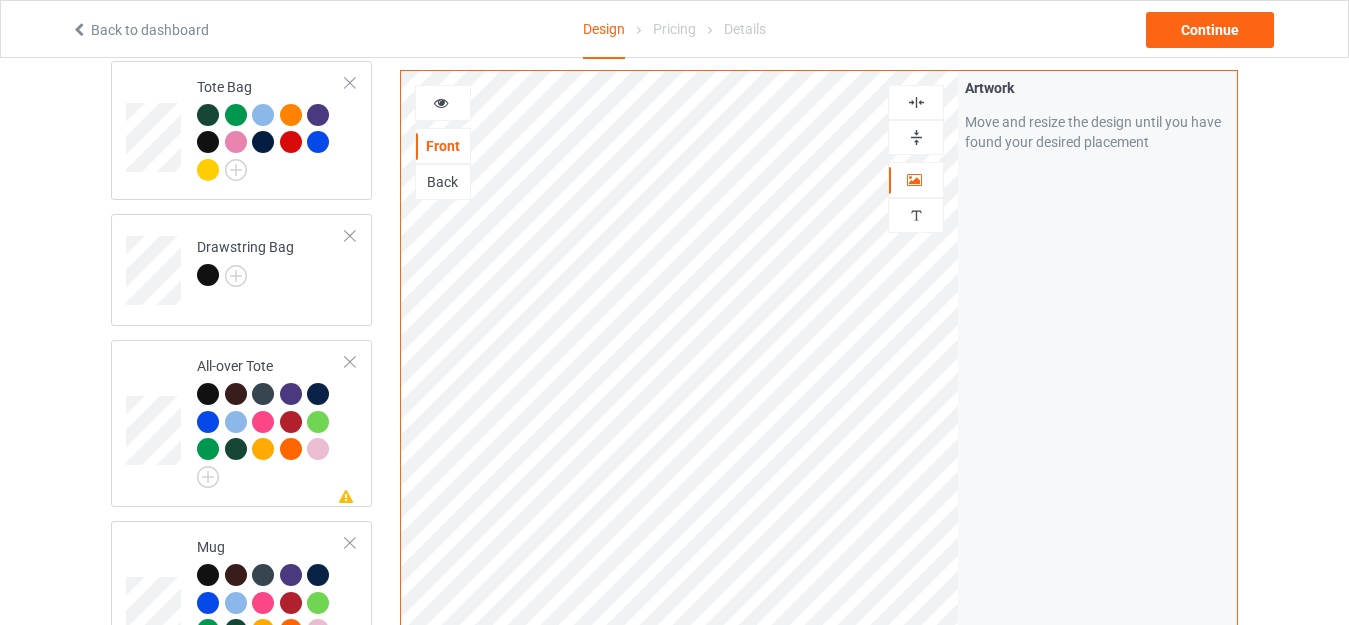 click at bounding box center [443, 103] 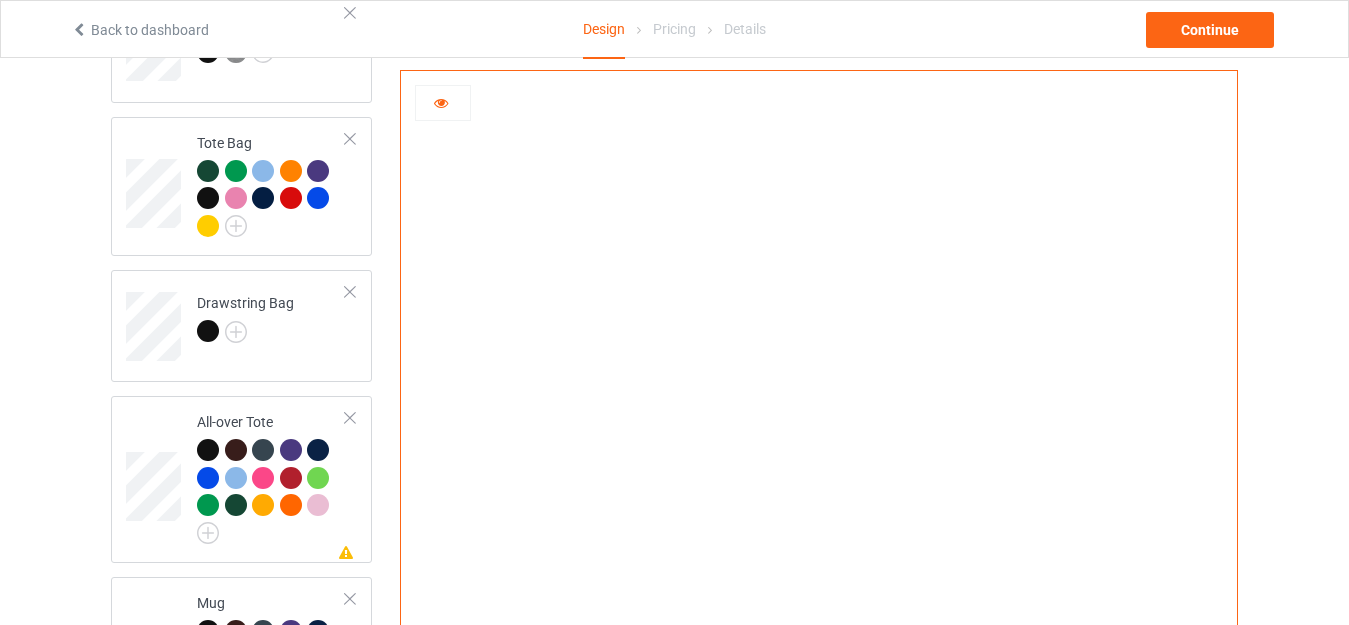 scroll, scrollTop: 1500, scrollLeft: 0, axis: vertical 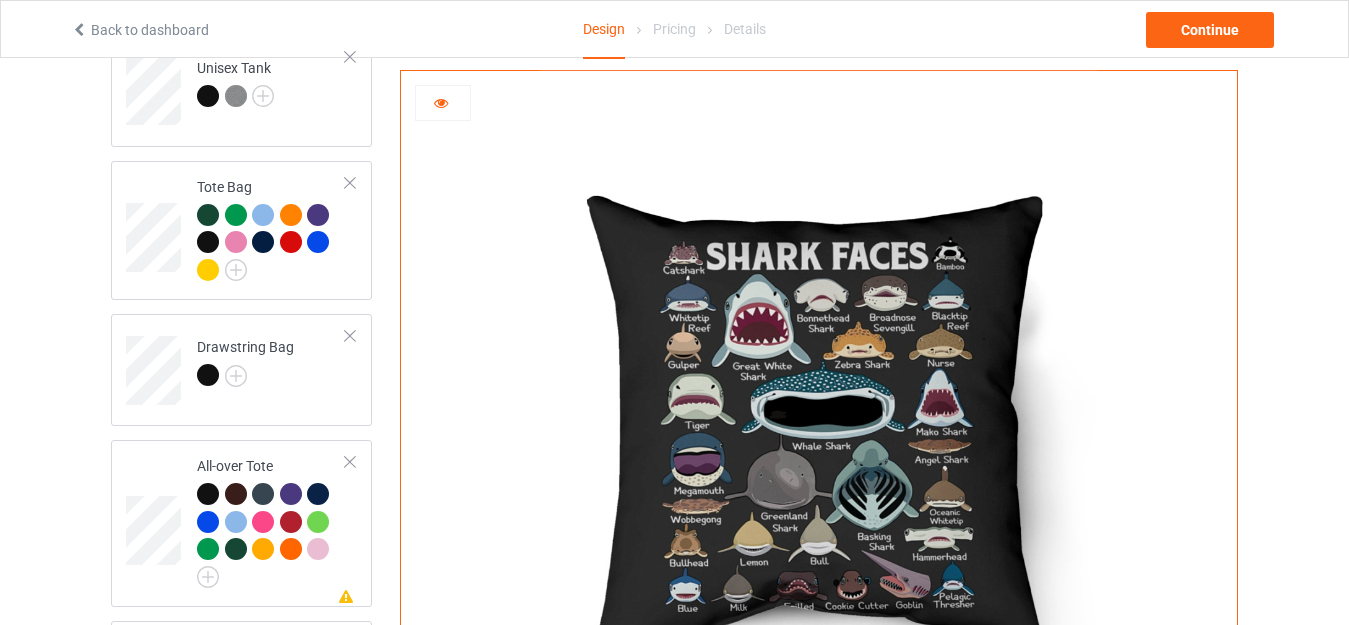 click at bounding box center [443, 103] 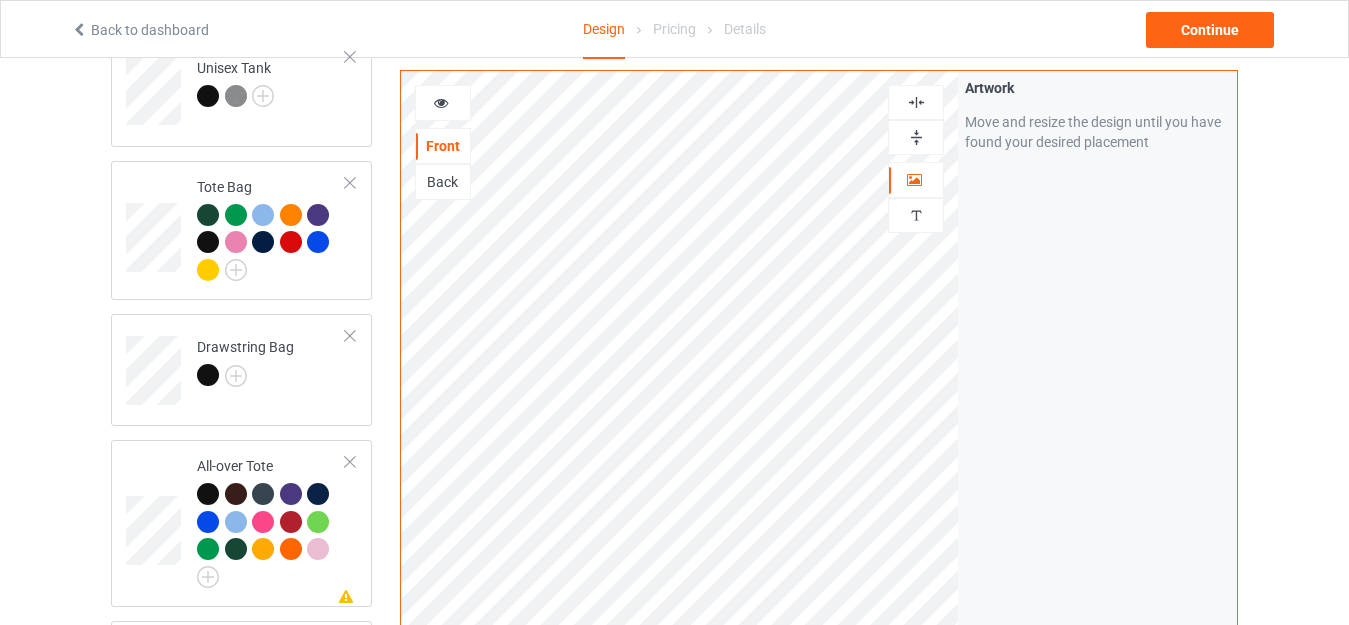 click at bounding box center (916, 137) 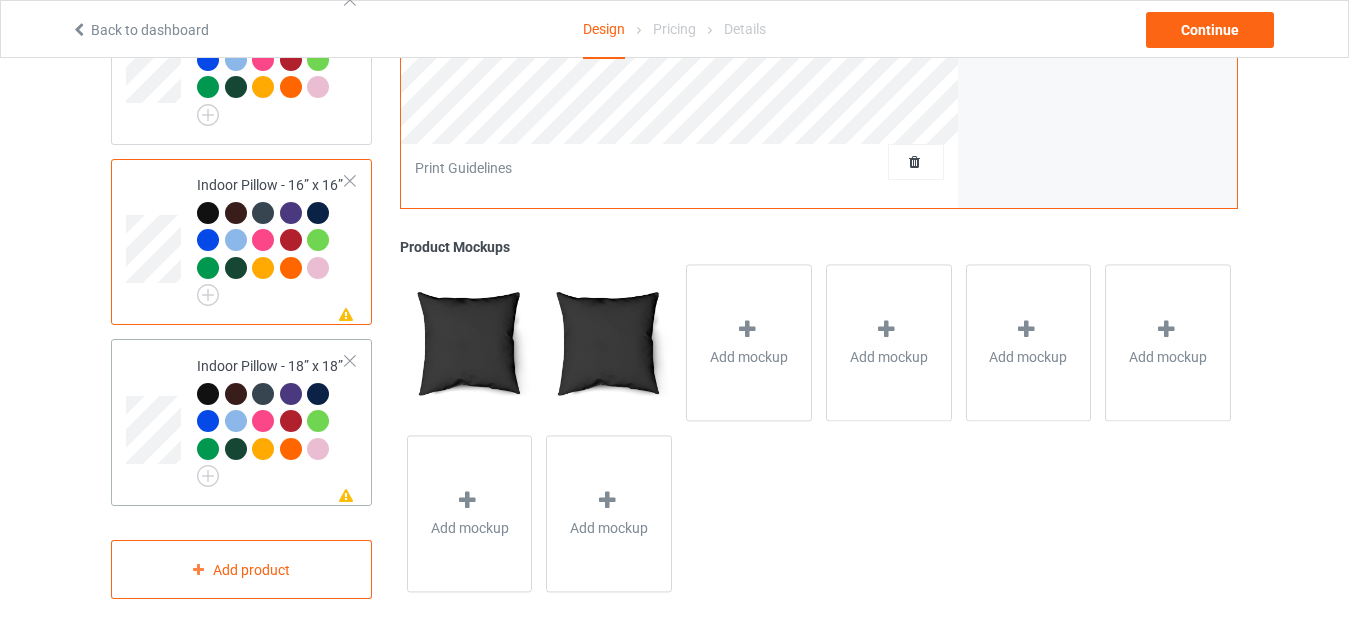 scroll, scrollTop: 2334, scrollLeft: 0, axis: vertical 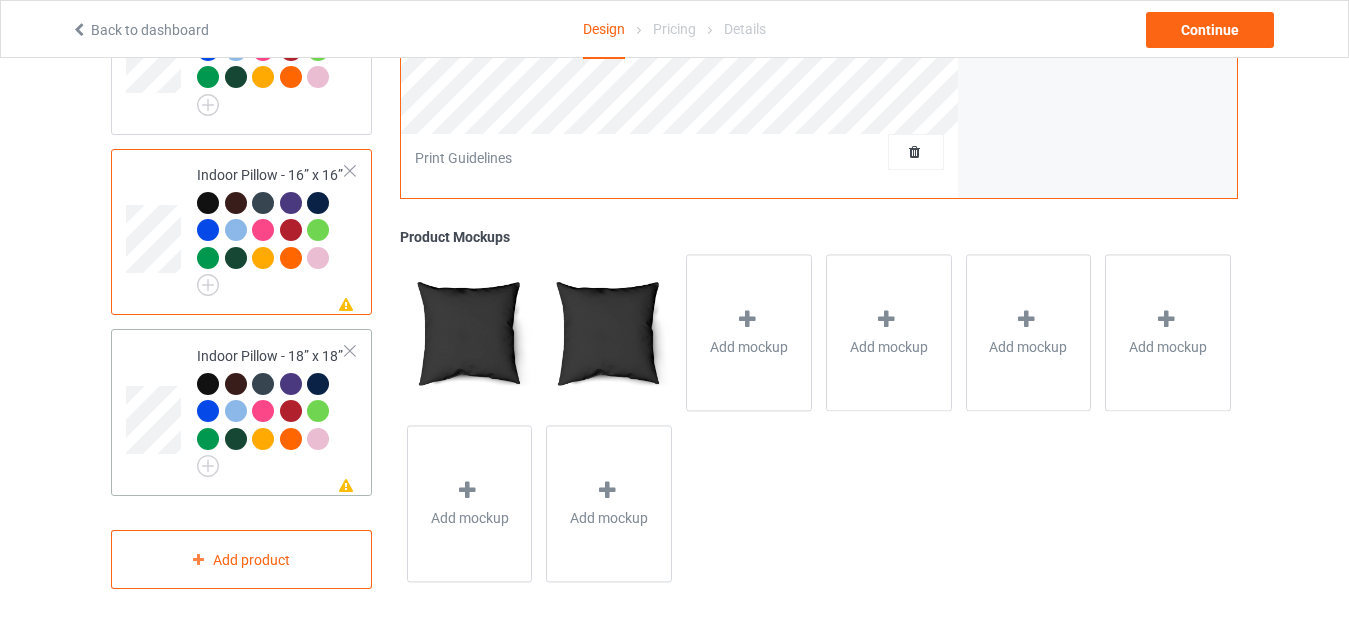 click on "Indoor Pillow - 18” x 18”" at bounding box center (271, 408) 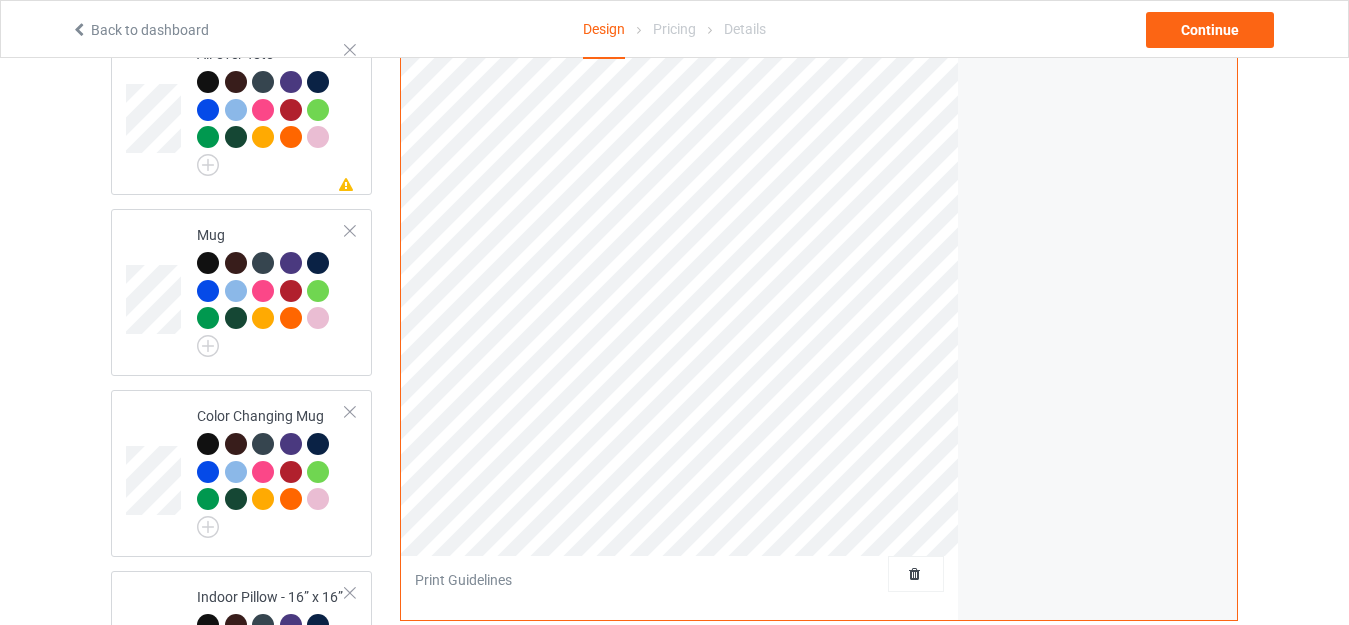 scroll, scrollTop: 1734, scrollLeft: 0, axis: vertical 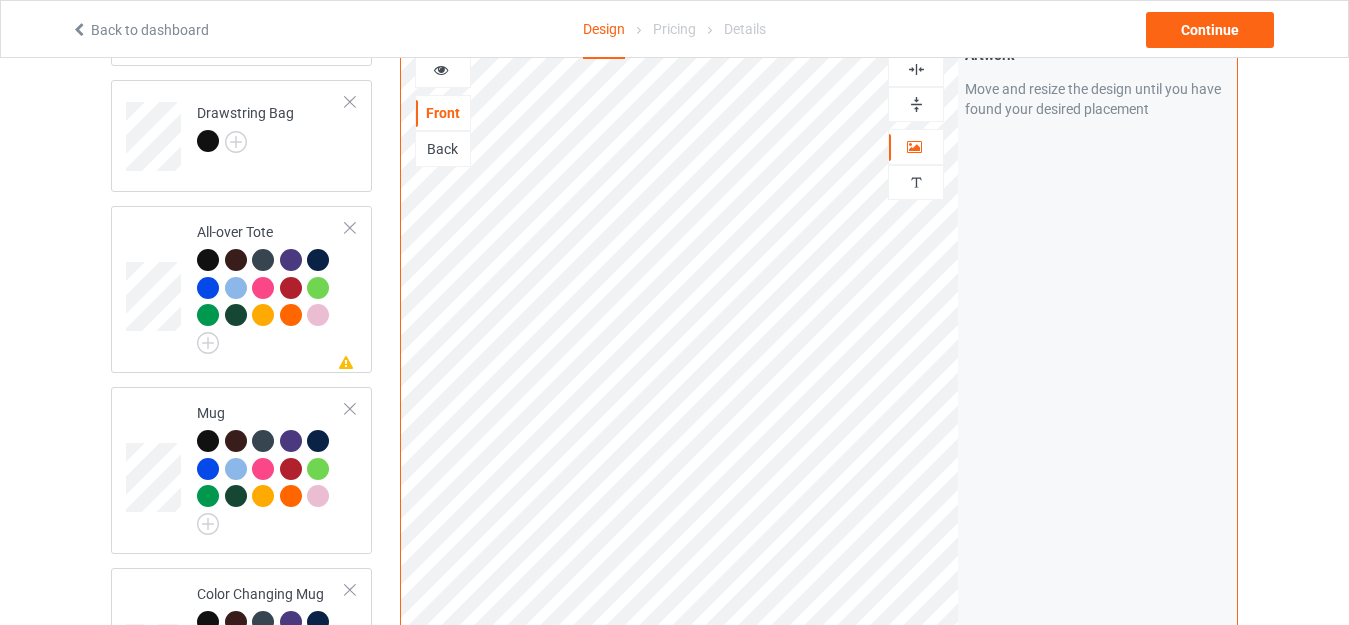 click at bounding box center [916, 104] 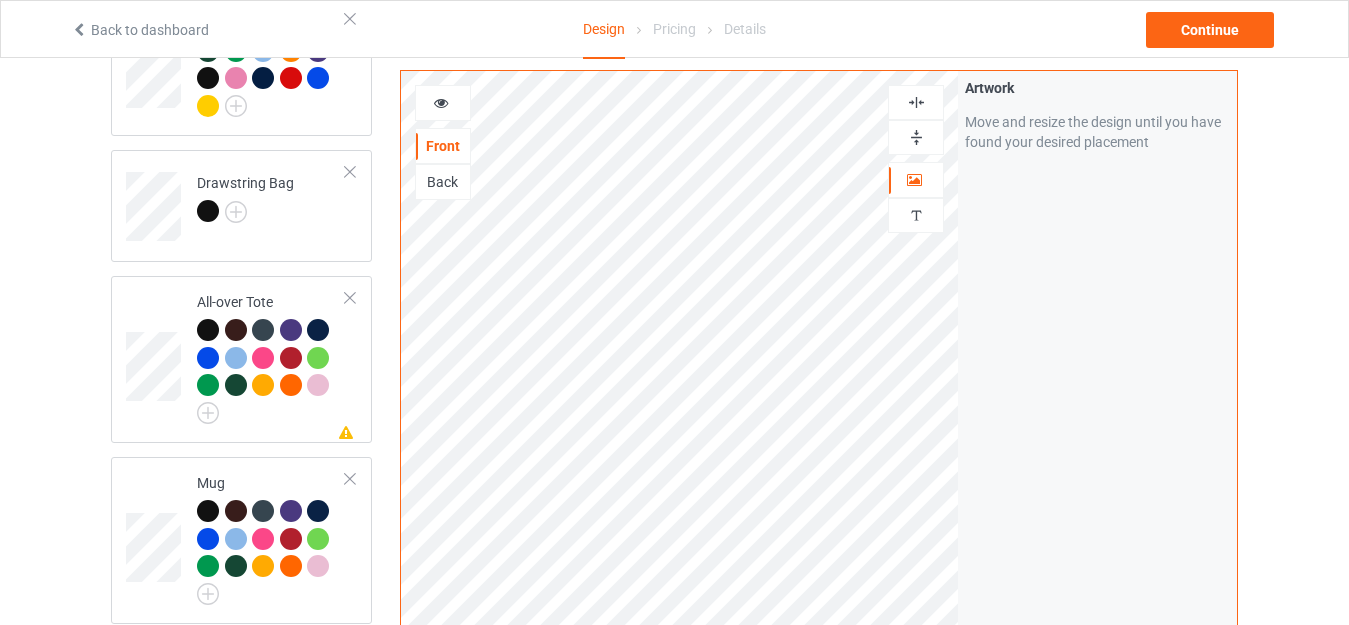 scroll, scrollTop: 1634, scrollLeft: 0, axis: vertical 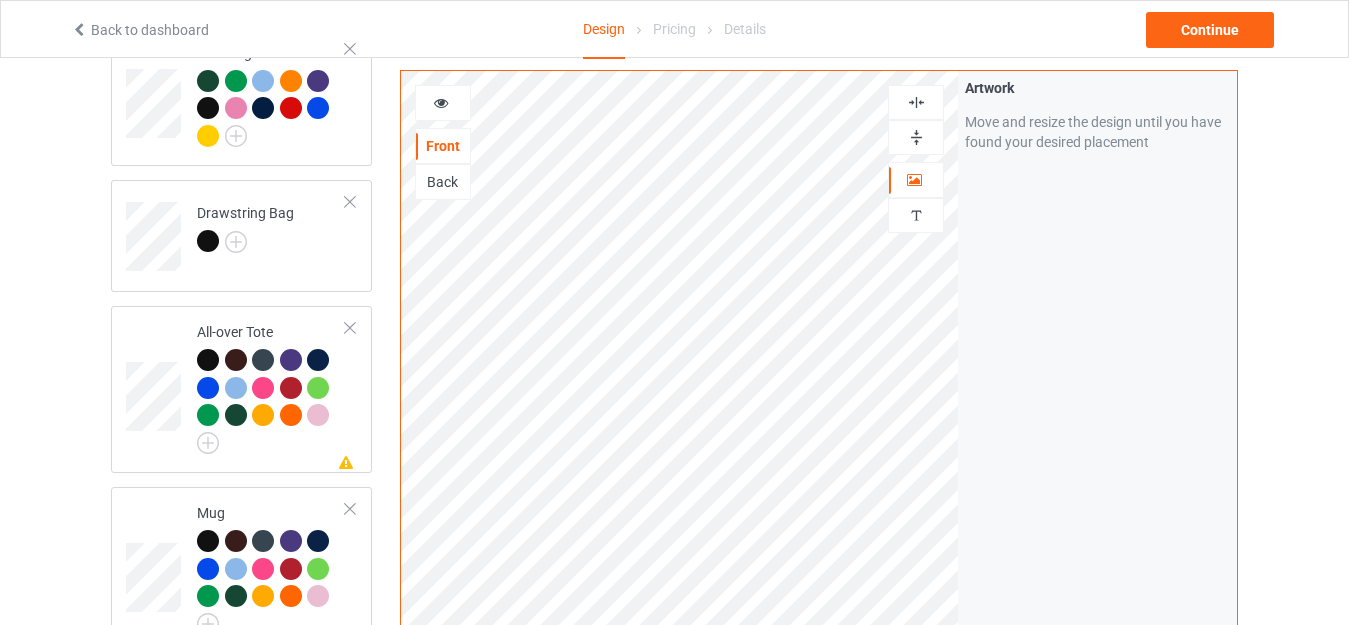 click at bounding box center (441, 100) 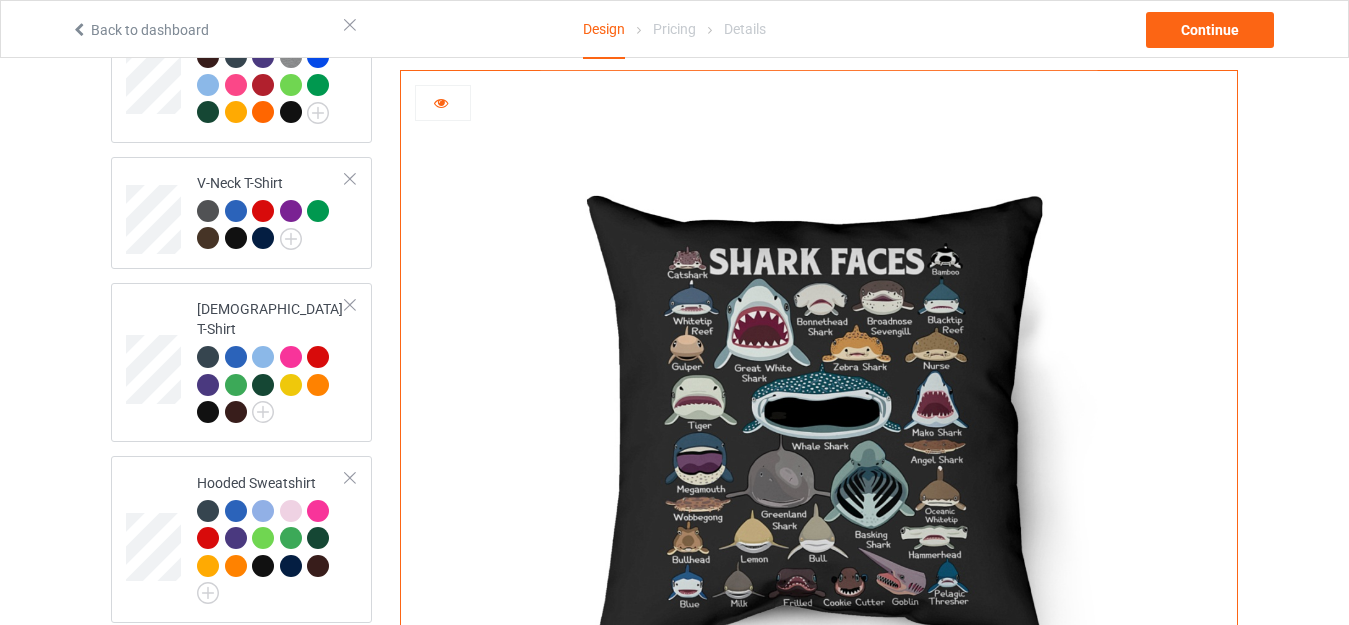 scroll, scrollTop: 0, scrollLeft: 0, axis: both 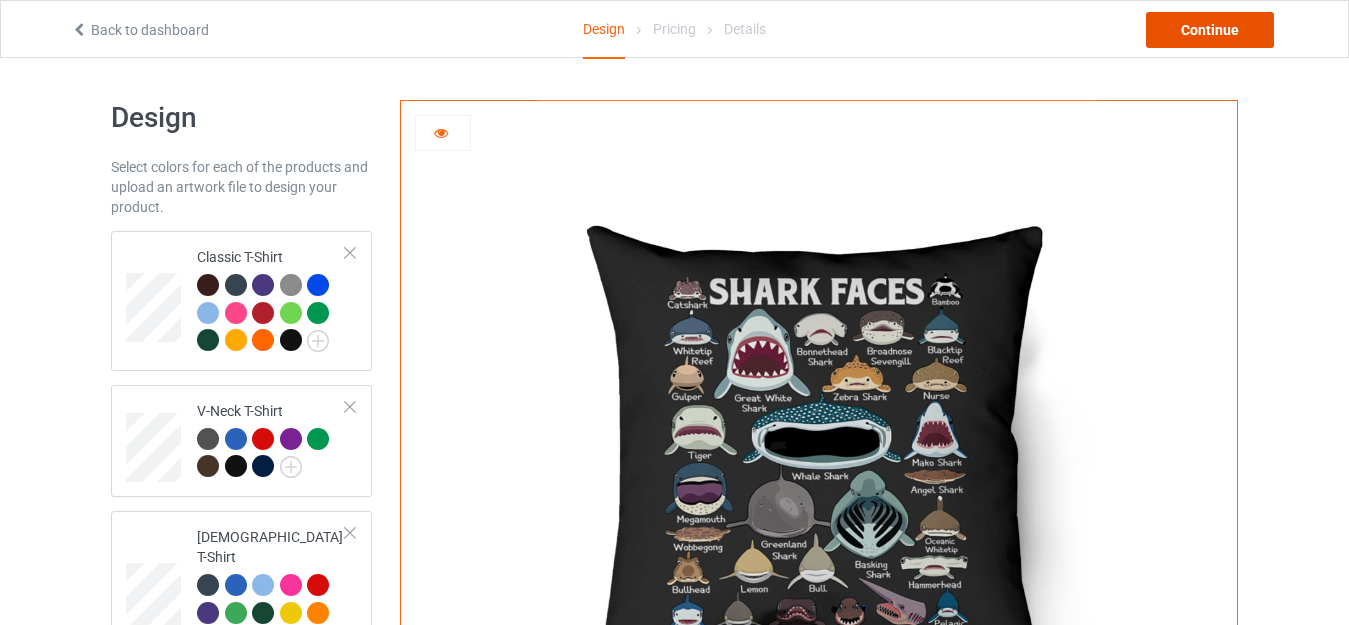 click on "Continue" at bounding box center [1210, 30] 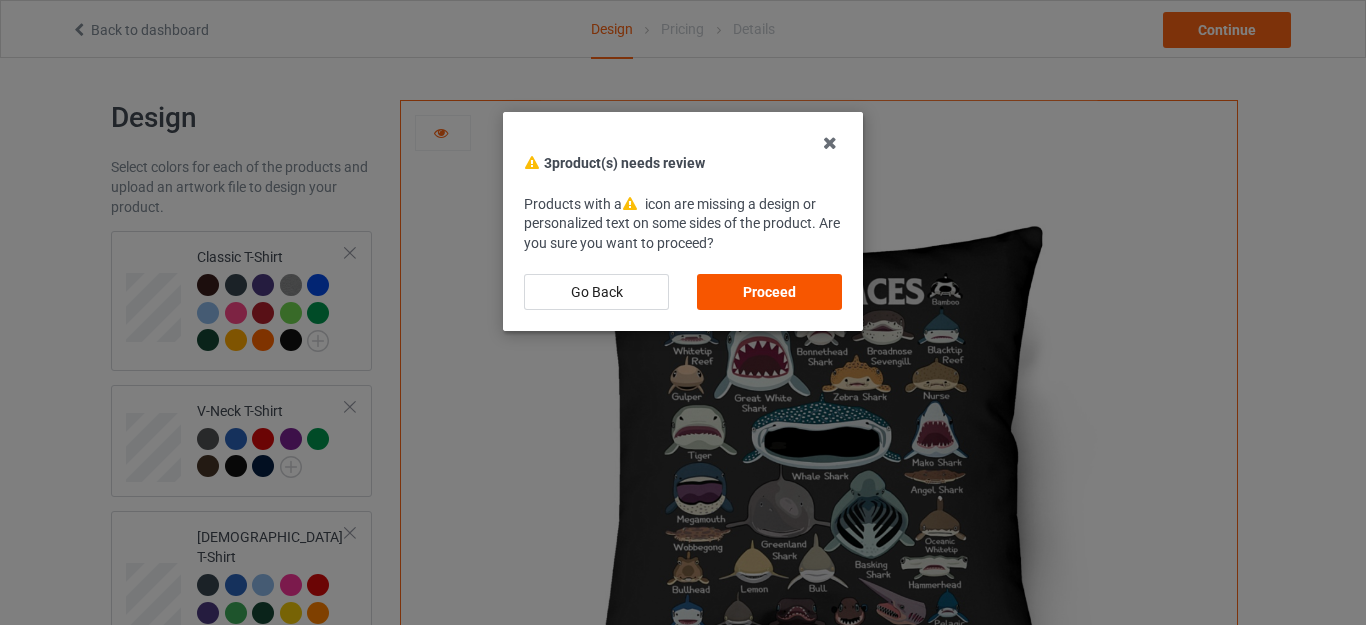 click on "Proceed" at bounding box center (769, 292) 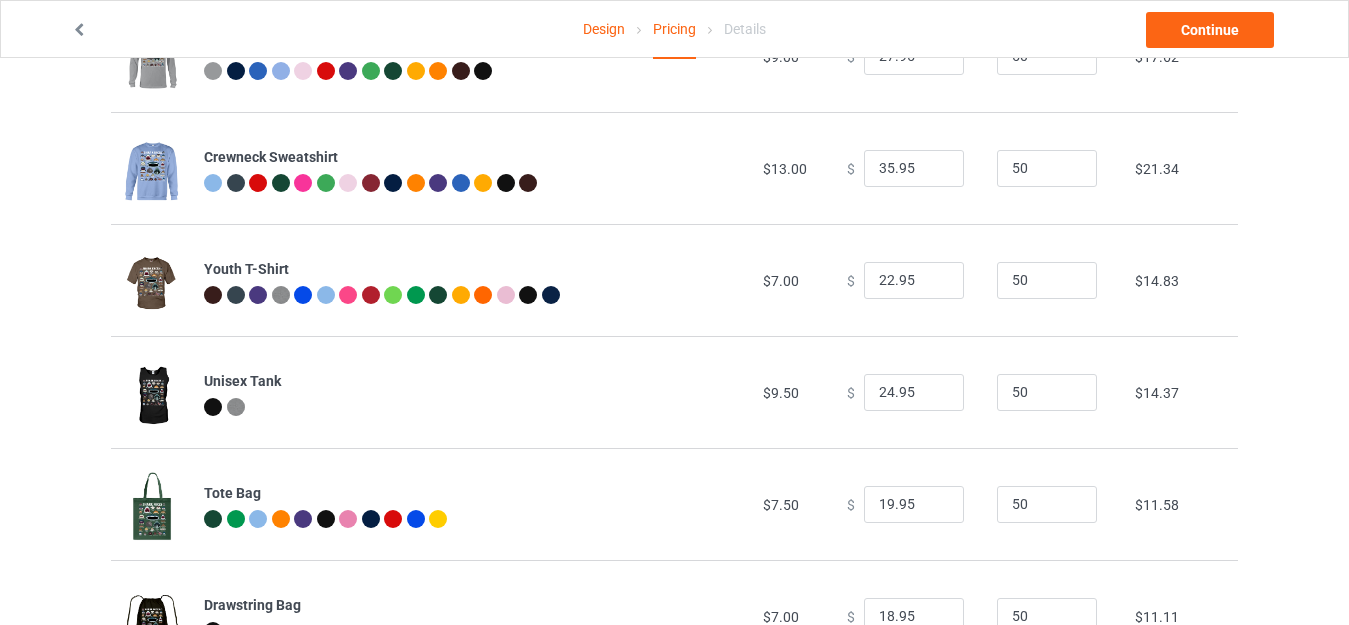scroll, scrollTop: 806, scrollLeft: 0, axis: vertical 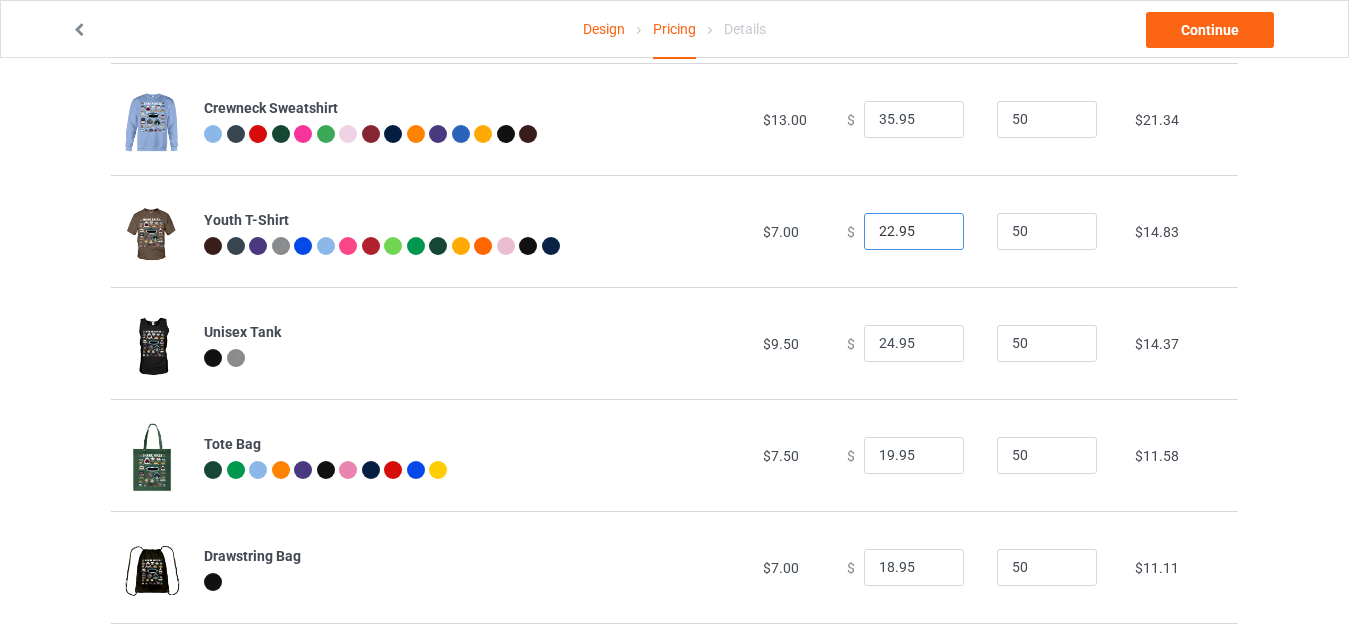 click on "22.95" at bounding box center (914, 232) 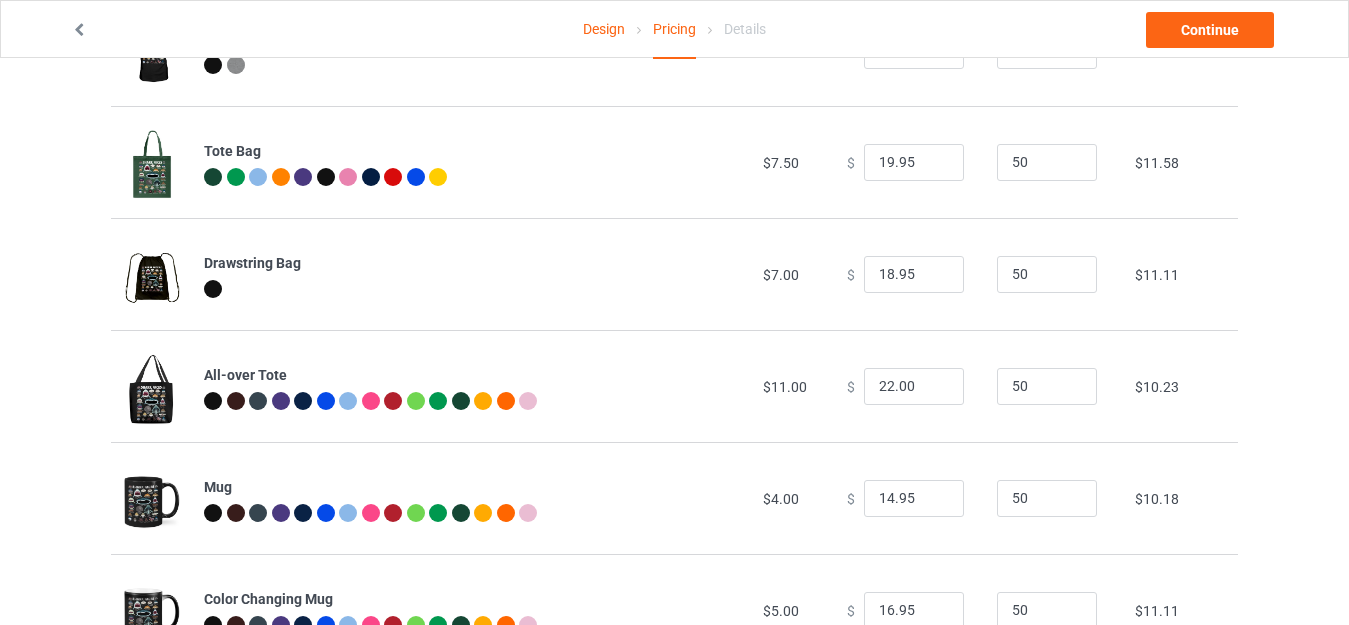 scroll, scrollTop: 1106, scrollLeft: 0, axis: vertical 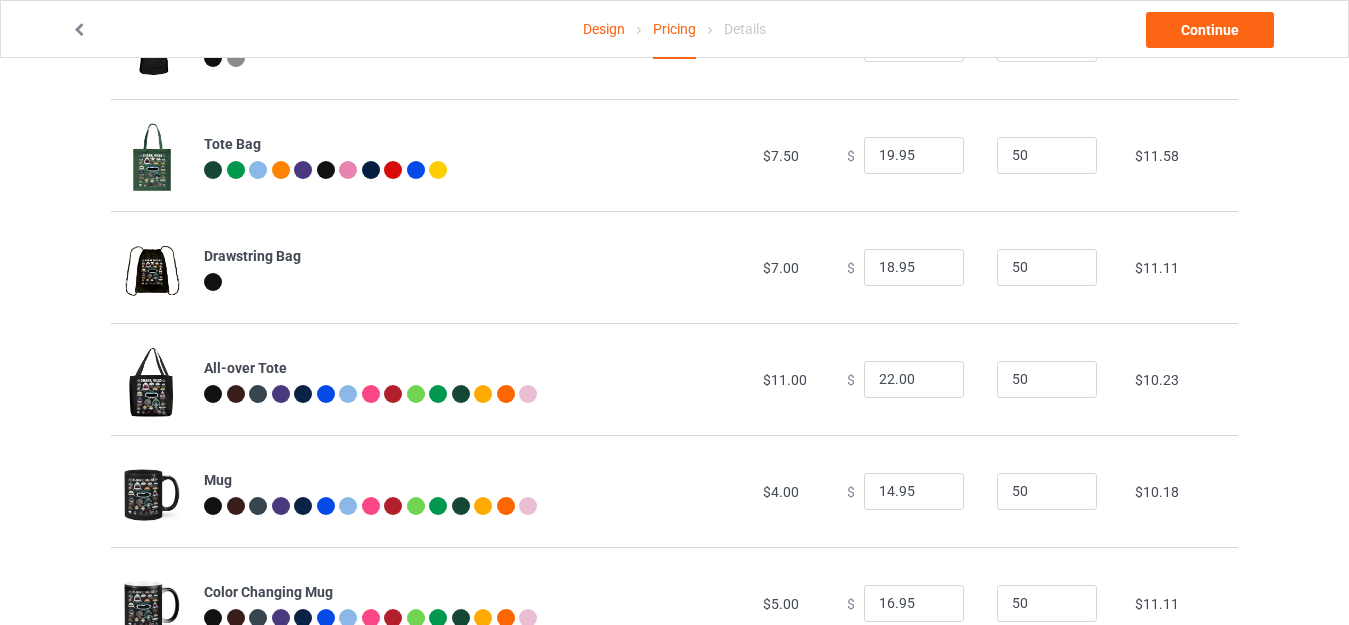 type on "24.95" 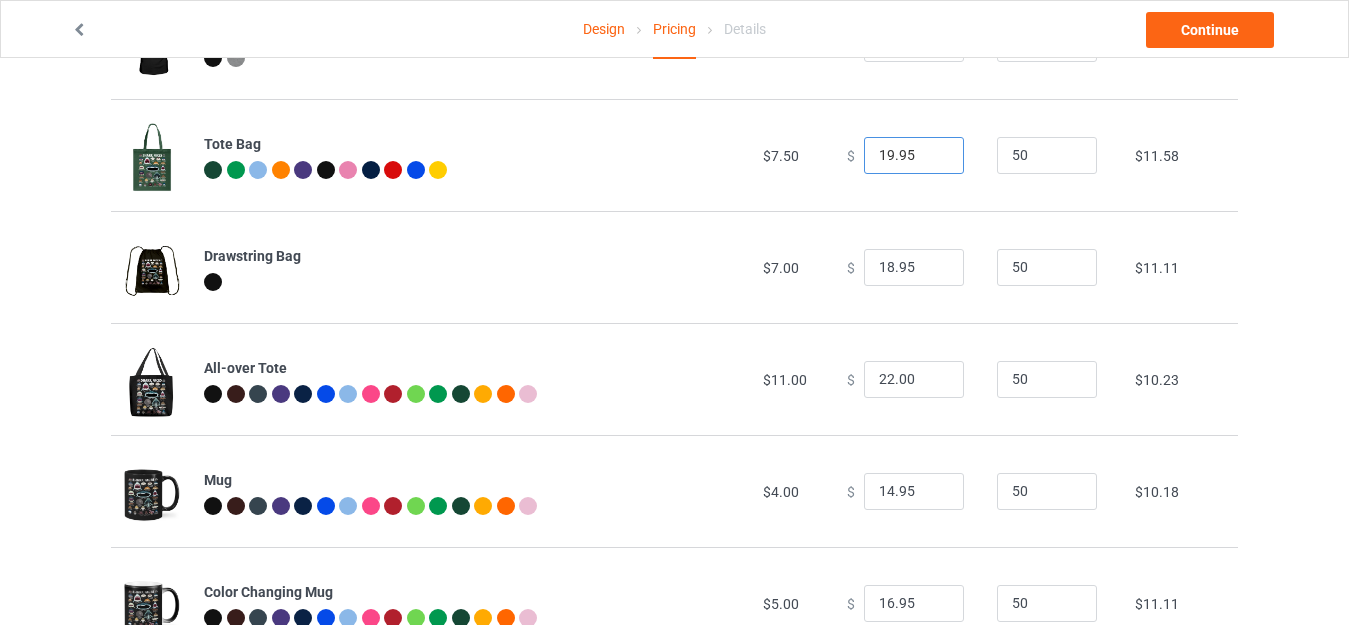 drag, startPoint x: 881, startPoint y: 147, endPoint x: 811, endPoint y: 150, distance: 70.064255 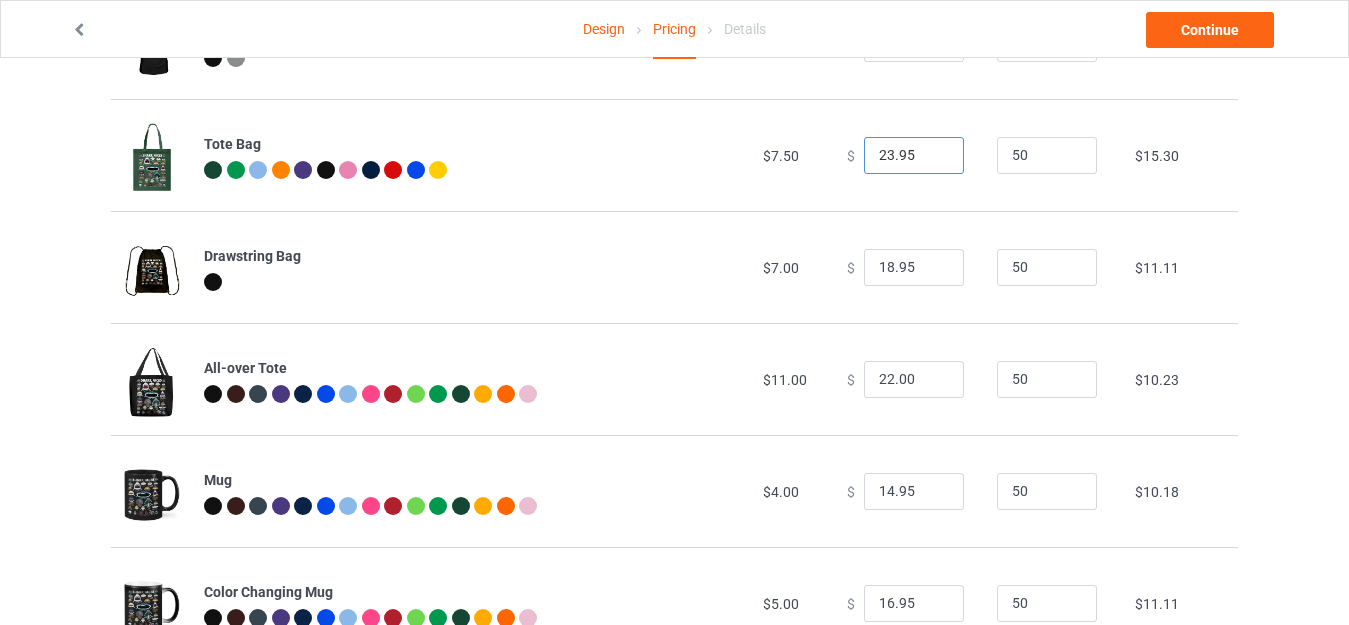 type on "23.95" 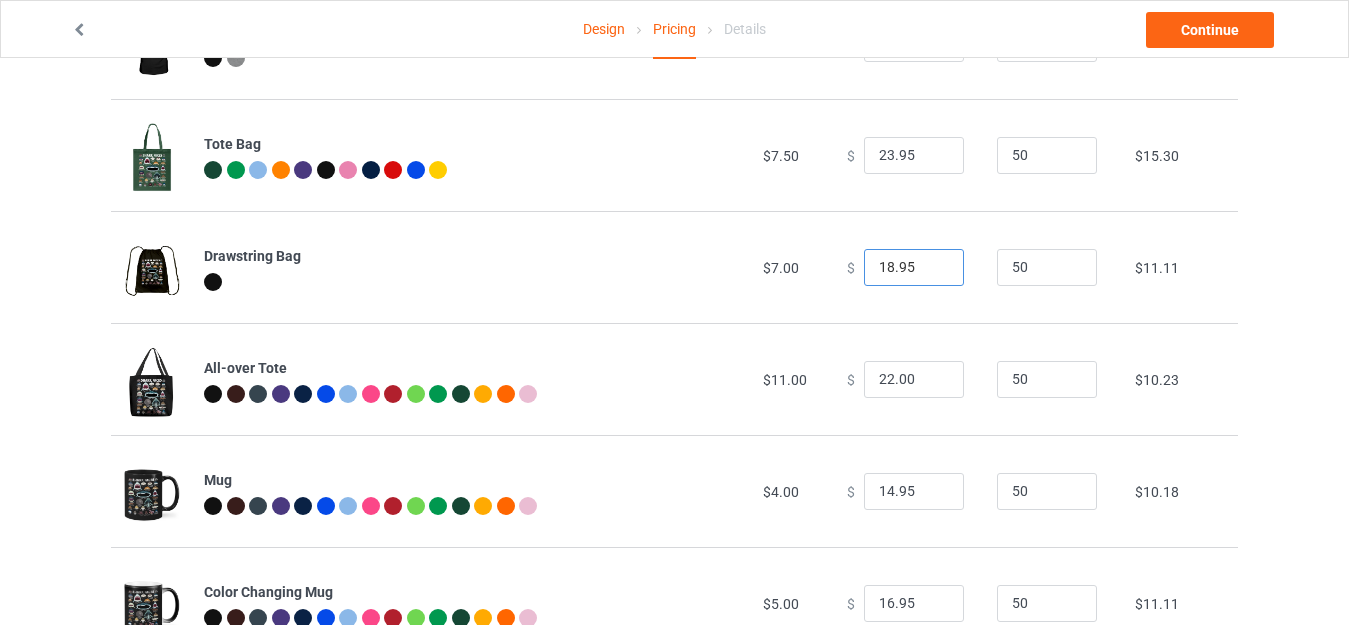 drag, startPoint x: 882, startPoint y: 261, endPoint x: 830, endPoint y: 263, distance: 52.03845 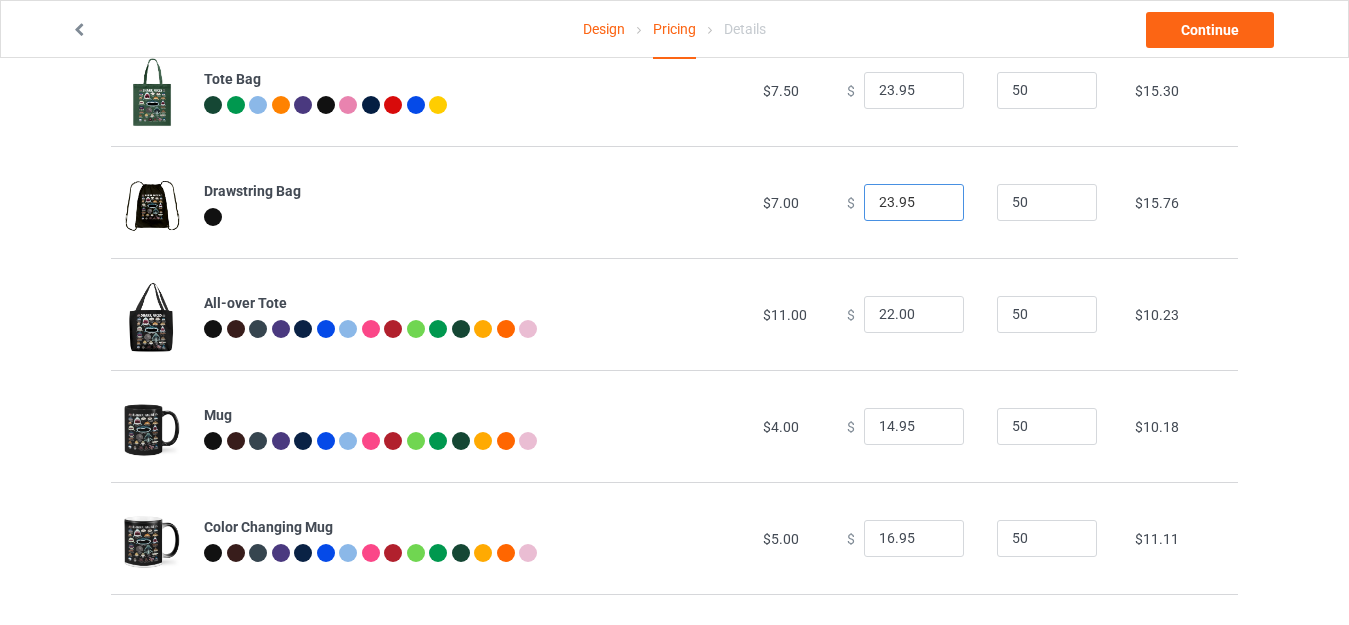 scroll, scrollTop: 1206, scrollLeft: 0, axis: vertical 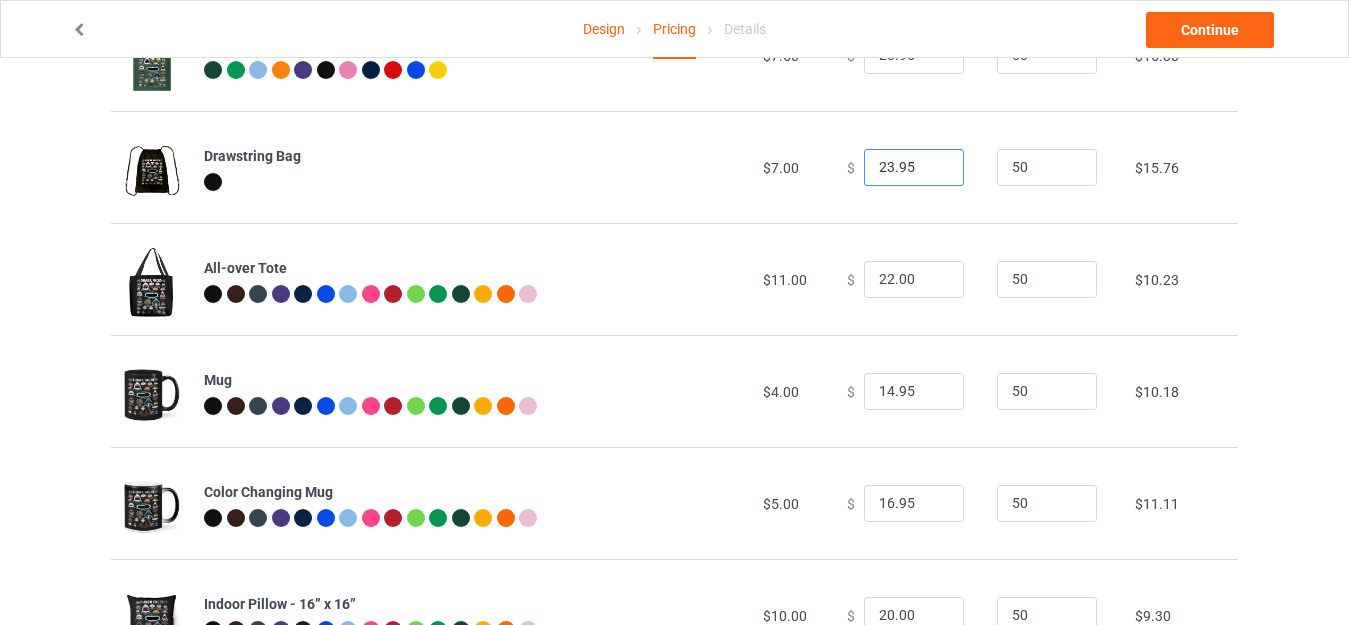 type on "23.95" 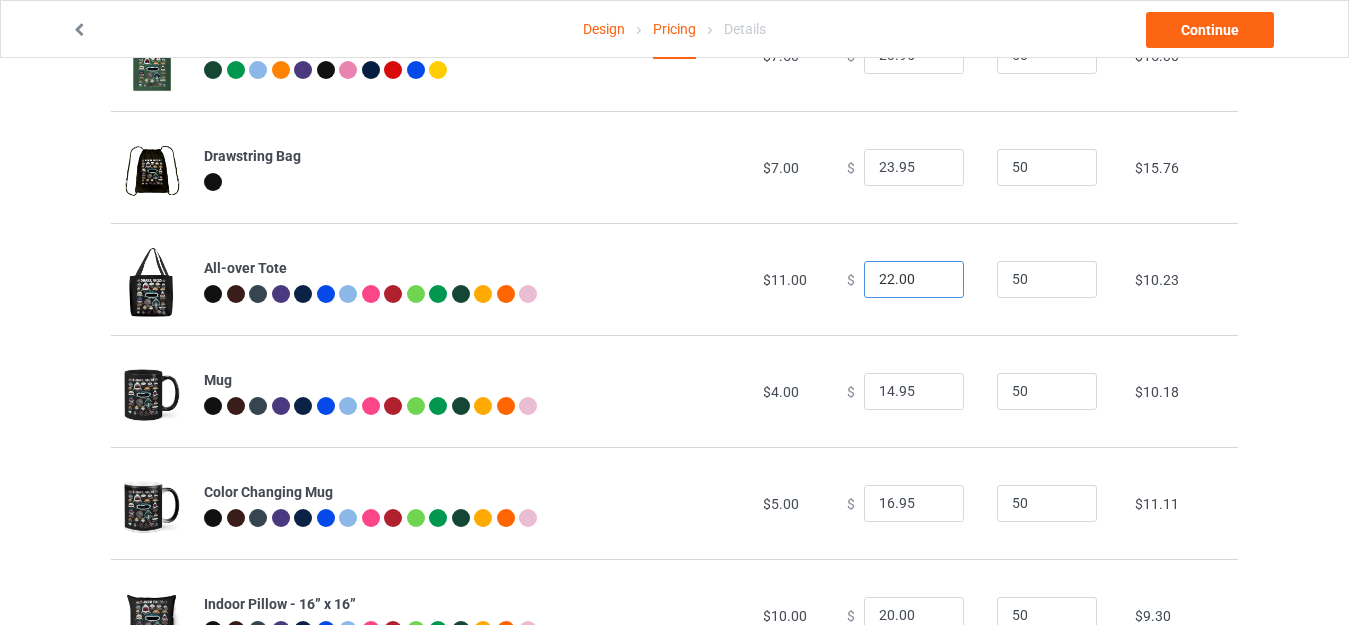 click on "22.00" at bounding box center [914, 280] 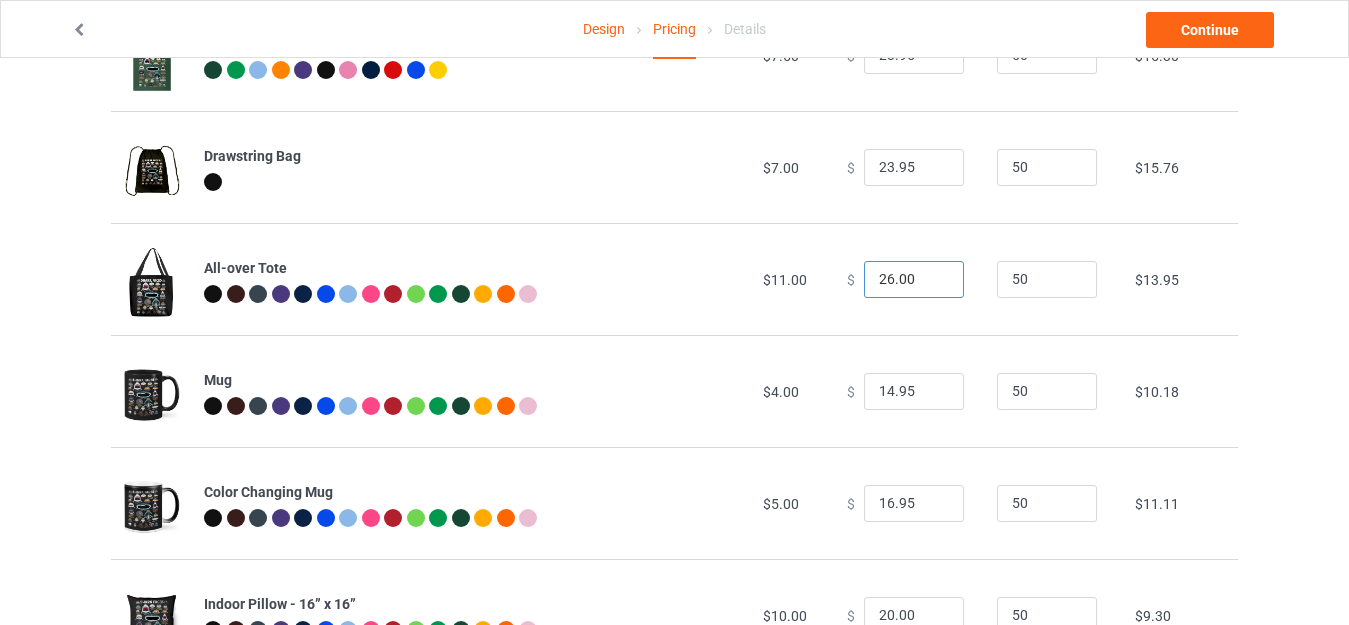 drag, startPoint x: 890, startPoint y: 276, endPoint x: 917, endPoint y: 280, distance: 27.294687 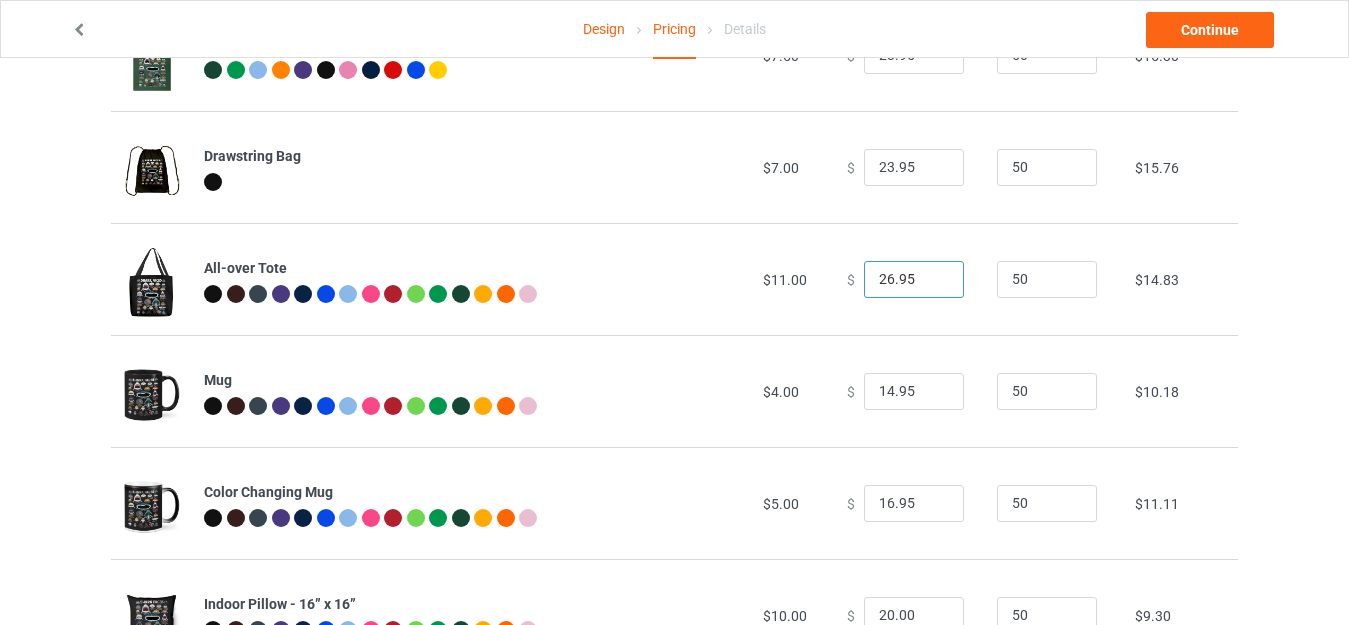 click on "26.95" at bounding box center [914, 280] 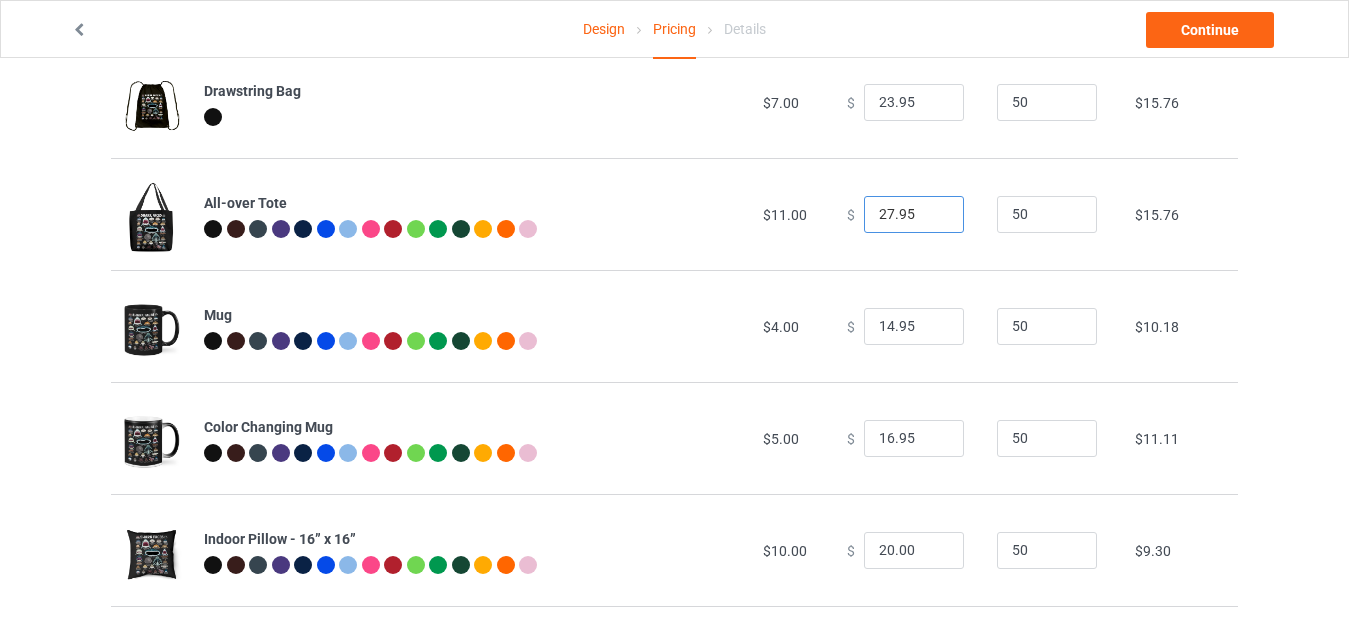 scroll, scrollTop: 1306, scrollLeft: 0, axis: vertical 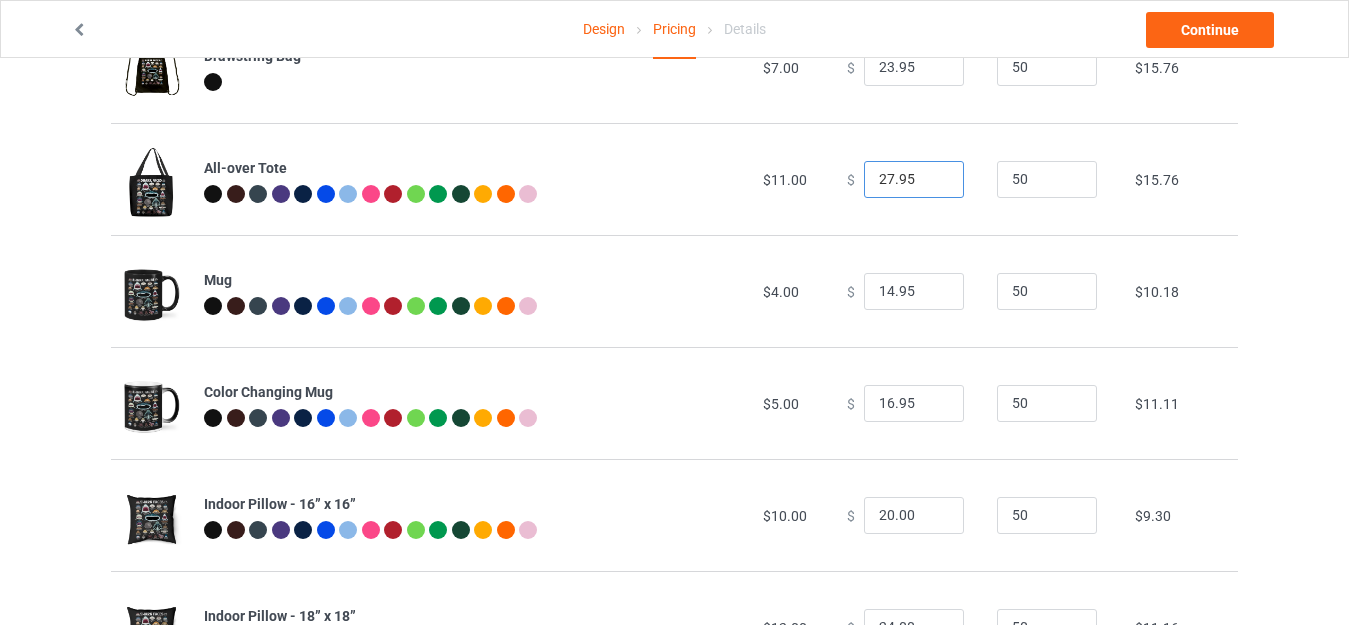 type on "27.95" 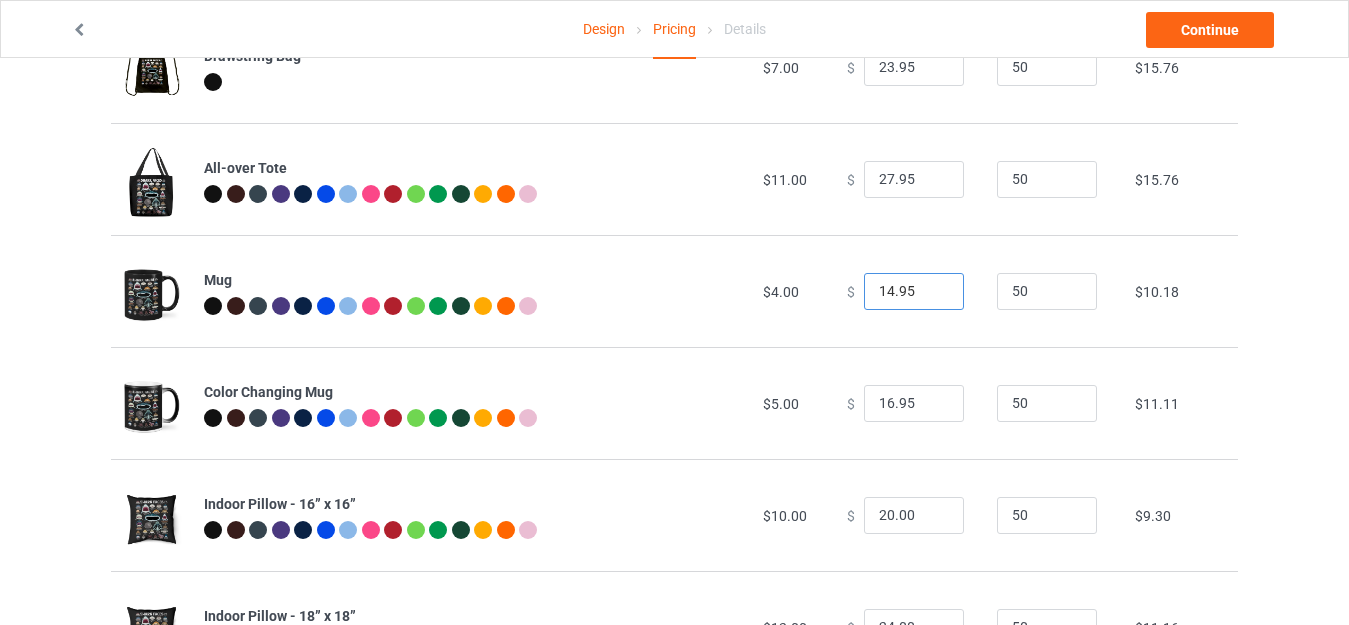 drag, startPoint x: 882, startPoint y: 286, endPoint x: 826, endPoint y: 290, distance: 56.142673 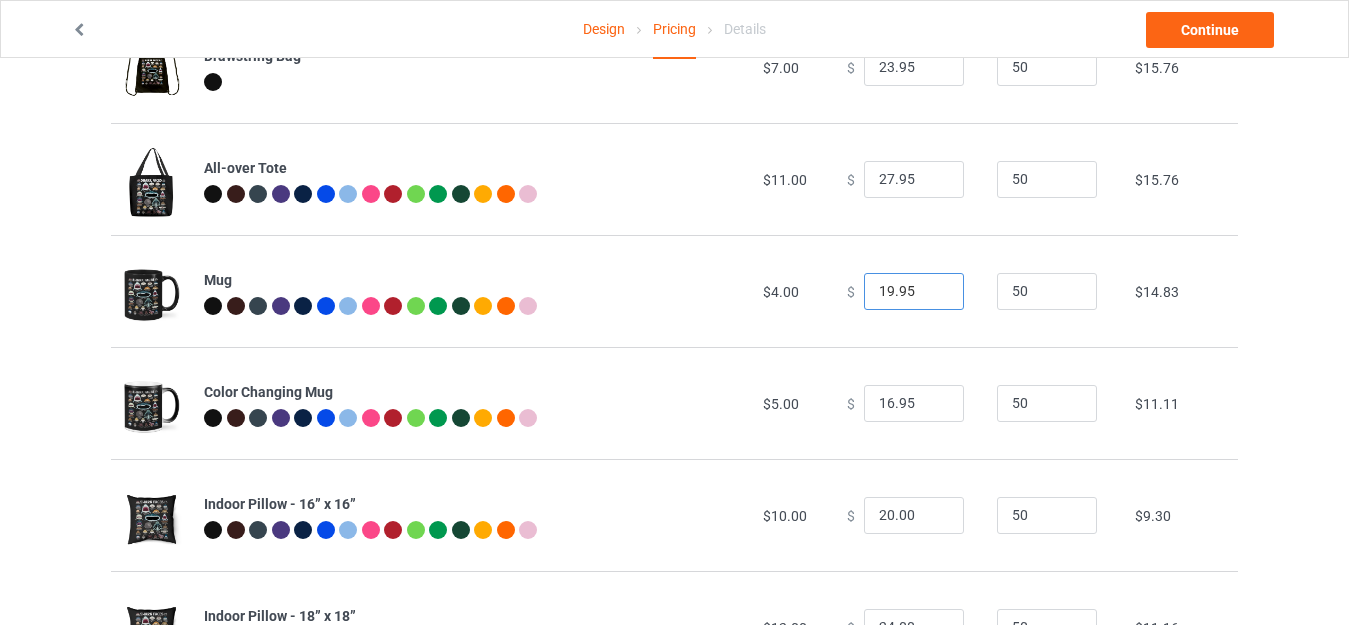 scroll, scrollTop: 1406, scrollLeft: 0, axis: vertical 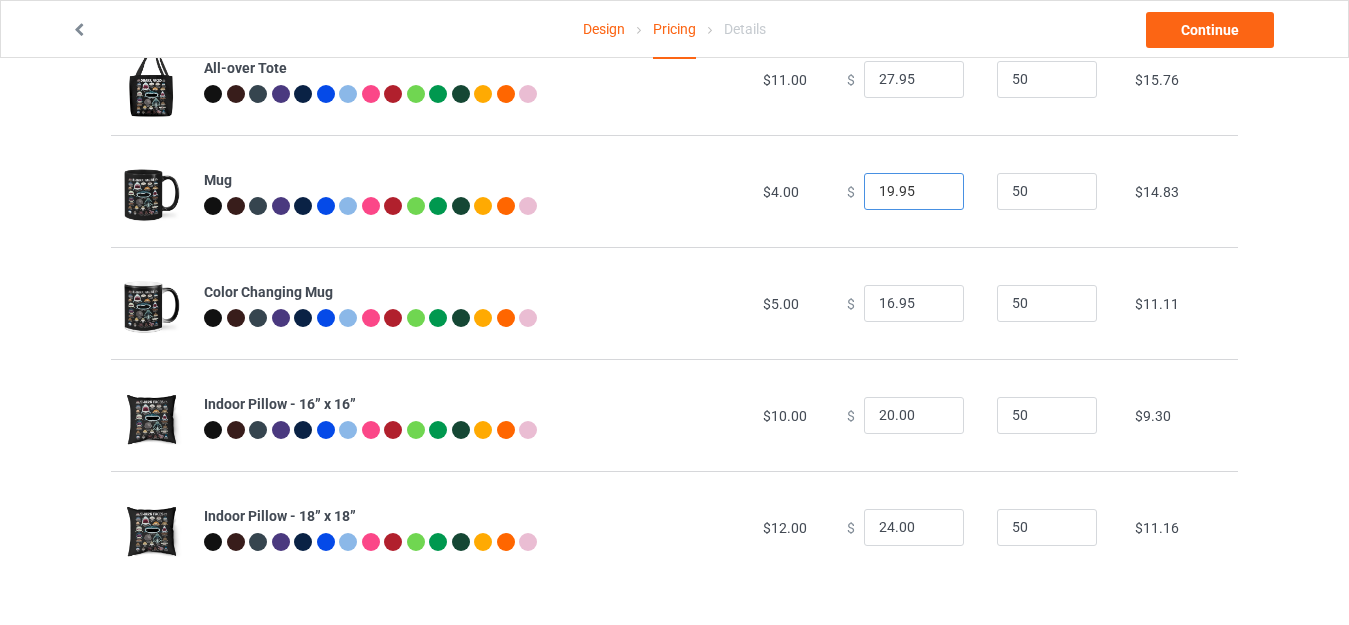 type on "19.95" 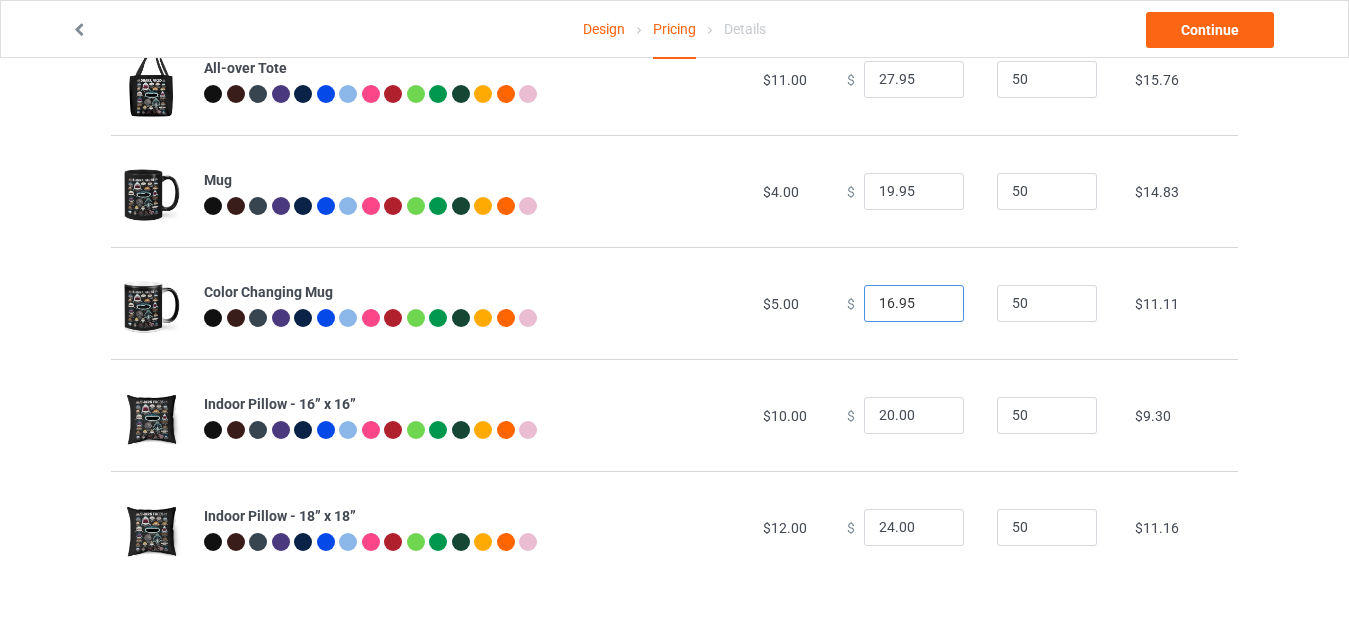 drag, startPoint x: 880, startPoint y: 301, endPoint x: 862, endPoint y: 302, distance: 18.027756 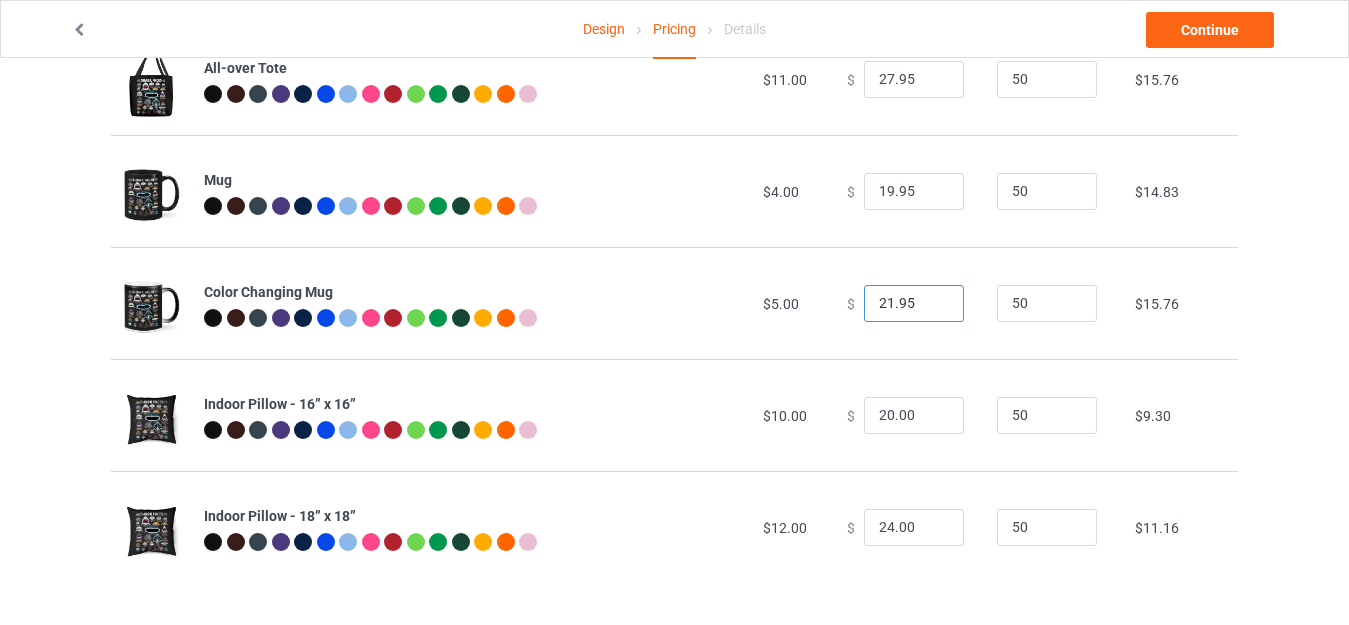 type on "21.95" 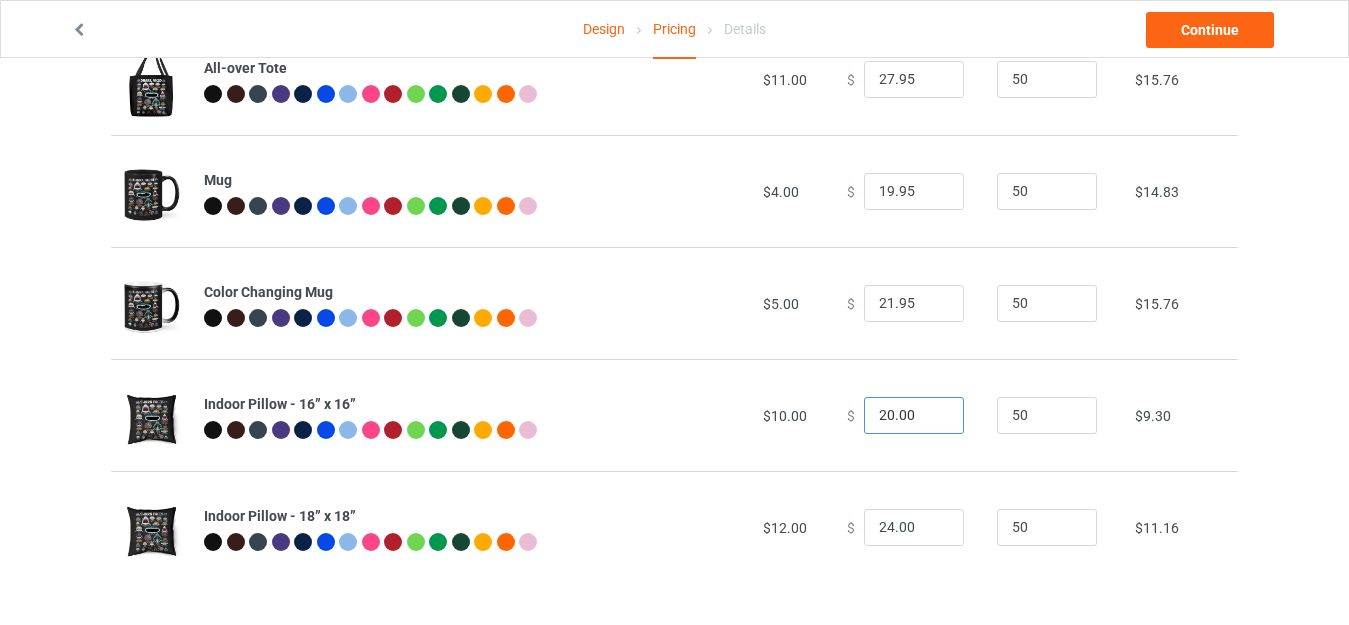 drag, startPoint x: 882, startPoint y: 404, endPoint x: 857, endPoint y: 406, distance: 25.079872 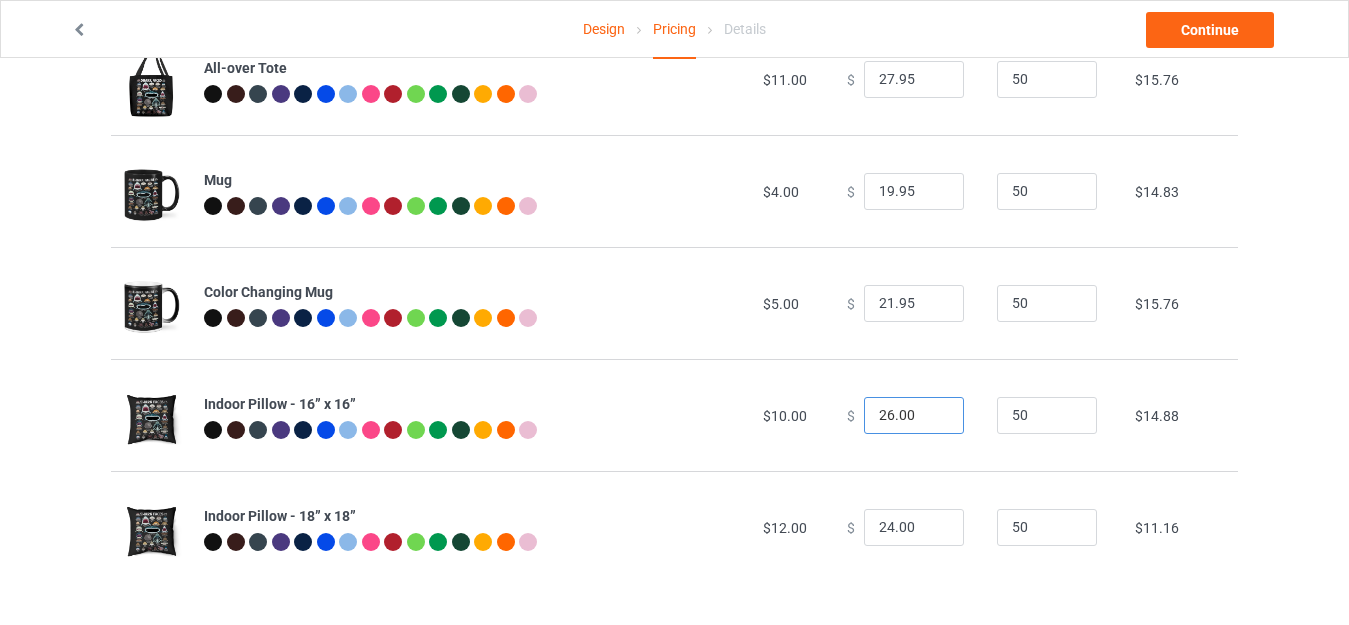 drag, startPoint x: 889, startPoint y: 414, endPoint x: 909, endPoint y: 415, distance: 20.024984 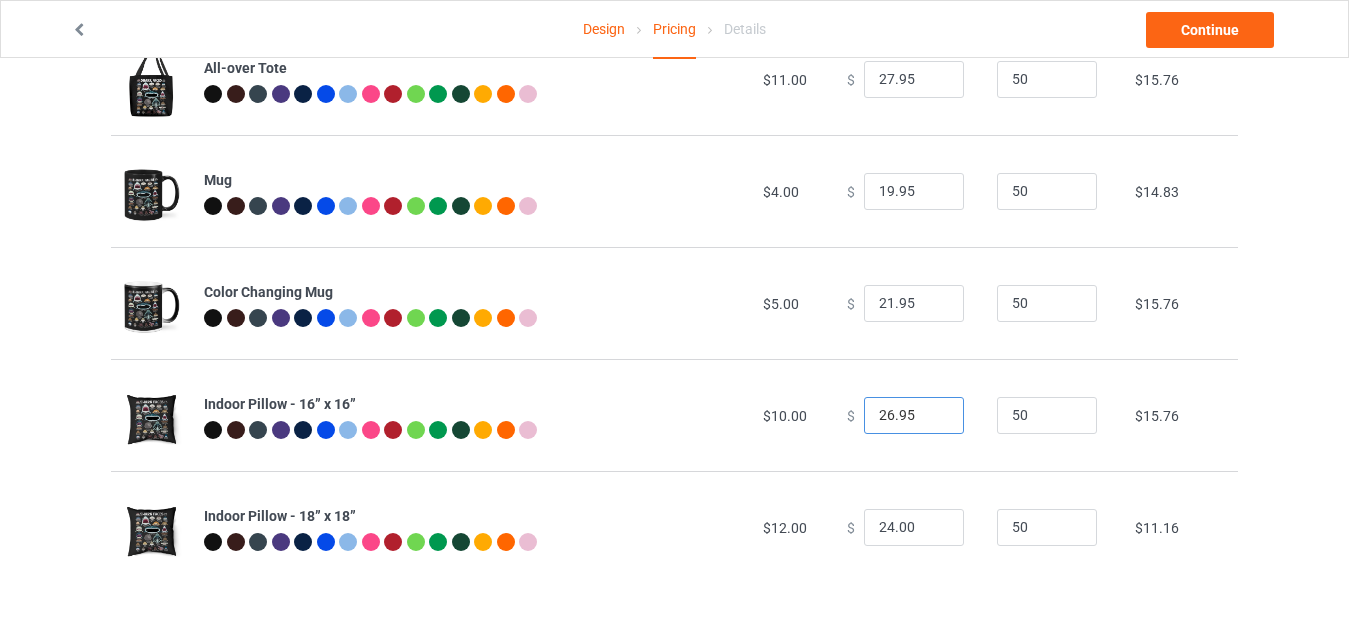 type on "26.95" 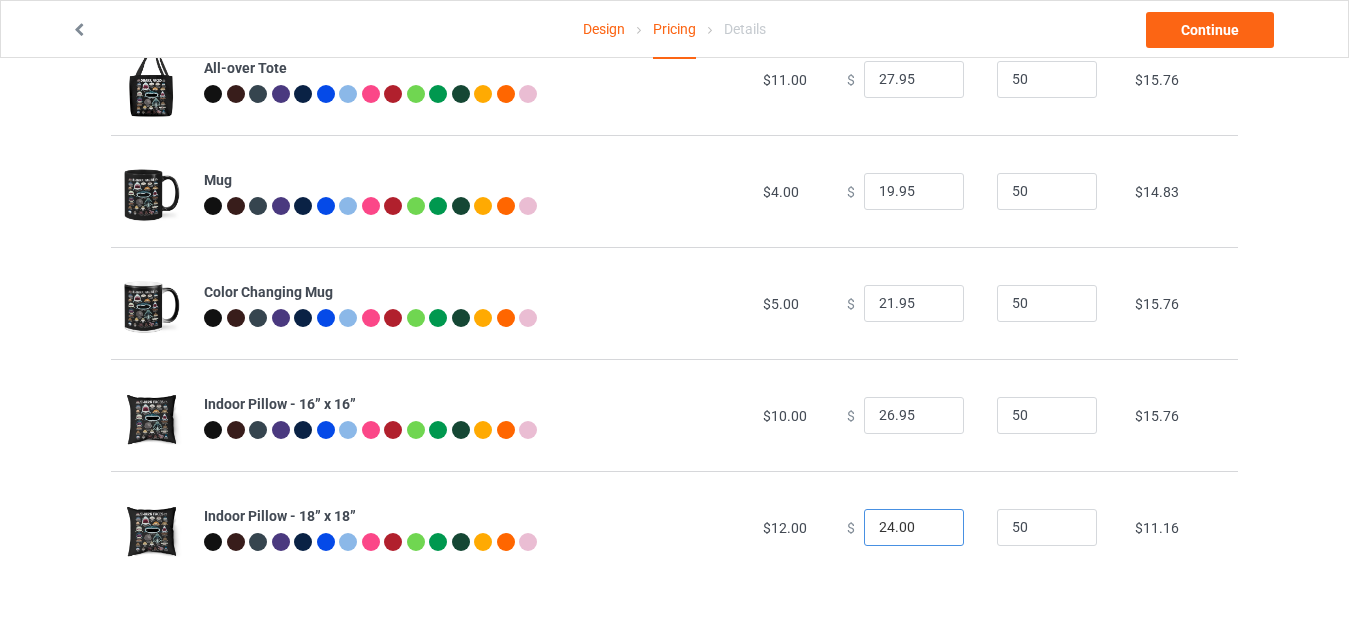 click on "24.00" at bounding box center (914, 528) 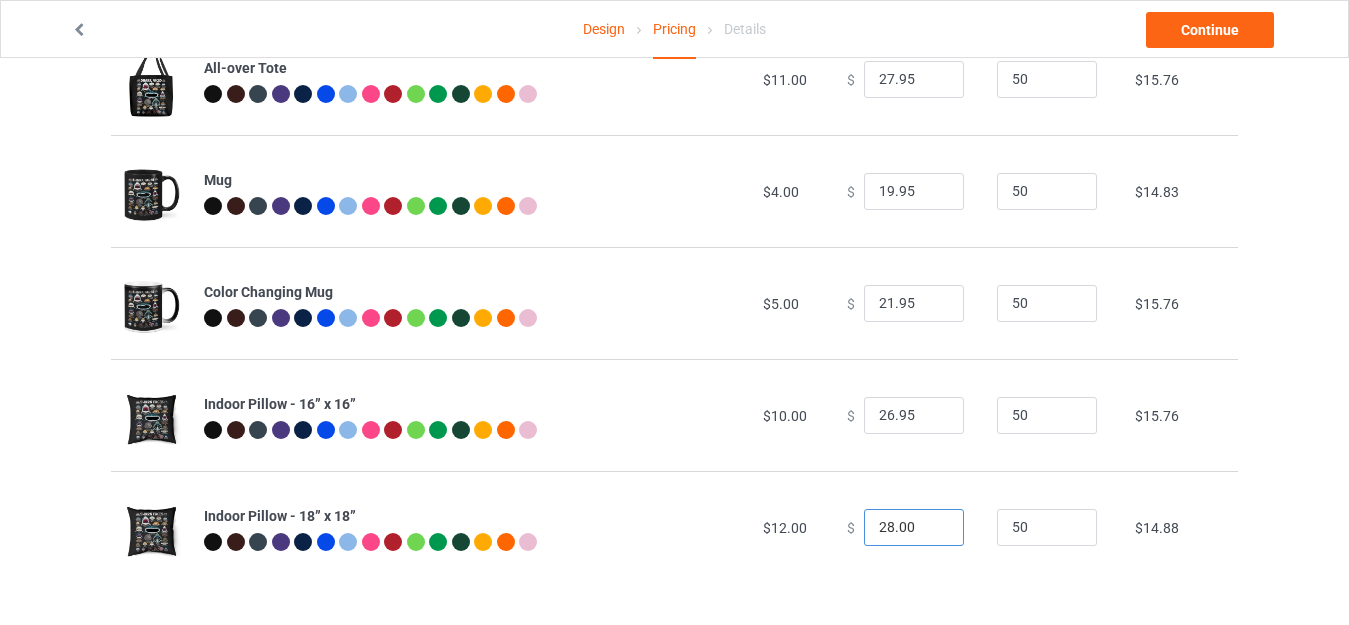 drag, startPoint x: 891, startPoint y: 520, endPoint x: 909, endPoint y: 520, distance: 18 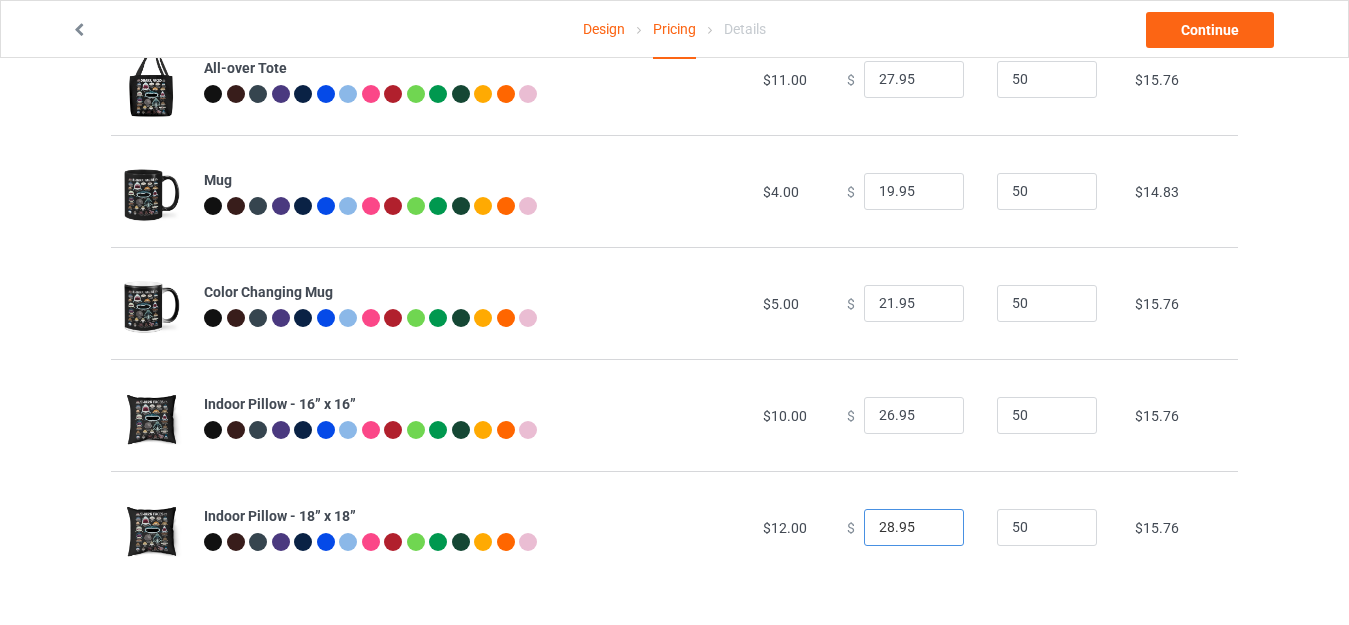 type on "28.95" 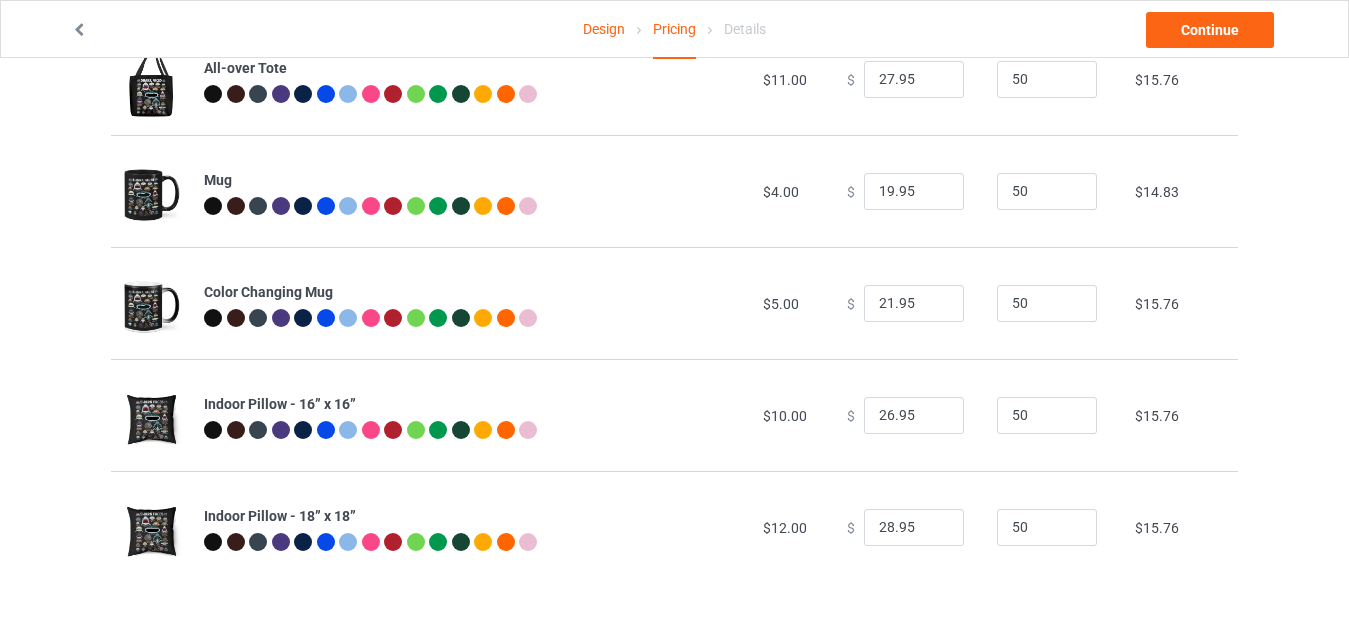 click on "Design Pricing Details Continue Pricing Estimated total profit $13,423.00 Product Base cost Sale price Expected sales   Your expected sales will change your profit estimate (on the right), but will not affect the actual amount of profit you earn. Profit / Unit   Your profit is your sale price minus your base cost and processing fee. Classic T-Shirt $6.00 $     22.95 50 $15.76 V-Neck T-Shirt $9.50 $     26.95 50 $16.23 [DEMOGRAPHIC_DATA] T-Shirt $6.50 $     22.95 50 $15.30 Hooded Sweatshirt $15.00 $     42.95 50 $25.99 Premium Fit Mens Tee $11.50 $     28.95 50 $16.23 Long Sleeve Tee $9.00 $     27.95 50 $17.62 Crewneck Sweatshirt $13.00 $     35.95 50 $21.34 Youth T-Shirt $7.00 $     24.95 50 $16.69 Unisex Tank $9.50 $     24.95 50 $14.37 Tote Bag $7.50 $     23.95 50 $15.30 Drawstring Bag $7.00 $     23.95 50 $15.76 All-over Tote $11.00 $     27.95 50 $15.76 Mug $4.00 $     19.95 50 $14.83 Color Changing Mug $5.00 $     21.95 50 $15.76 Indoor Pillow - 16” x 16” $10.00 $ 50" at bounding box center (674, -362) 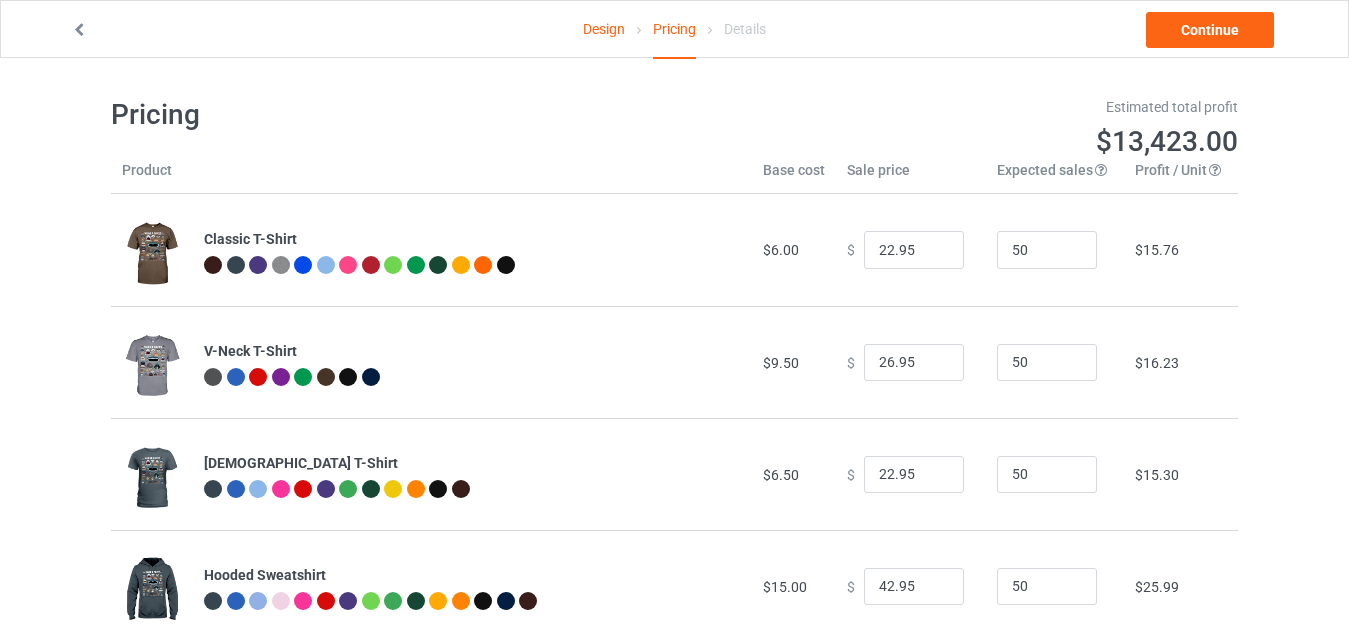 scroll, scrollTop: 0, scrollLeft: 0, axis: both 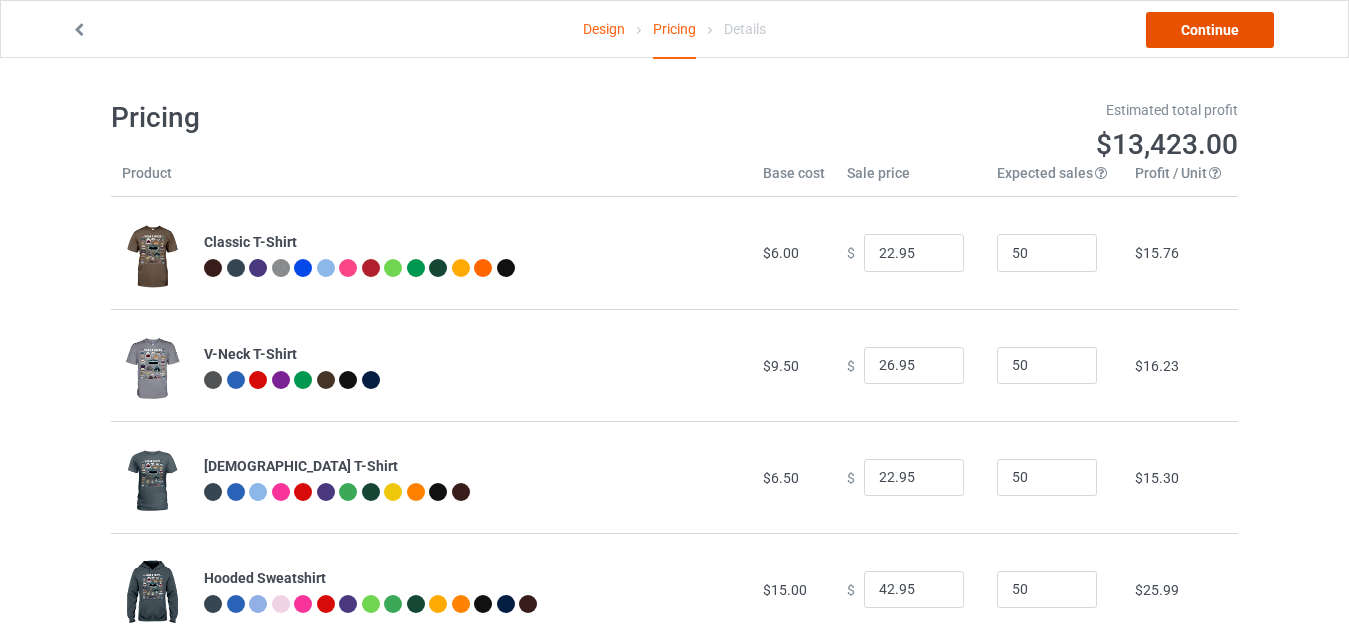 click on "Continue" at bounding box center [1210, 30] 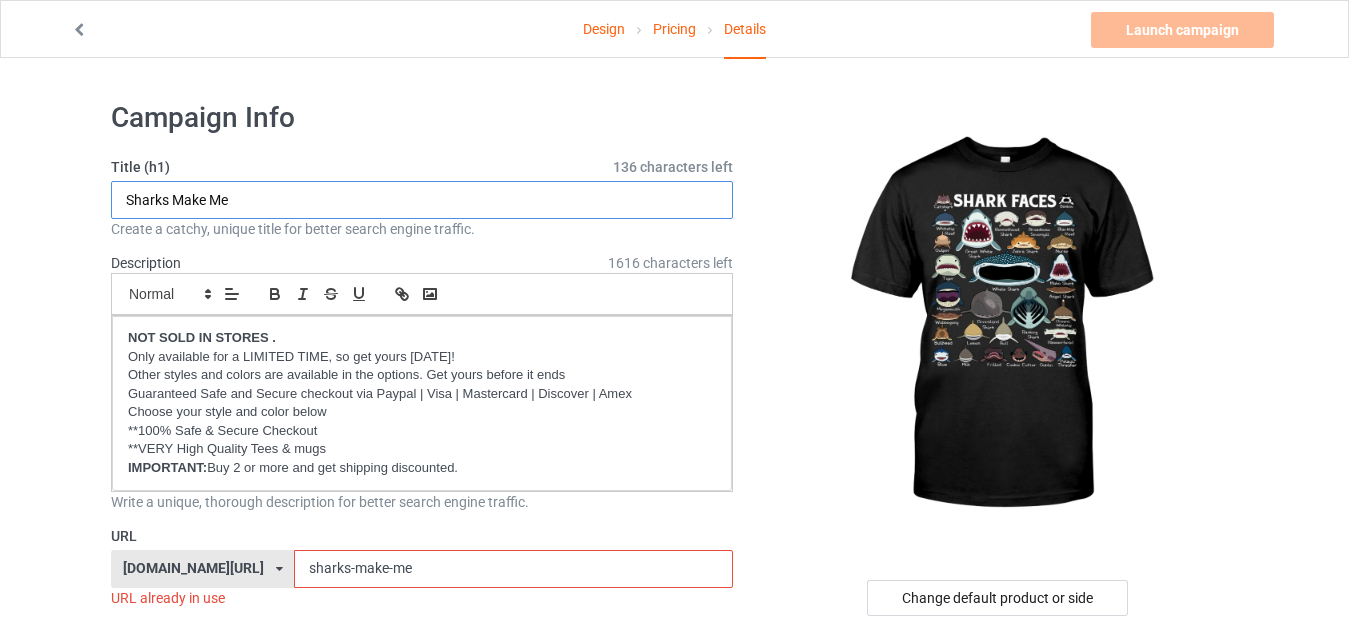 drag, startPoint x: 238, startPoint y: 195, endPoint x: 122, endPoint y: 199, distance: 116.06895 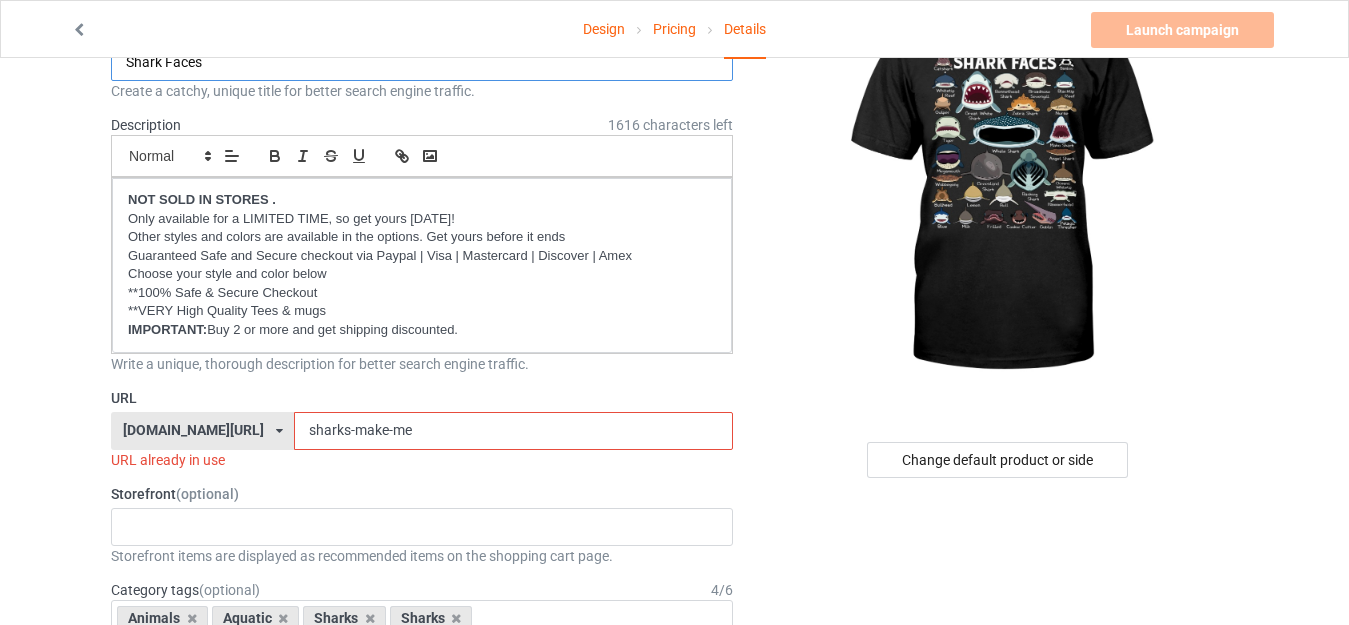 scroll, scrollTop: 200, scrollLeft: 0, axis: vertical 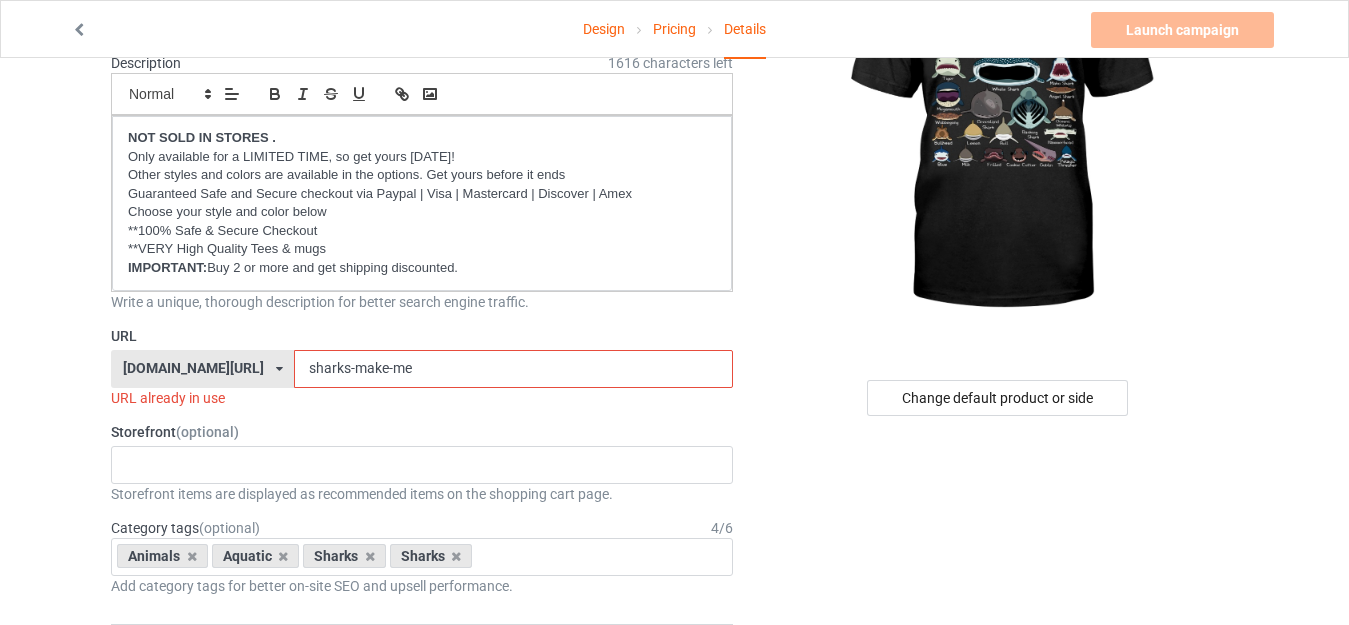 type on "Shark Faces" 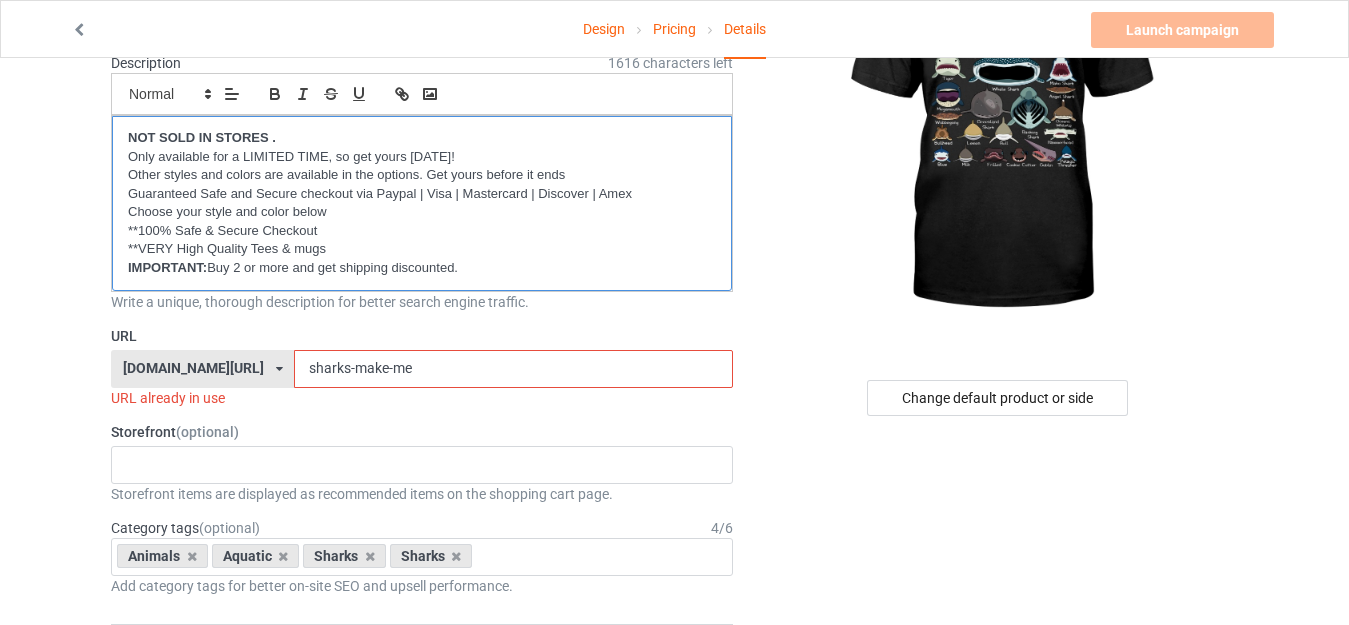 click on "NOT SOLD IN STORES ." at bounding box center (202, 137) 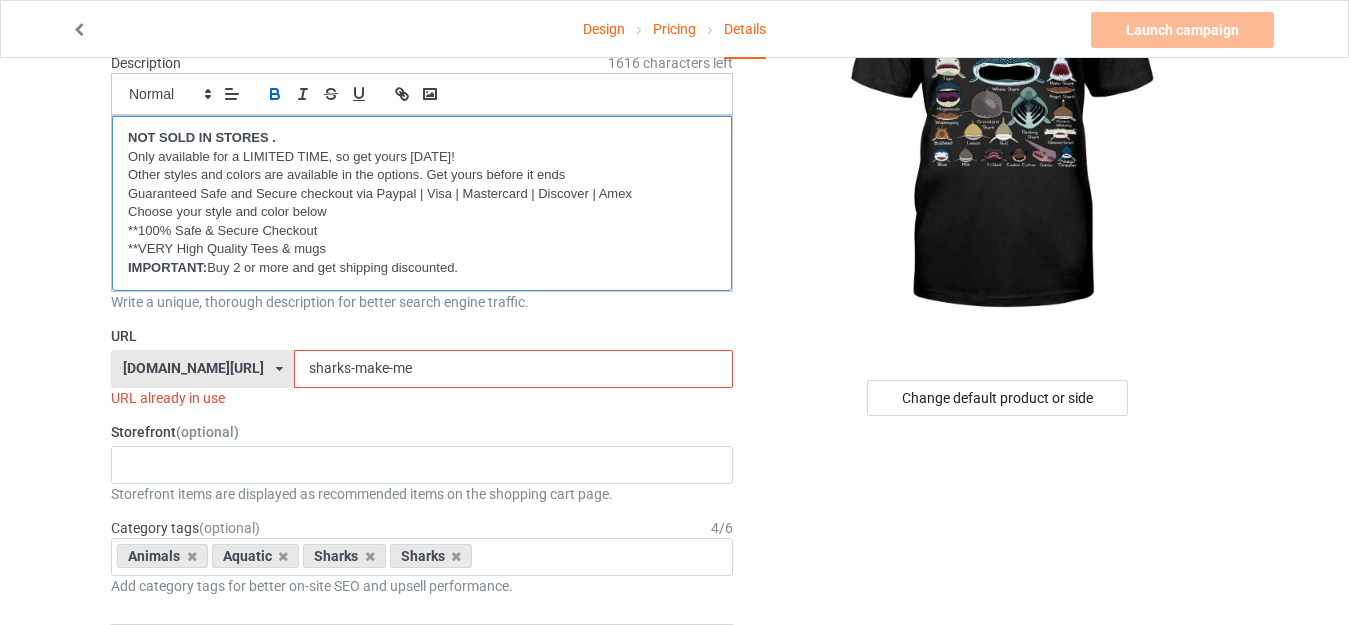 type 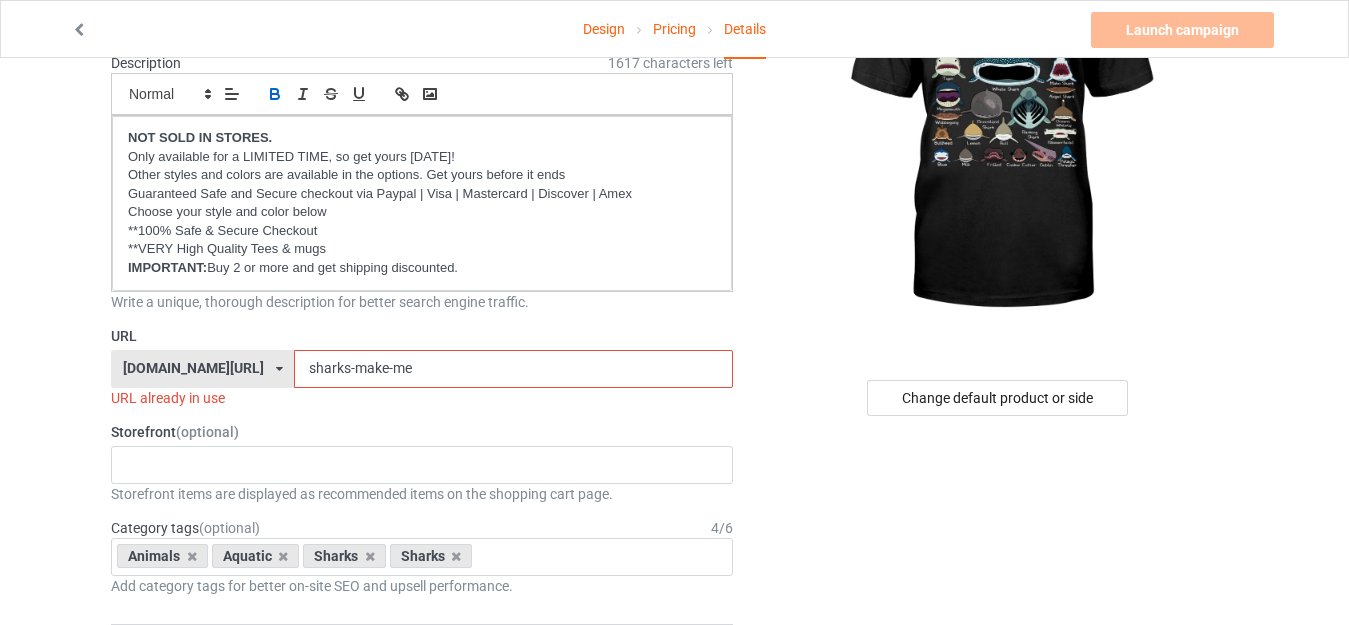 click on "sharks-make-me" at bounding box center [513, 369] 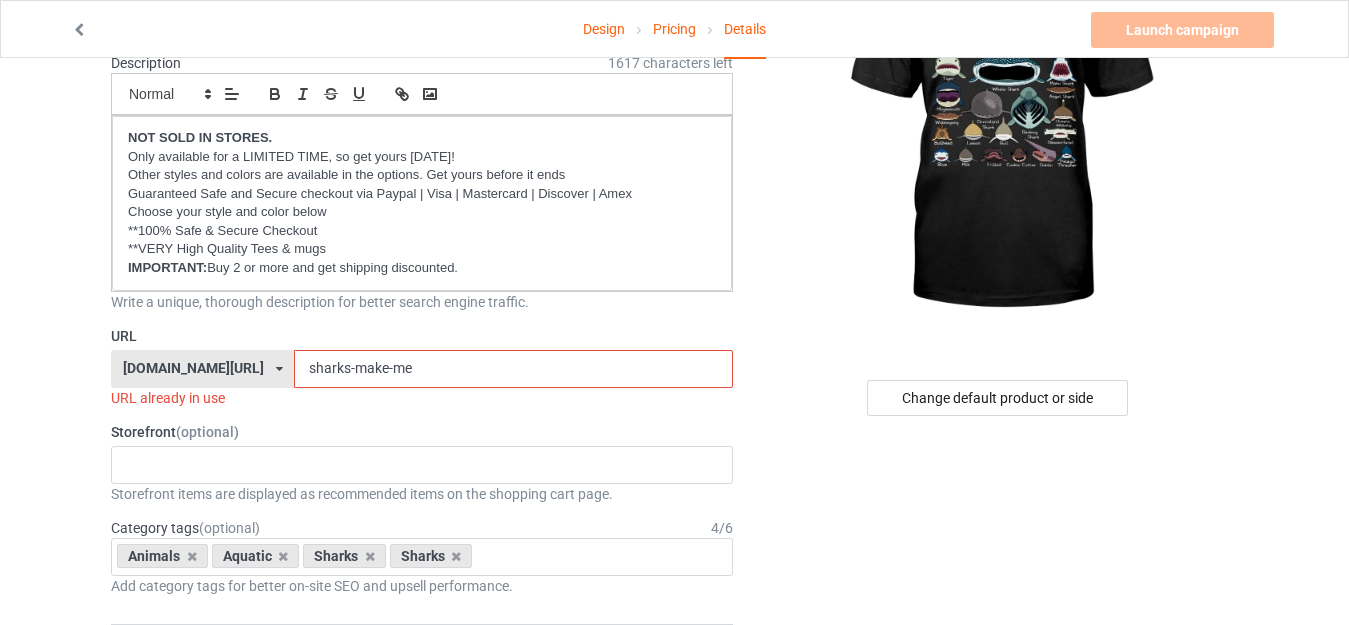 click on "sharks-make-me" at bounding box center [513, 369] 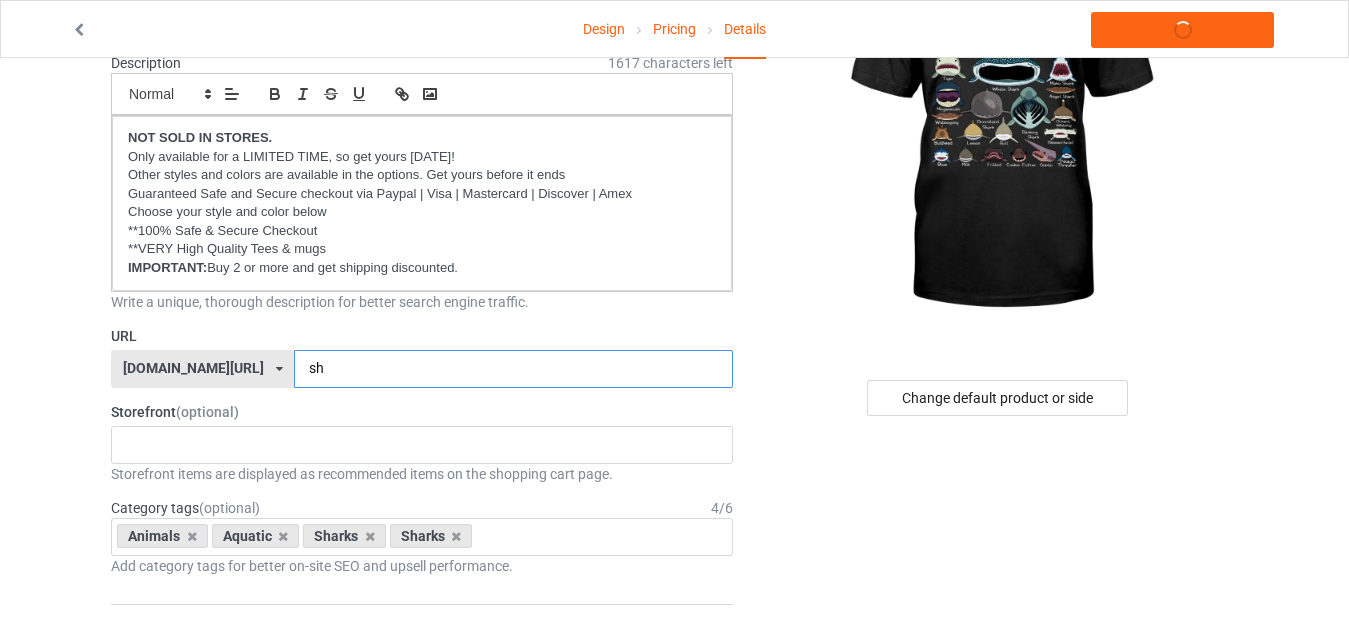 type on "s" 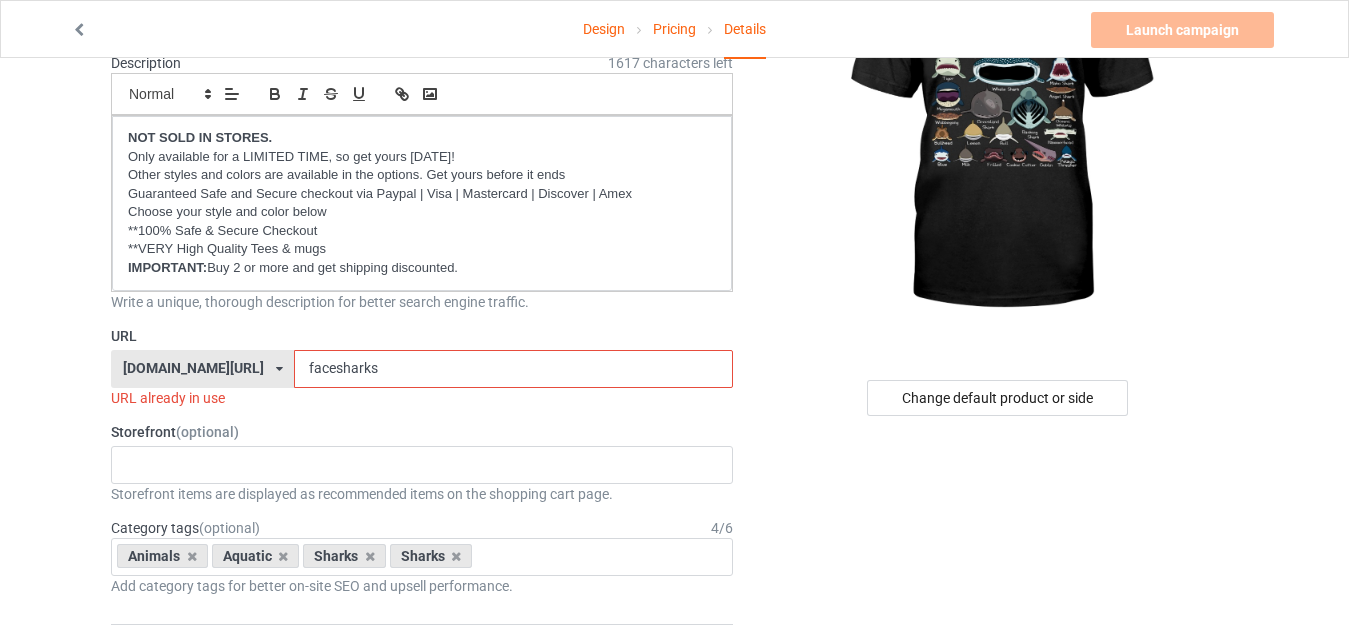 click on "facesharks" at bounding box center [513, 369] 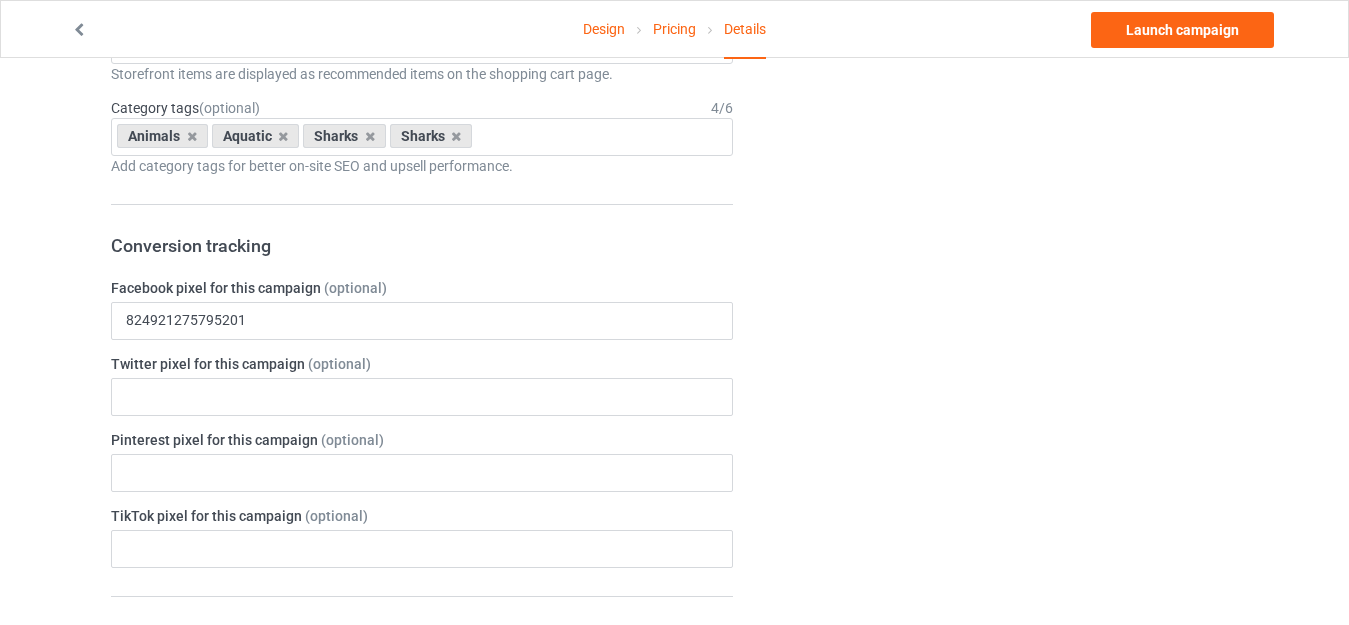 scroll, scrollTop: 400, scrollLeft: 0, axis: vertical 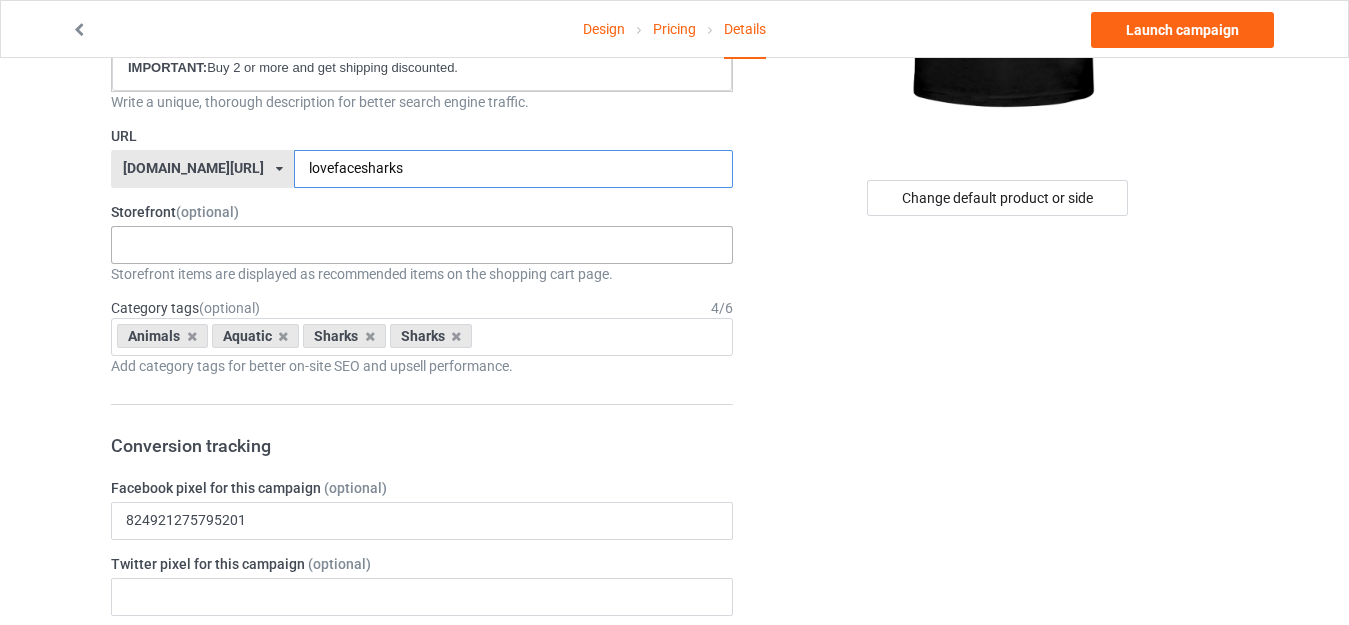 type on "lovefacesharks" 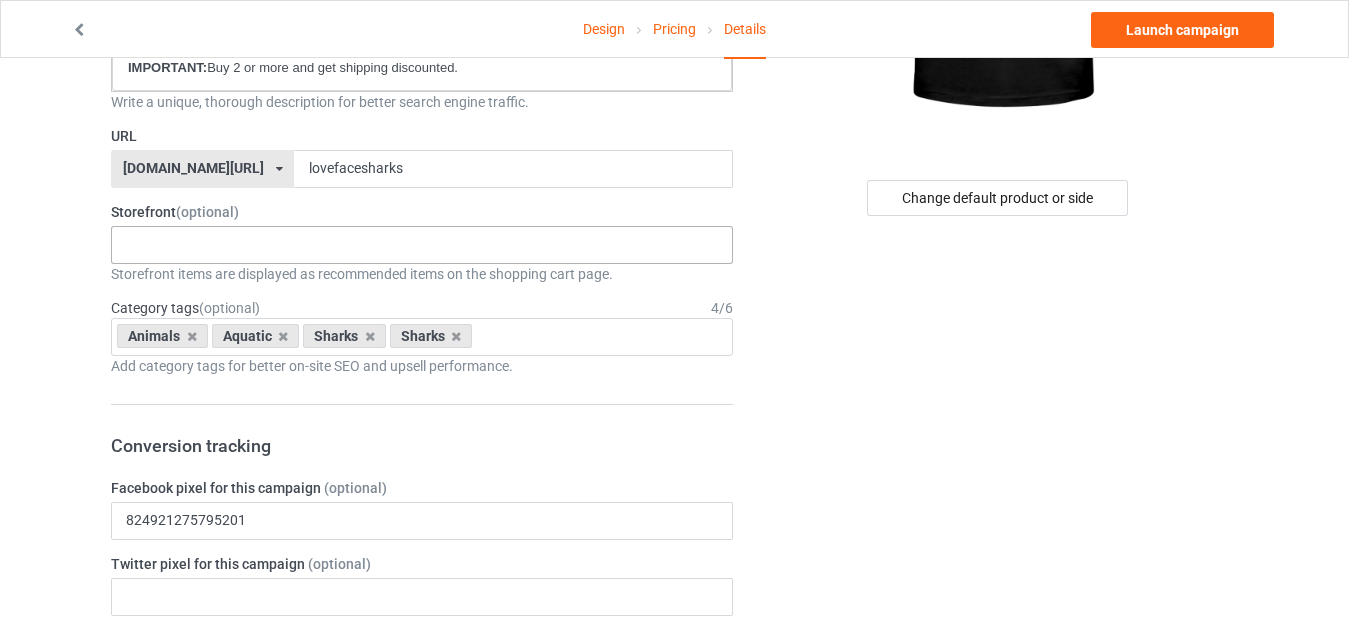 click on "French Bulldog Store Dachshund Store [DATE] Store [DATE] Otter Store Flamingo Store Book Store Diving Store Hunting Store Wine Drinking Store Beer Drinking Store Yoga Store Coffee Store Fishing Store Camping Store Whales Store Sloth Store Wolf Store Science Store  [DATE] Father Day Christmas Store Mother Day Chicken Store Cat Store Family Store Dog Store Cow Store Horse Store Owl Store Bunny Store  Shark Store  Turtle Store  685f6ce8d3b916002f52605b 685f6a25cccdea002ed3375a 65e04c20a7b1f5002f35911b 6579759eed2681002fa8c9bf 63452cd2101b62002d484b6b 6343e01098f15c0034ef3b85 634131359b43930035f0d240 633fd92156523c0035dcfa1a 633d34a71219240033c38a18 633bcaabf1cc530035822145 633bca19a4a06400354f5139 633a635bb080e2002dbb8f70 63354497af3ea2002d55b40e 6333e6f506d03f0035147537 63324ee49640f0003578b367 632f27e76506c10035d05597 632868e8f0c72d003529a246 6325964a8e1ee000353cae12 614e6def82a52f5c97066c3d 5f9d15131f297959e33e4240 5f9be09c595c764afe39f684 5f9791fb62d5b86e520e654c 5f978982bfb61f31922fa66d" at bounding box center [422, 245] 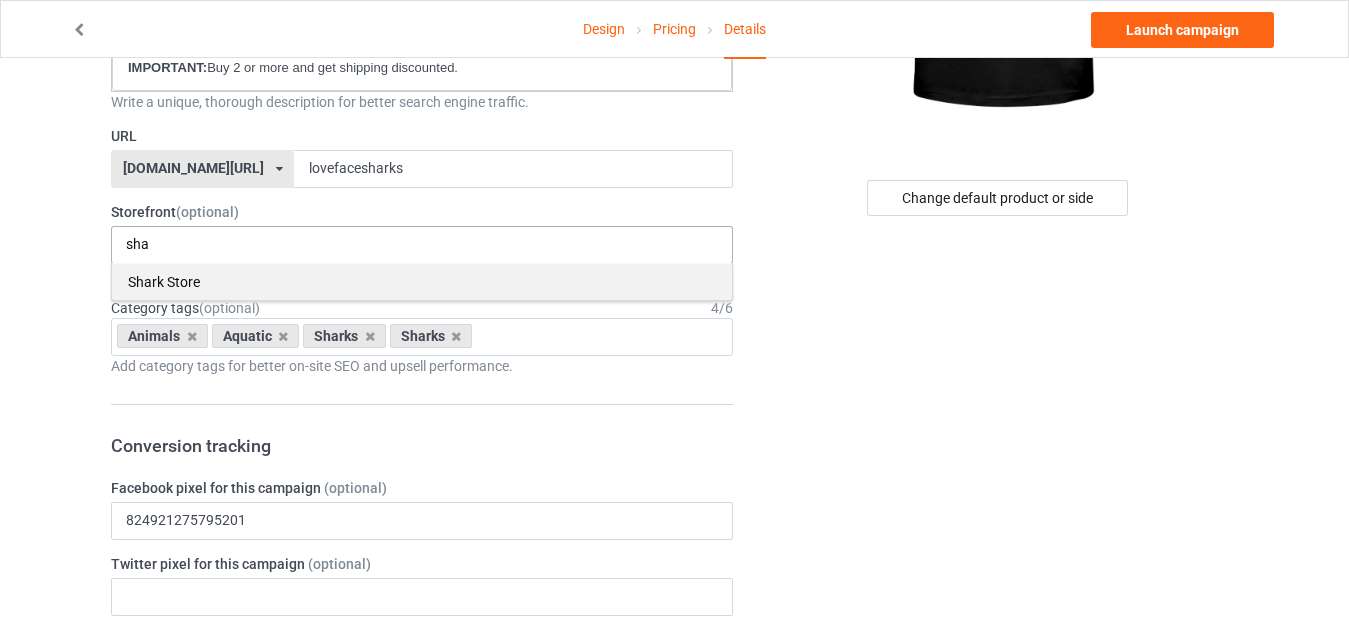 type on "sha" 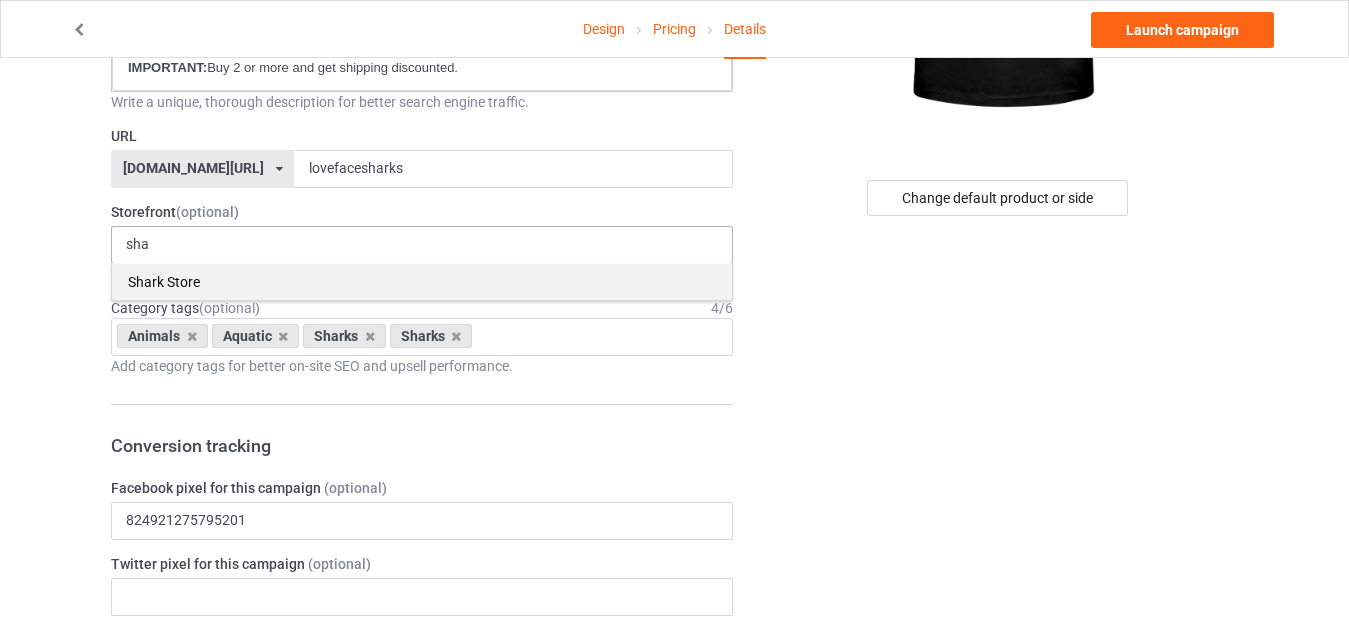 click on "Shark Store" at bounding box center (422, 281) 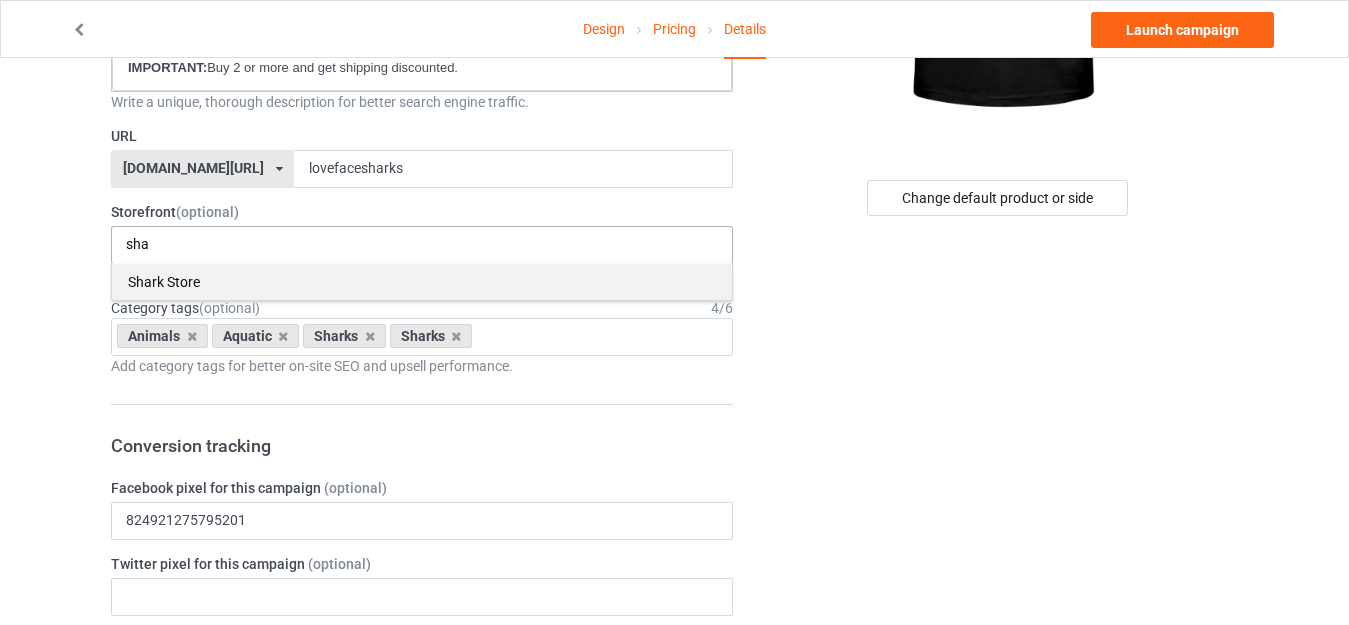 type 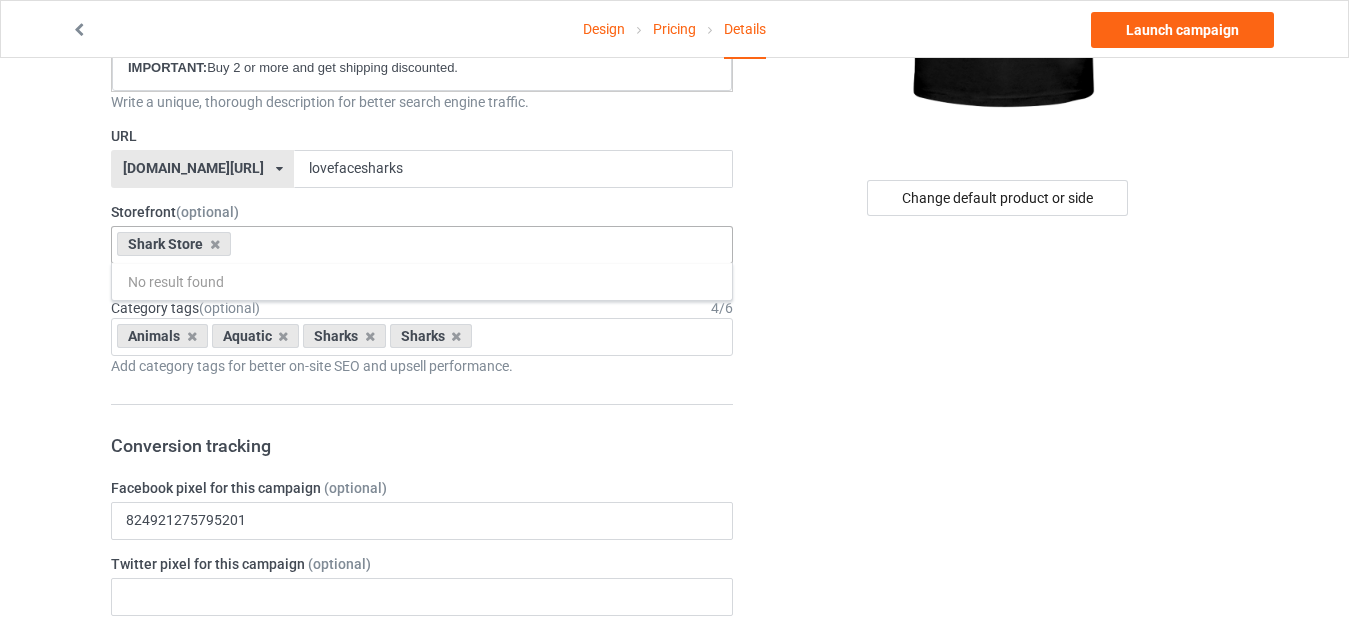 click on "Change default product or side" at bounding box center (999, 1277) 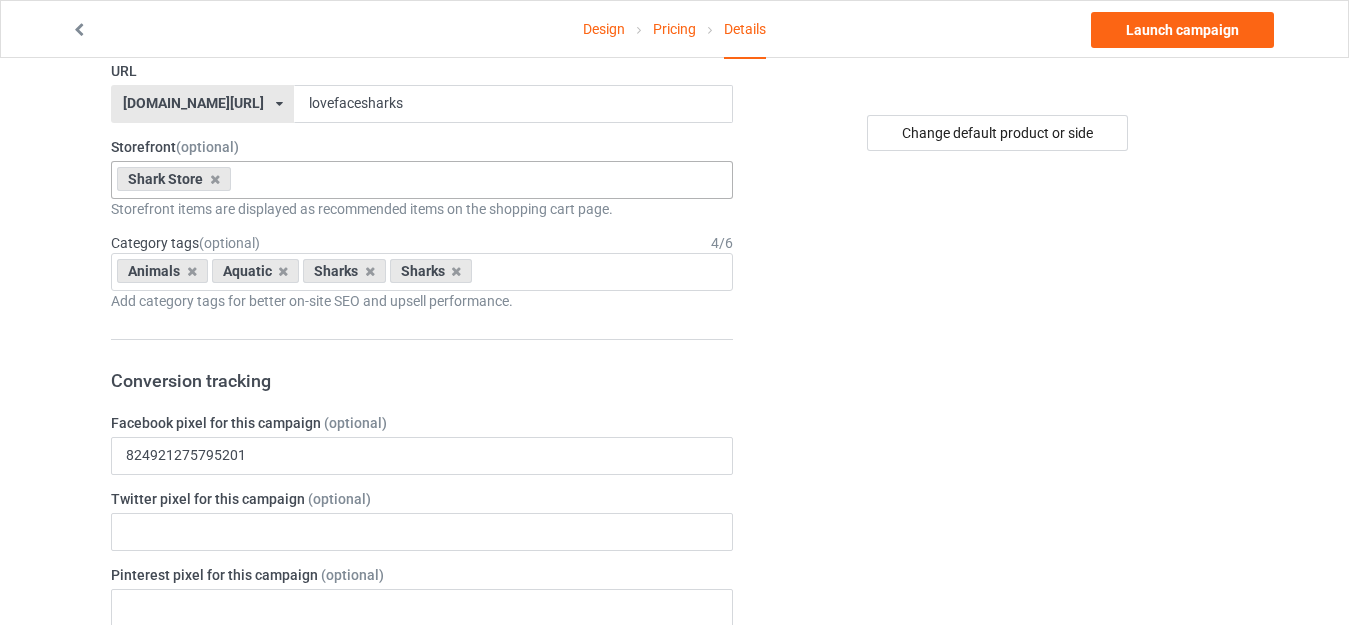 scroll, scrollTop: 500, scrollLeft: 0, axis: vertical 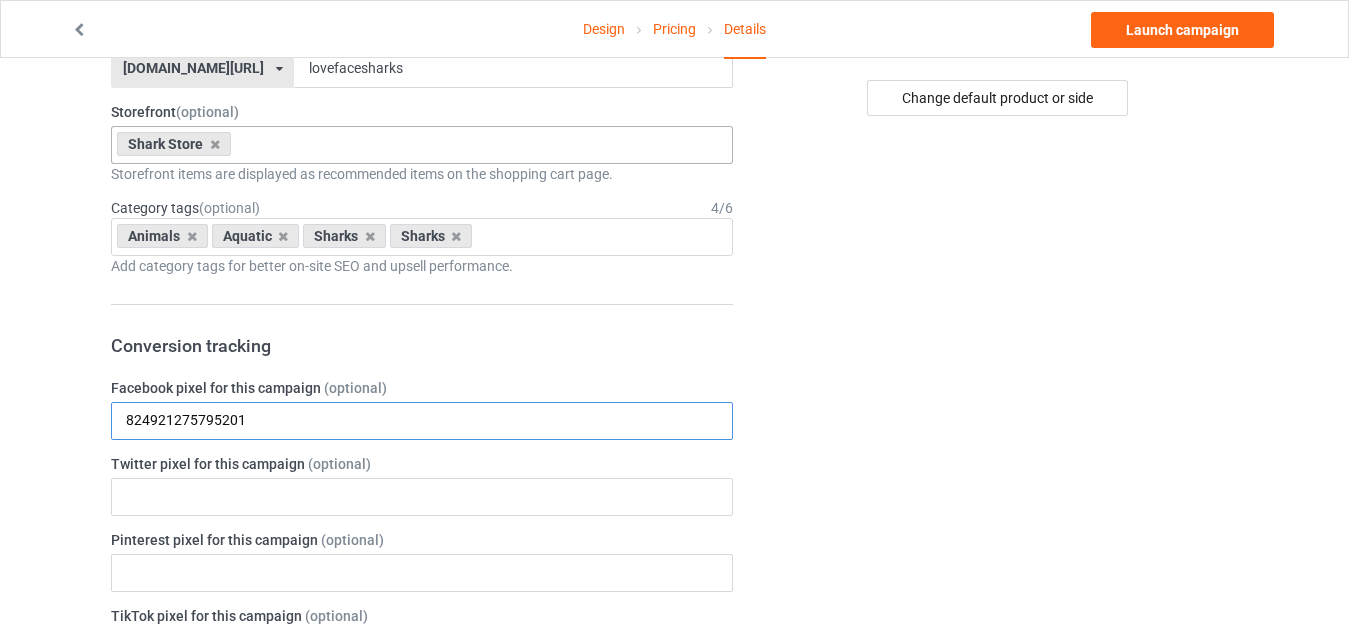 click on "824921275795201" at bounding box center [422, 421] 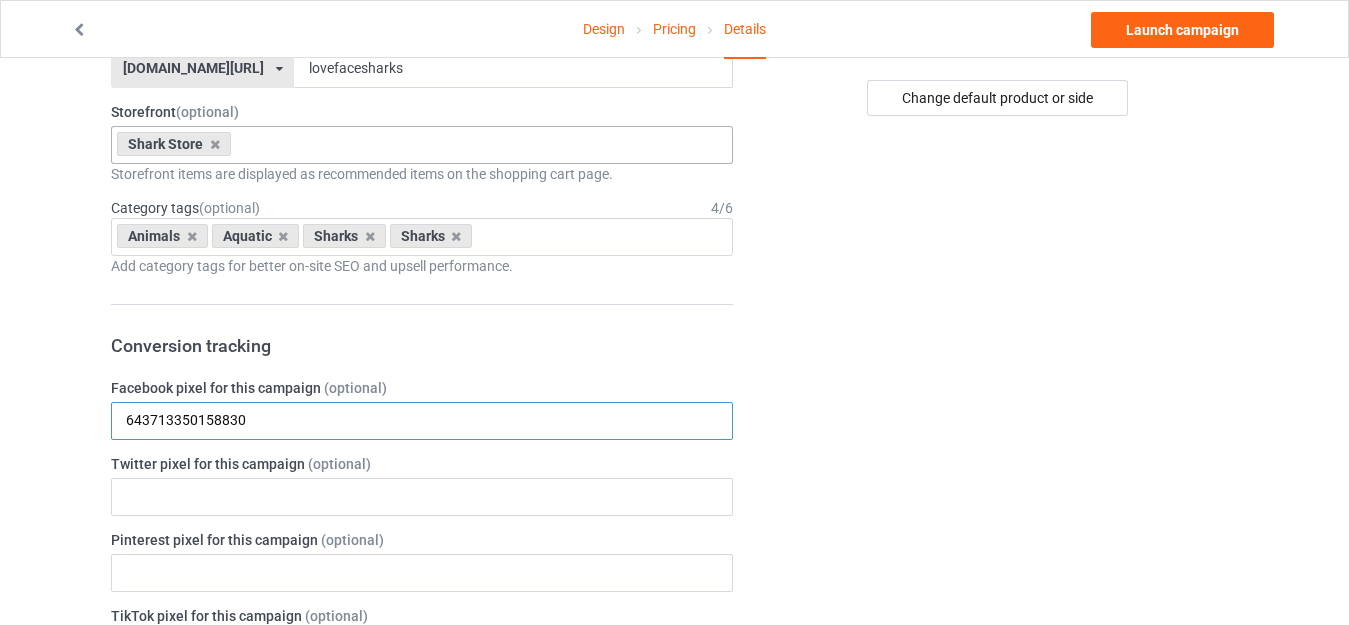 type on "643713350158830" 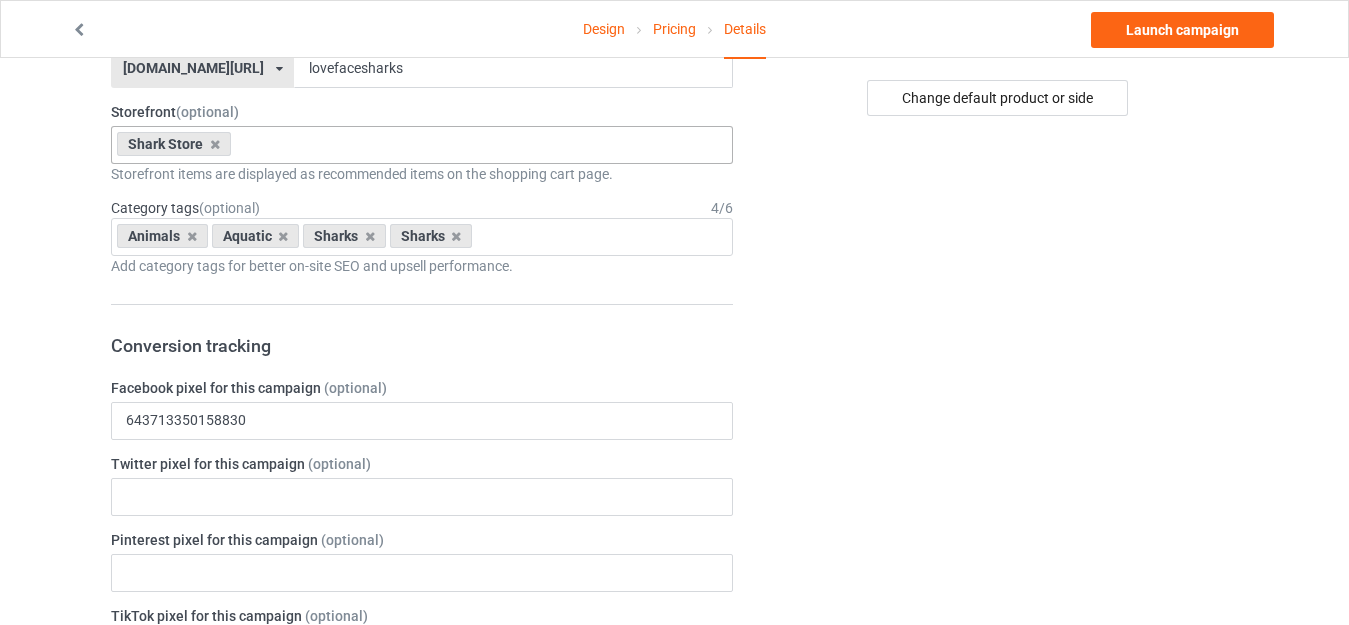click on "Change default product or side" at bounding box center [999, 1177] 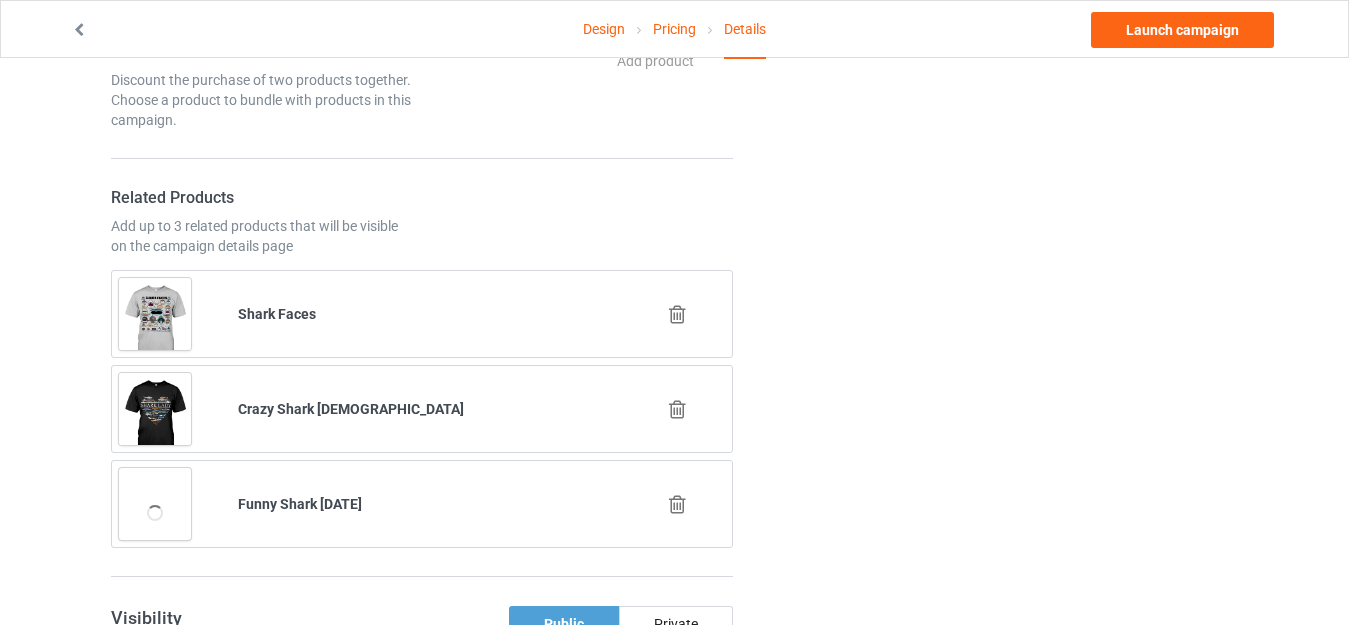 scroll, scrollTop: 1200, scrollLeft: 0, axis: vertical 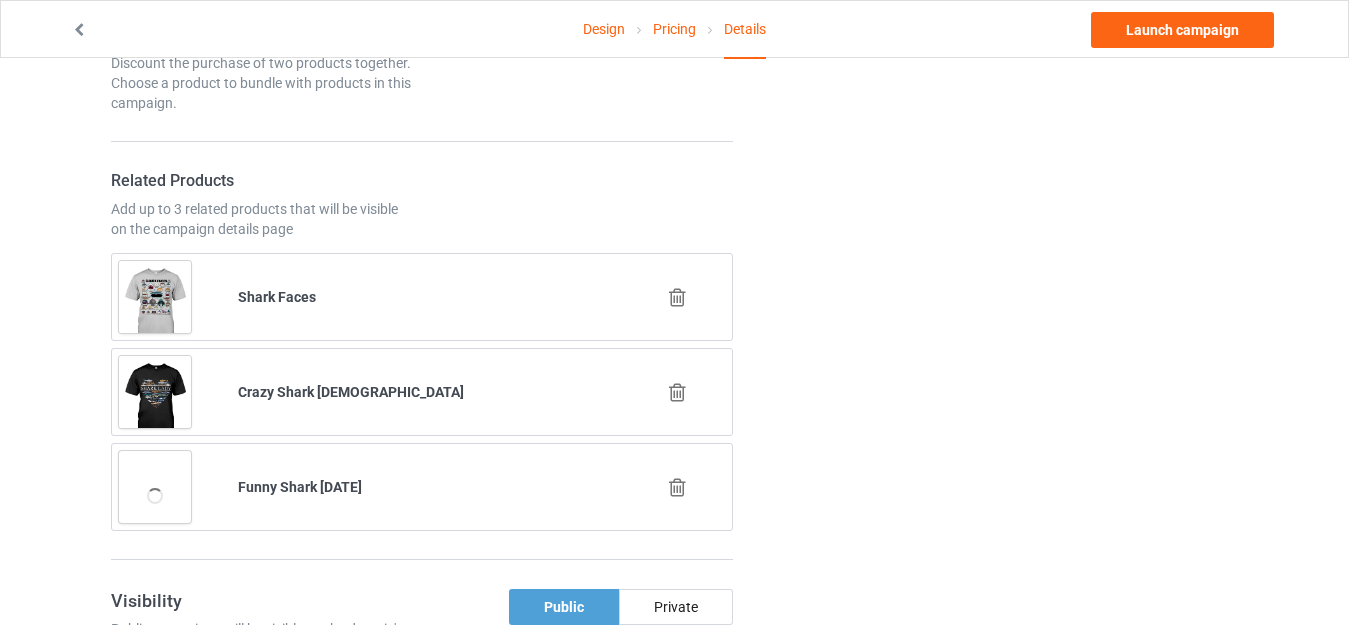 click at bounding box center [677, 297] 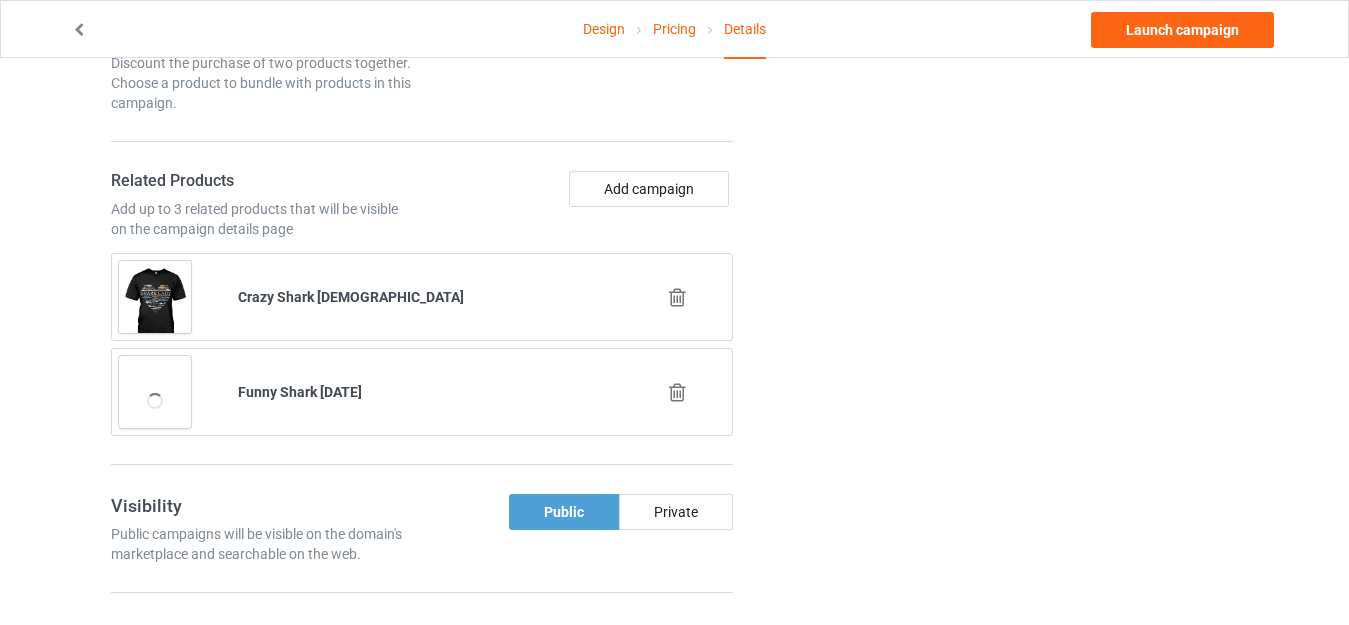 click at bounding box center [677, 297] 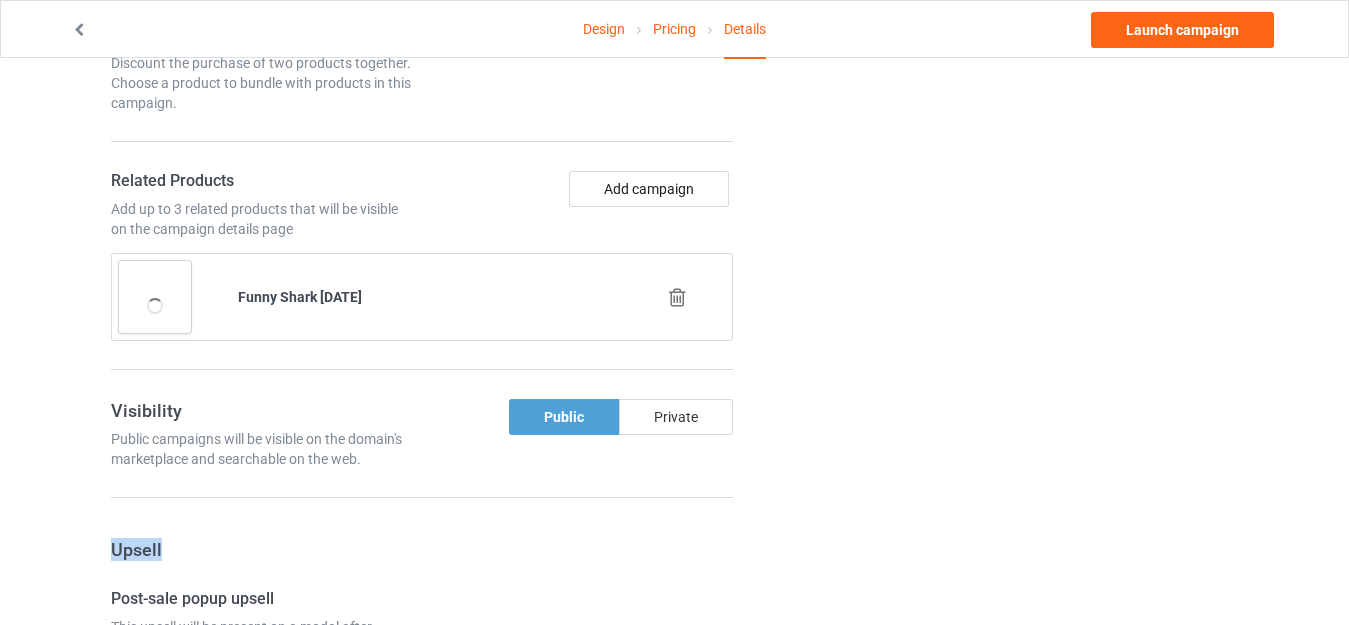 drag, startPoint x: 681, startPoint y: 293, endPoint x: 695, endPoint y: 306, distance: 19.104973 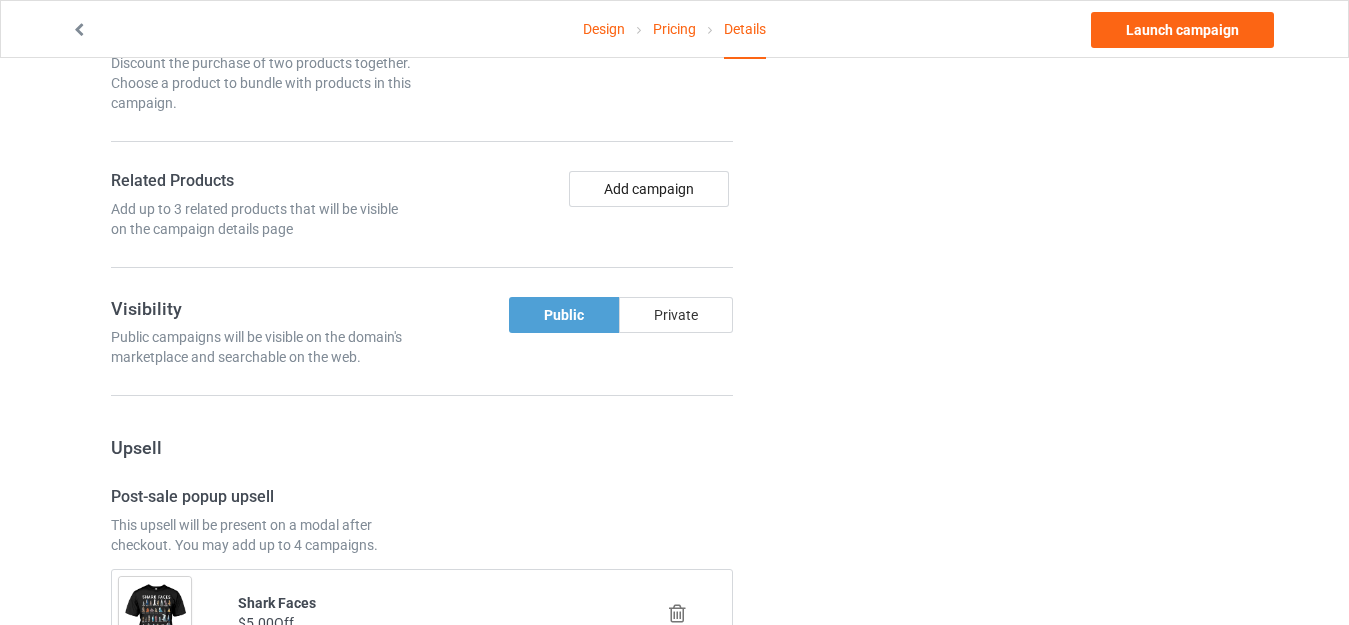 drag, startPoint x: 698, startPoint y: 319, endPoint x: 754, endPoint y: 300, distance: 59.135437 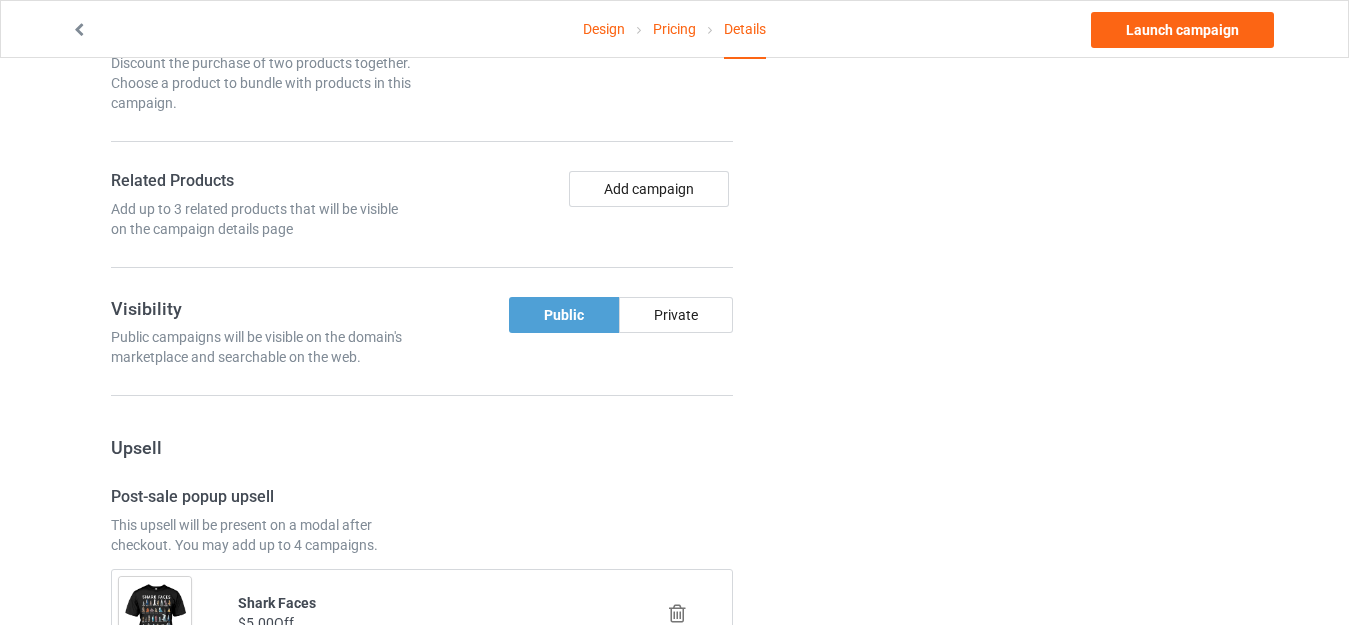 click on "Private" at bounding box center [676, 315] 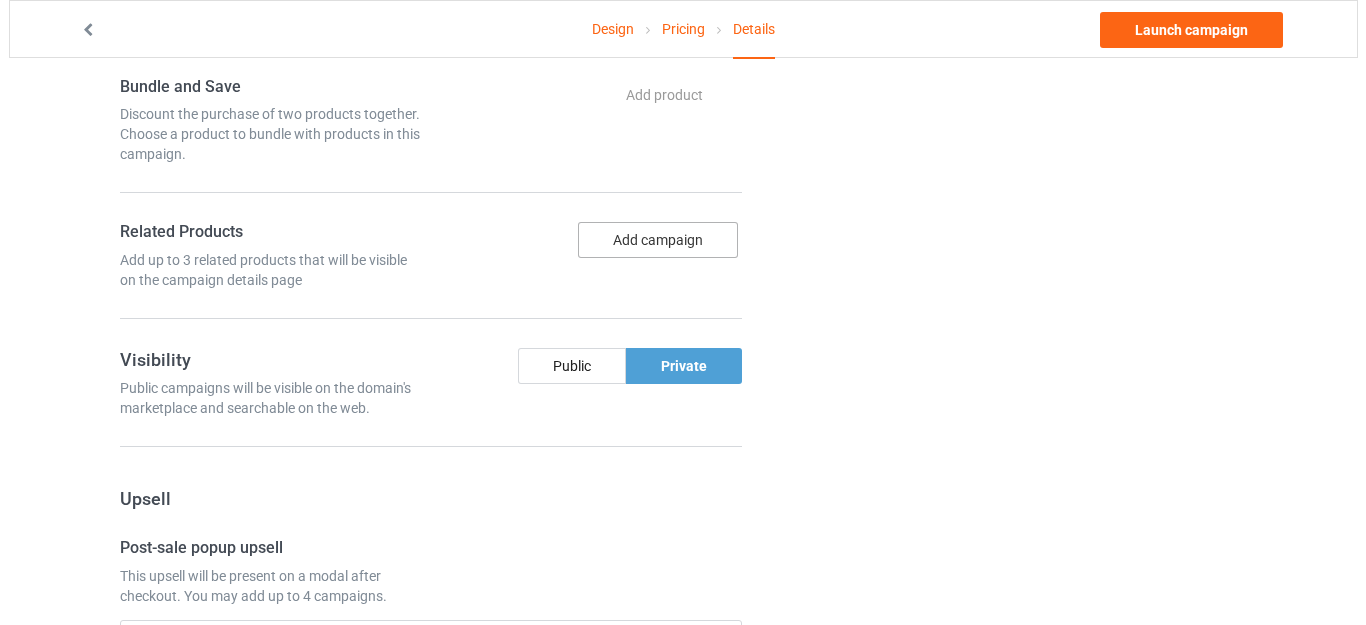 scroll, scrollTop: 1100, scrollLeft: 0, axis: vertical 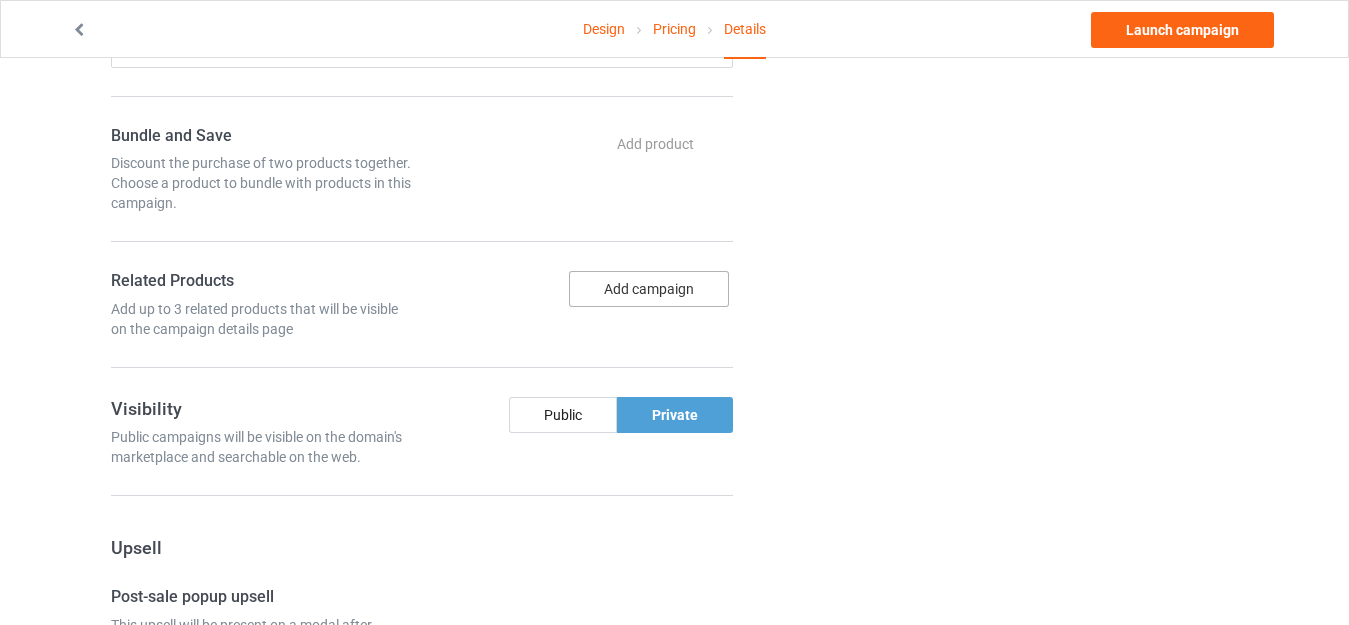 click on "Add campaign" at bounding box center [649, 289] 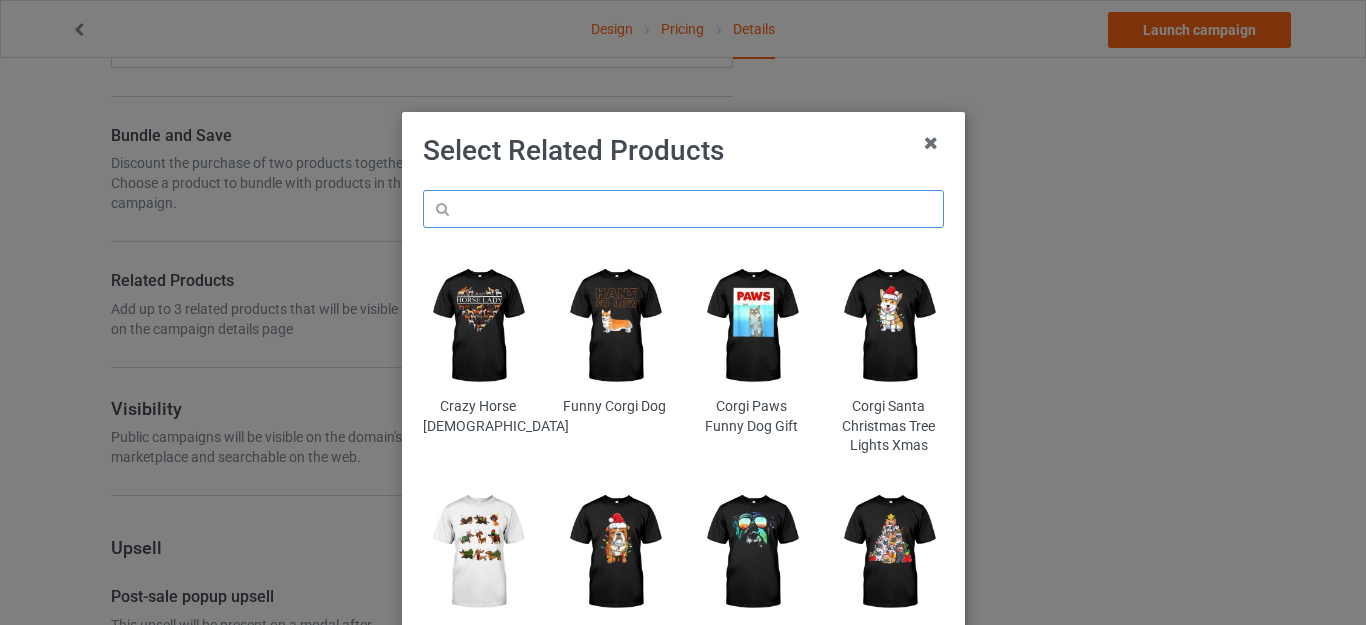 click at bounding box center (683, 209) 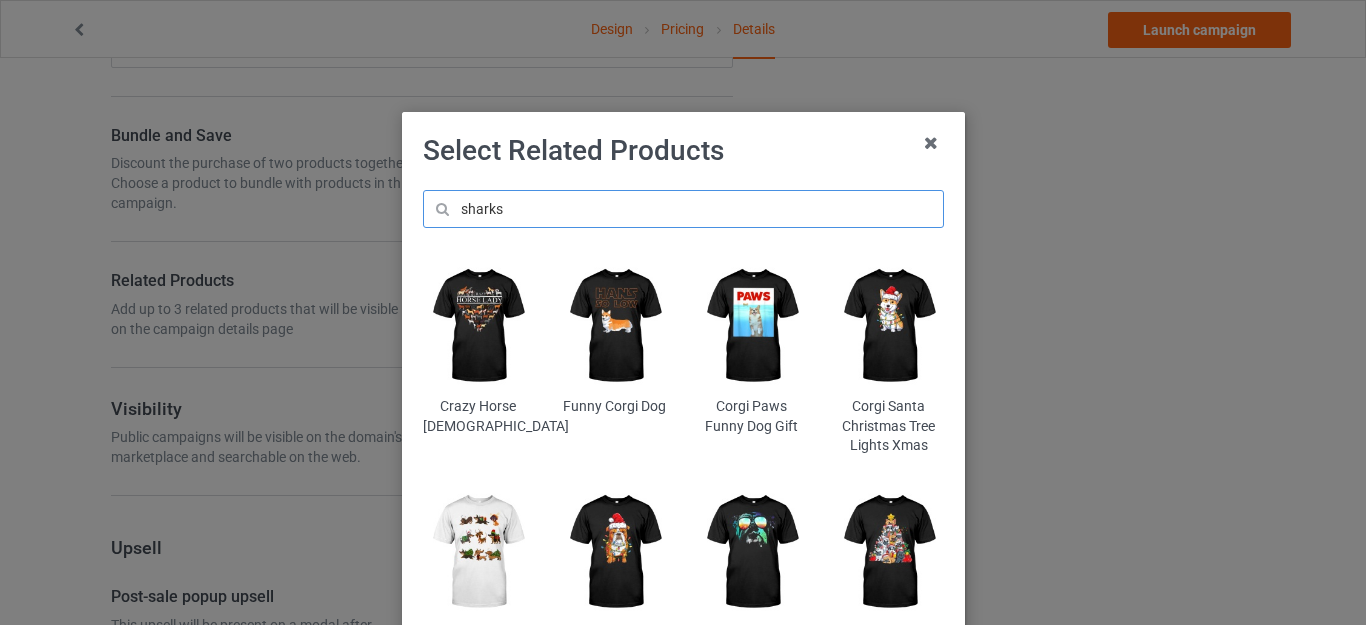 type on "sharks" 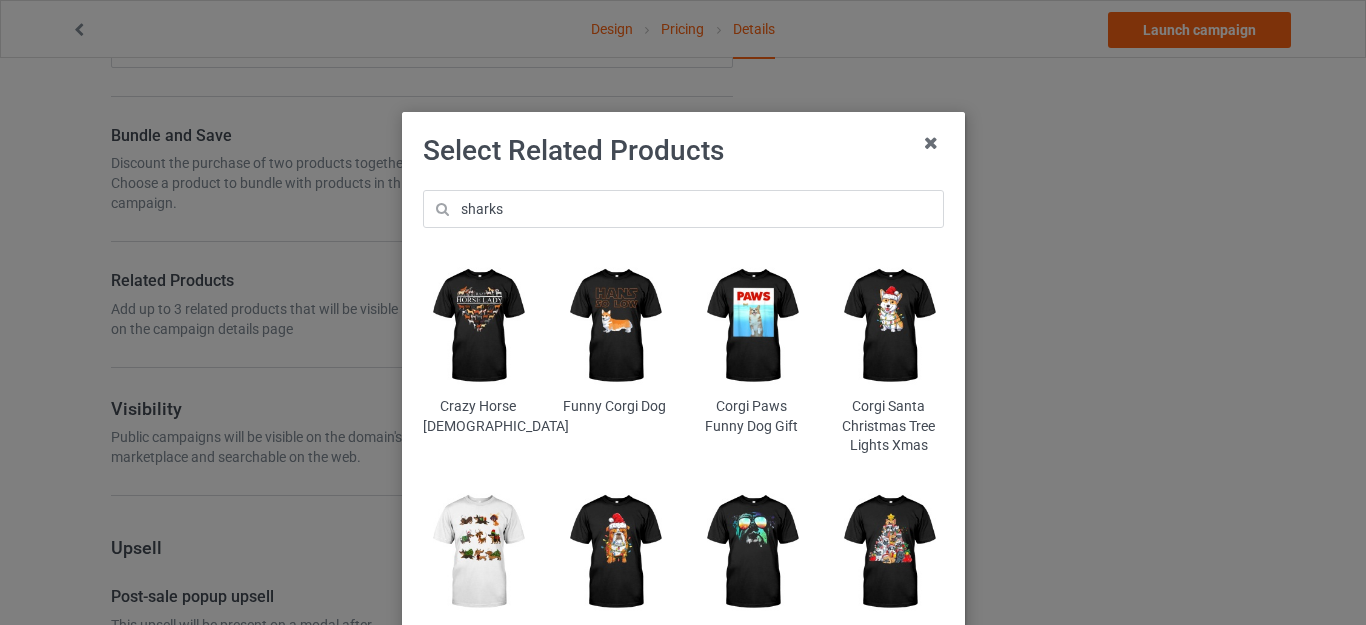 click on "Select Related Products" at bounding box center [683, 151] 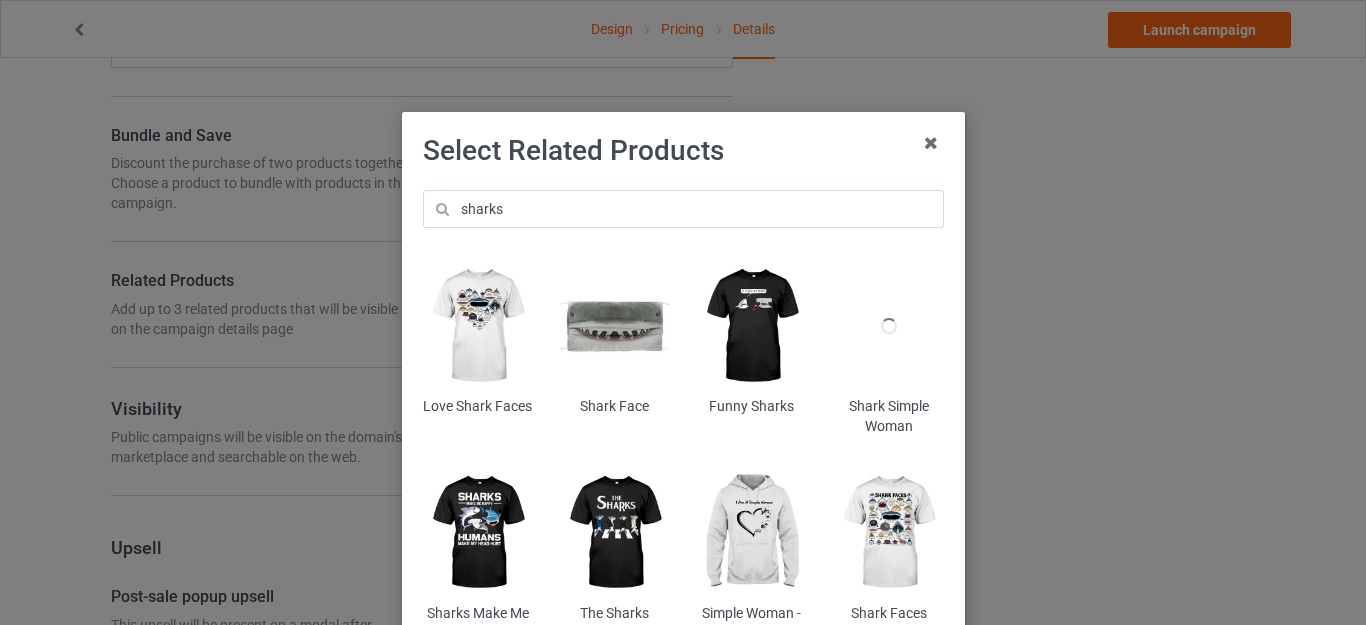 click at bounding box center [477, 532] 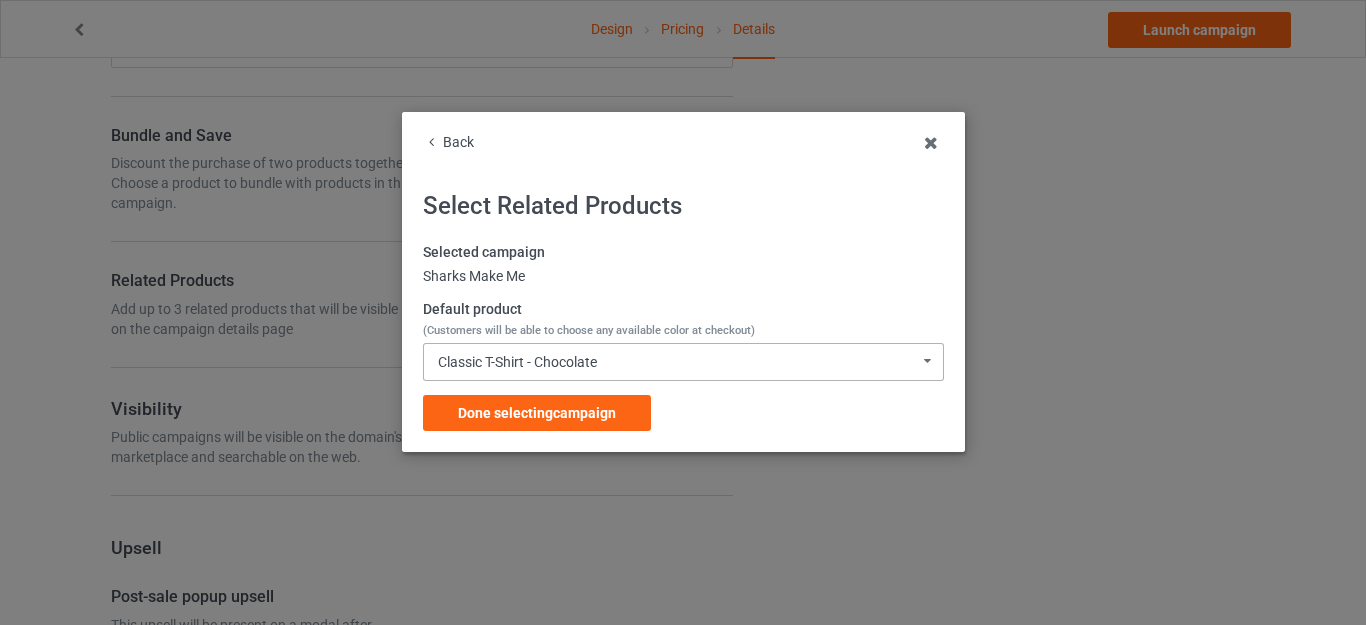 click on "Classic T-Shirt - Chocolate" at bounding box center (517, 362) 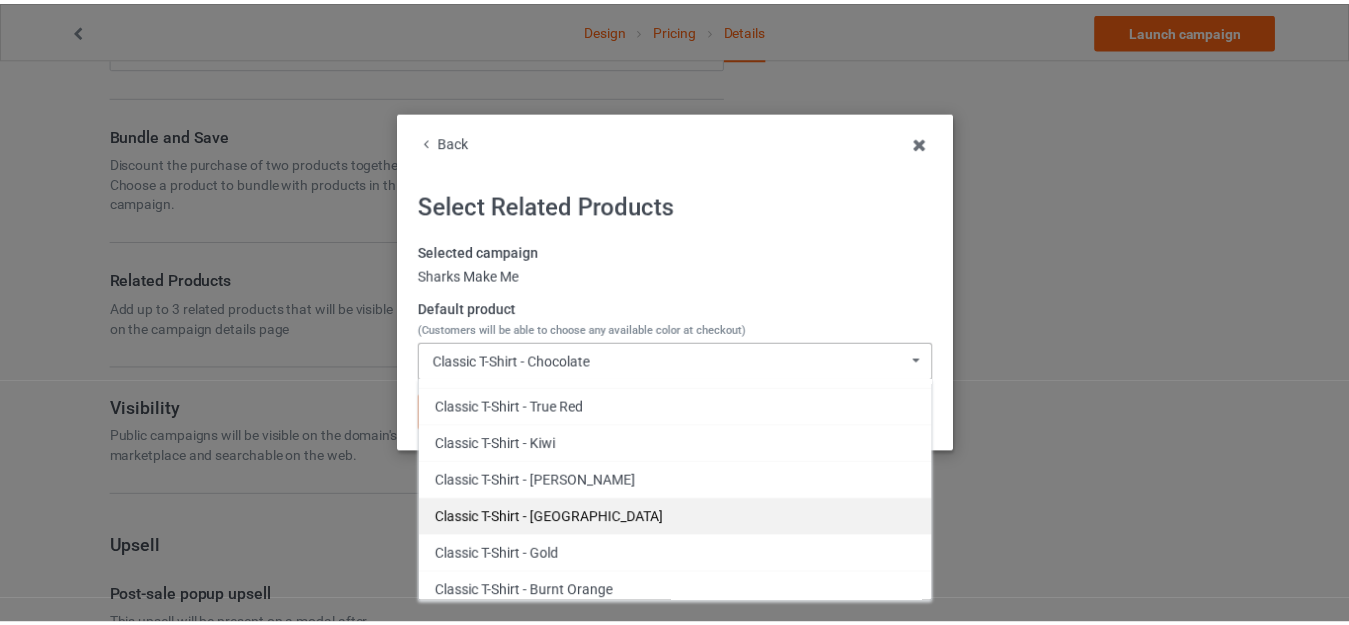scroll, scrollTop: 300, scrollLeft: 0, axis: vertical 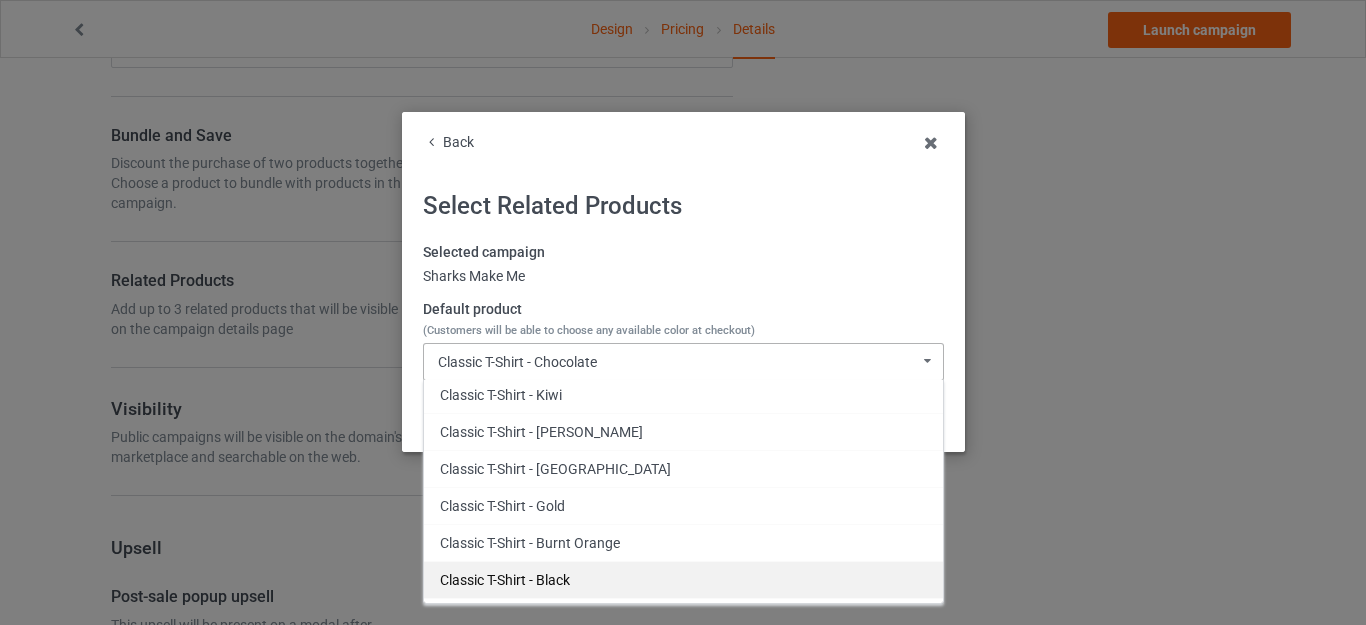 click on "Classic T-Shirt - Black" at bounding box center (683, 579) 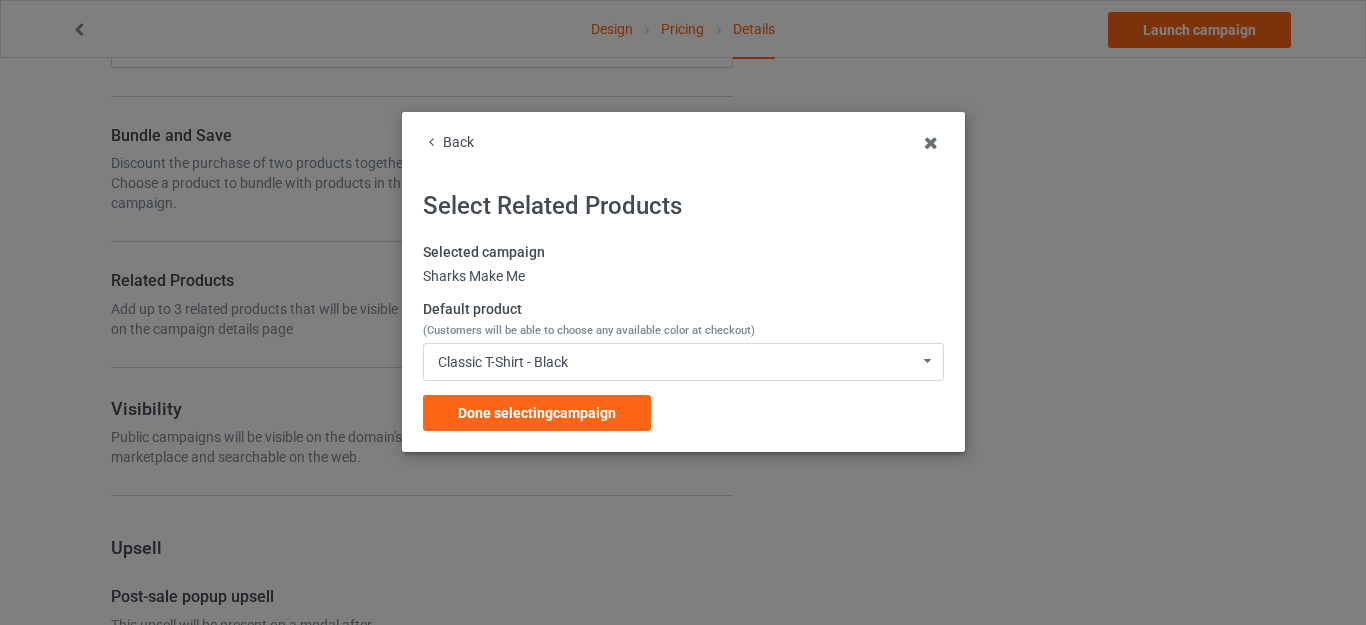 click on "Done selecting  campaign" at bounding box center (537, 413) 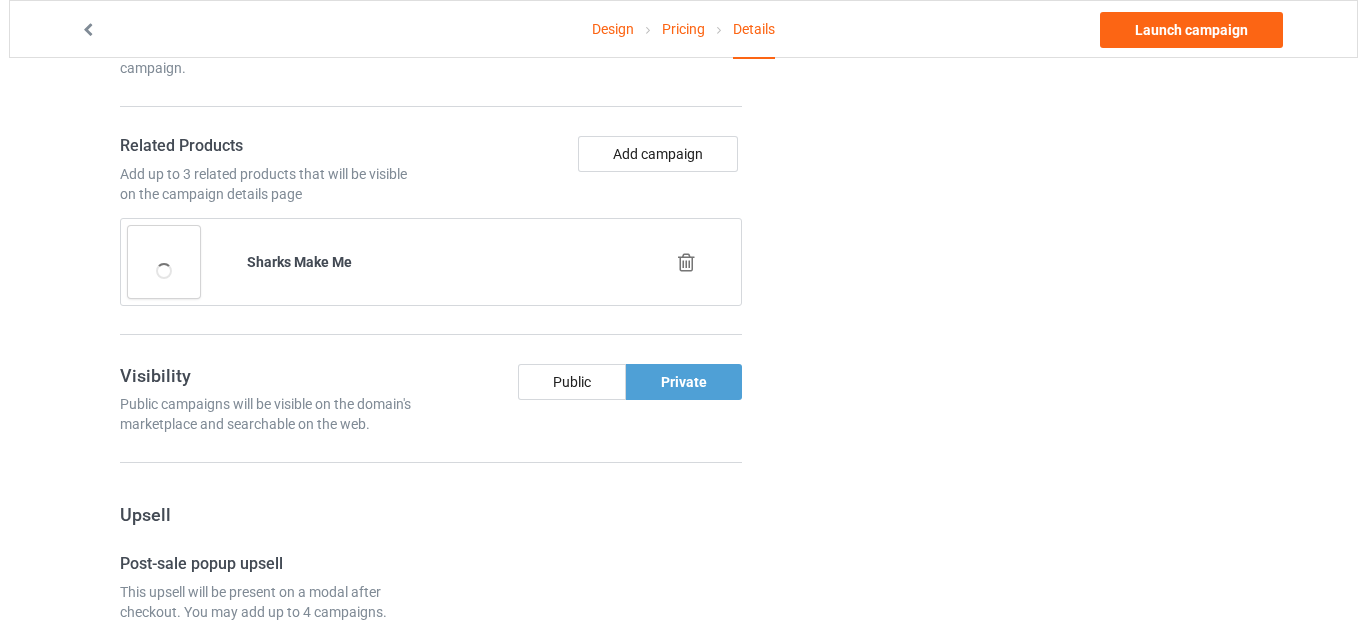 scroll, scrollTop: 1200, scrollLeft: 0, axis: vertical 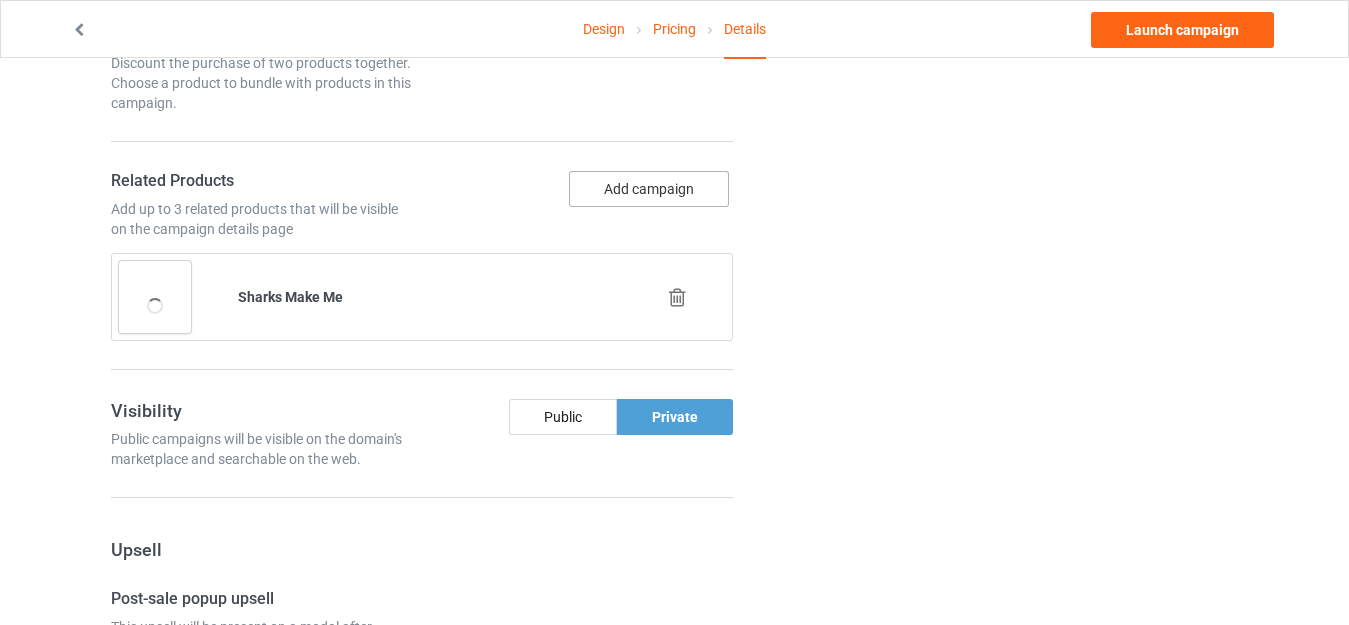 click on "Add campaign" at bounding box center (649, 189) 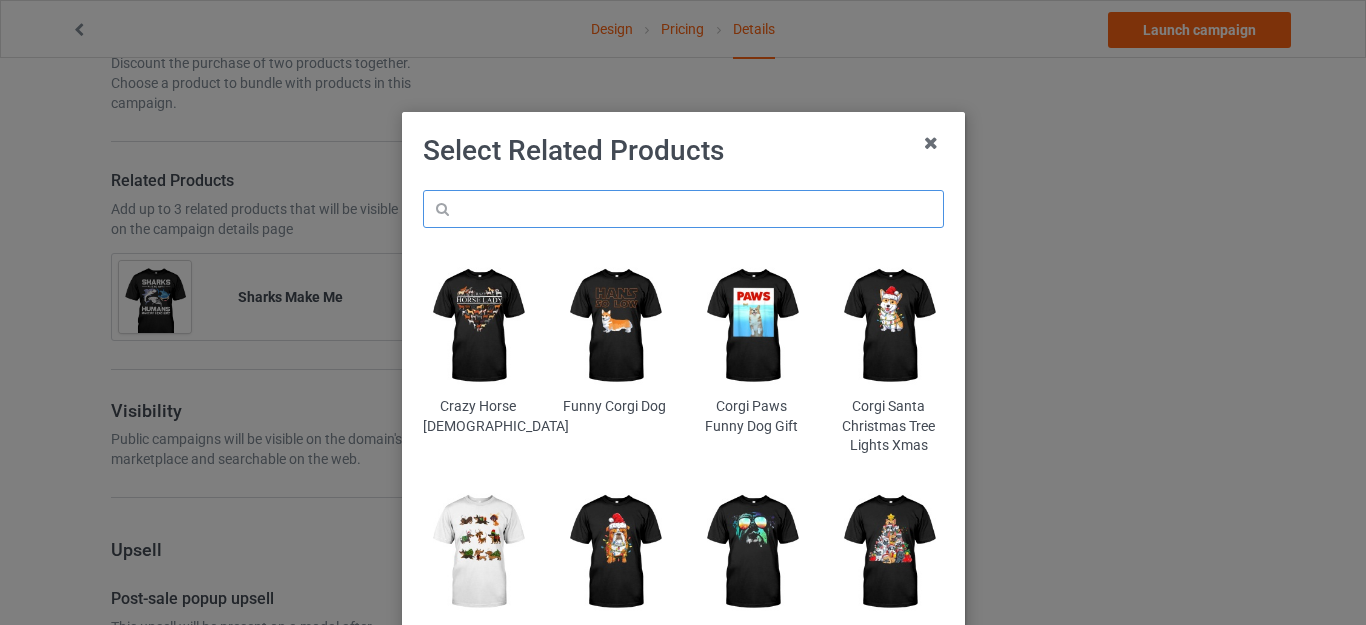 click at bounding box center [683, 209] 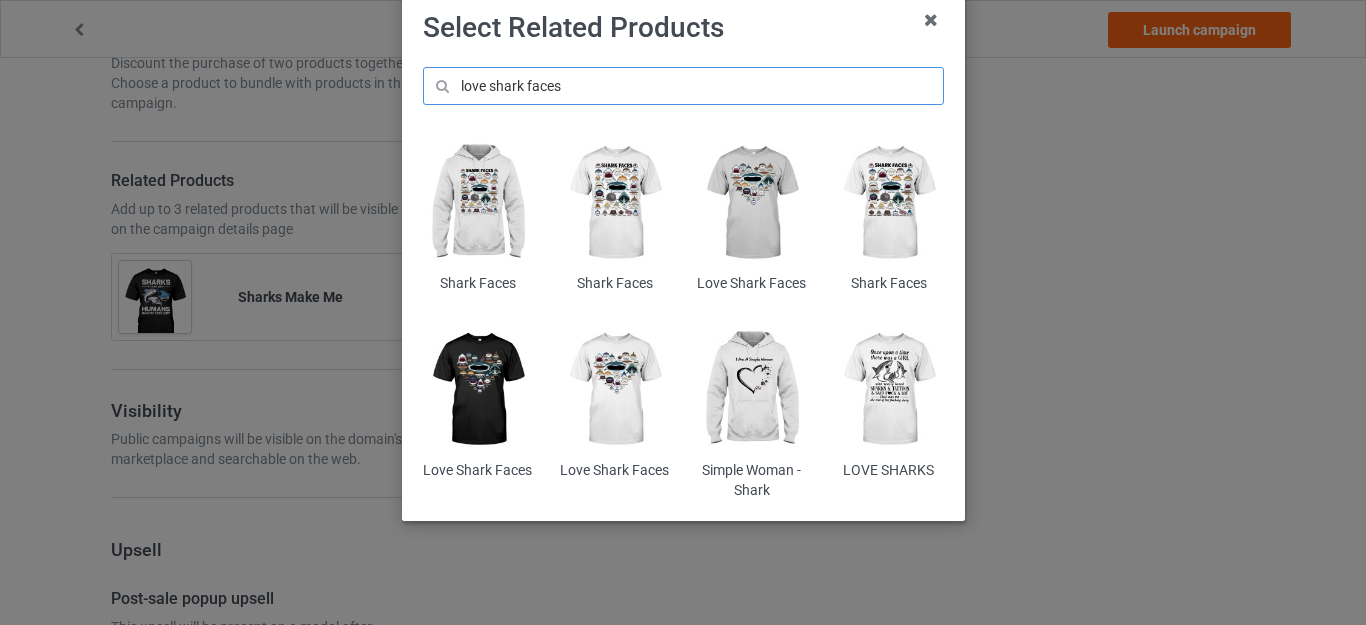 scroll, scrollTop: 131, scrollLeft: 0, axis: vertical 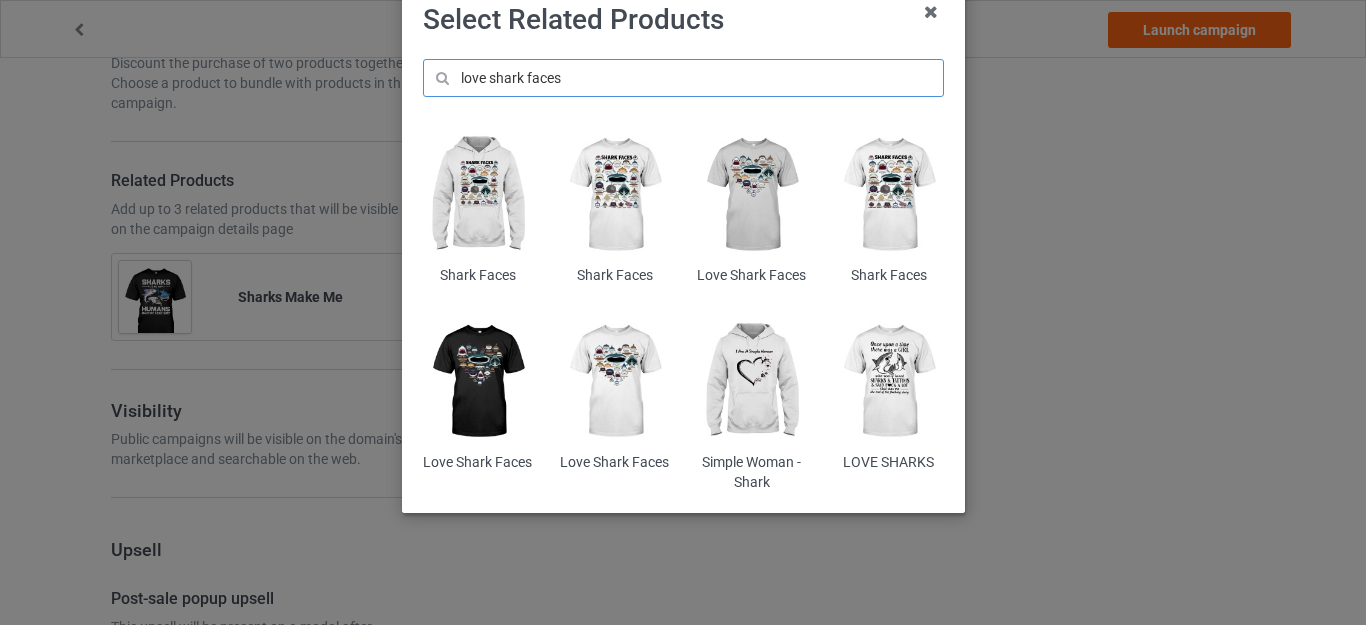 type on "love shark faces" 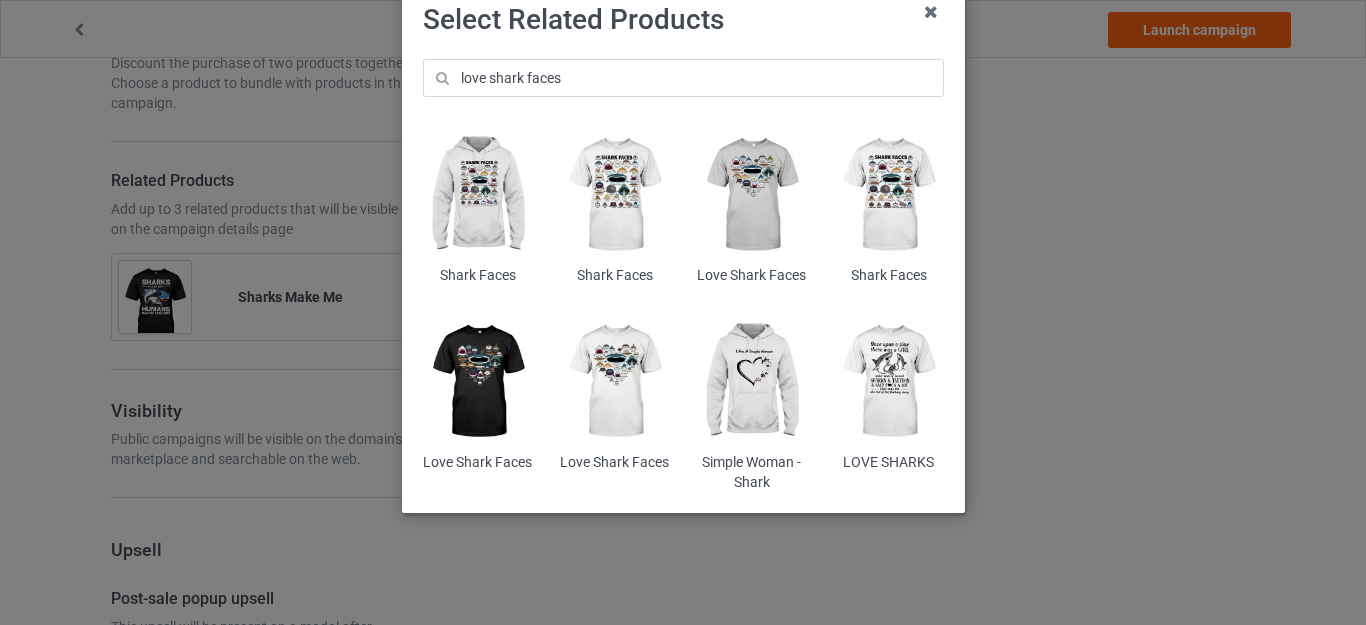 click at bounding box center (477, 382) 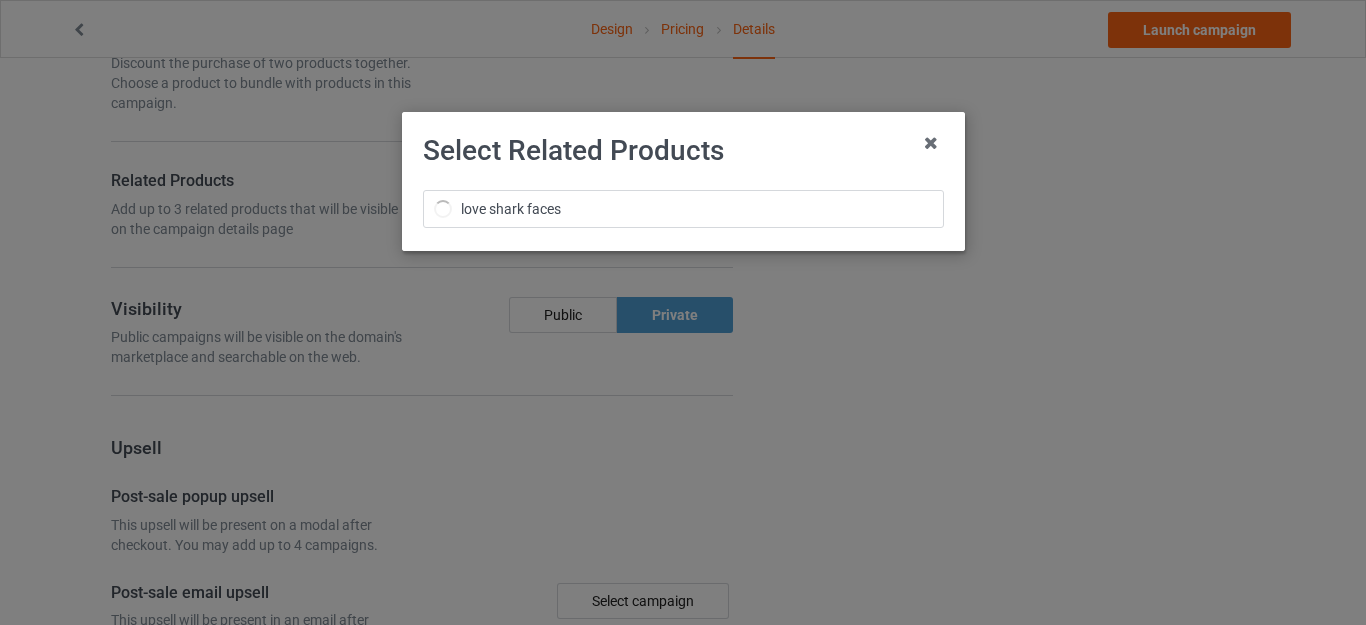 scroll, scrollTop: 0, scrollLeft: 0, axis: both 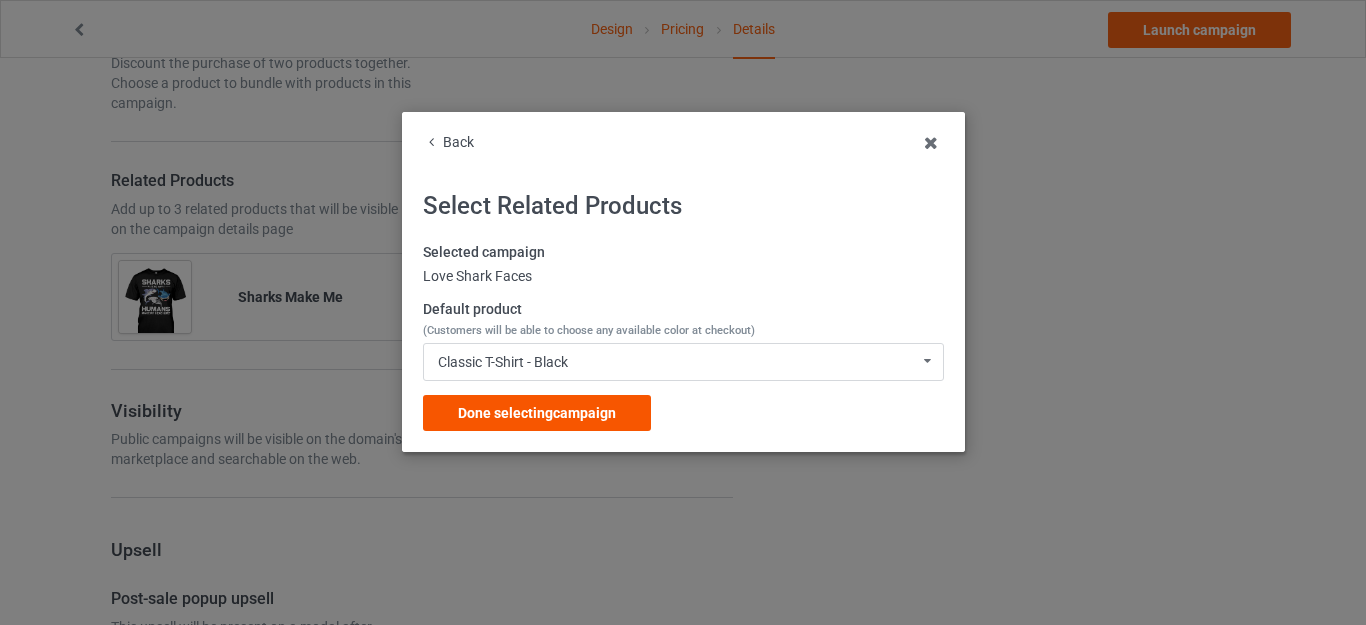 click on "Done selecting  campaign" at bounding box center (537, 413) 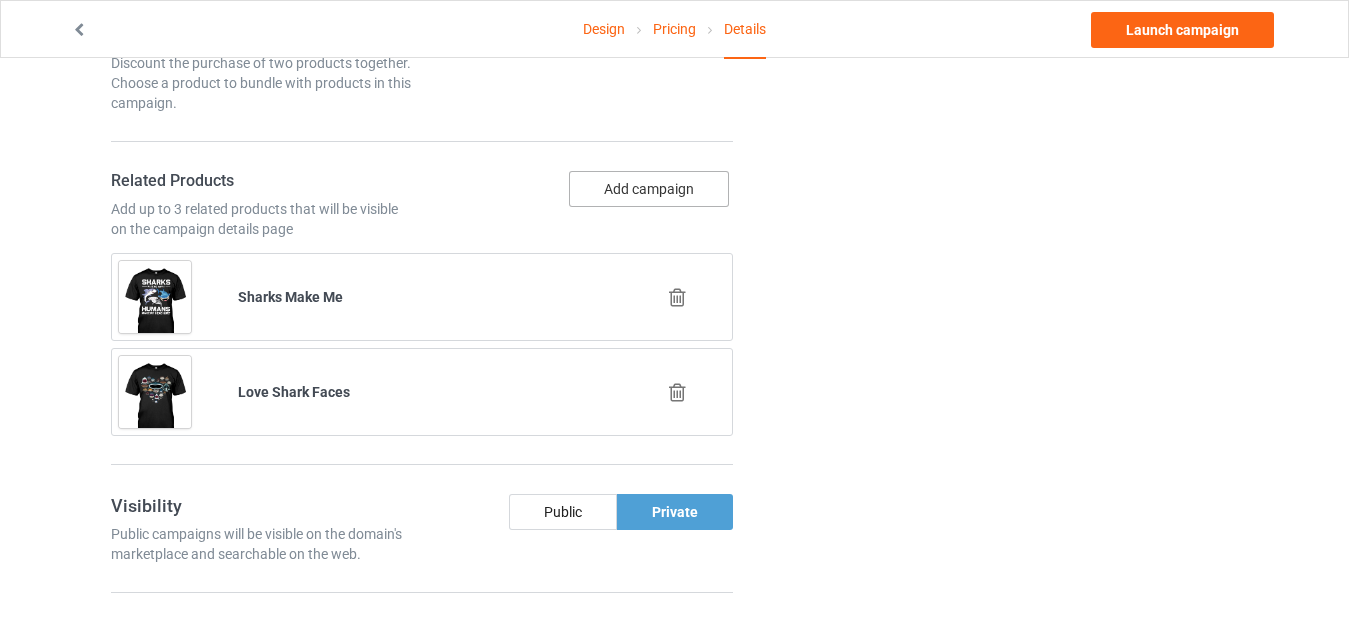 click on "Add campaign" at bounding box center [649, 189] 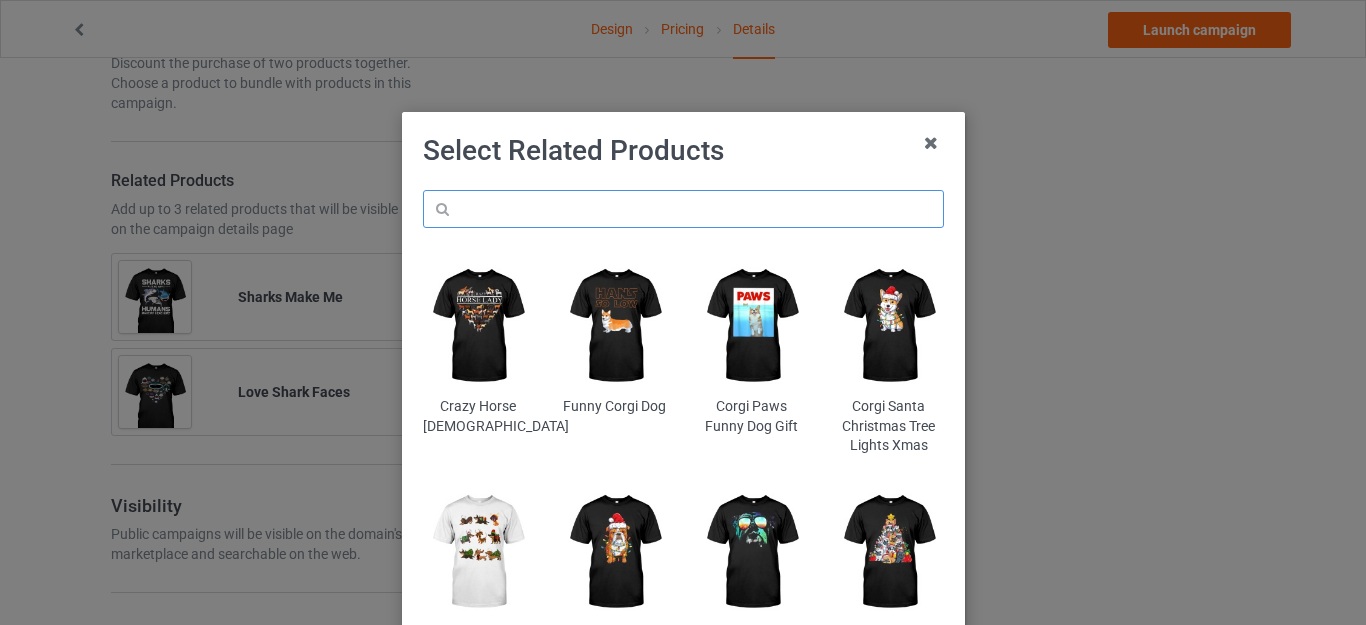 click at bounding box center (683, 209) 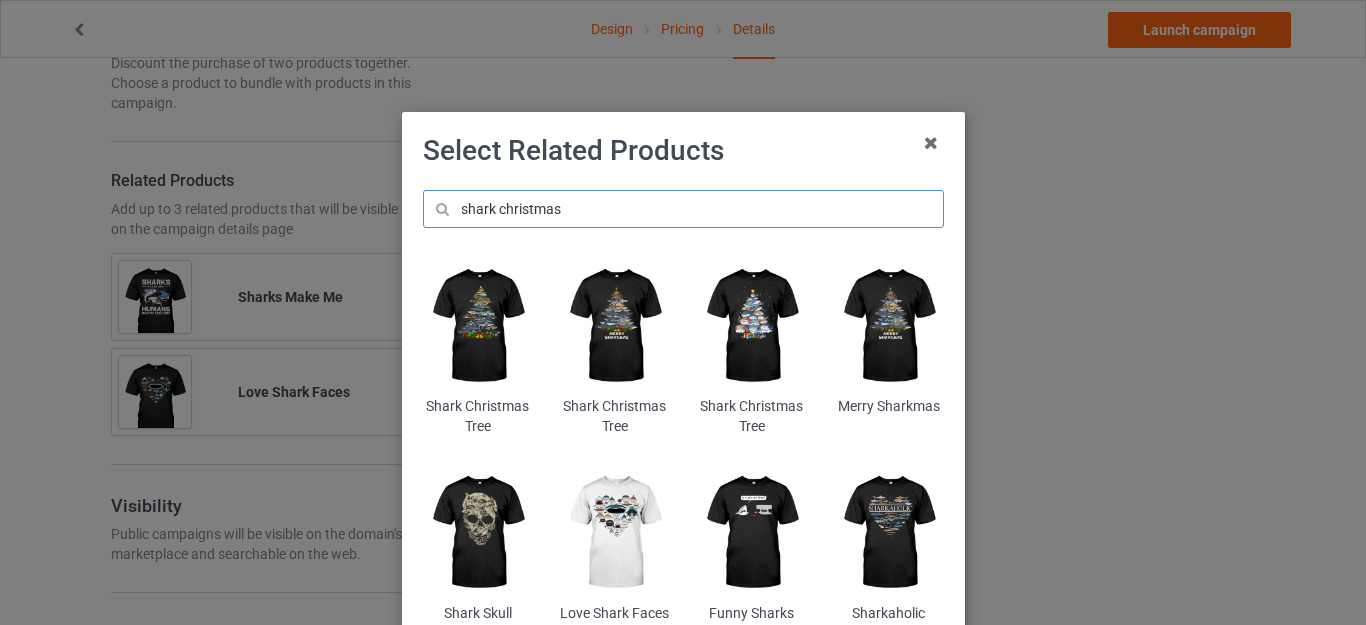 type on "shark christmas" 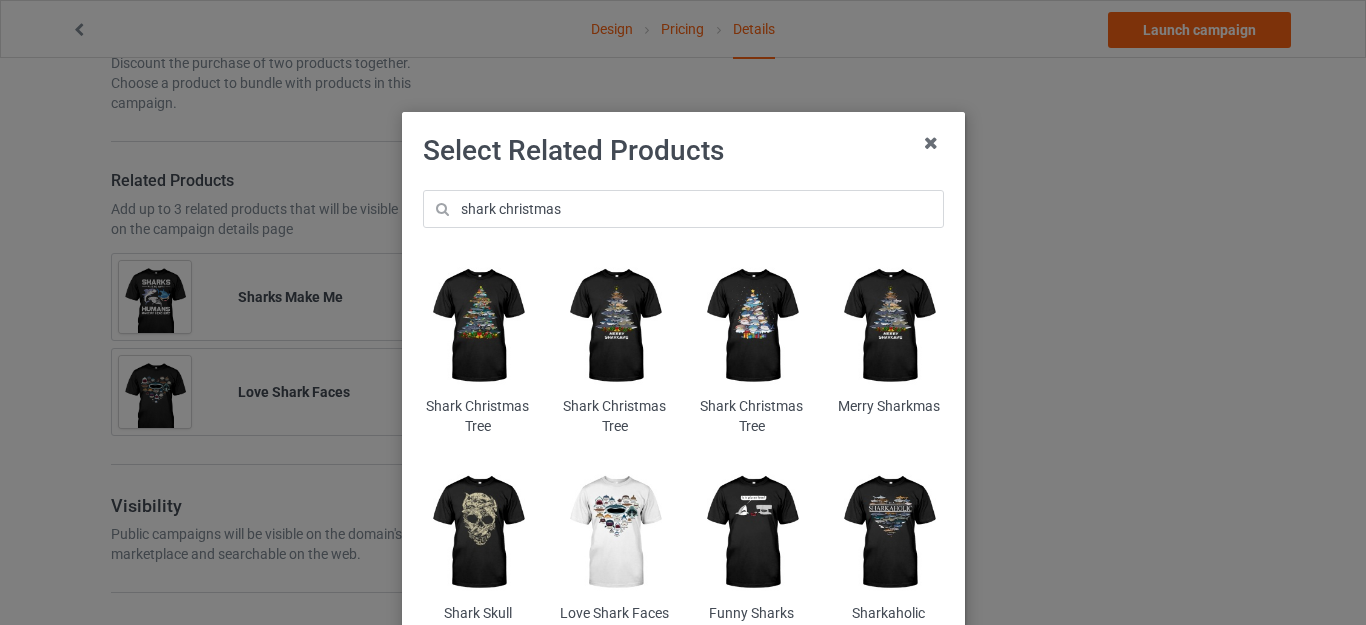 click at bounding box center [614, 326] 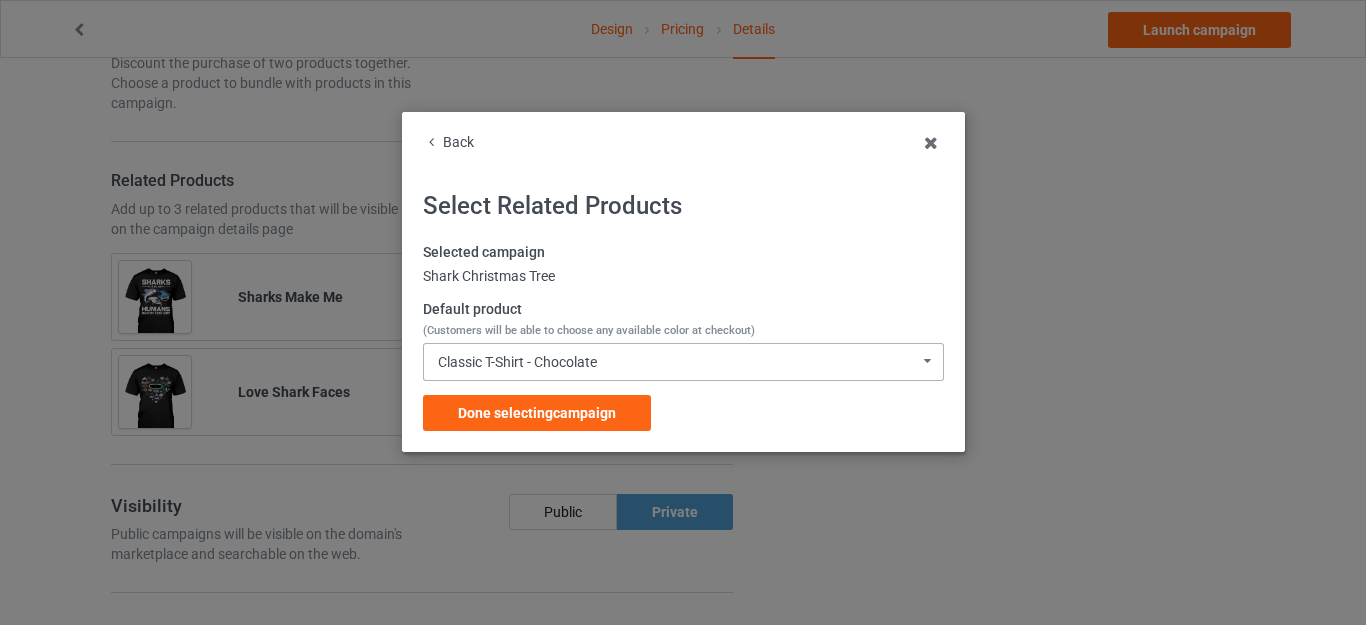 click on "Classic T-Shirt - Chocolate" at bounding box center [517, 362] 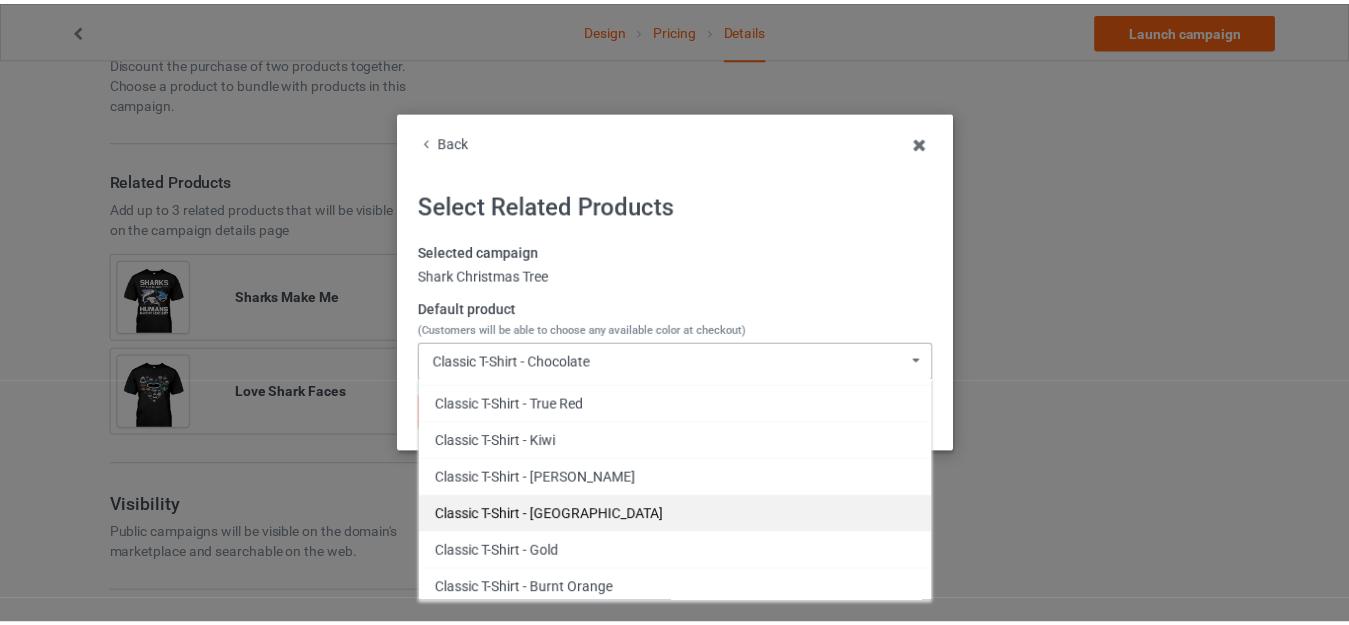 scroll, scrollTop: 300, scrollLeft: 0, axis: vertical 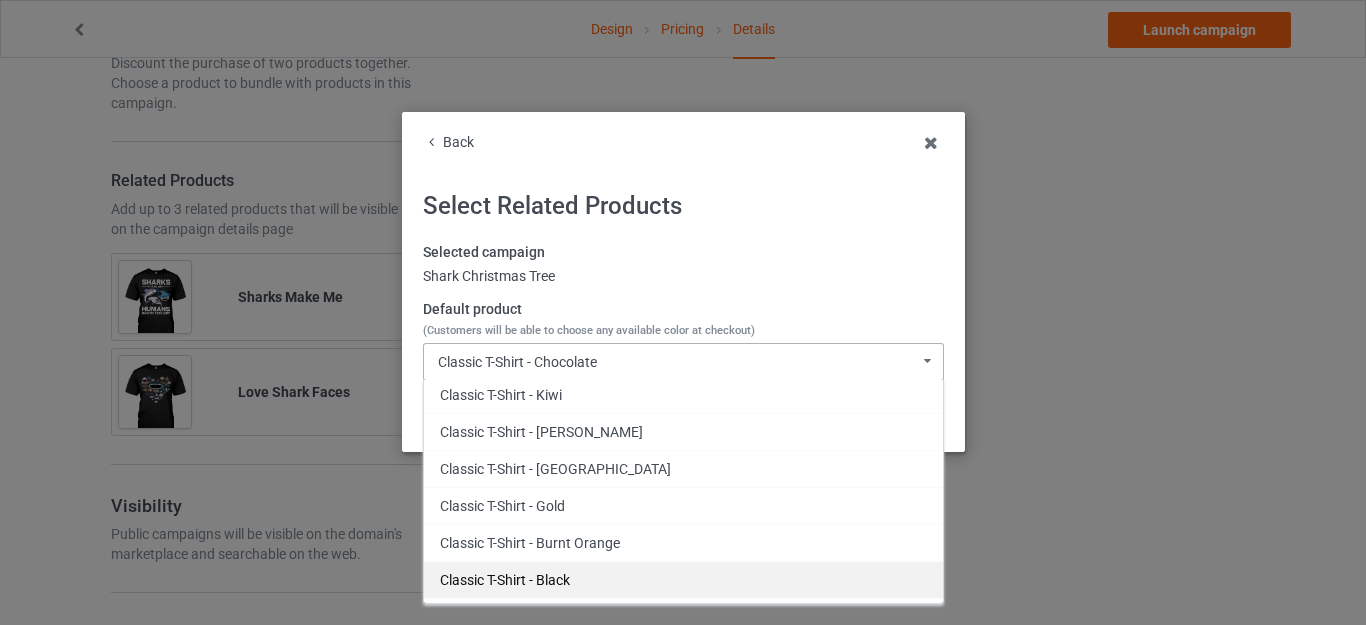 click on "Classic T-Shirt - Black" at bounding box center [683, 579] 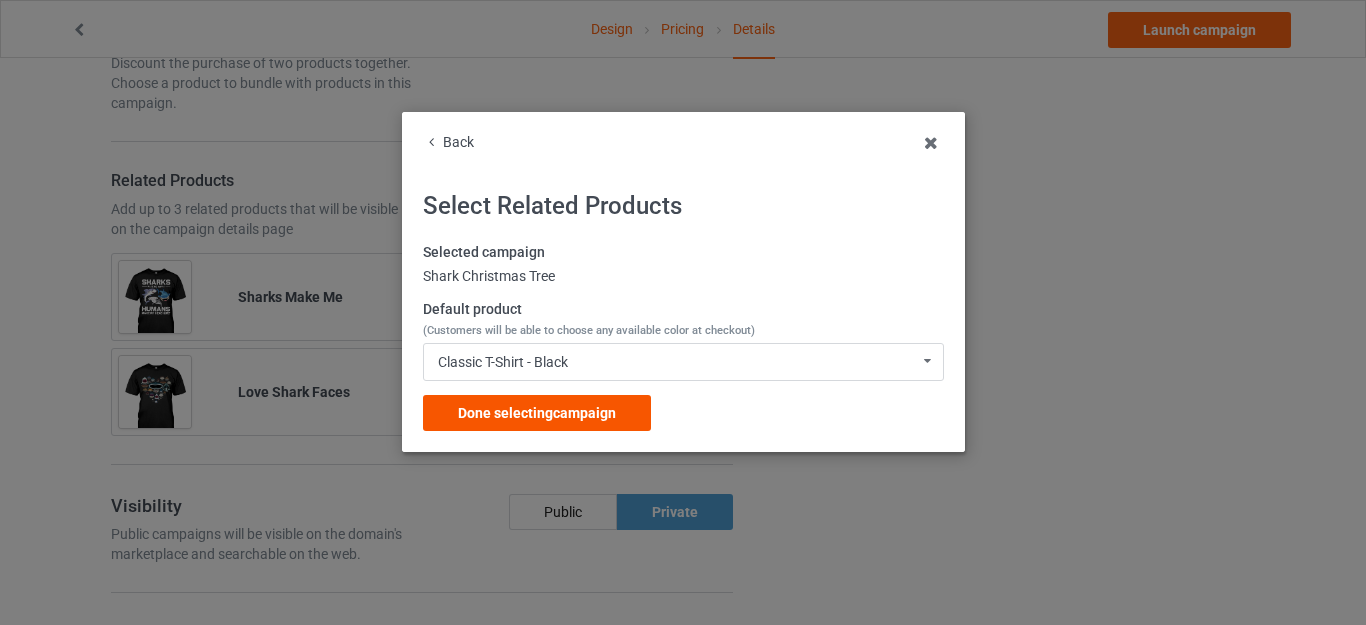 click on "Done selecting  campaign" at bounding box center (537, 413) 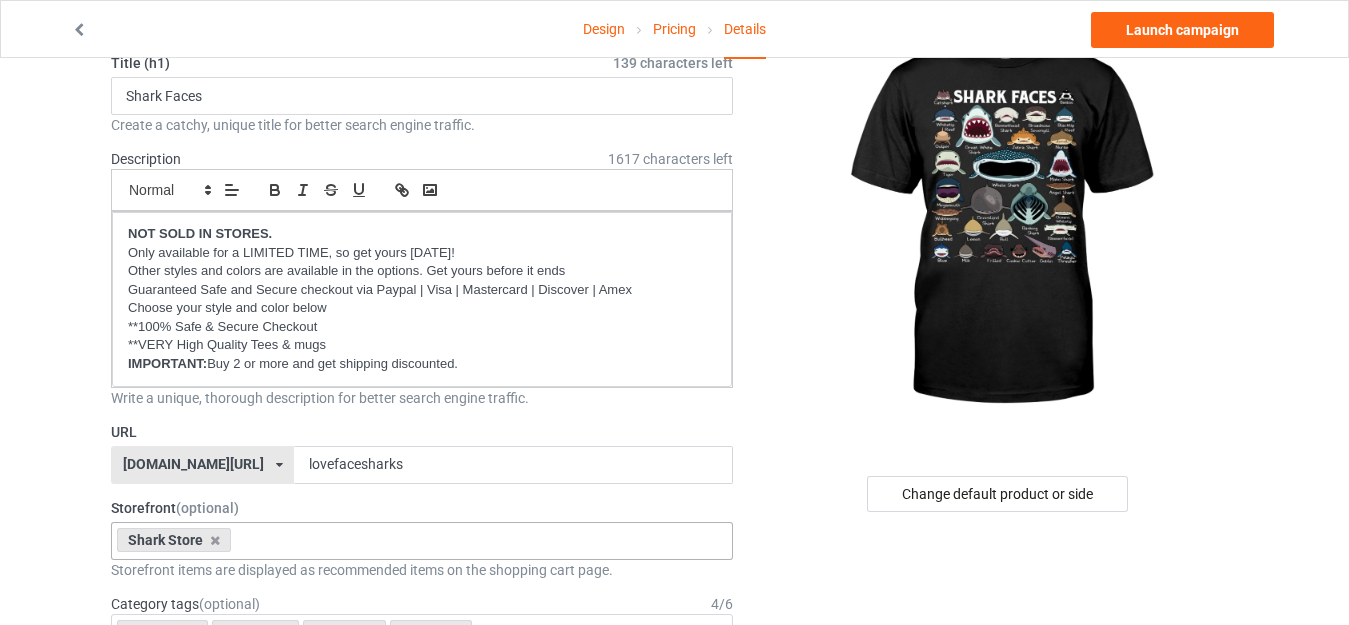 scroll, scrollTop: 100, scrollLeft: 0, axis: vertical 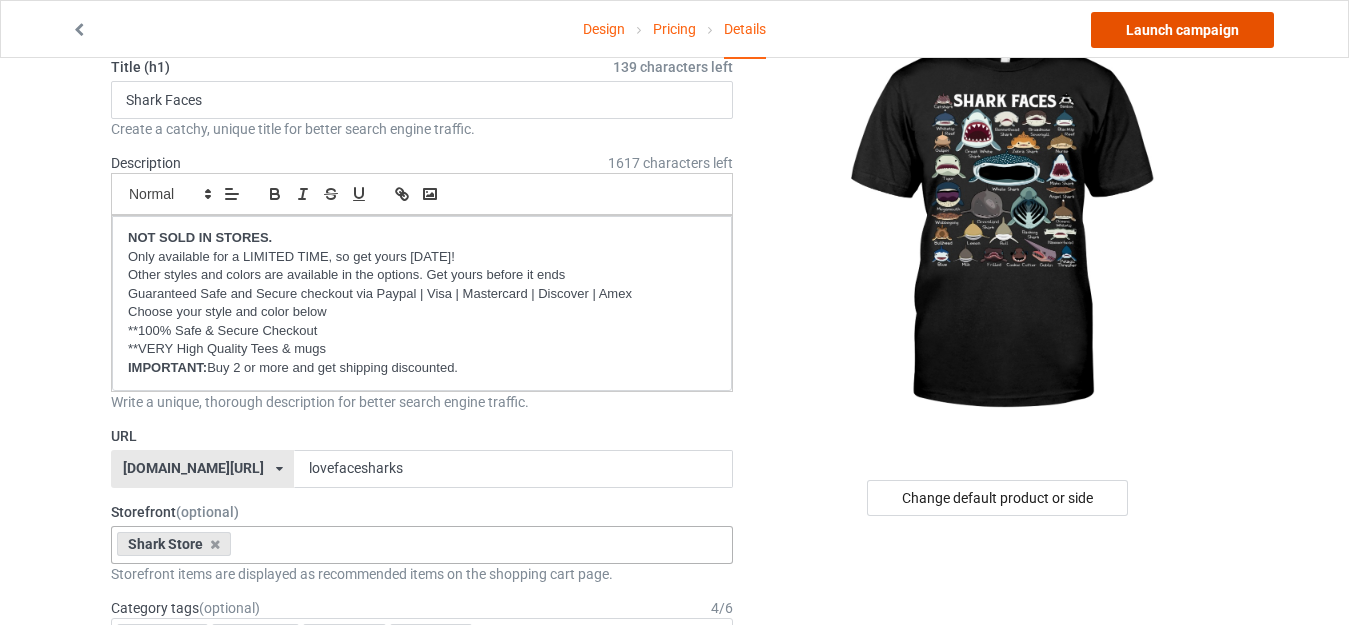 click on "Launch campaign" at bounding box center [1182, 30] 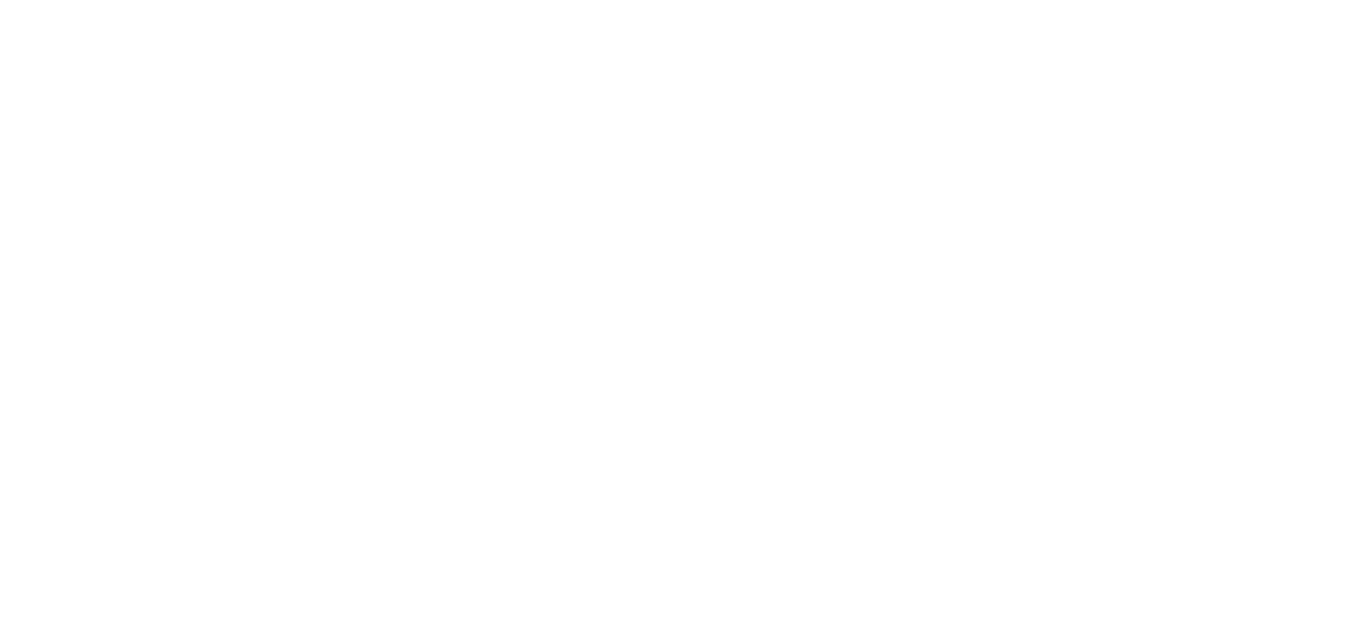 scroll, scrollTop: 0, scrollLeft: 0, axis: both 